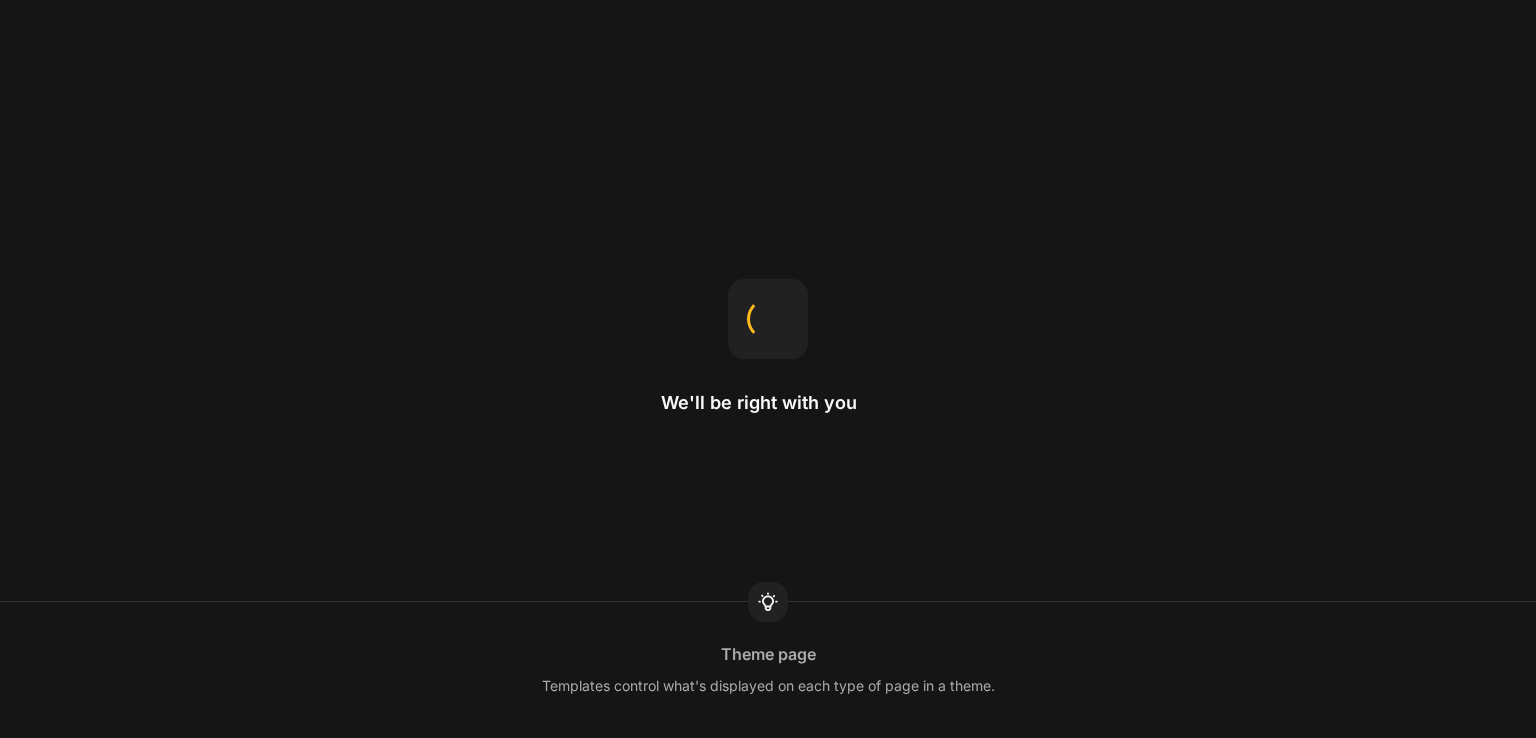 scroll, scrollTop: 0, scrollLeft: 0, axis: both 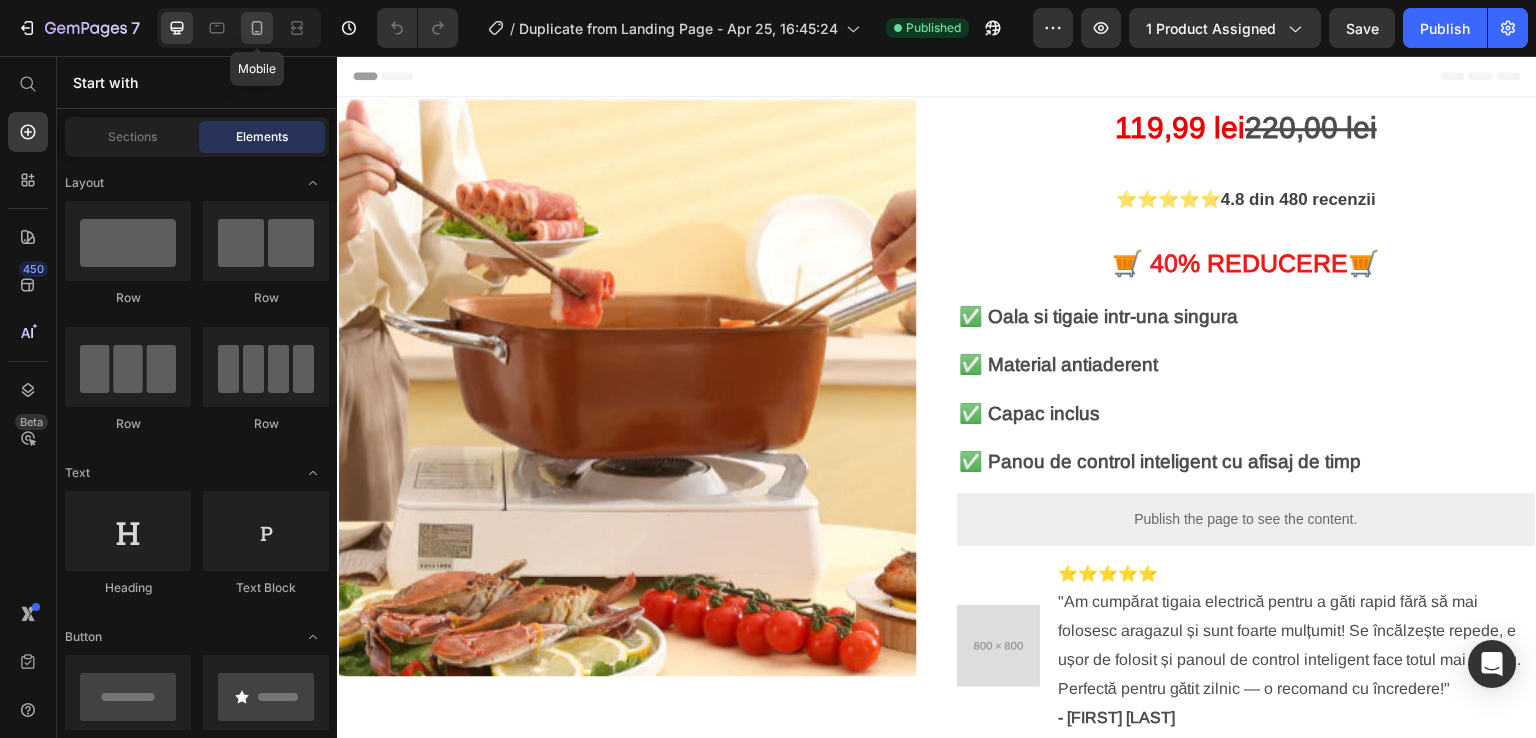 click 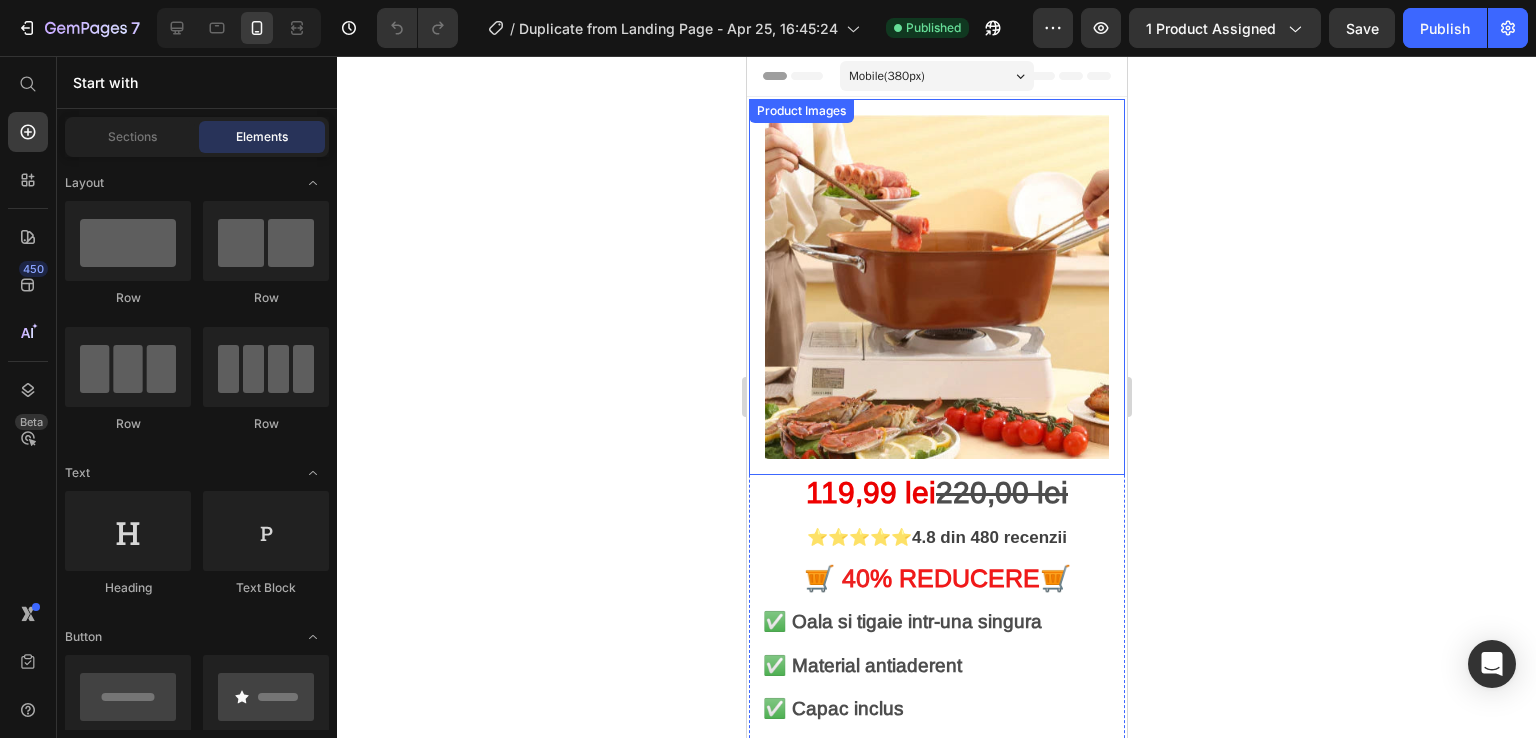click at bounding box center (936, 287) 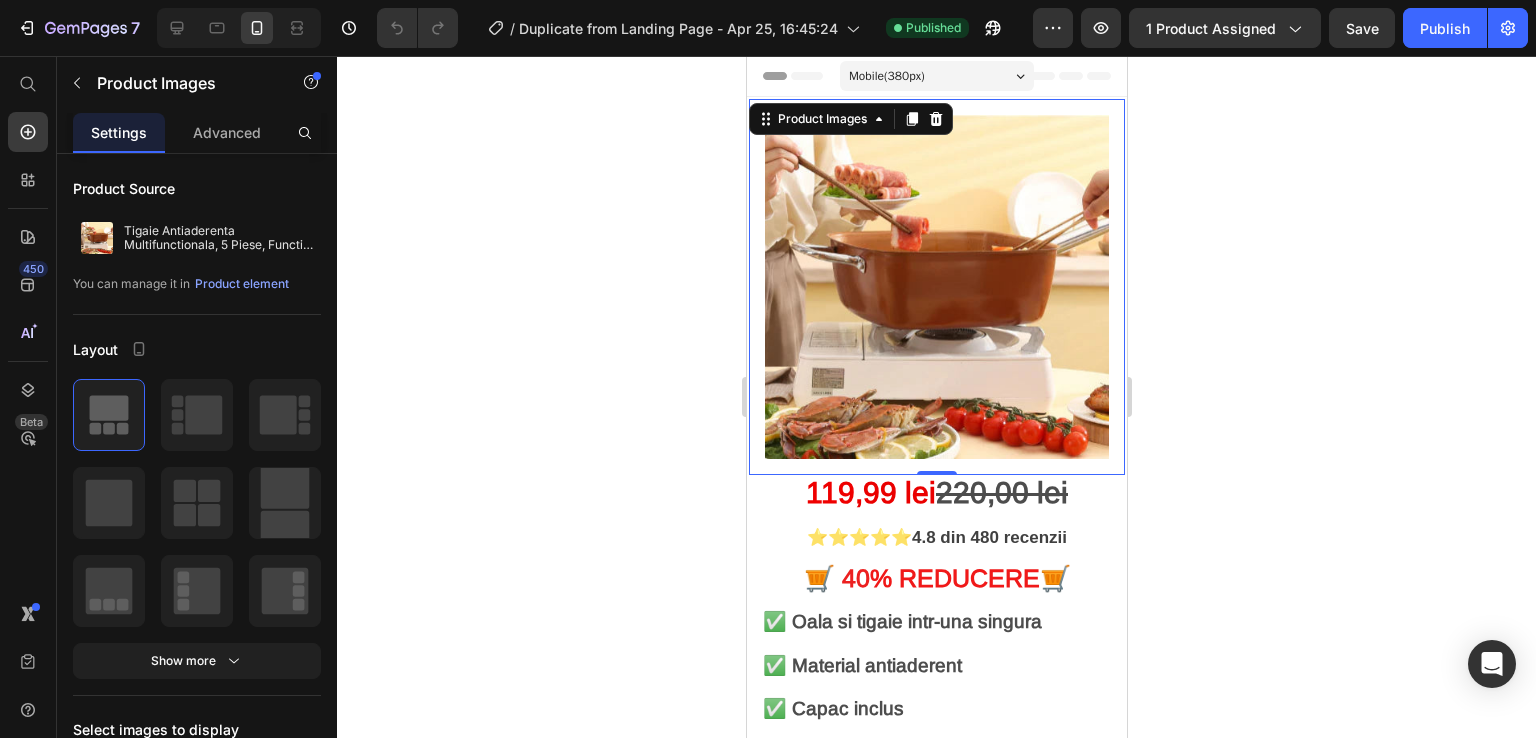 click at bounding box center [936, 287] 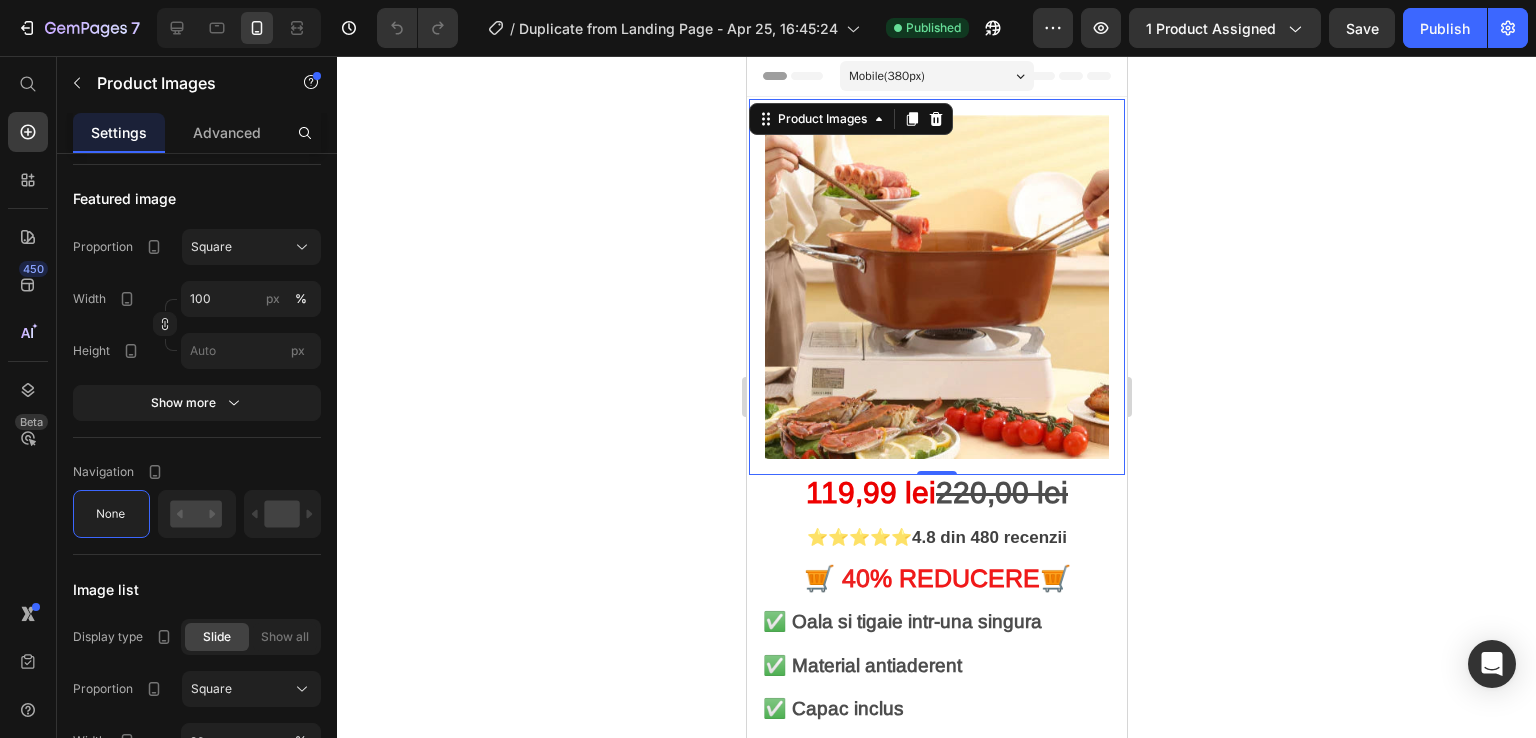 scroll, scrollTop: 0, scrollLeft: 0, axis: both 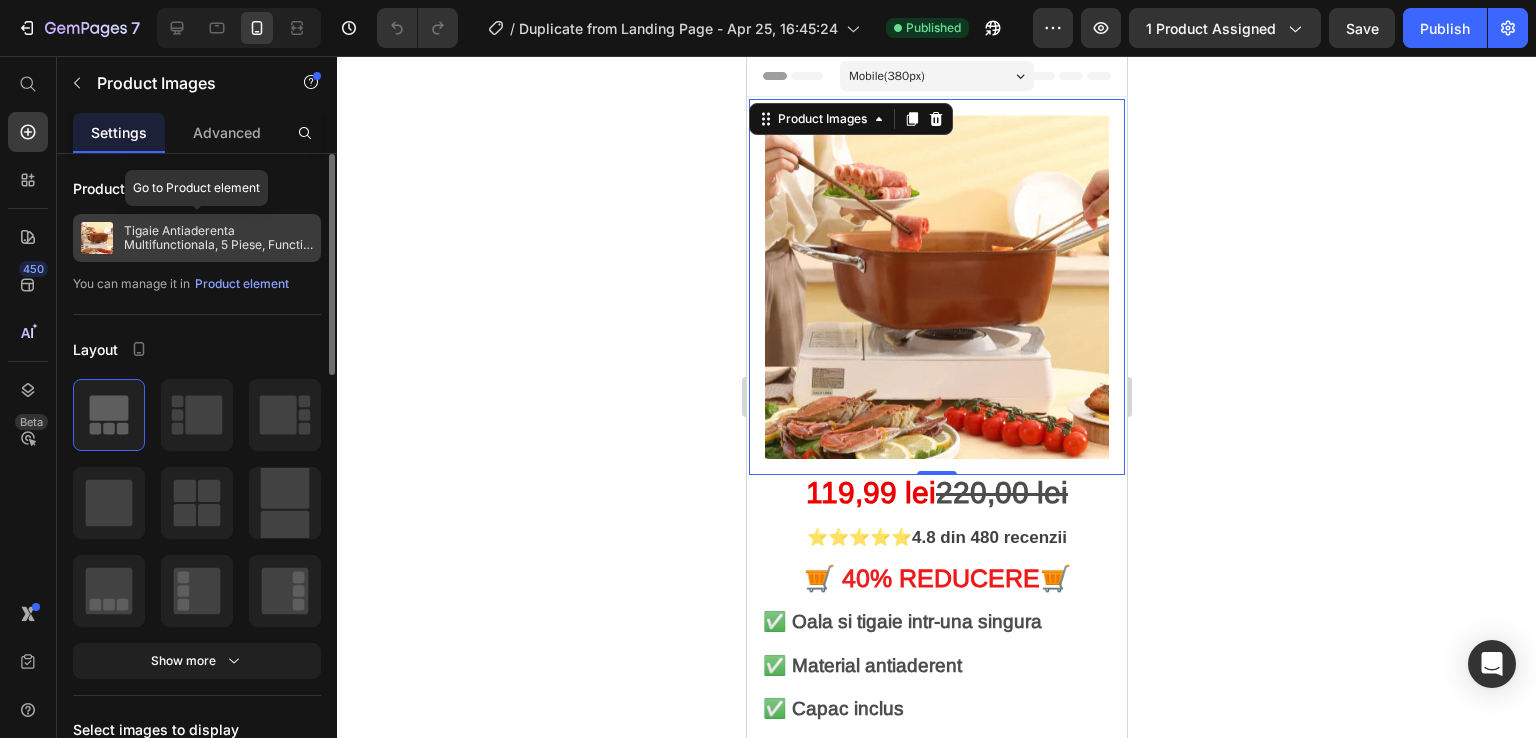 click on "Tigaie Antiaderenta Multifunctionala, 5 Piese, Functie de Friteuza, Gatire La Aburi, 24 Cm + Capac" at bounding box center [218, 238] 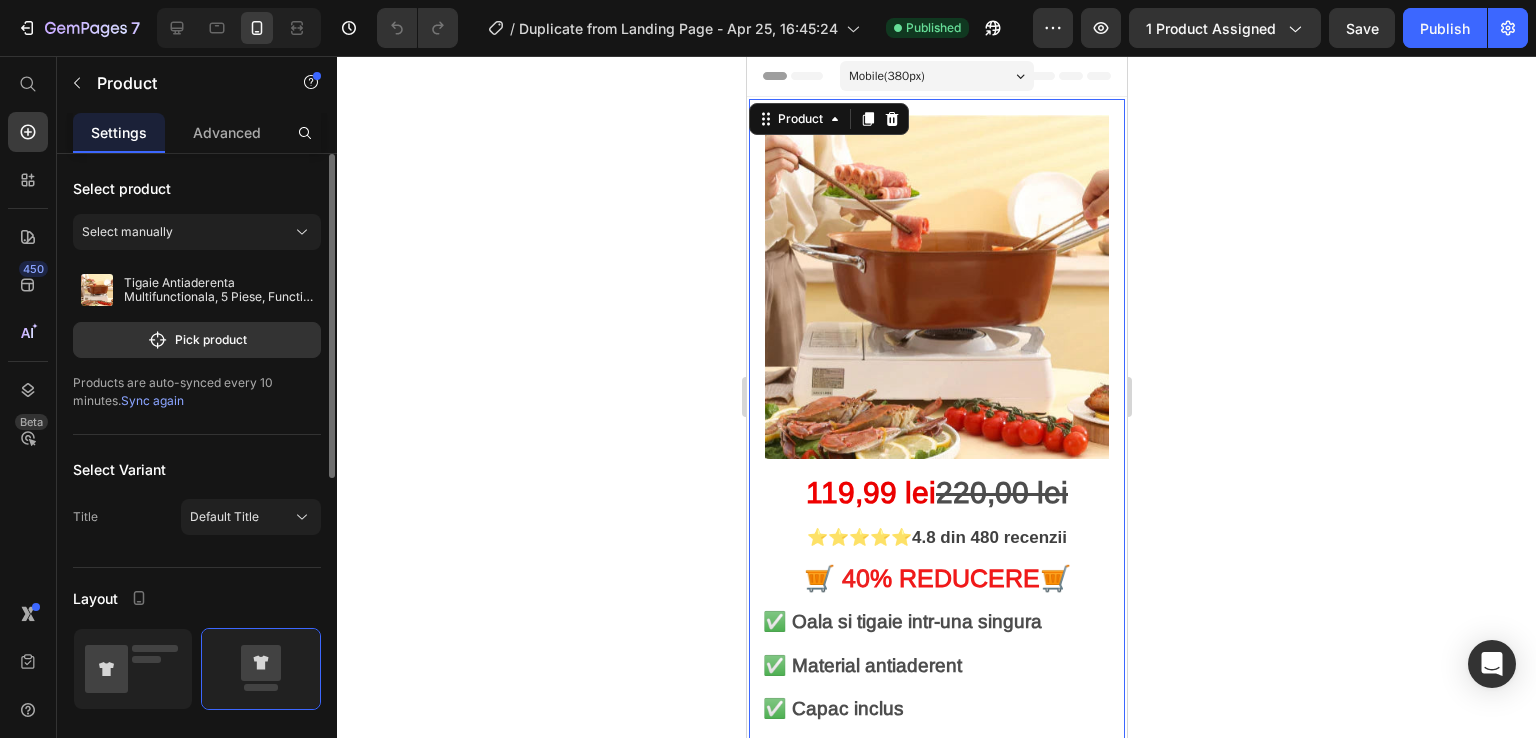 click on "Sync again" at bounding box center [152, 400] 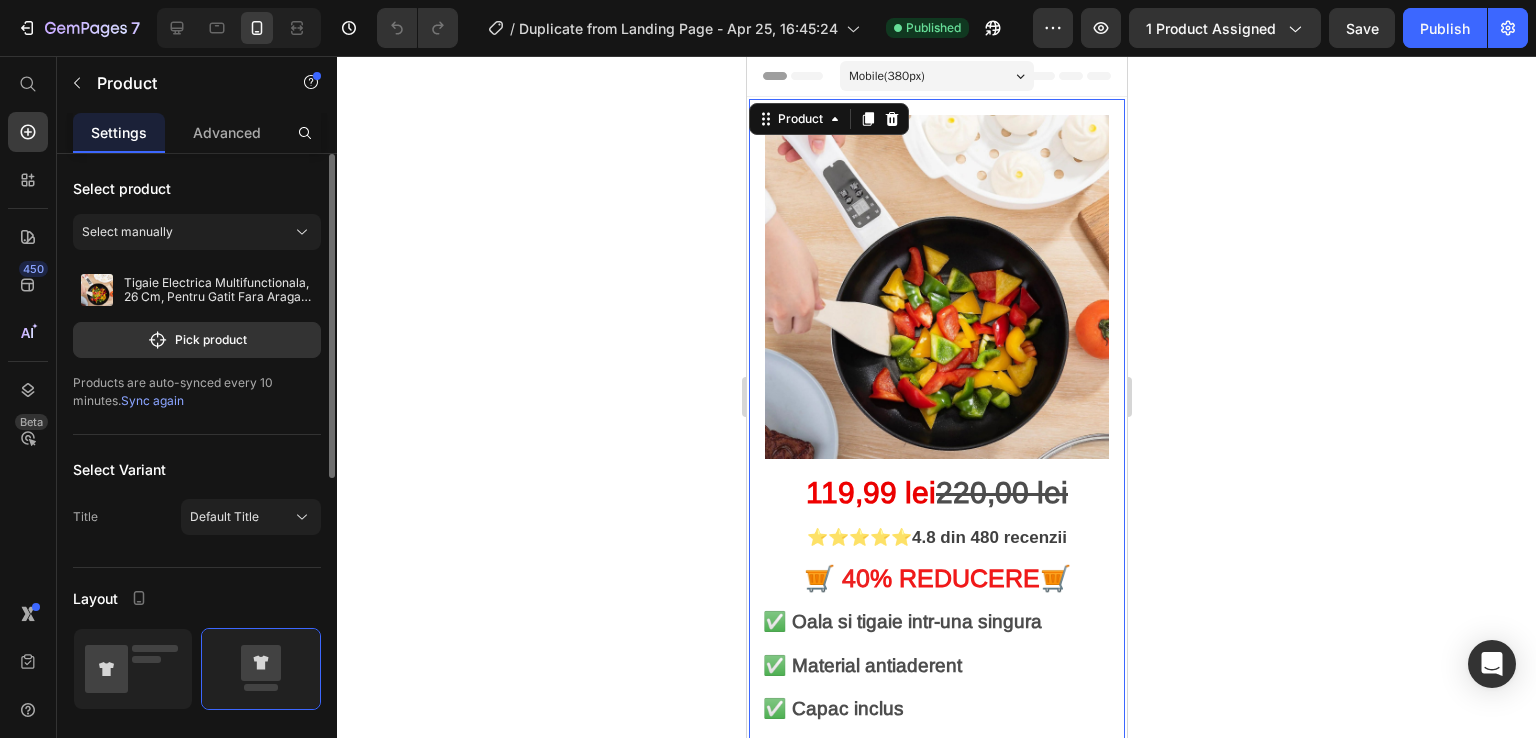 click 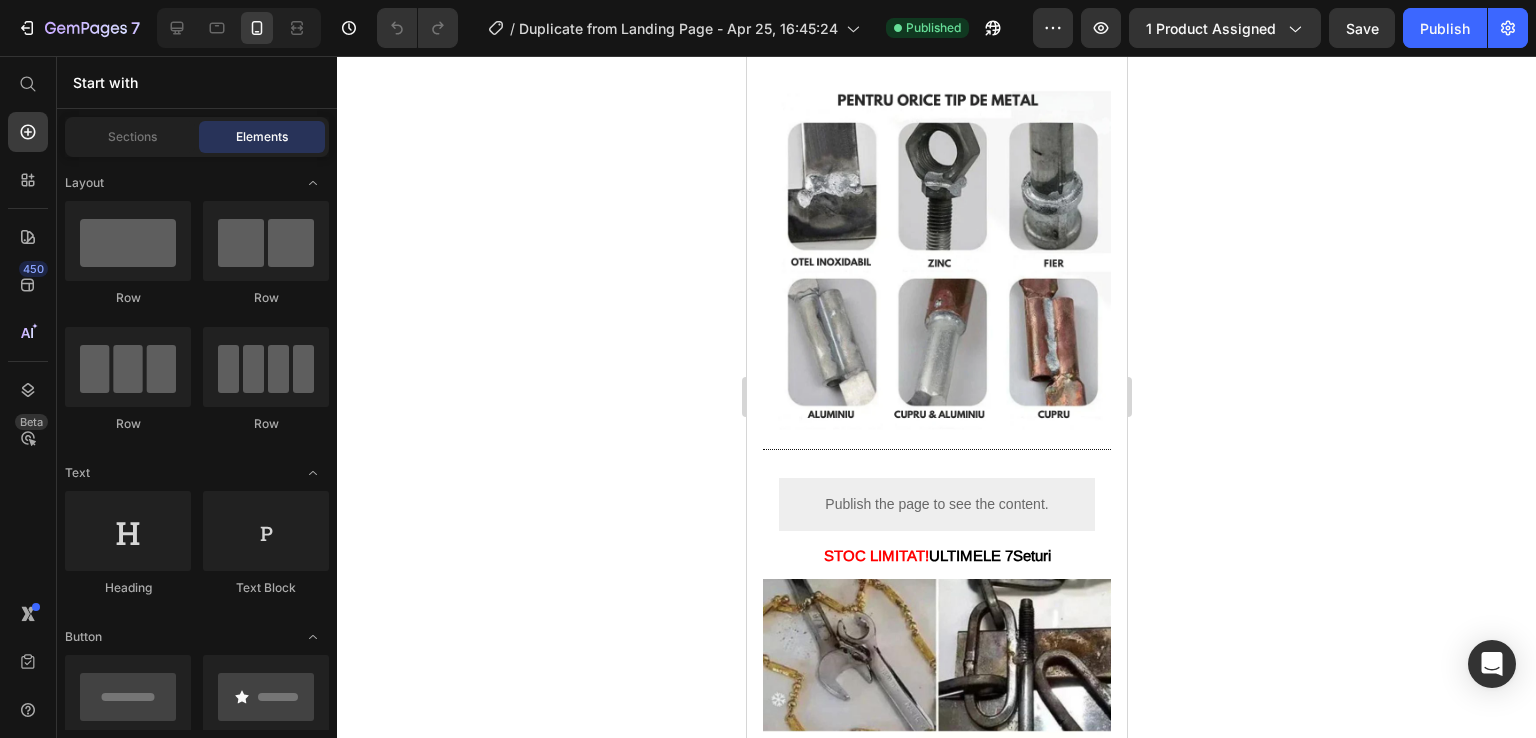 scroll, scrollTop: 2500, scrollLeft: 0, axis: vertical 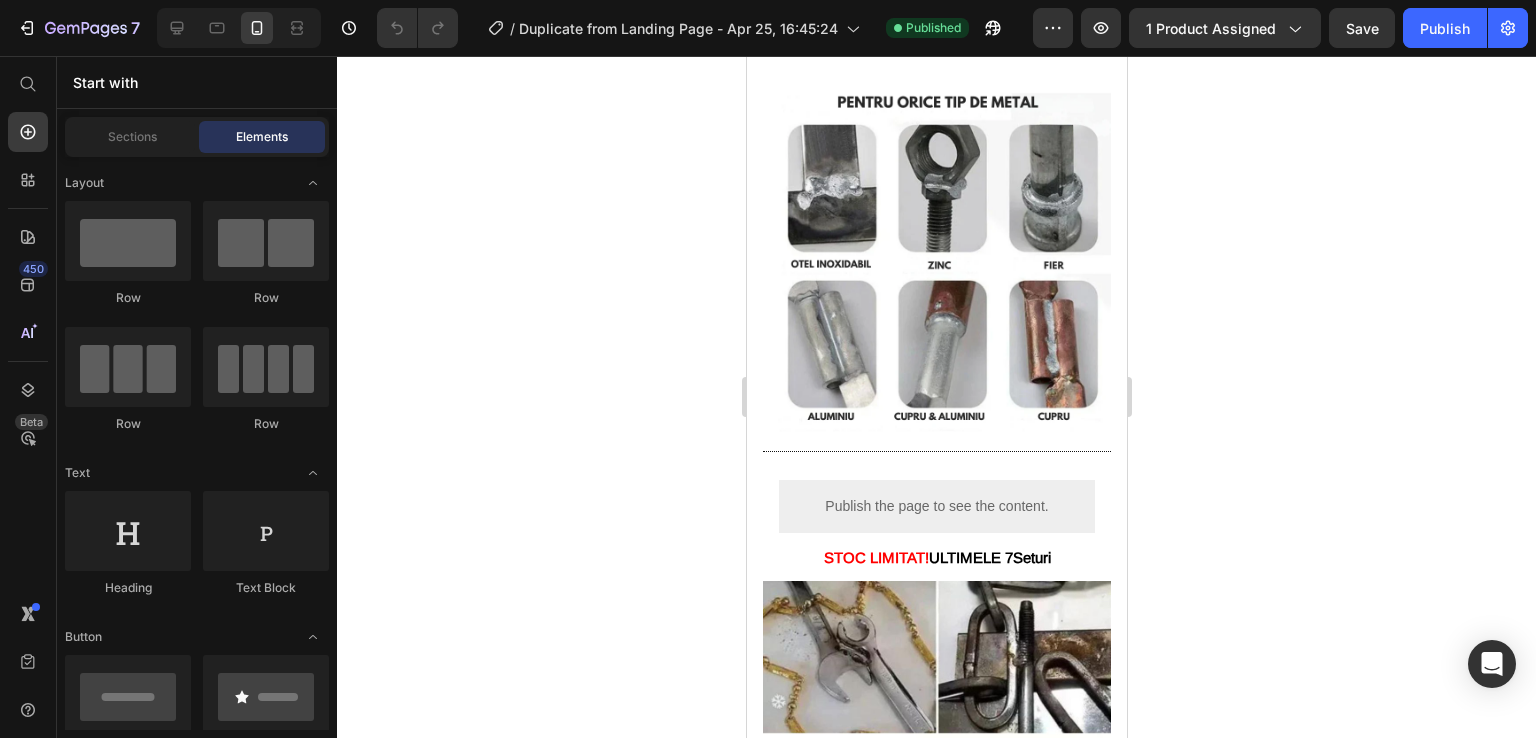 click at bounding box center [936, -275] 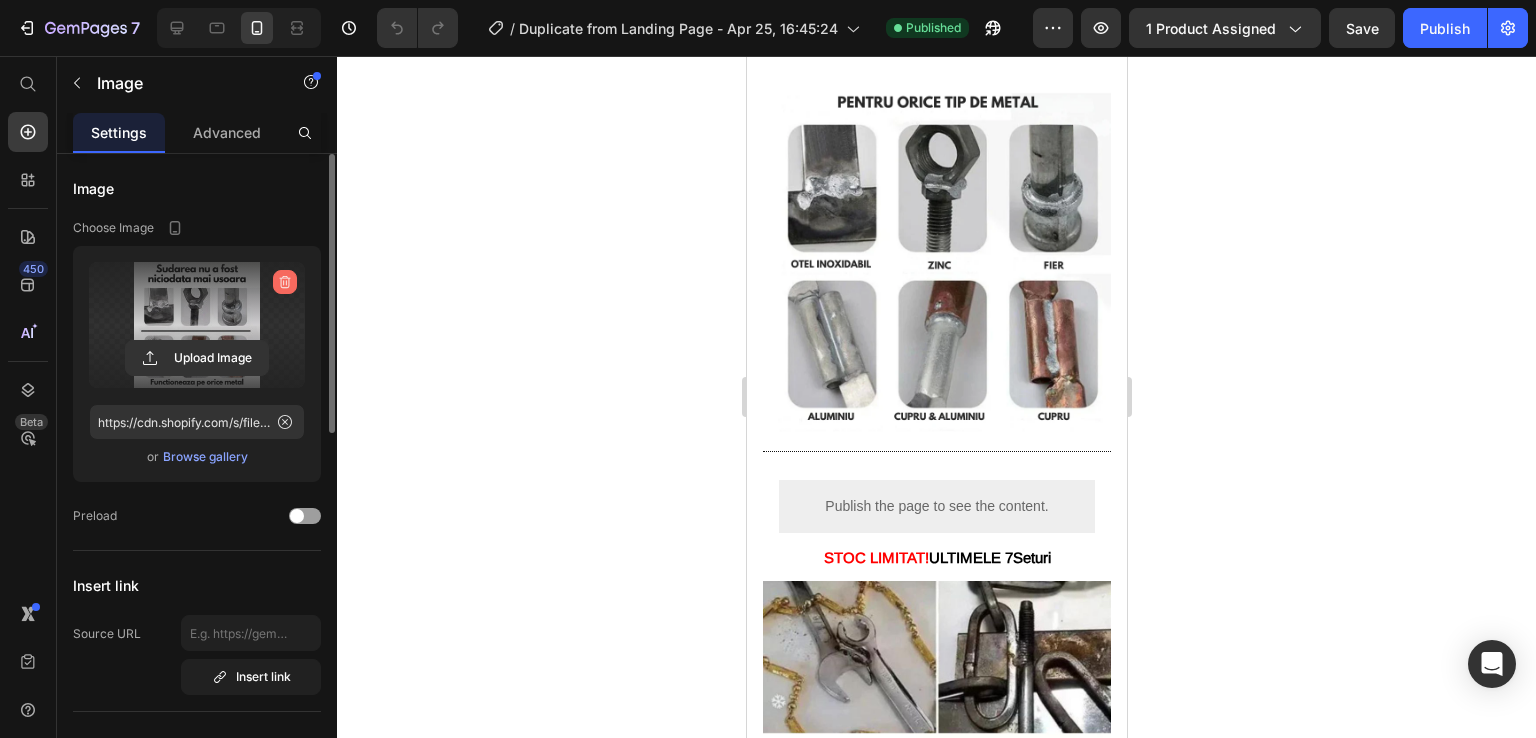 click 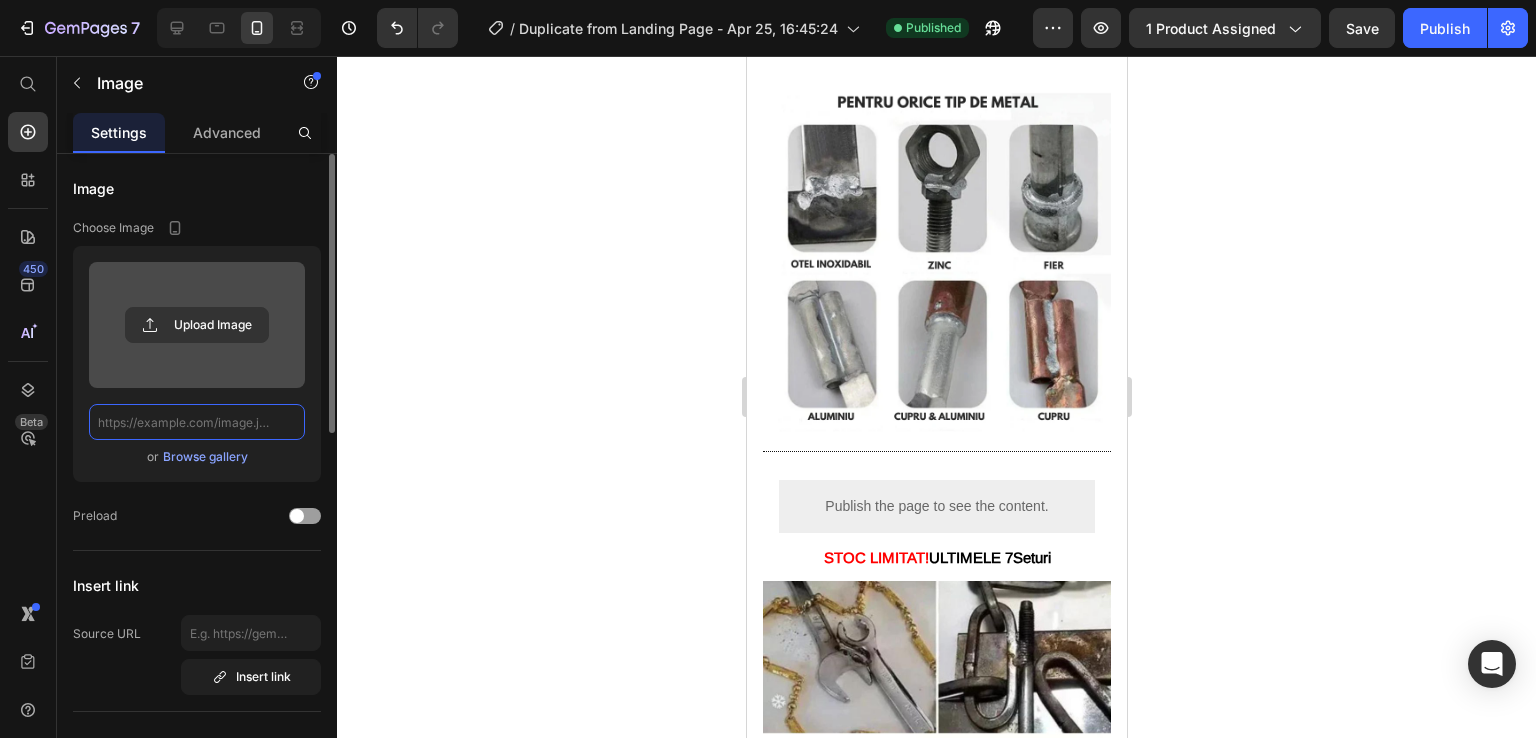 scroll, scrollTop: 0, scrollLeft: 0, axis: both 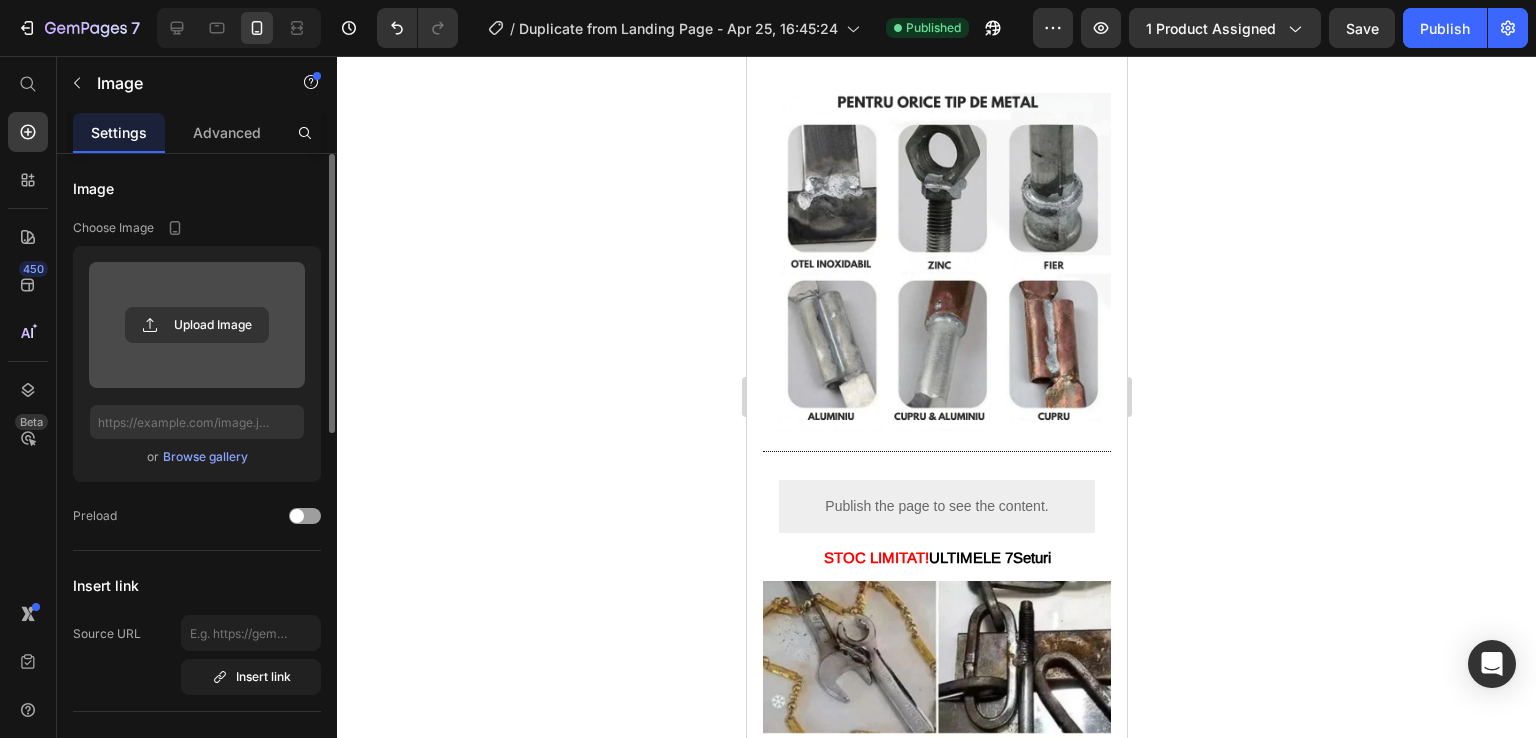 click at bounding box center (197, 325) 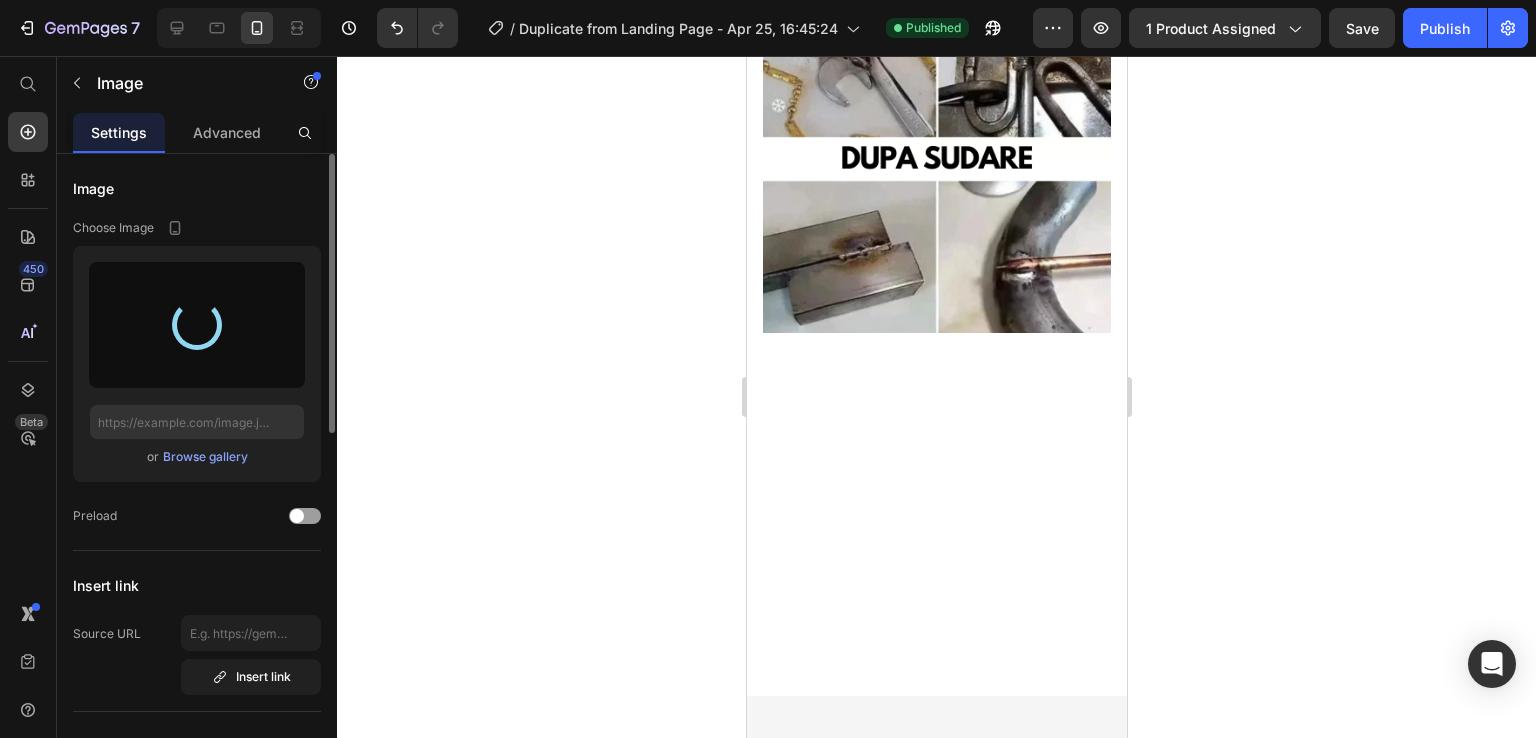 scroll, scrollTop: 3100, scrollLeft: 0, axis: vertical 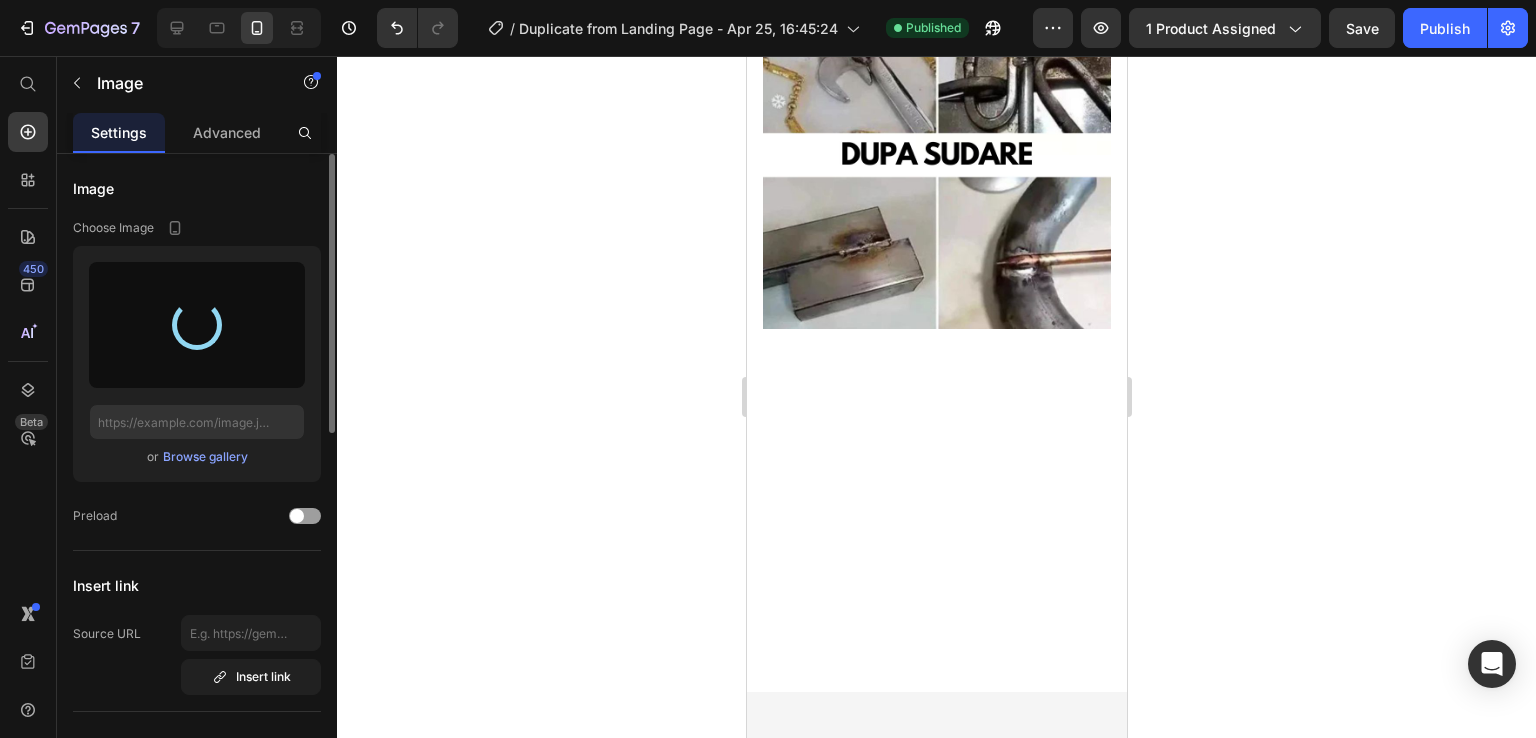 type on "https://cdn.shopify.com/s/files/1/0930/3100/6475/files/gempages_564793600076940453-c9b71a74-3b7d-4183-96cc-ab4f546682f6.webp" 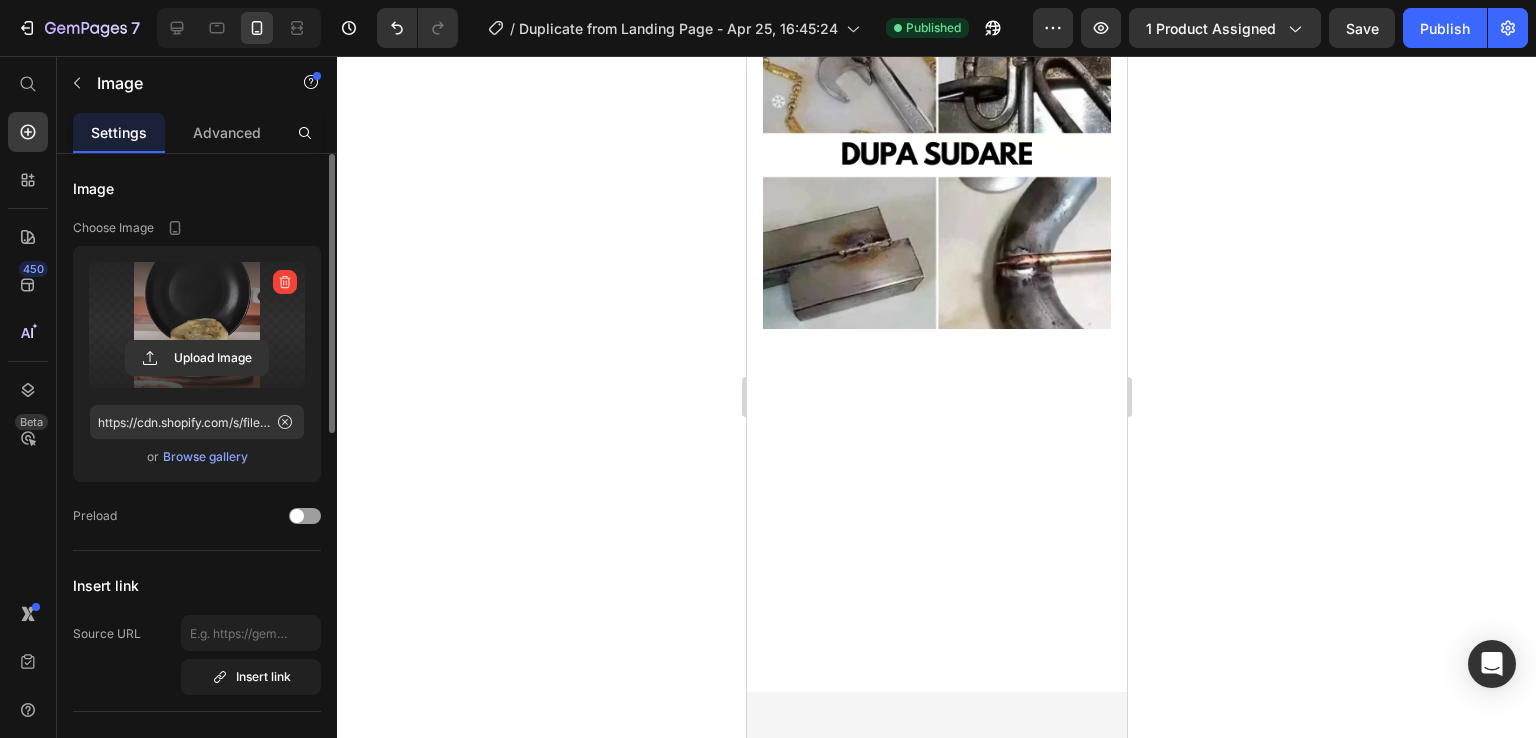 click at bounding box center (936, -811) 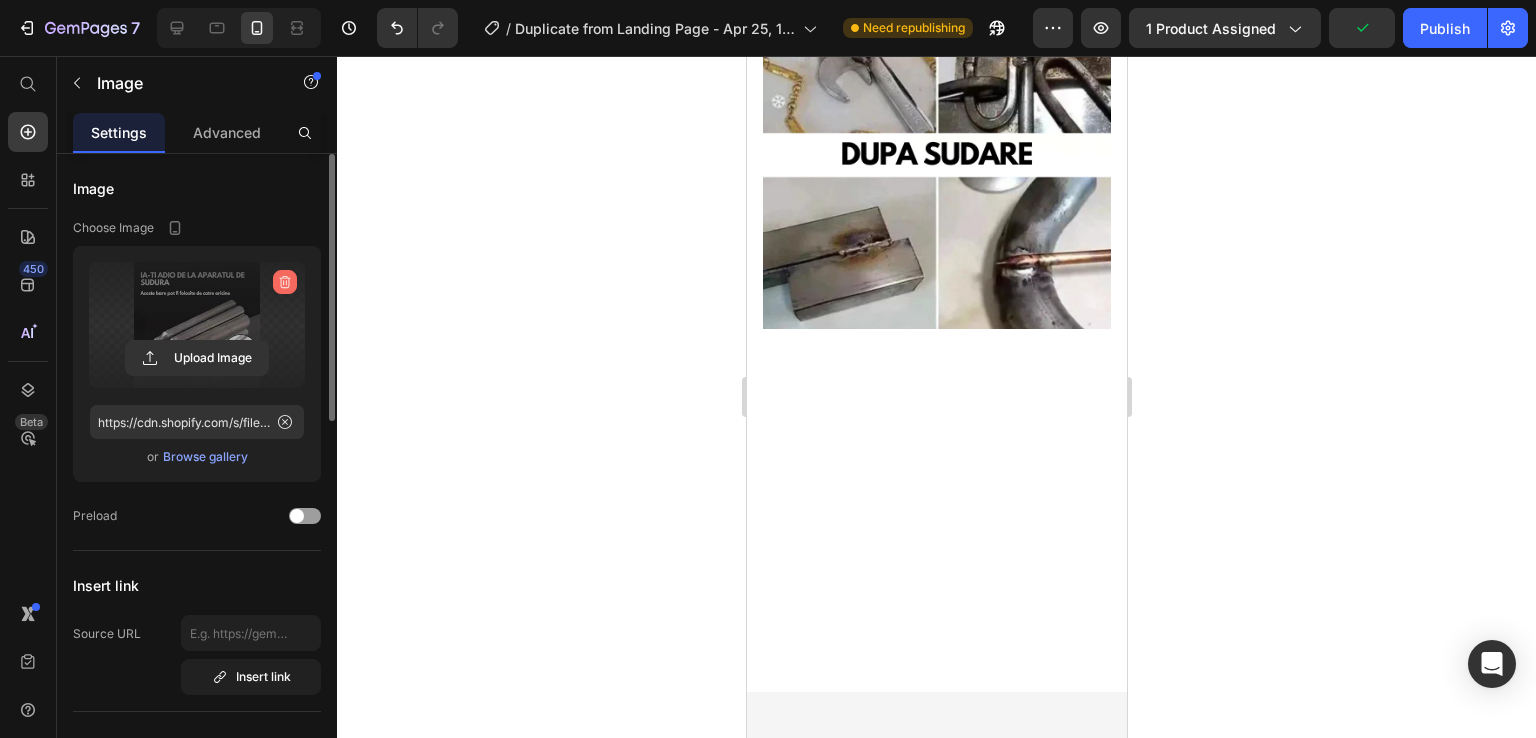 click 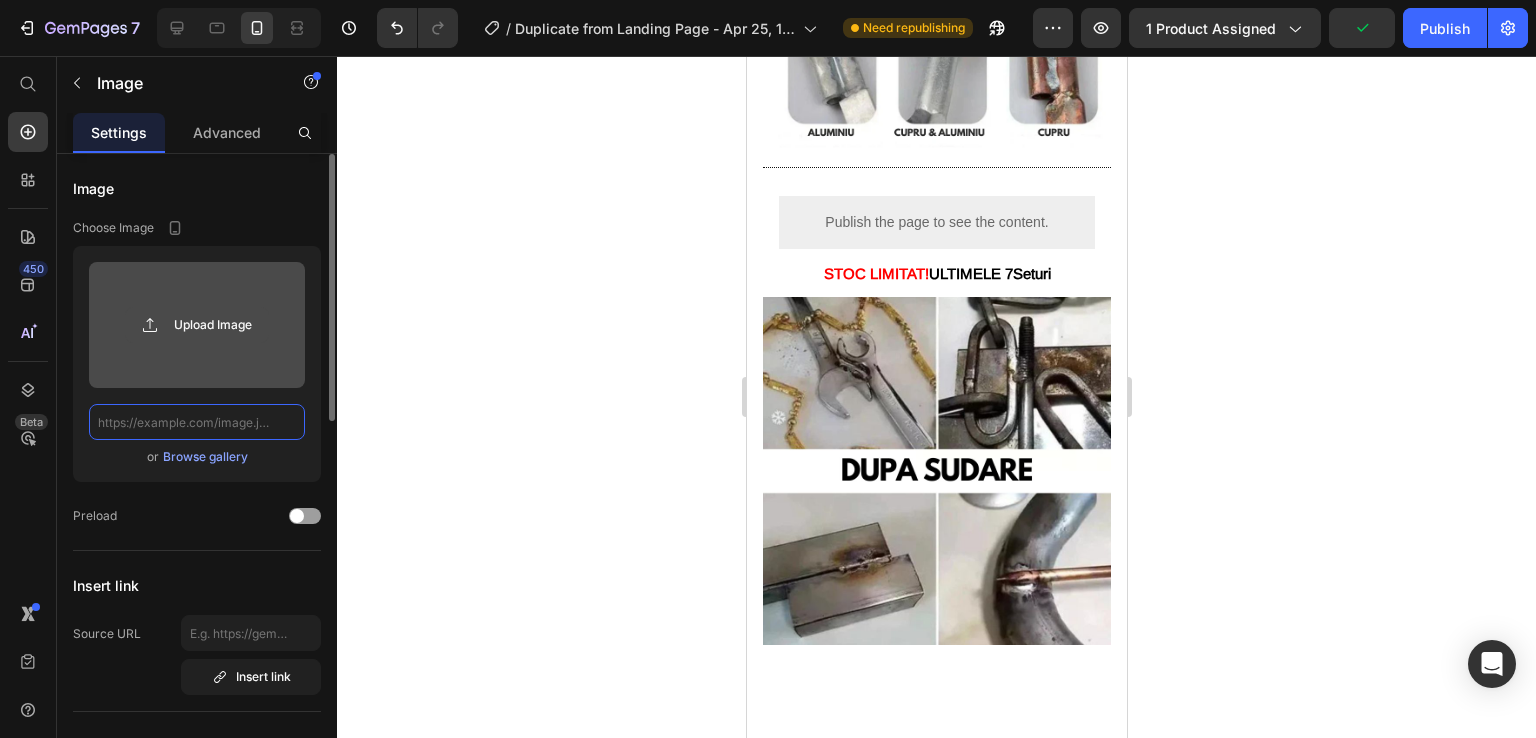 scroll, scrollTop: 0, scrollLeft: 0, axis: both 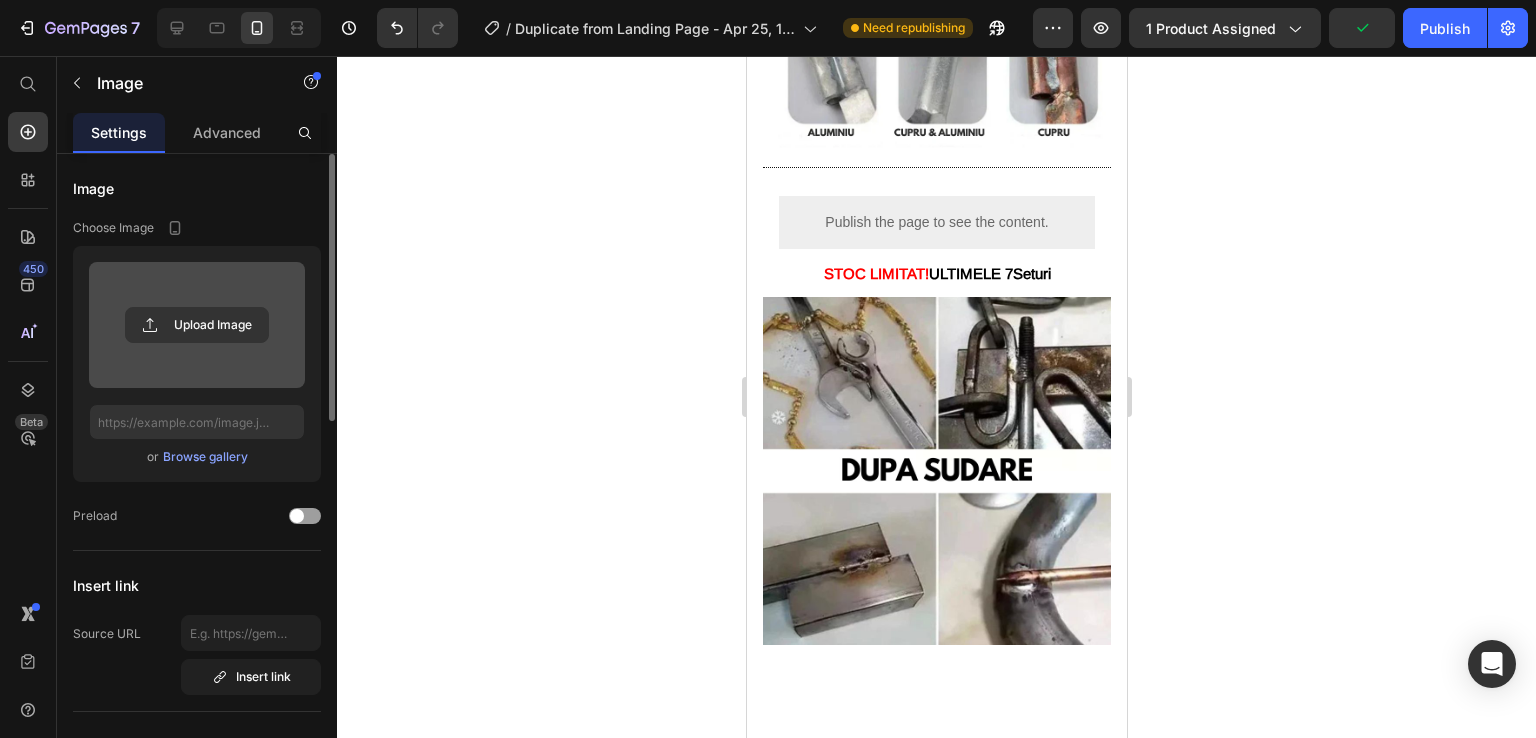click at bounding box center [197, 325] 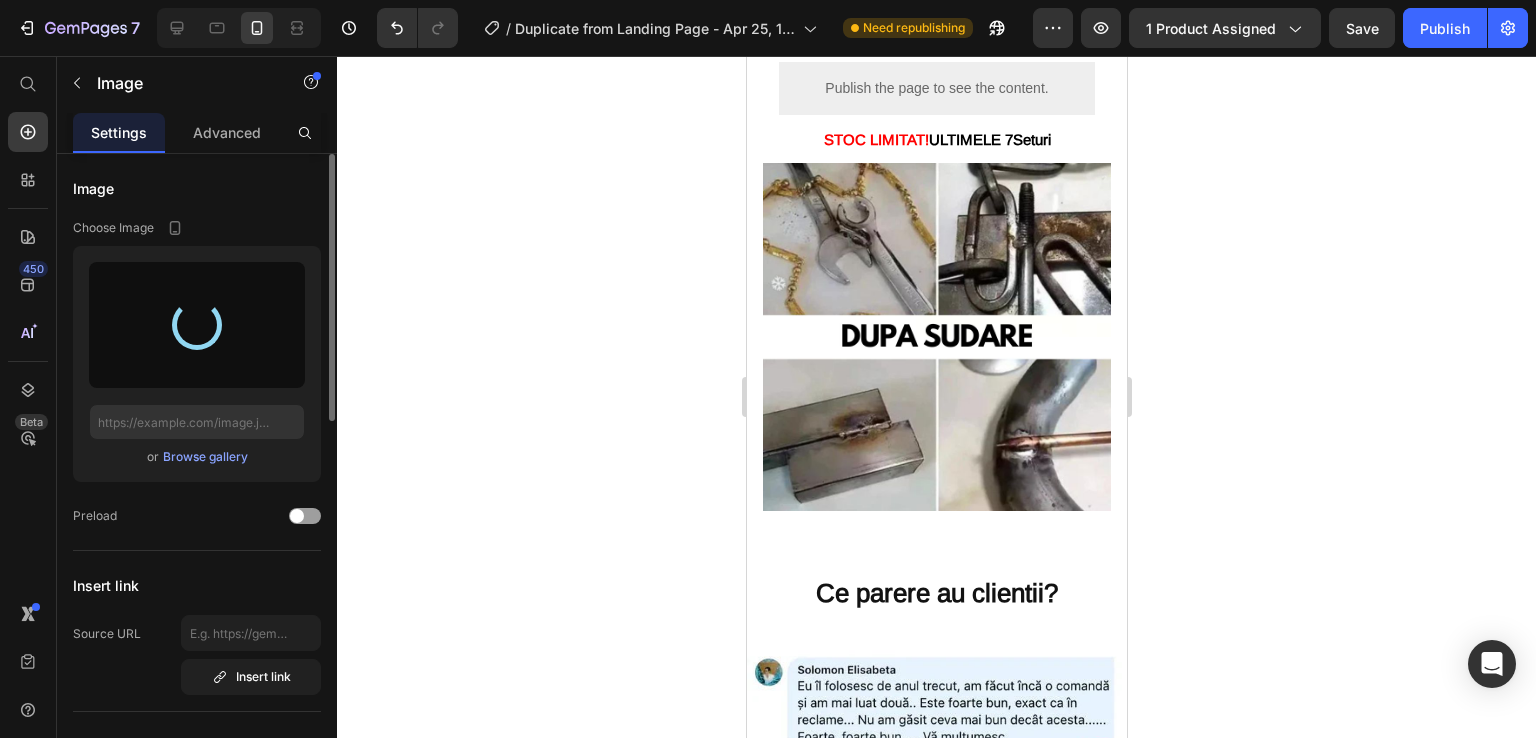 scroll, scrollTop: 3600, scrollLeft: 0, axis: vertical 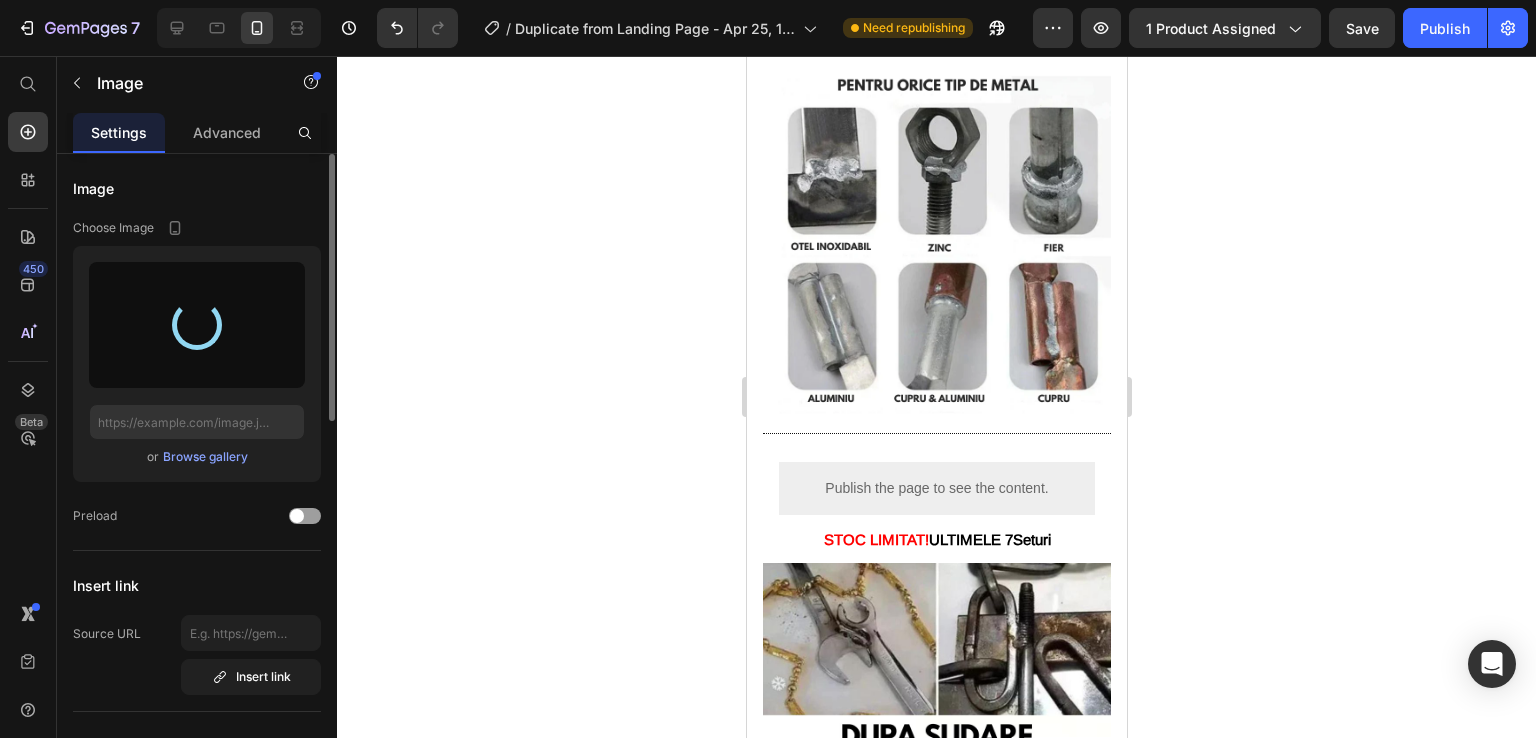 type on "https://cdn.shopify.com/s/files/1/0930/3100/6475/files/gempages_564793600076940453-30353359-bff2-4f6e-ba0e-5e9a3cb6219f.webp" 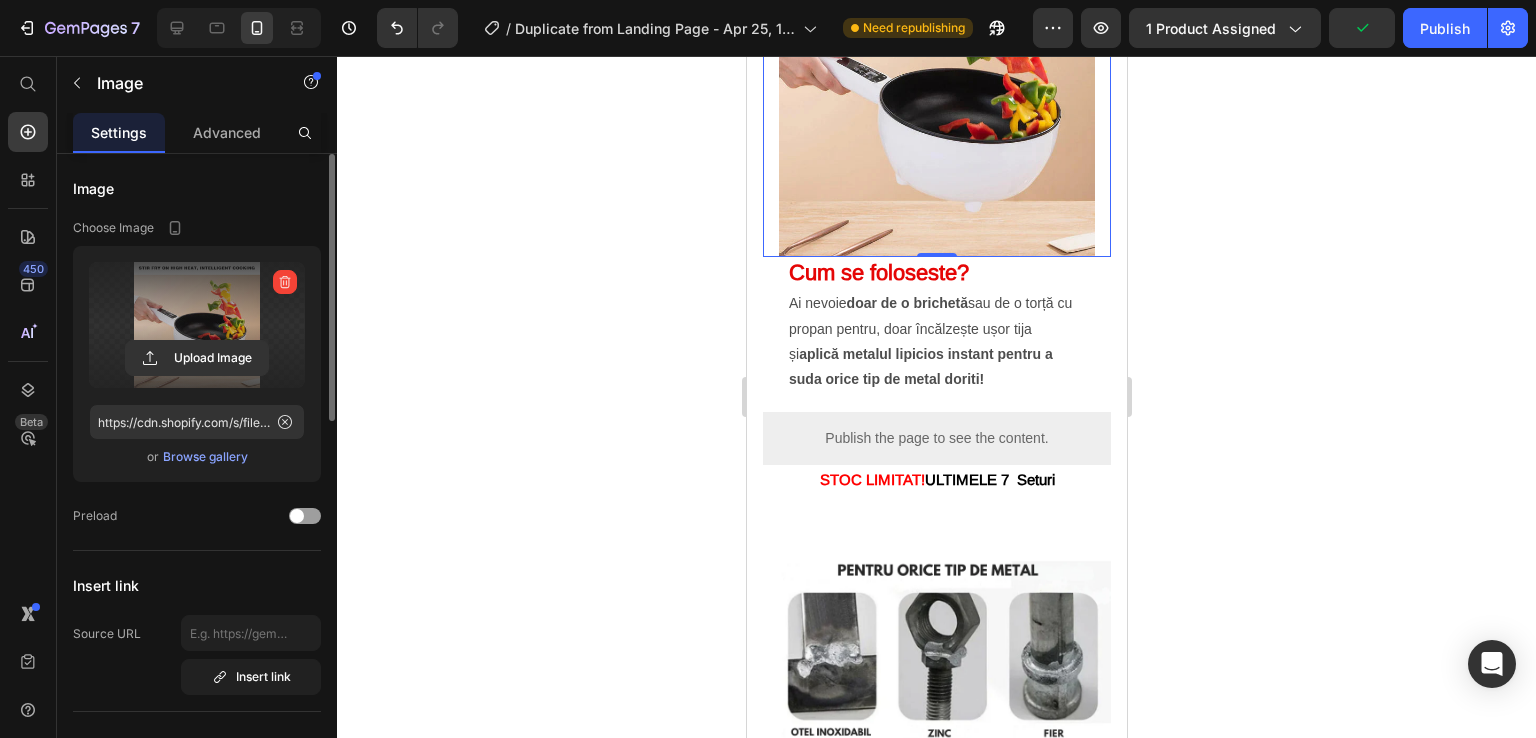 scroll, scrollTop: 3400, scrollLeft: 0, axis: vertical 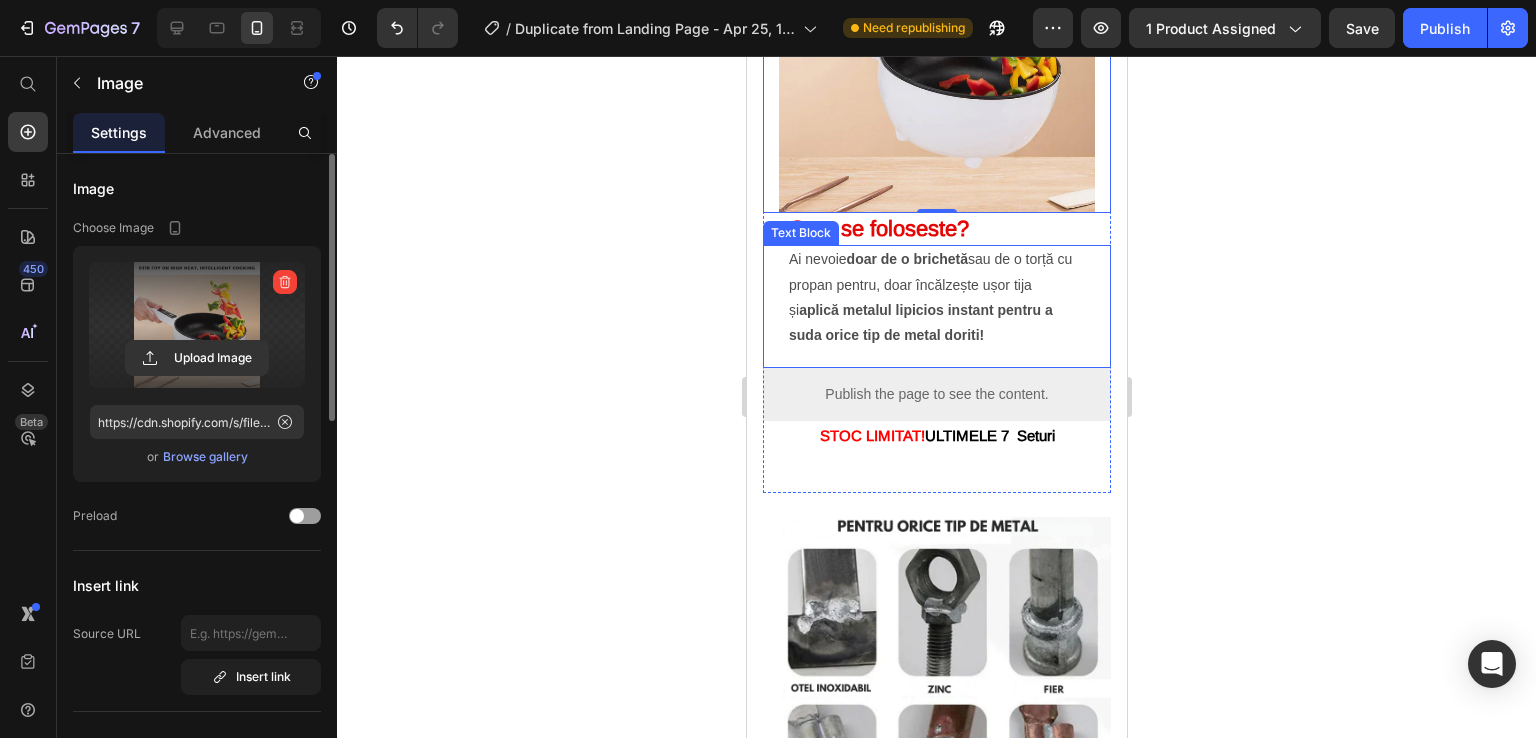 click on "Ai nevoie  doar de o brichetă  sau de o torță cu propan pentru, doar încălzește ușor tija și  aplică metalul lipicios instant pentru a suda orice tip de metal doriti!" at bounding box center [936, 297] 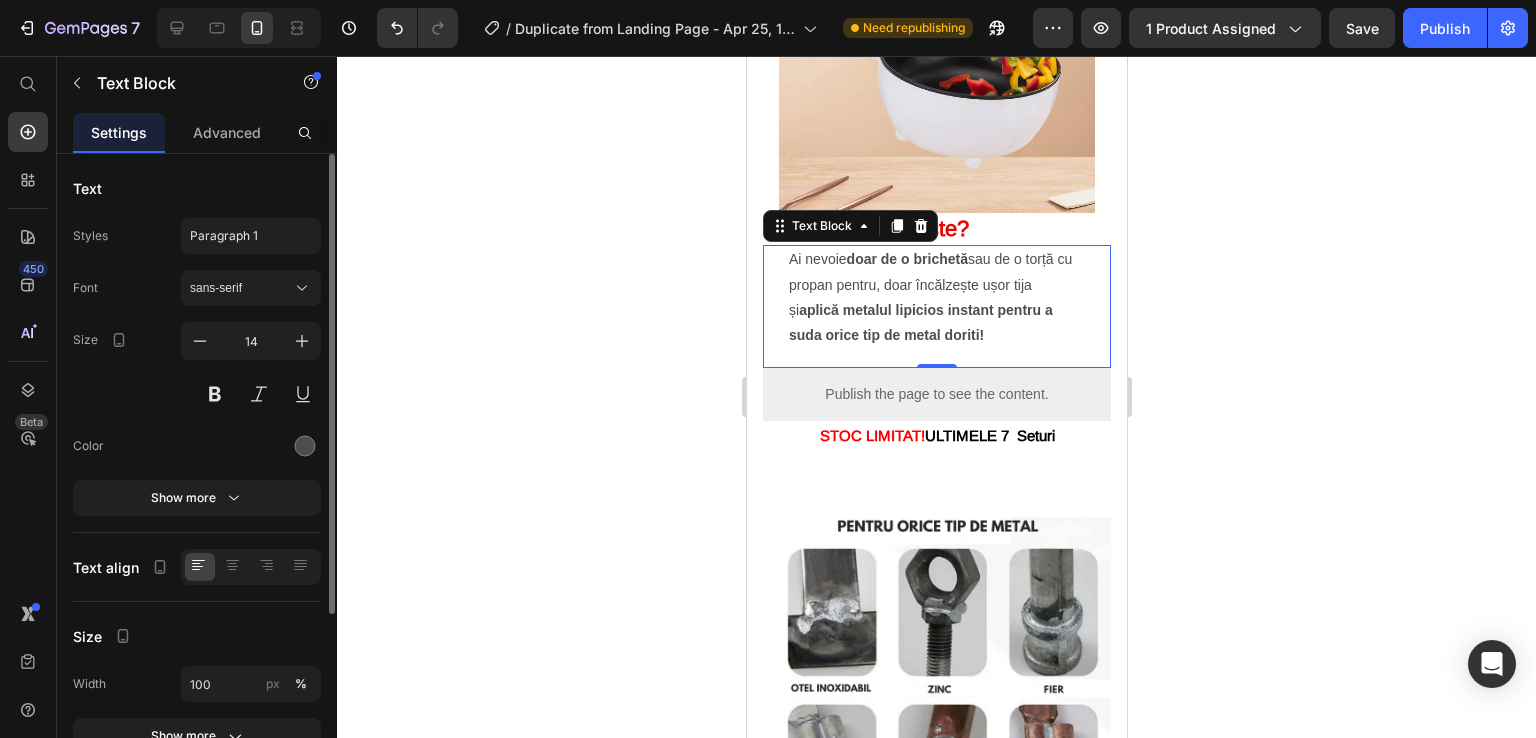 click on "aplică metalul lipicios instant pentru a suda orice tip de metal doriti!" at bounding box center [920, 322] 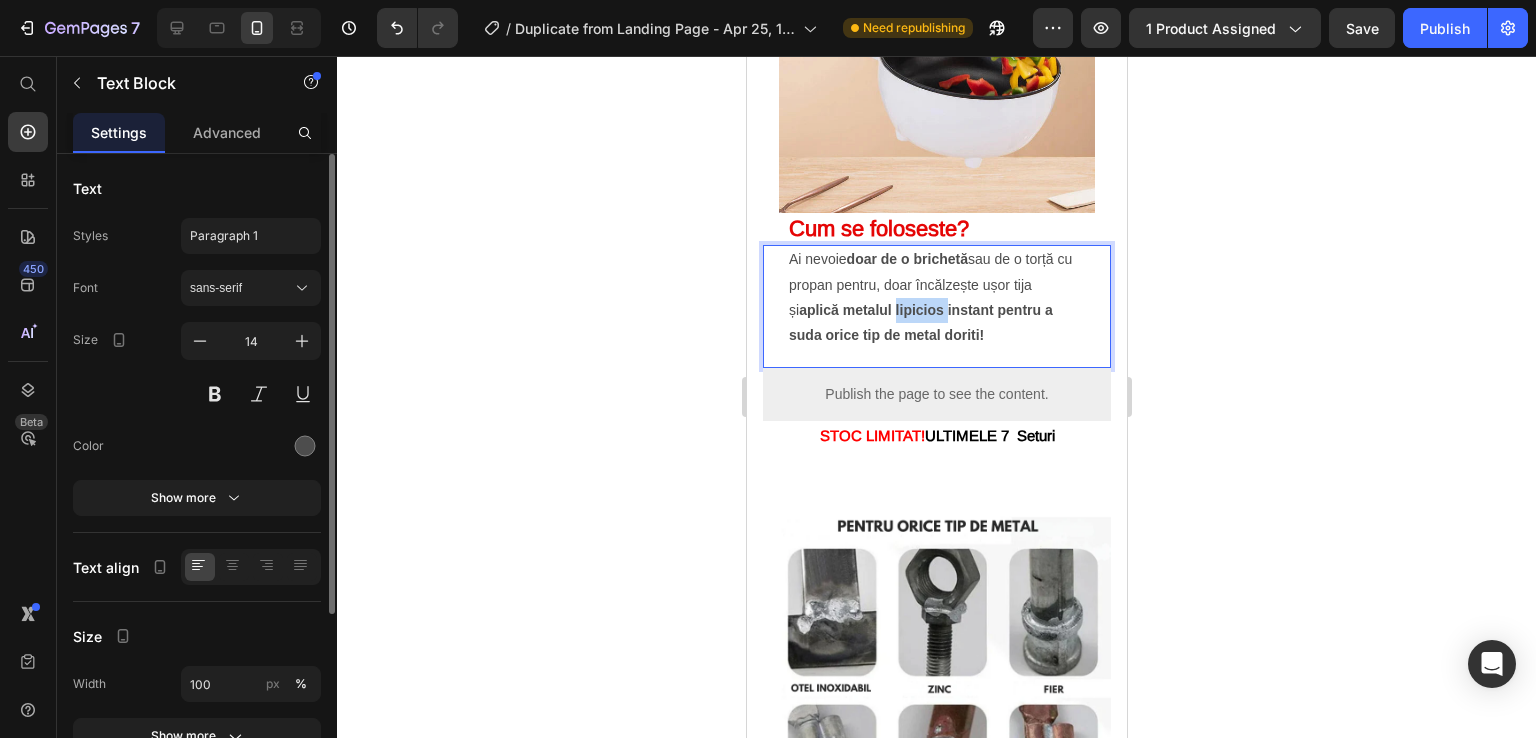 click on "aplică metalul lipicios instant pentru a suda orice tip de metal doriti!" at bounding box center (920, 322) 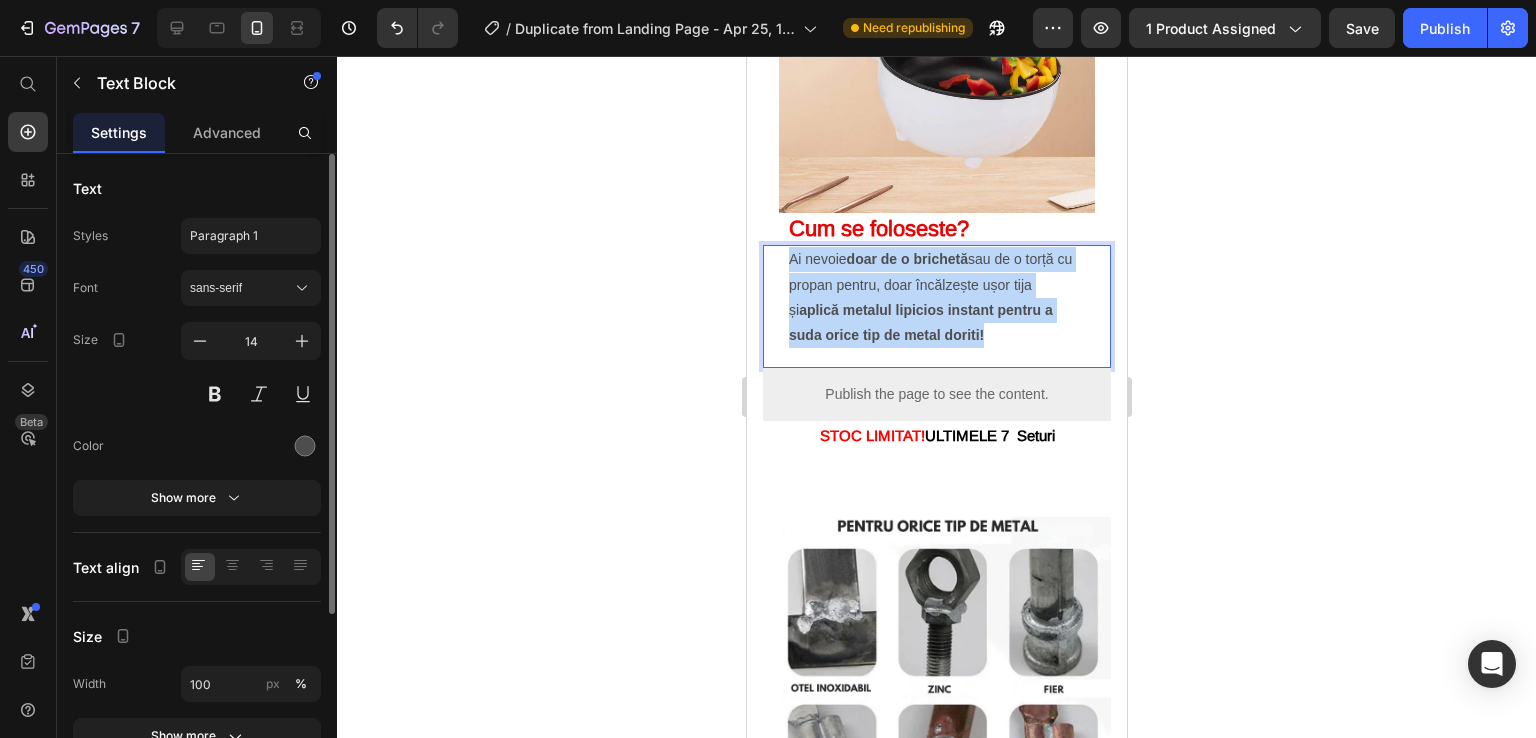 click on "aplică metalul lipicios instant pentru a suda orice tip de metal doriti!" at bounding box center (920, 322) 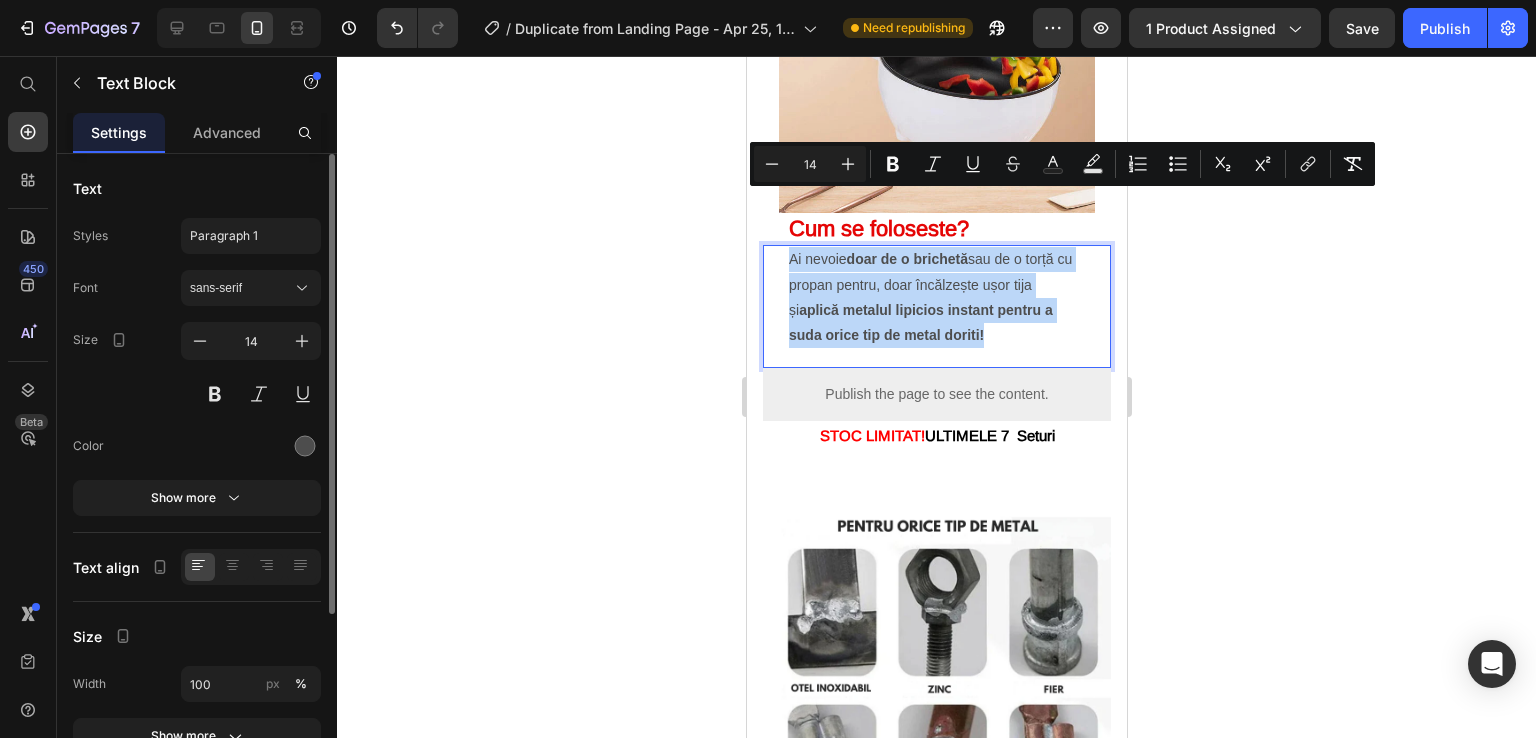 copy on "Ai nevoie  doar de o brichetă  sau de o torță cu propan pentru, doar încălzește ușor tija și  aplică metalul lipicios instant pentru a suda orice tip de metal doriti!" 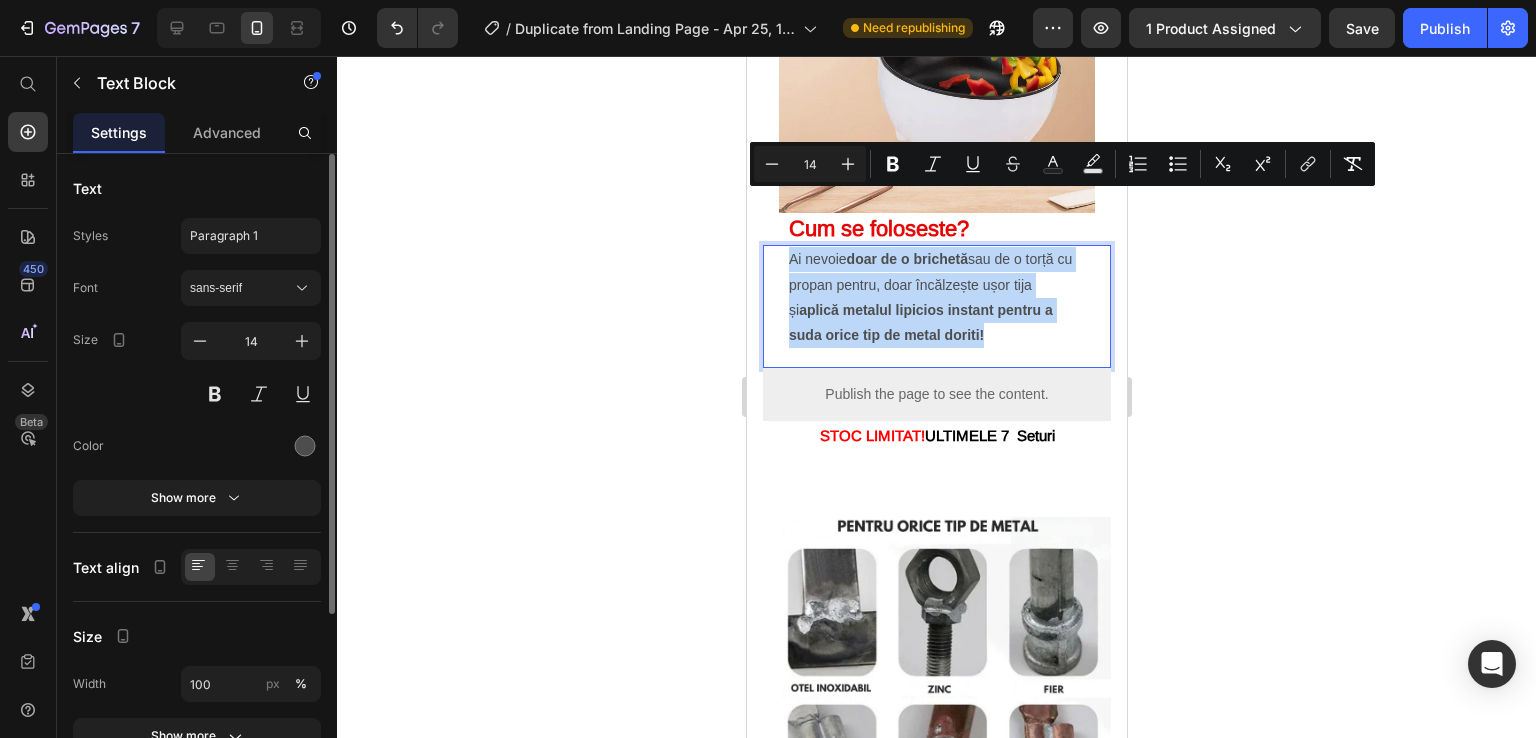 click on "aplică metalul lipicios instant pentru a suda orice tip de metal doriti!" at bounding box center [920, 322] 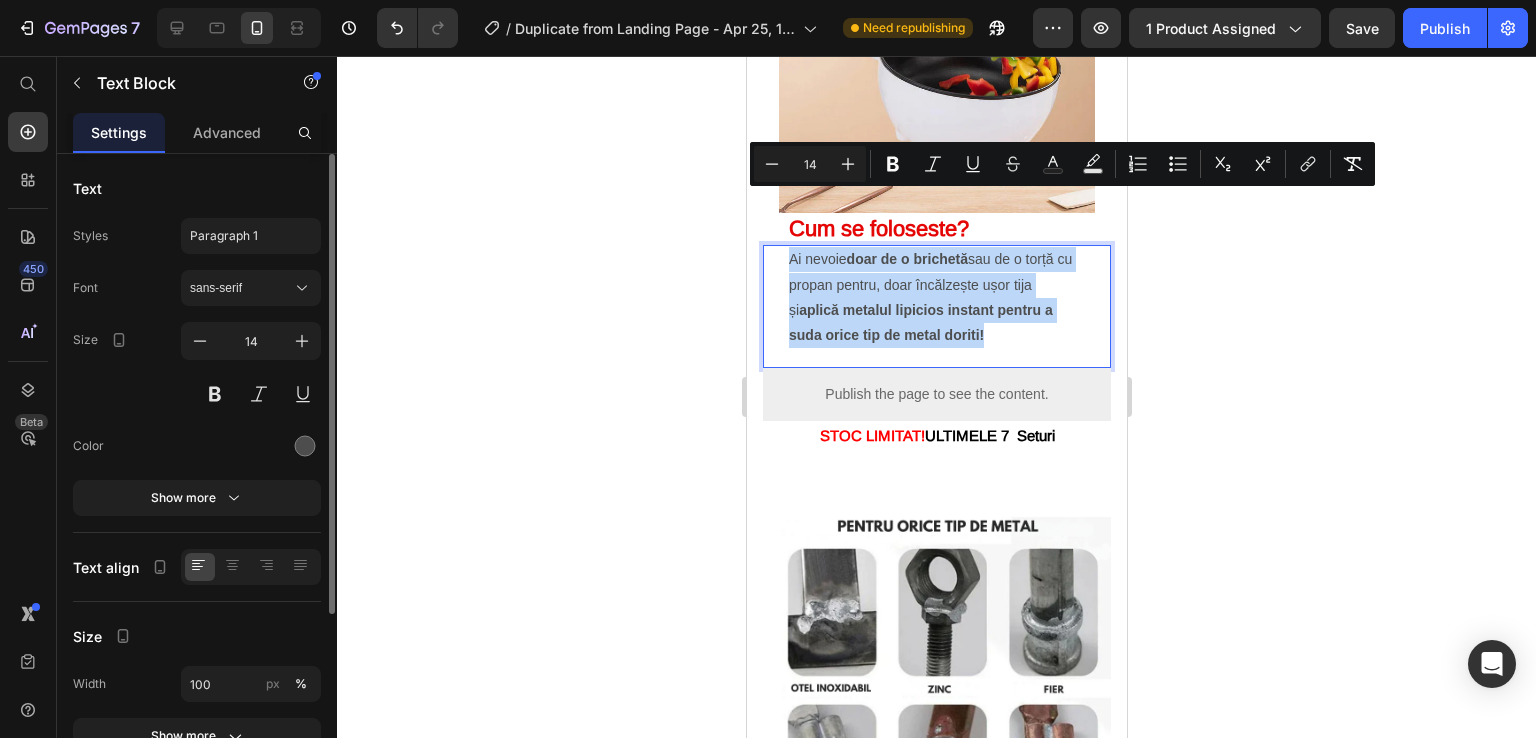 drag, startPoint x: 790, startPoint y: 206, endPoint x: 1028, endPoint y: 295, distance: 254.09644 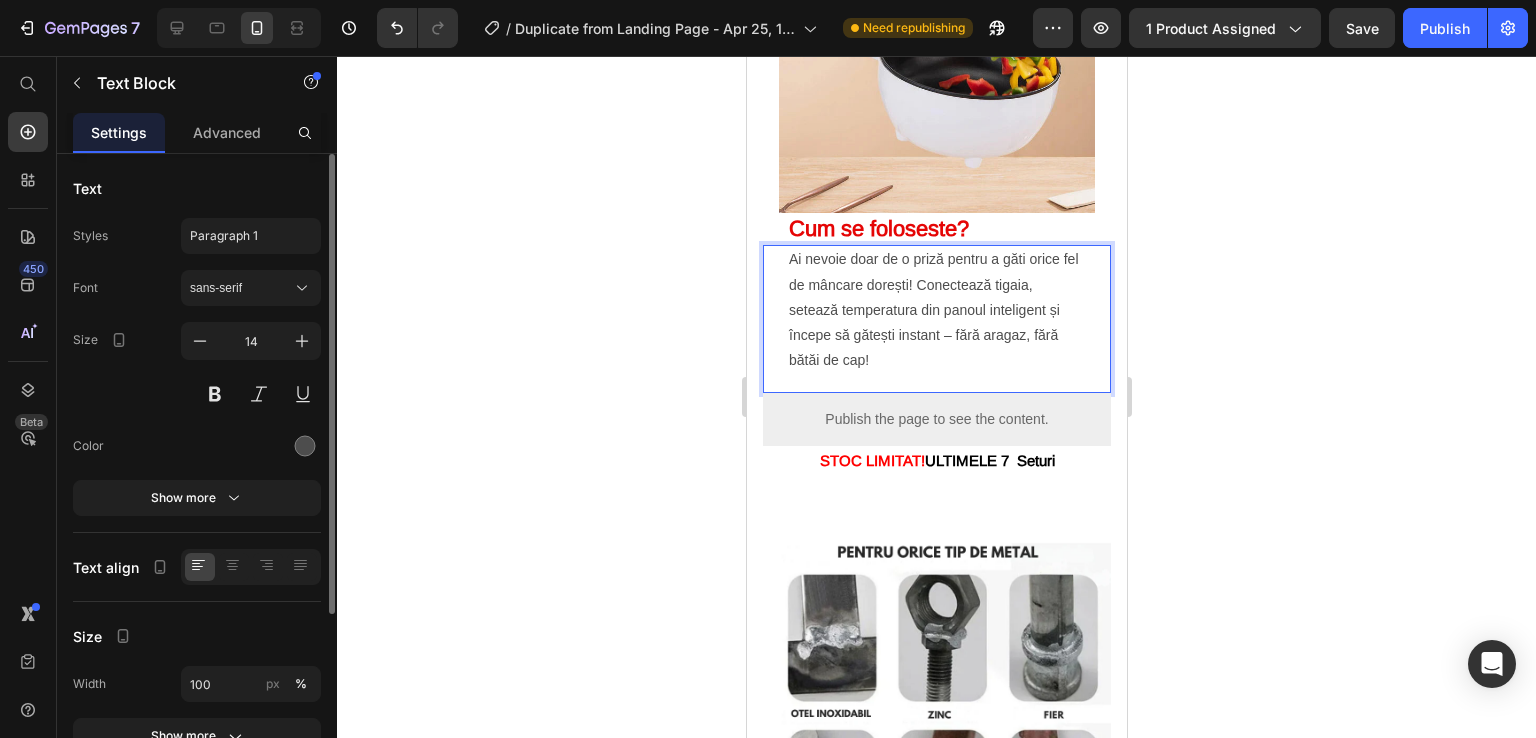 click on "Ai nevoie doar de o priză pentru a găti orice fel de mâncare dorești! Conectează tigaia, setează temperatura din panoul inteligent și începe să gătești instant – fără aragaz, fără bătăi de cap!" at bounding box center [936, 310] 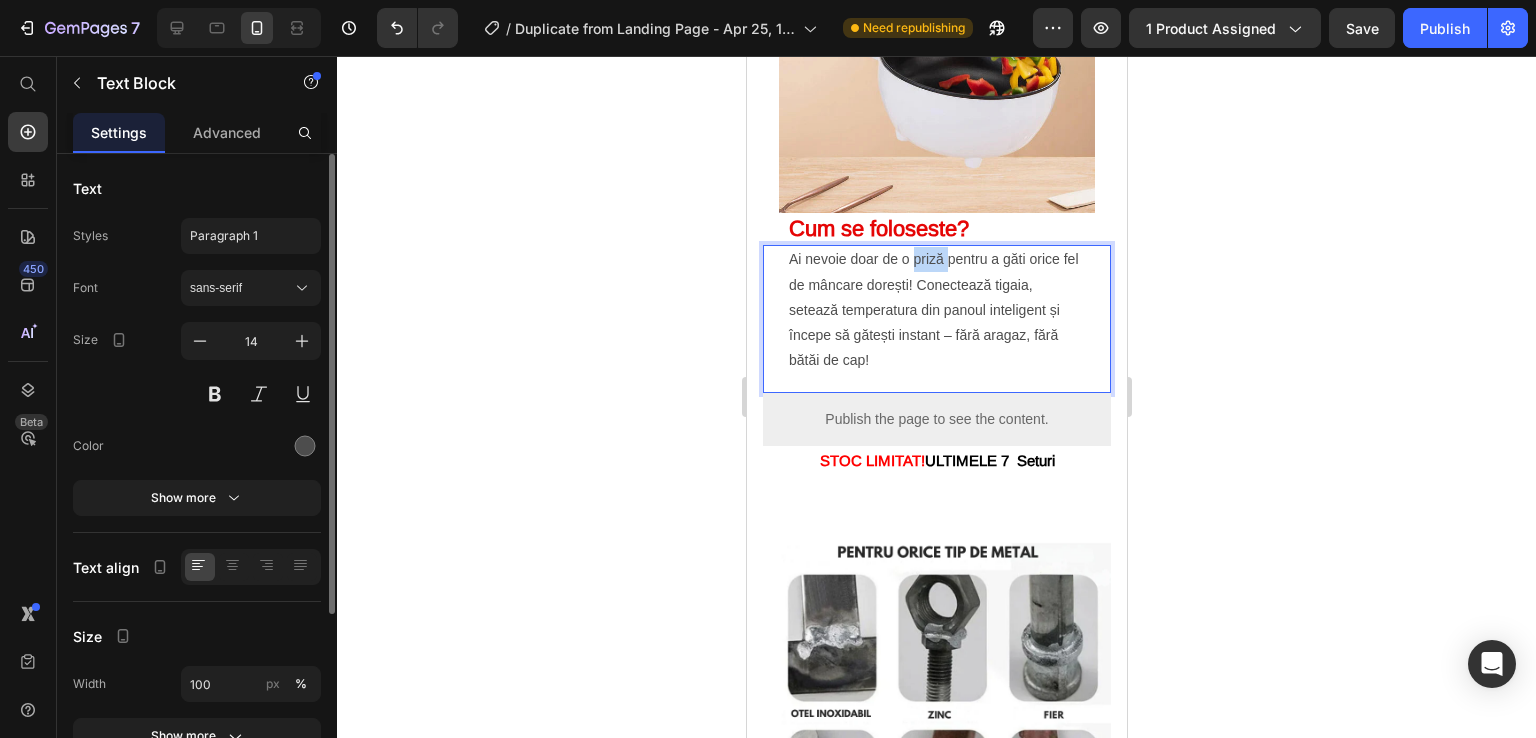 click on "Ai nevoie doar de o priză pentru a găti orice fel de mâncare dorești! Conectează tigaia, setează temperatura din panoul inteligent și începe să gătești instant – fără aragaz, fără bătăi de cap!" at bounding box center (936, 310) 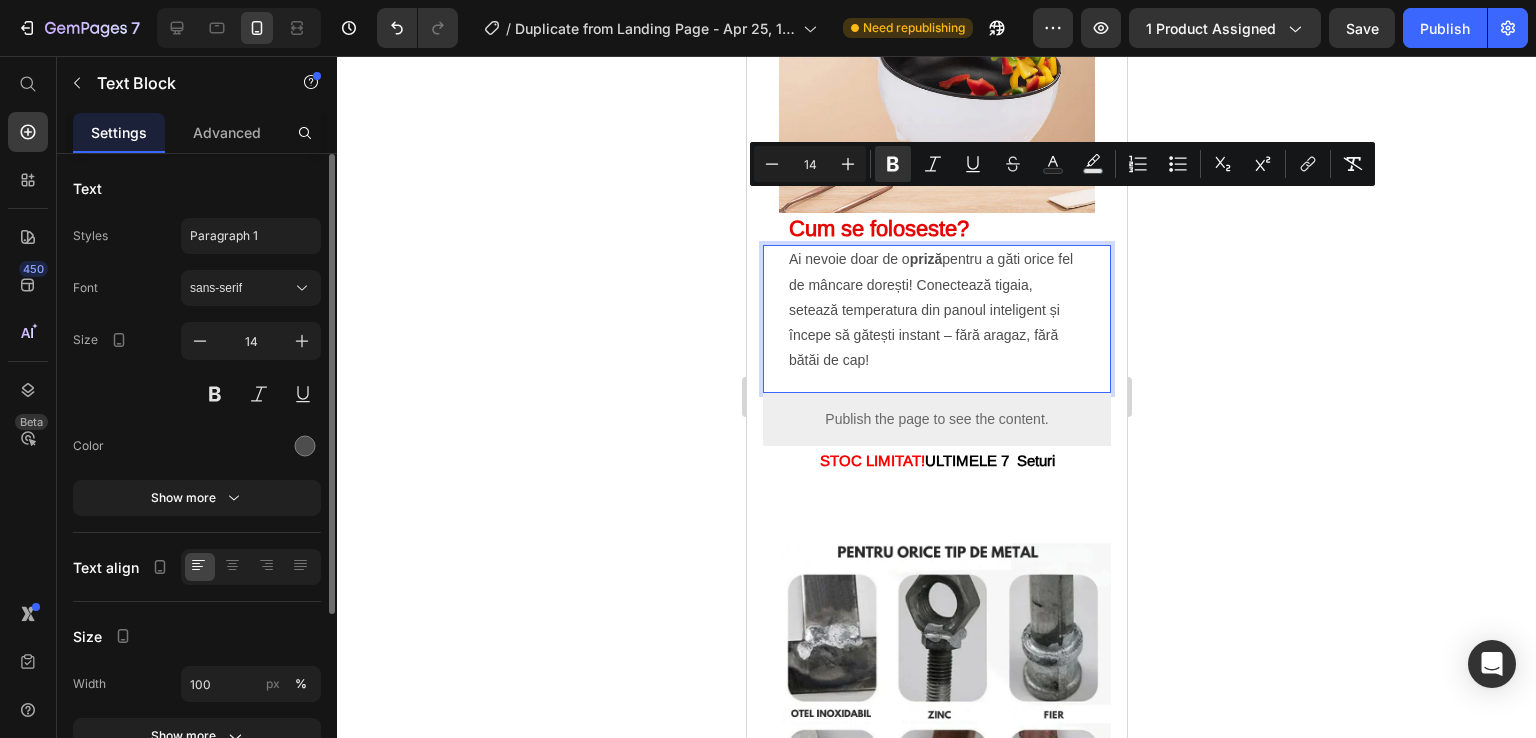 click on "Ai nevoie doar de o  priză  pentru a găti orice fel de mâncare dorești! Conectează tigaia, setează temperatura din panoul inteligent și începe să gătești instant – fără aragaz, fără bătăi de cap!" at bounding box center (936, 310) 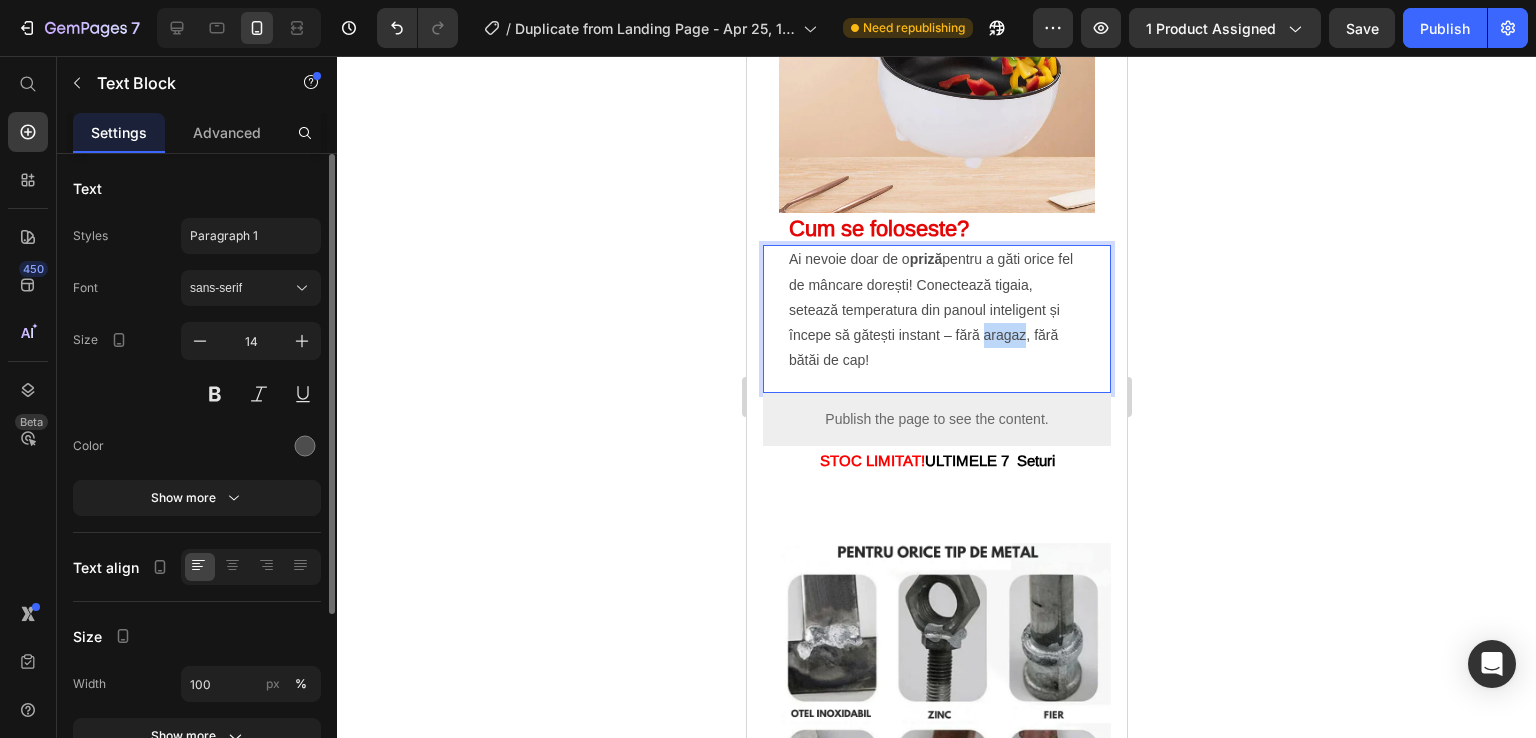 click on "Ai nevoie doar de o  priză  pentru a găti orice fel de mâncare dorești! Conectează tigaia, setează temperatura din panoul inteligent și începe să gătești instant – fără aragaz, fără bătăi de cap!" at bounding box center [936, 310] 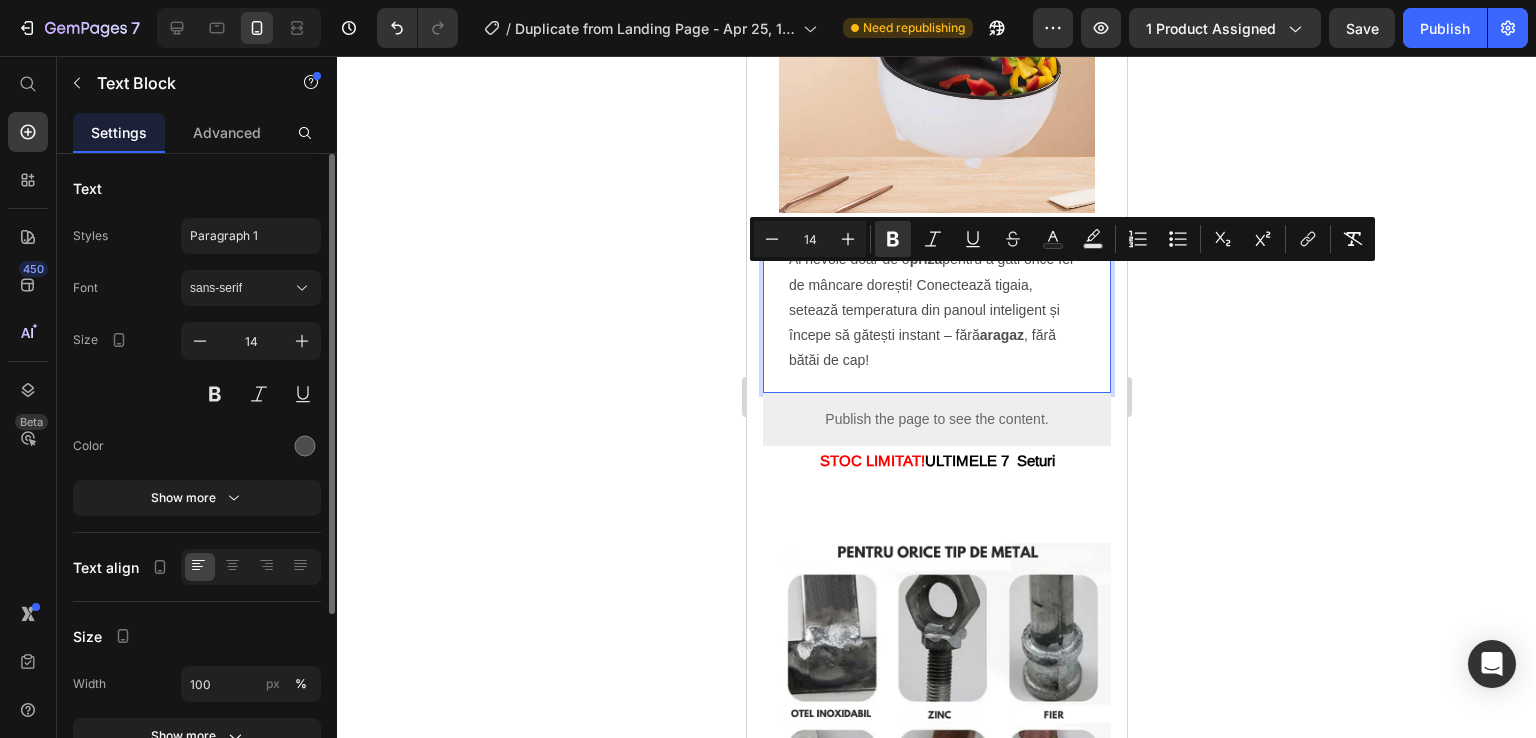 click on "Ai nevoie doar de o  priză  pentru a găti orice fel de mâncare dorești! Conectează tigaia, setează temperatura din panoul inteligent și începe să gătești instant – fără  aragaz , fără bătăi de cap!" at bounding box center [936, 310] 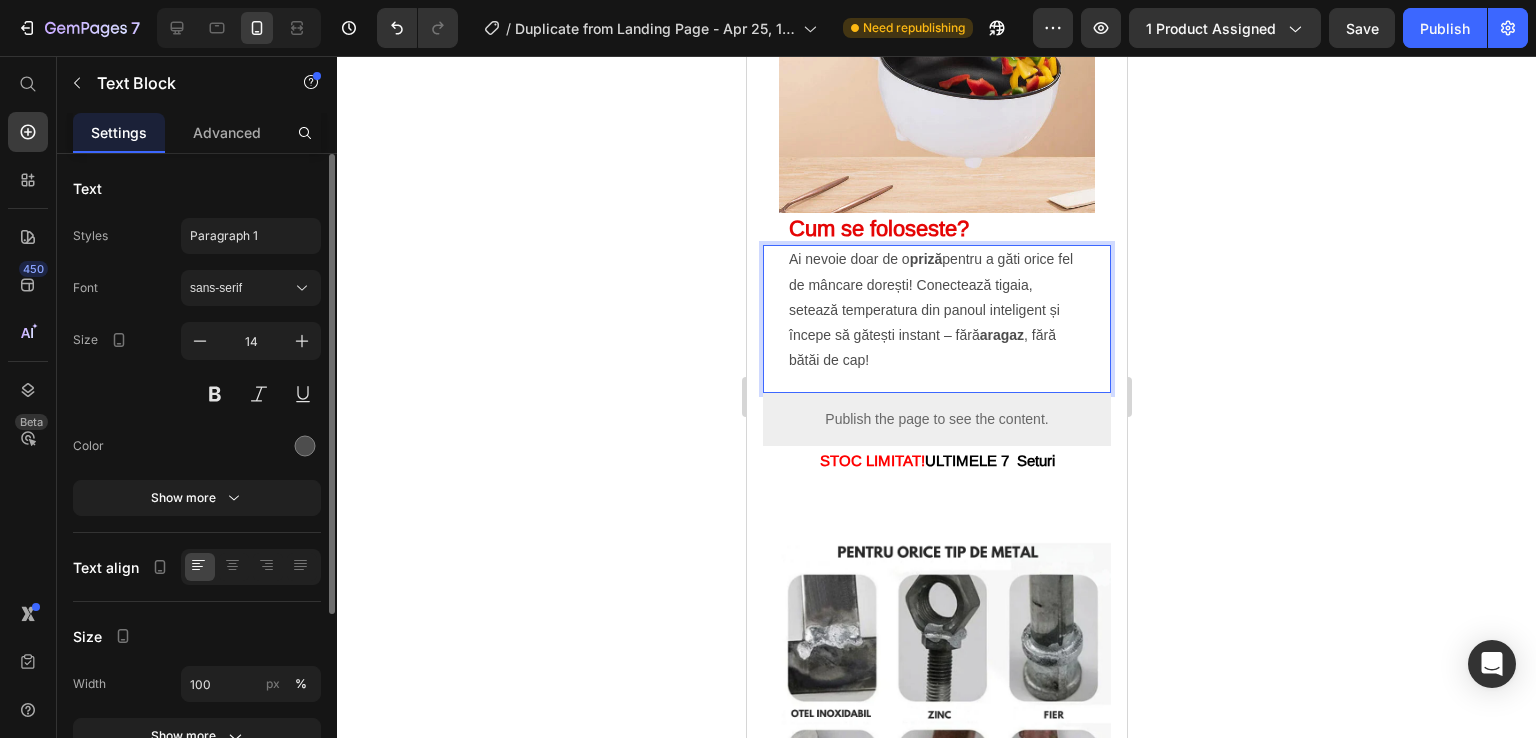 click on "Ai nevoie doar de o  priză  pentru a găti orice fel de mâncare dorești! Conectează tigaia, setează temperatura din panoul inteligent și începe să gătești instant – fără  aragaz , fără bătăi de cap!" at bounding box center [936, 310] 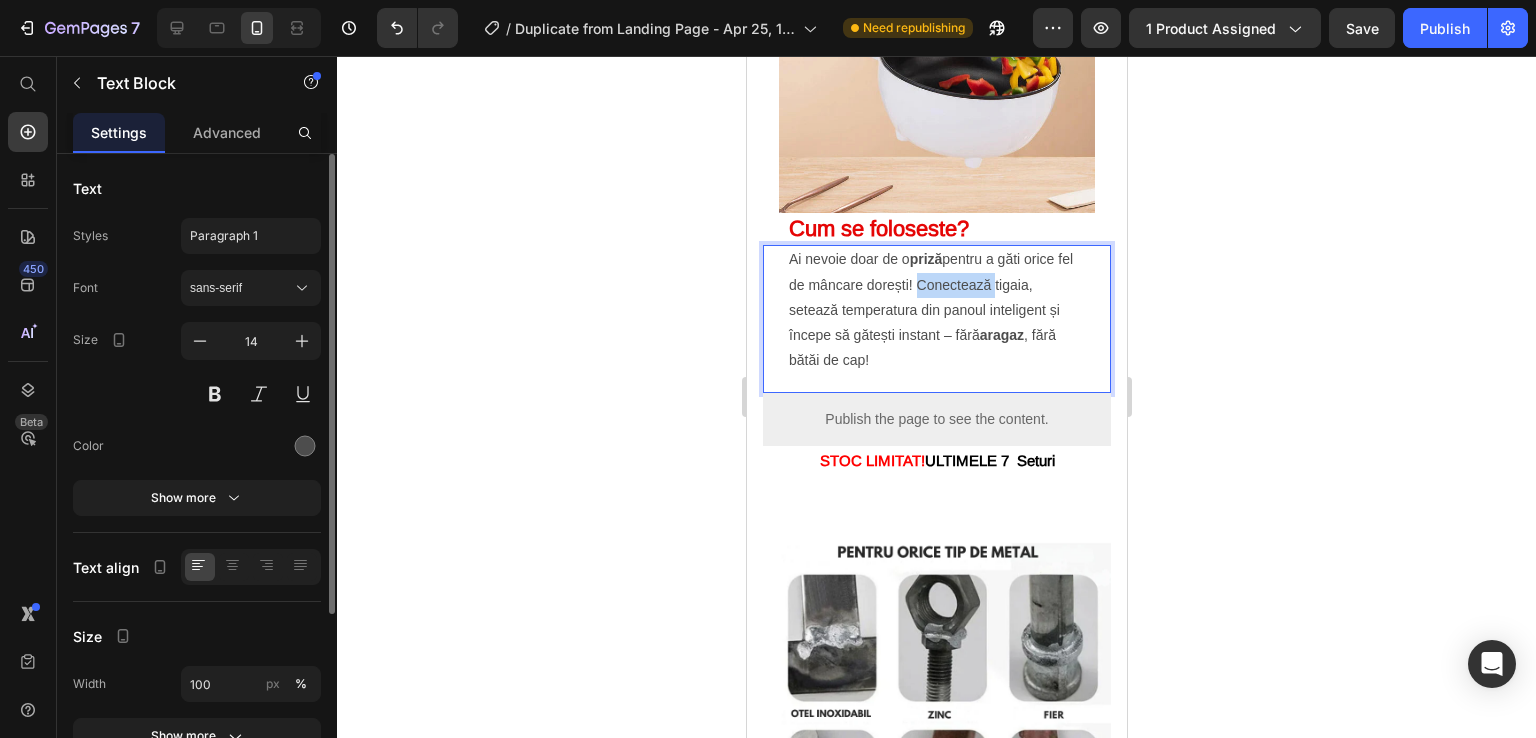 click on "Ai nevoie doar de o  priză  pentru a găti orice fel de mâncare dorești! Conectează tigaia, setează temperatura din panoul inteligent și începe să gătești instant – fără  aragaz , fără bătăi de cap!" at bounding box center (936, 310) 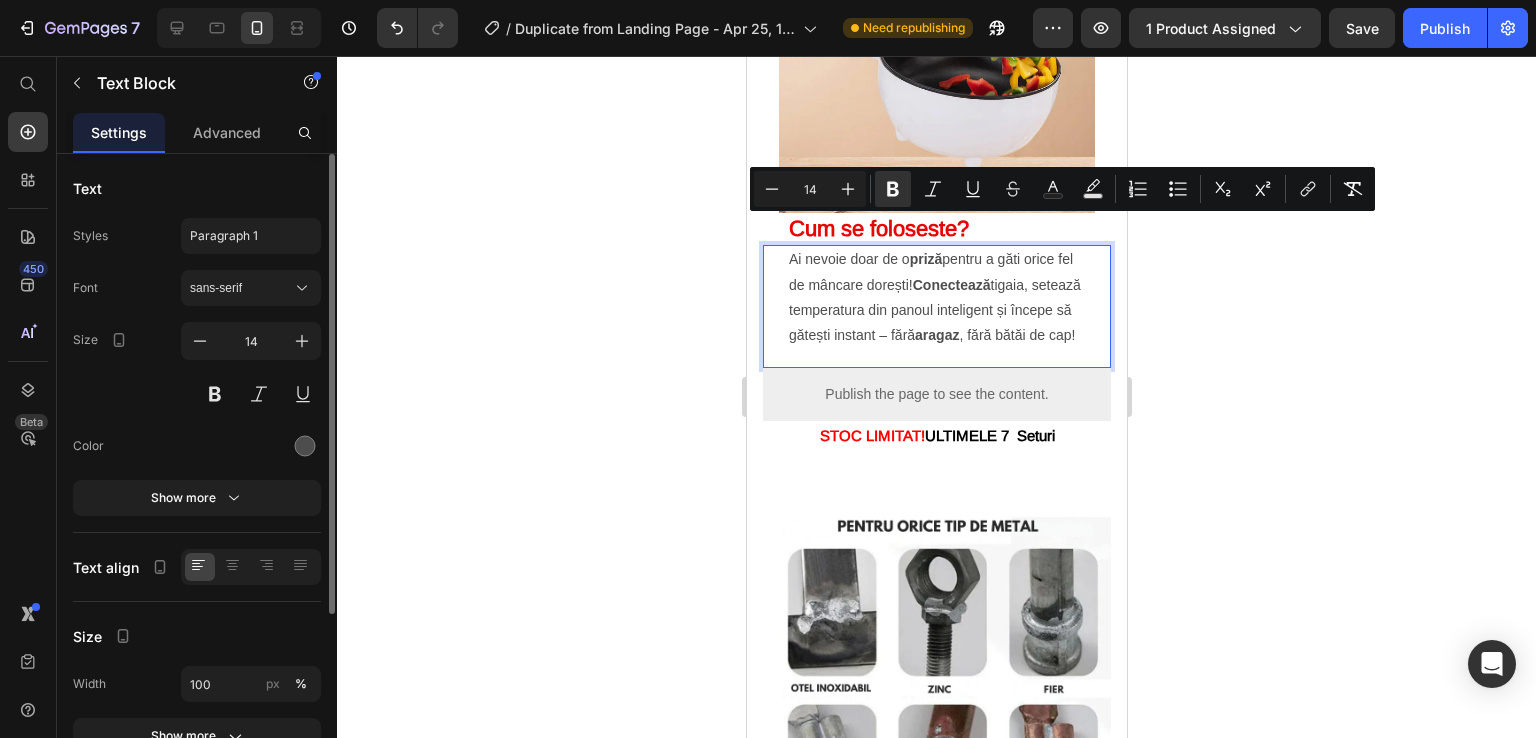 click 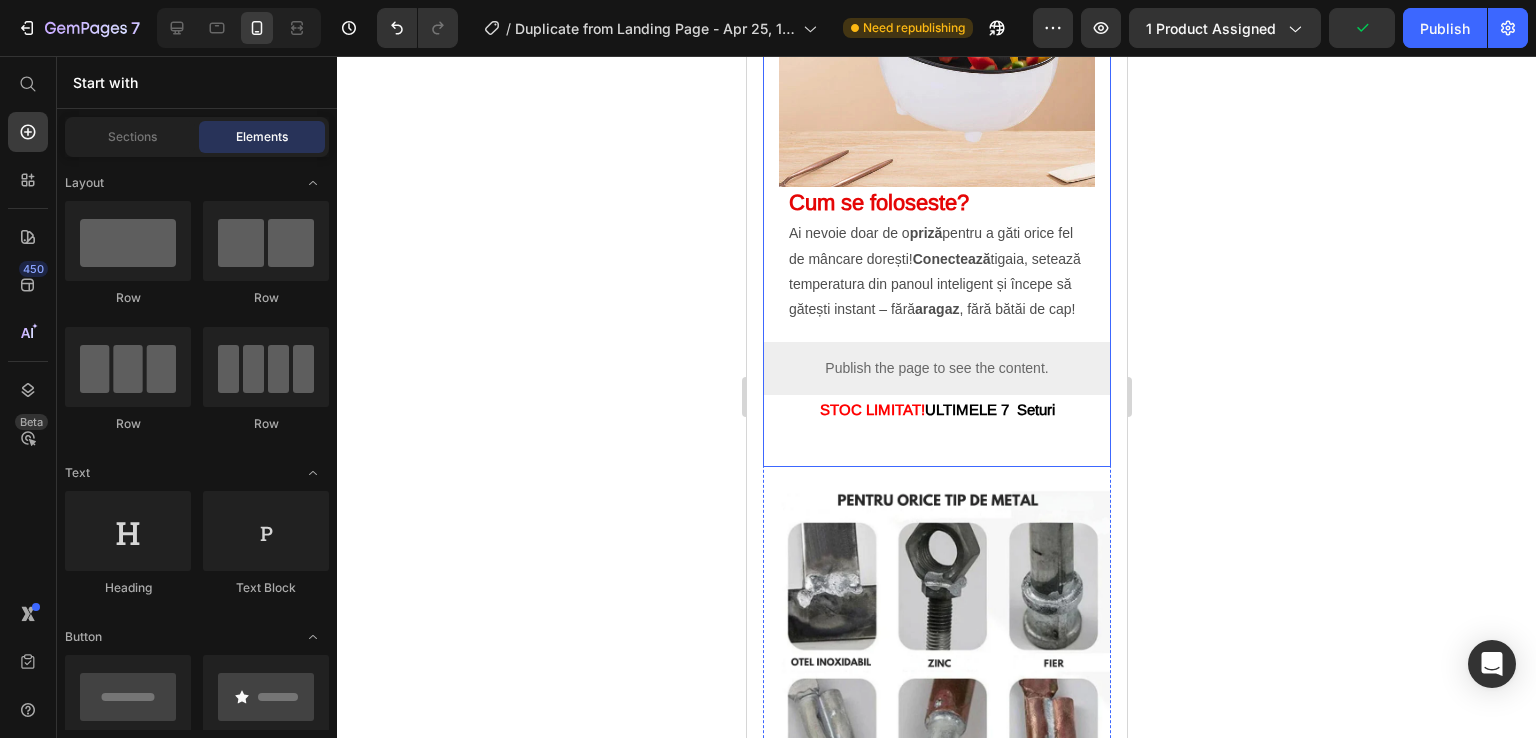 scroll, scrollTop: 3600, scrollLeft: 0, axis: vertical 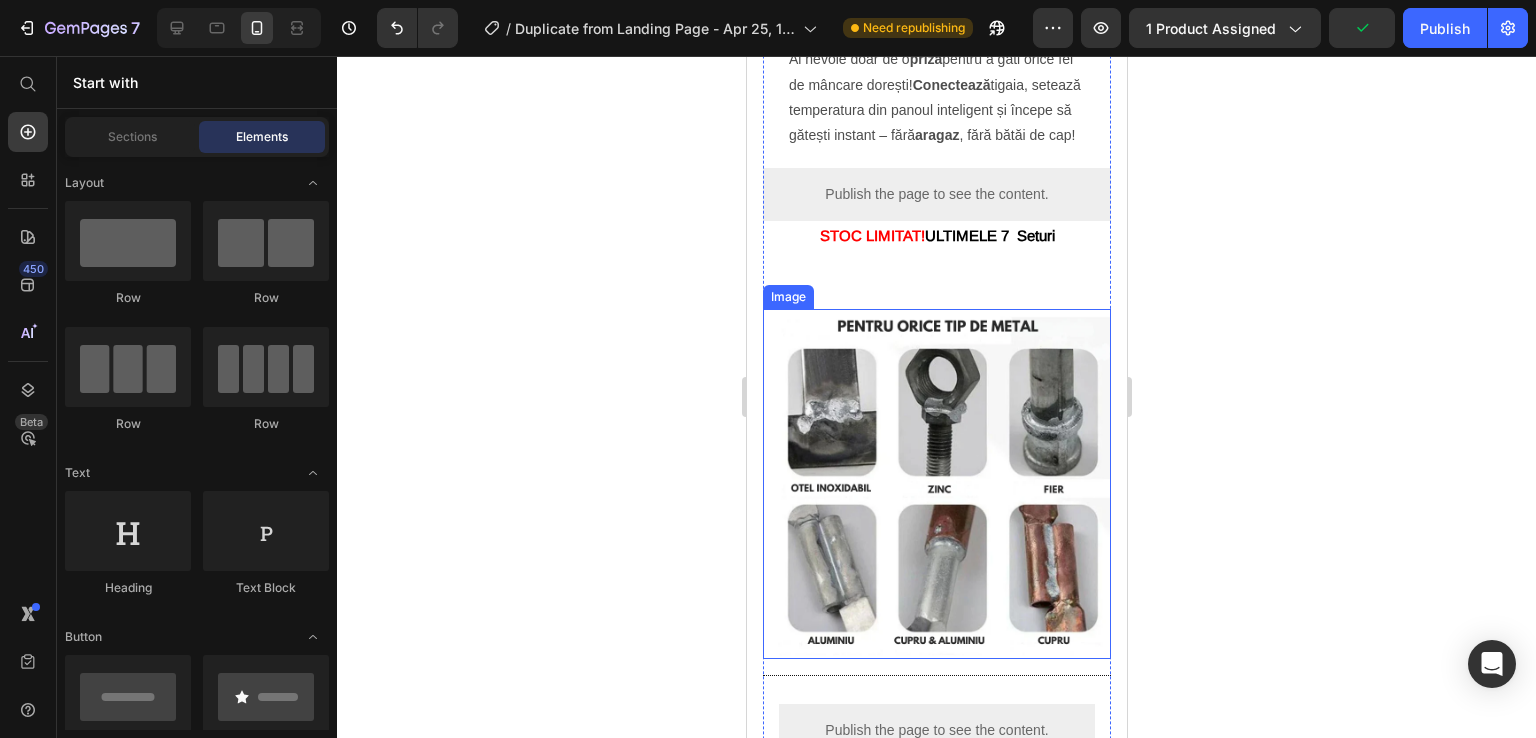click at bounding box center (936, 484) 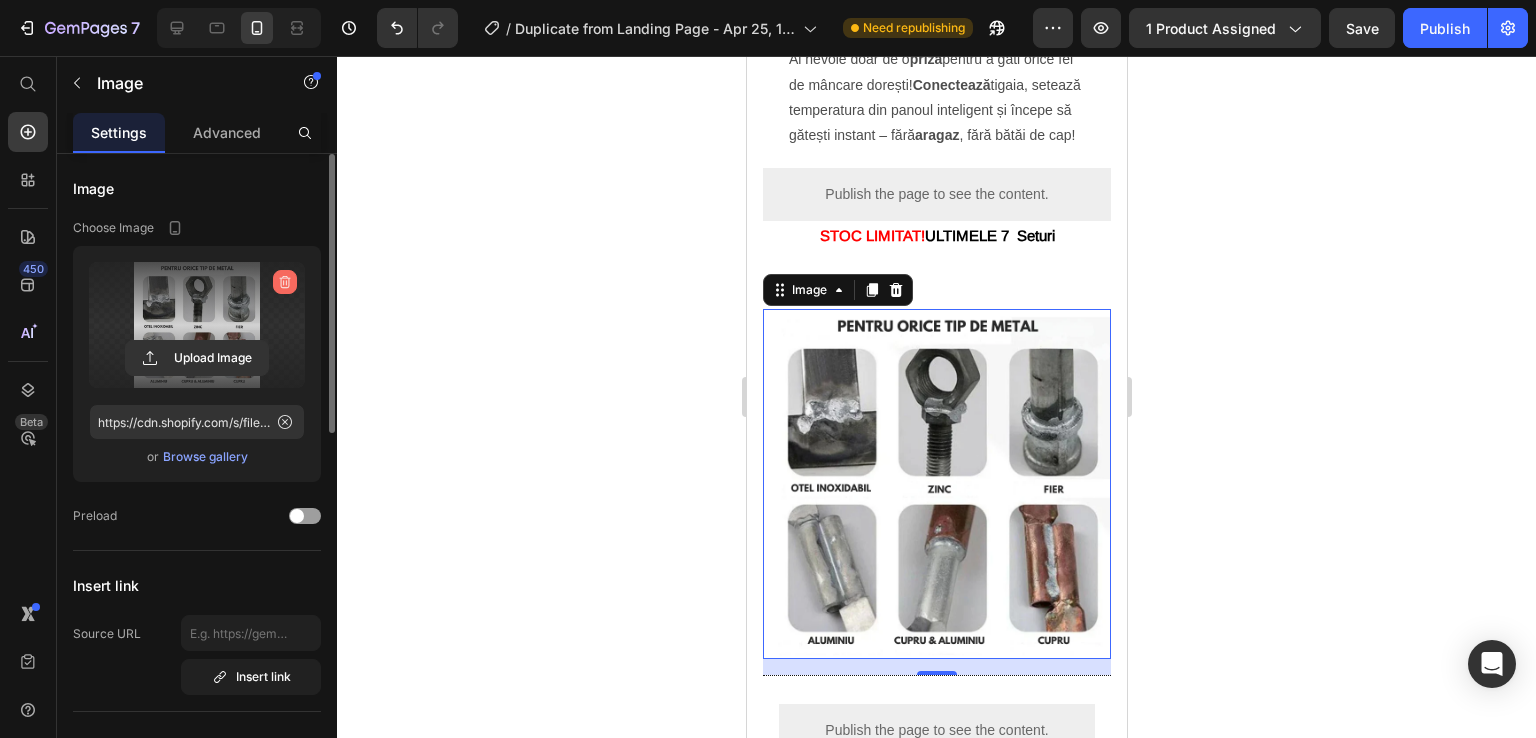 click 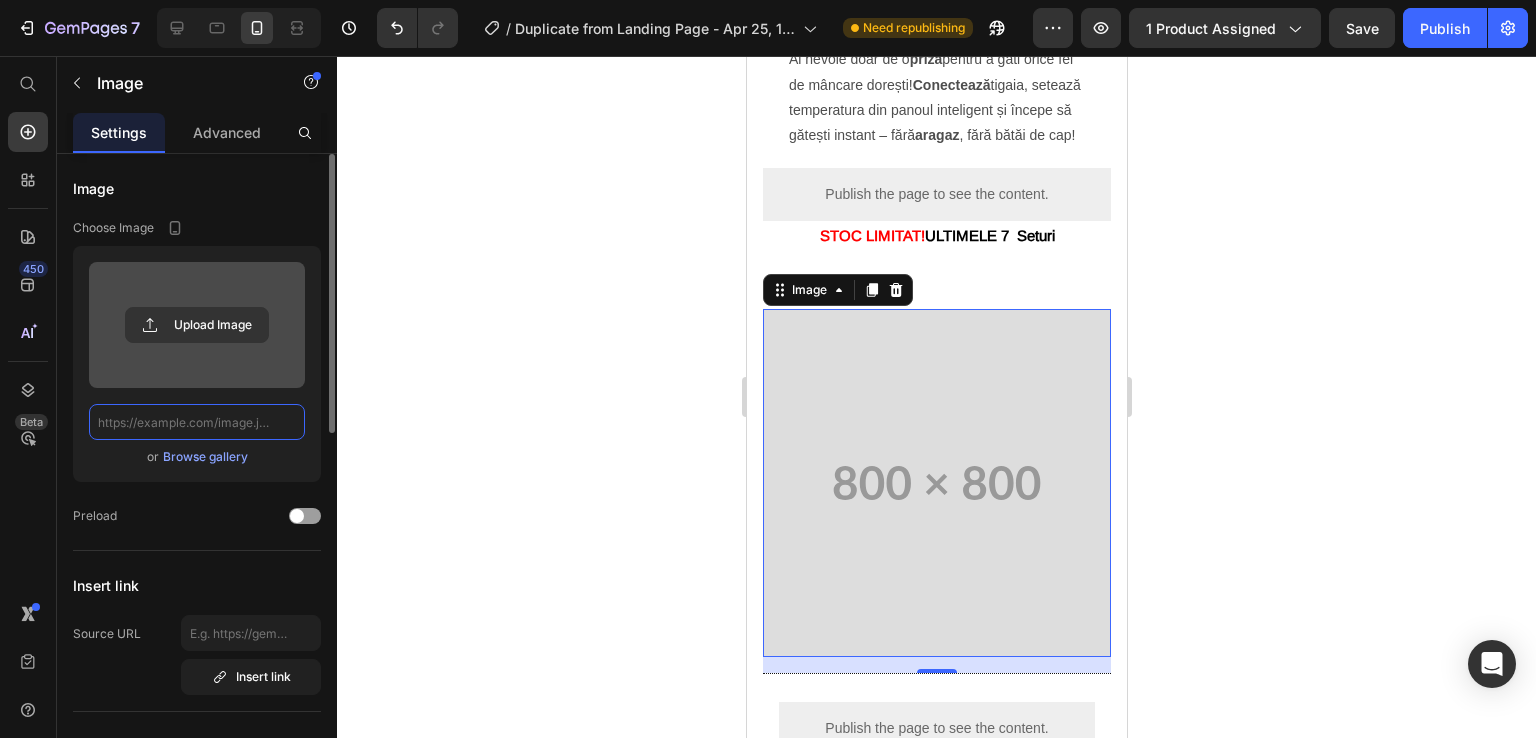 scroll, scrollTop: 0, scrollLeft: 0, axis: both 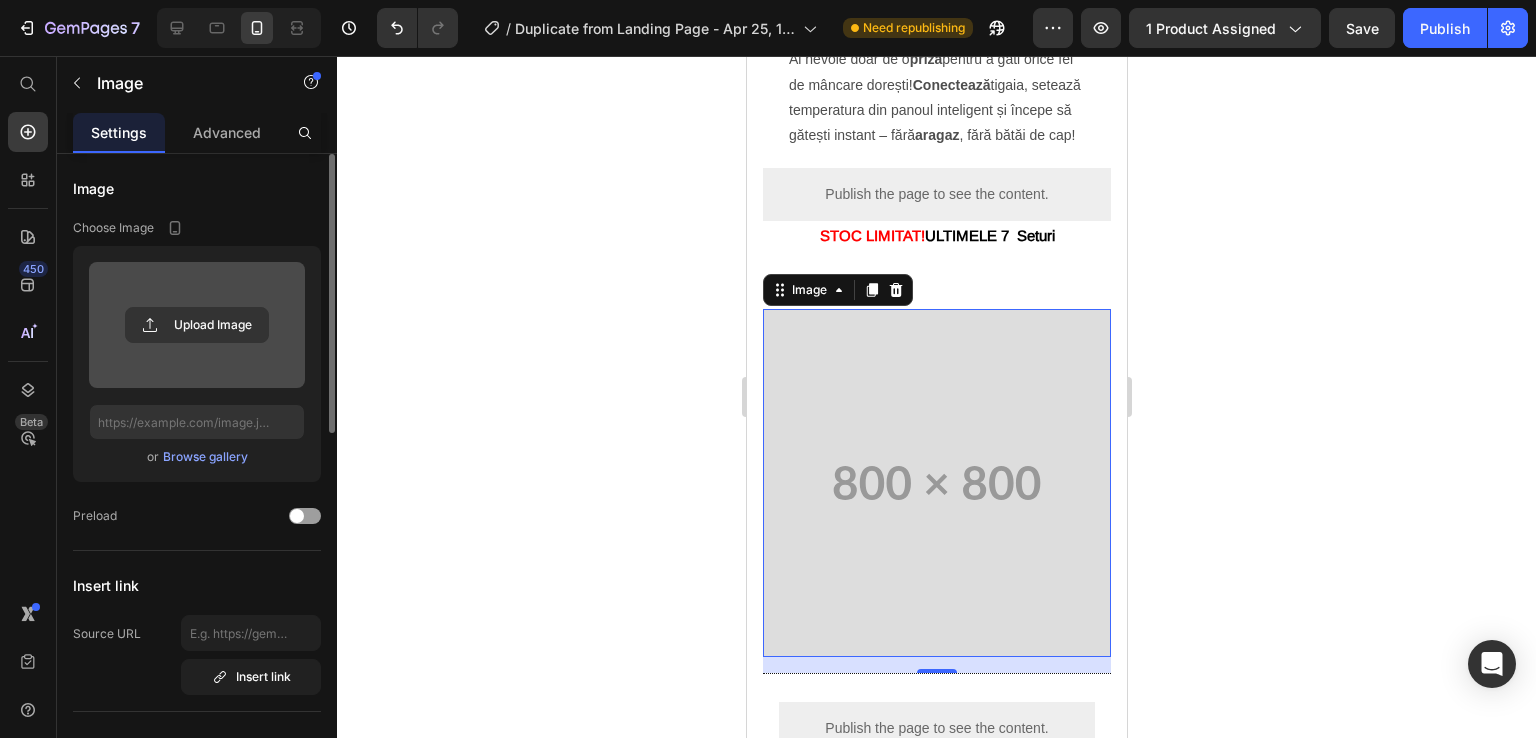 click at bounding box center (197, 325) 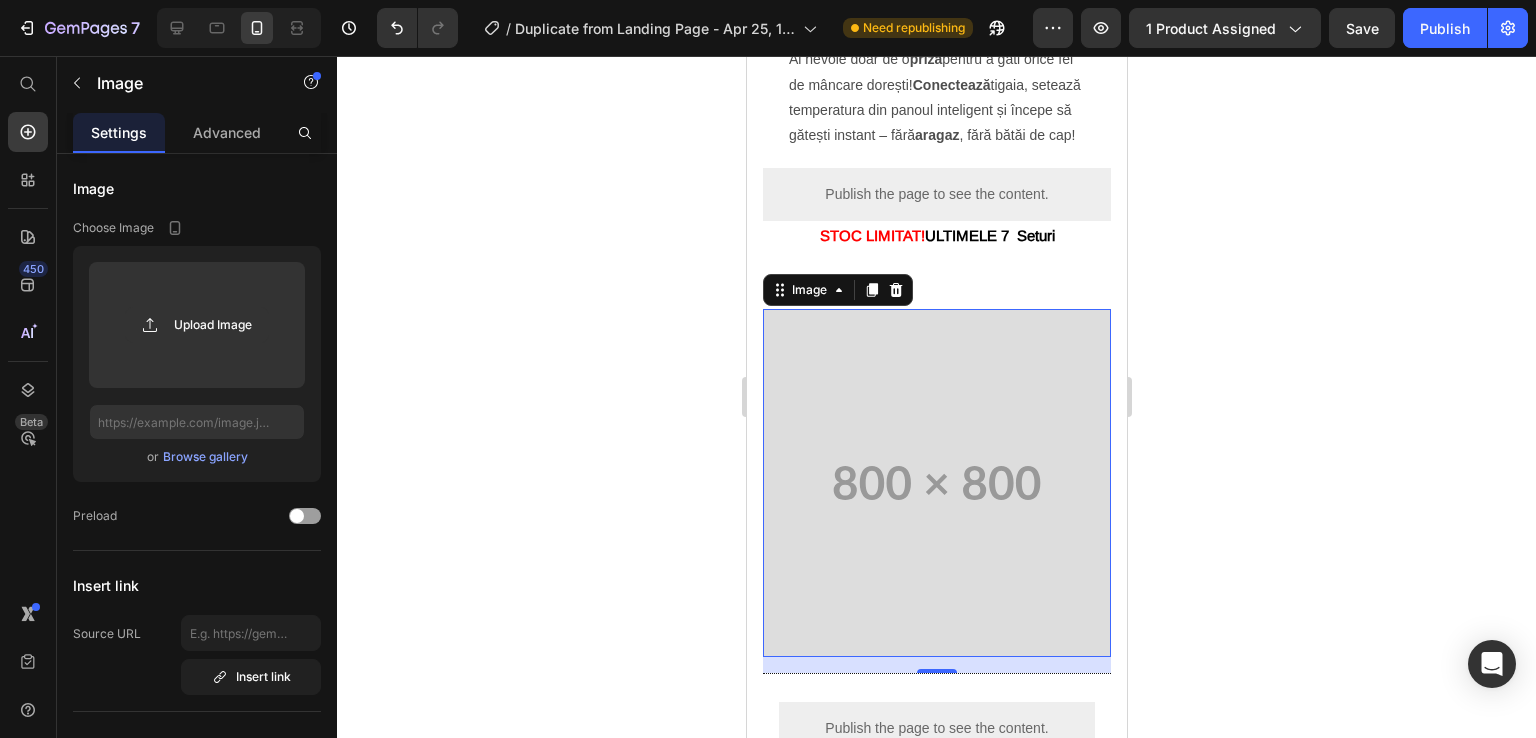 type on "https://cdn.shopify.com/s/files/1/0930/3100/6475/files/gempages_564793600076940453-66875a51-8ac0-4ff6-996d-851dc44e324c.webp" 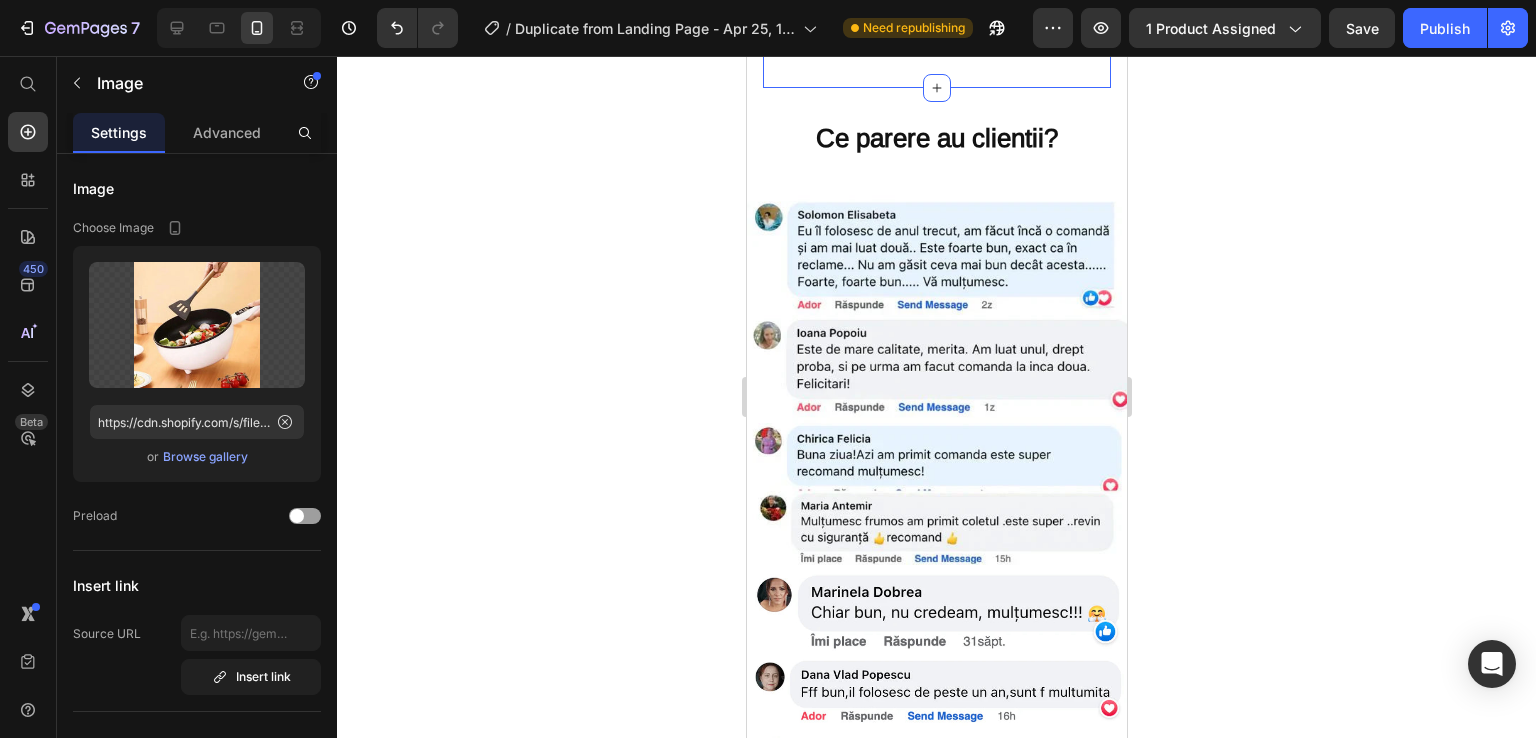 scroll, scrollTop: 4300, scrollLeft: 0, axis: vertical 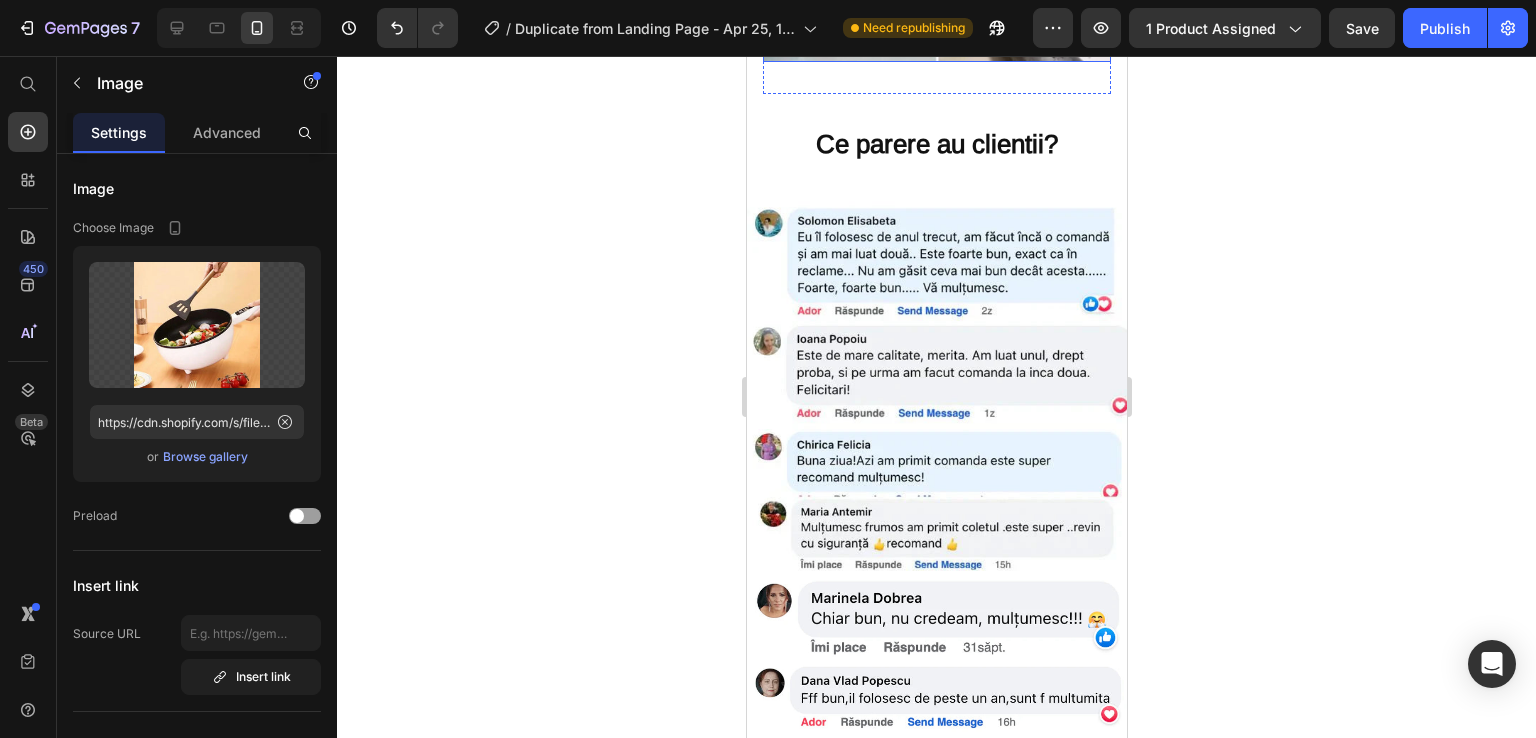 click at bounding box center [936, -112] 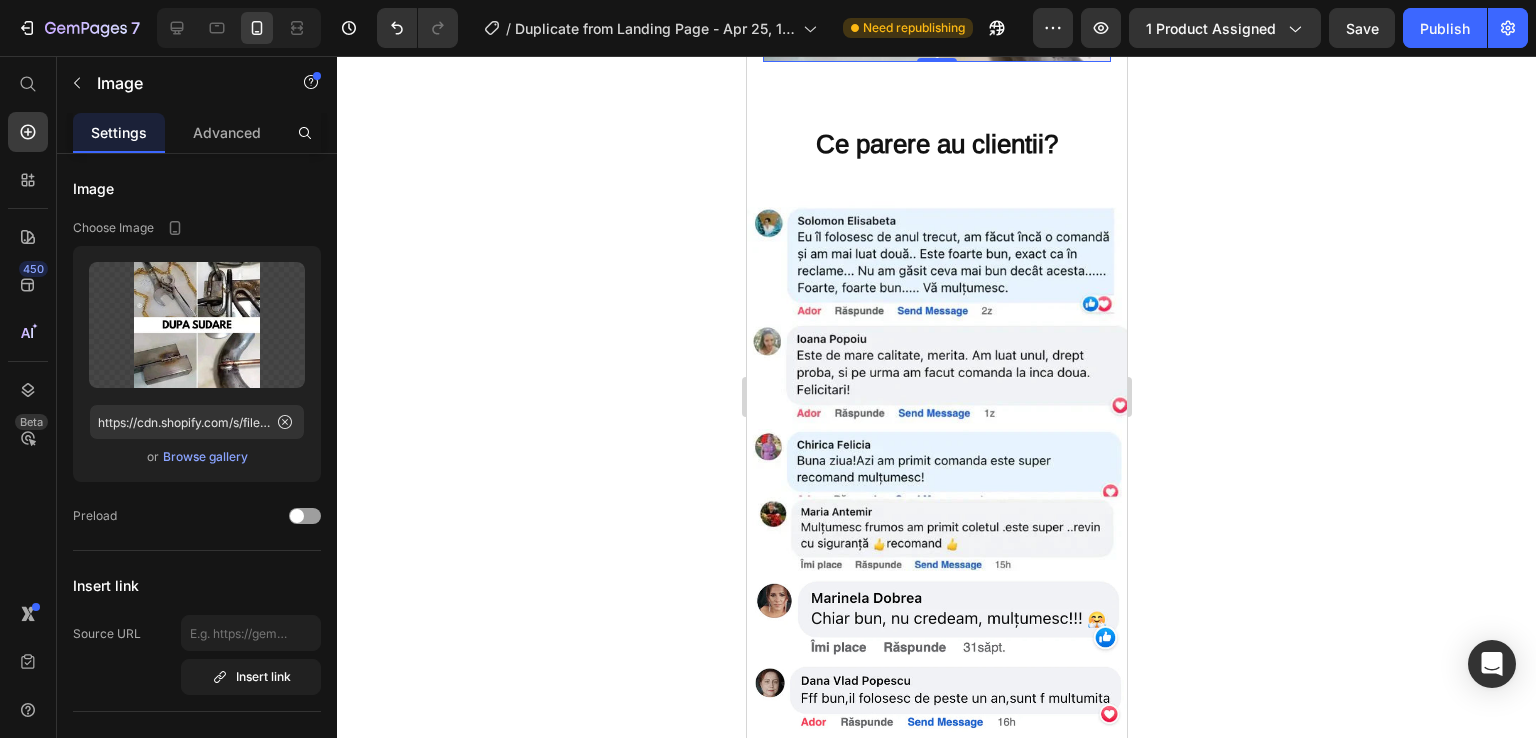 click at bounding box center [936, -112] 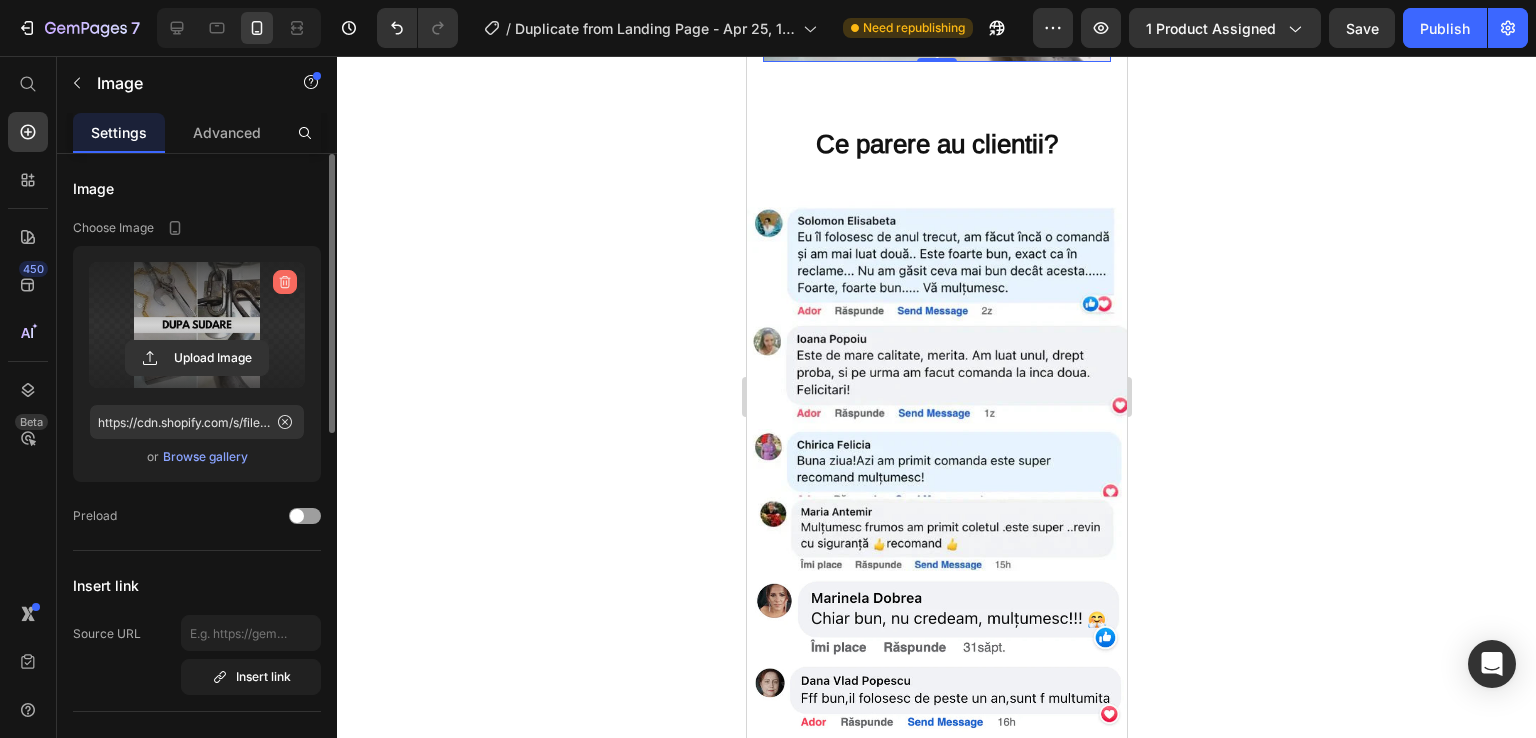 click at bounding box center [285, 282] 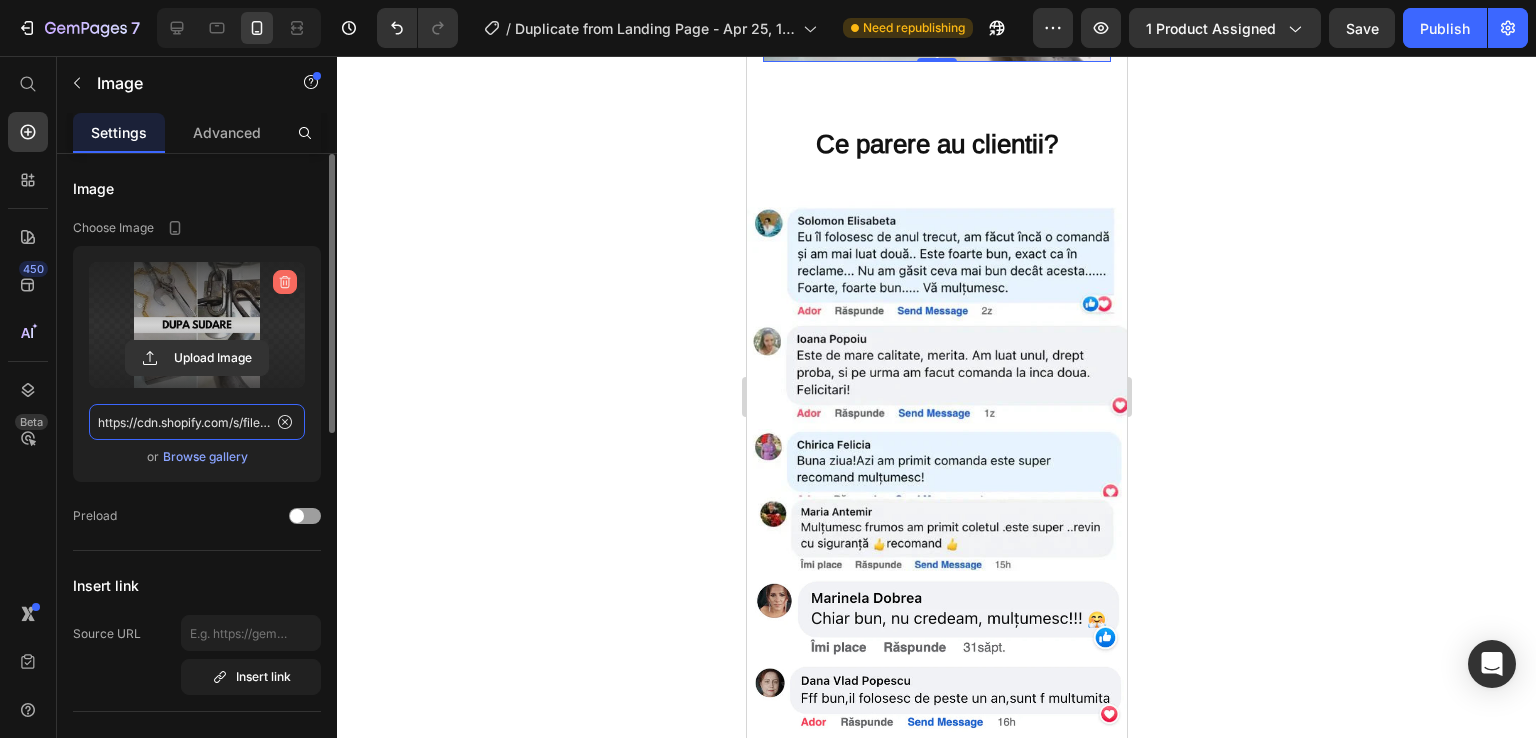 type 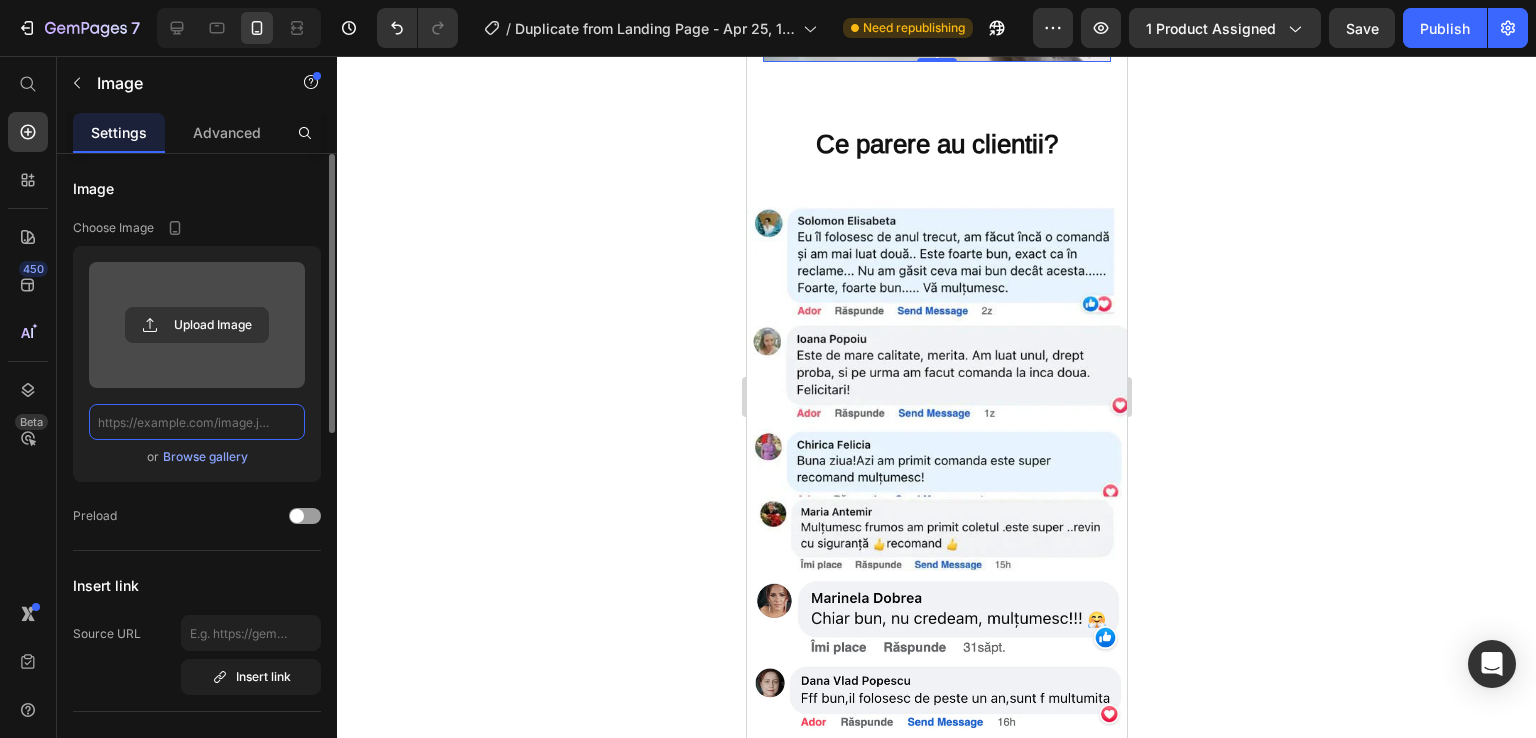 scroll, scrollTop: 0, scrollLeft: 0, axis: both 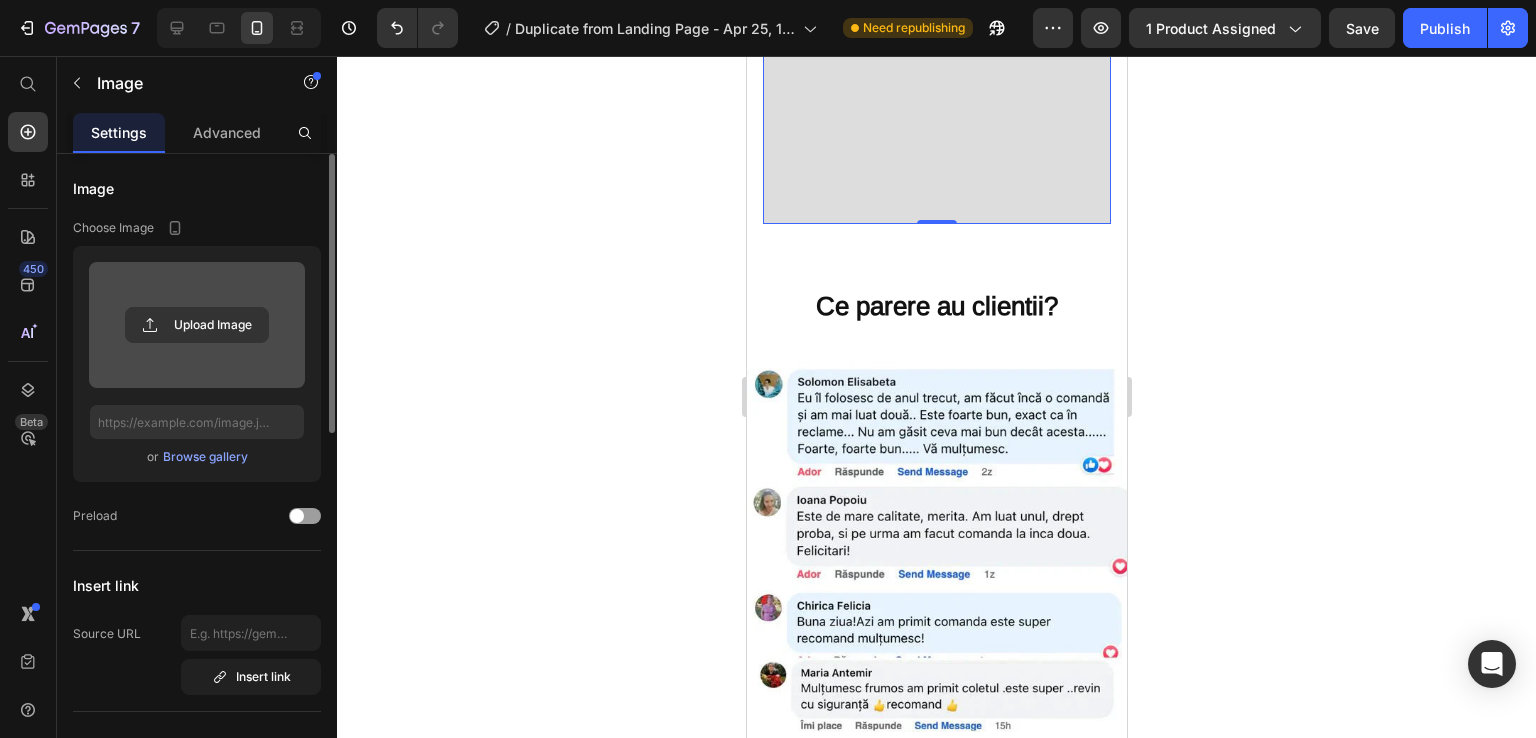 click at bounding box center (936, -31) 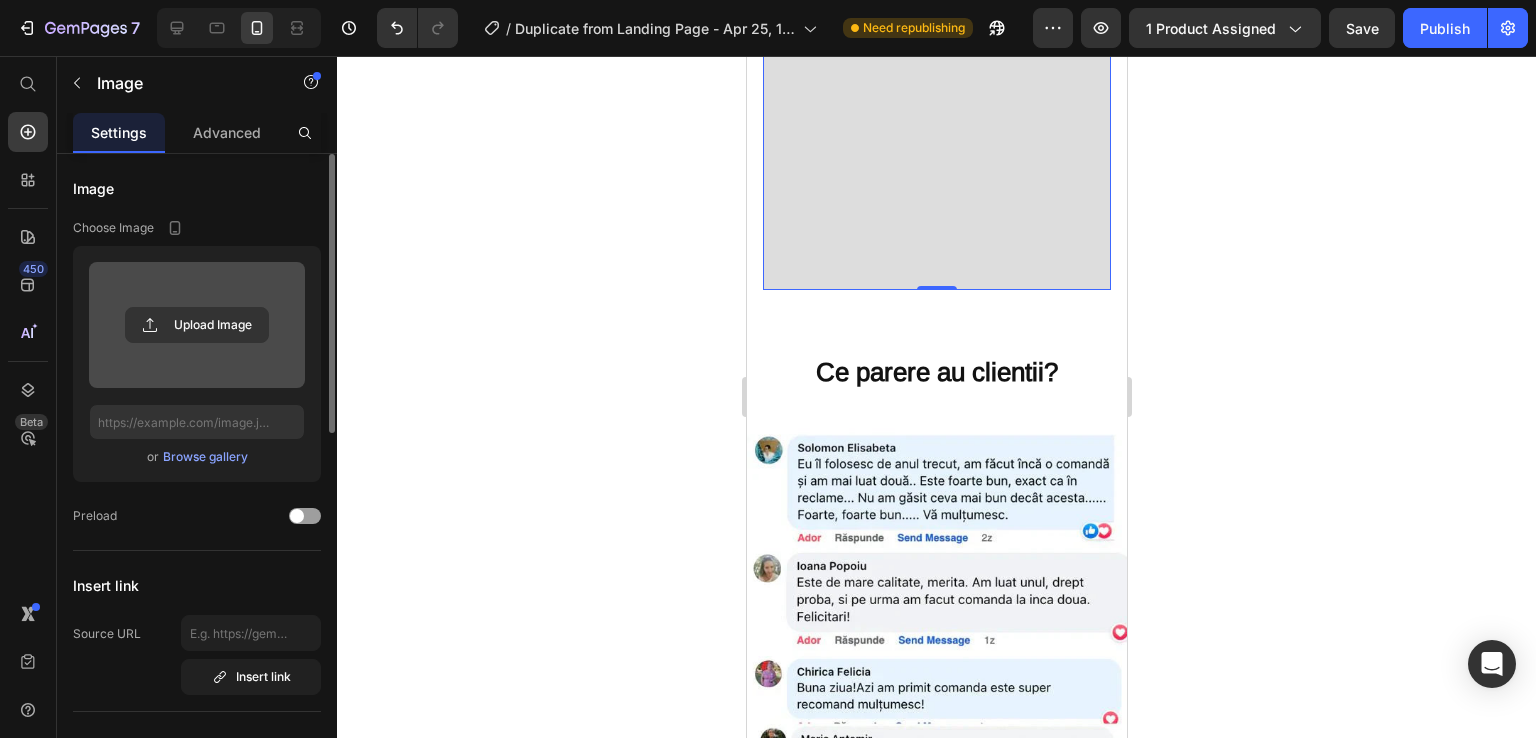 scroll, scrollTop: 4200, scrollLeft: 0, axis: vertical 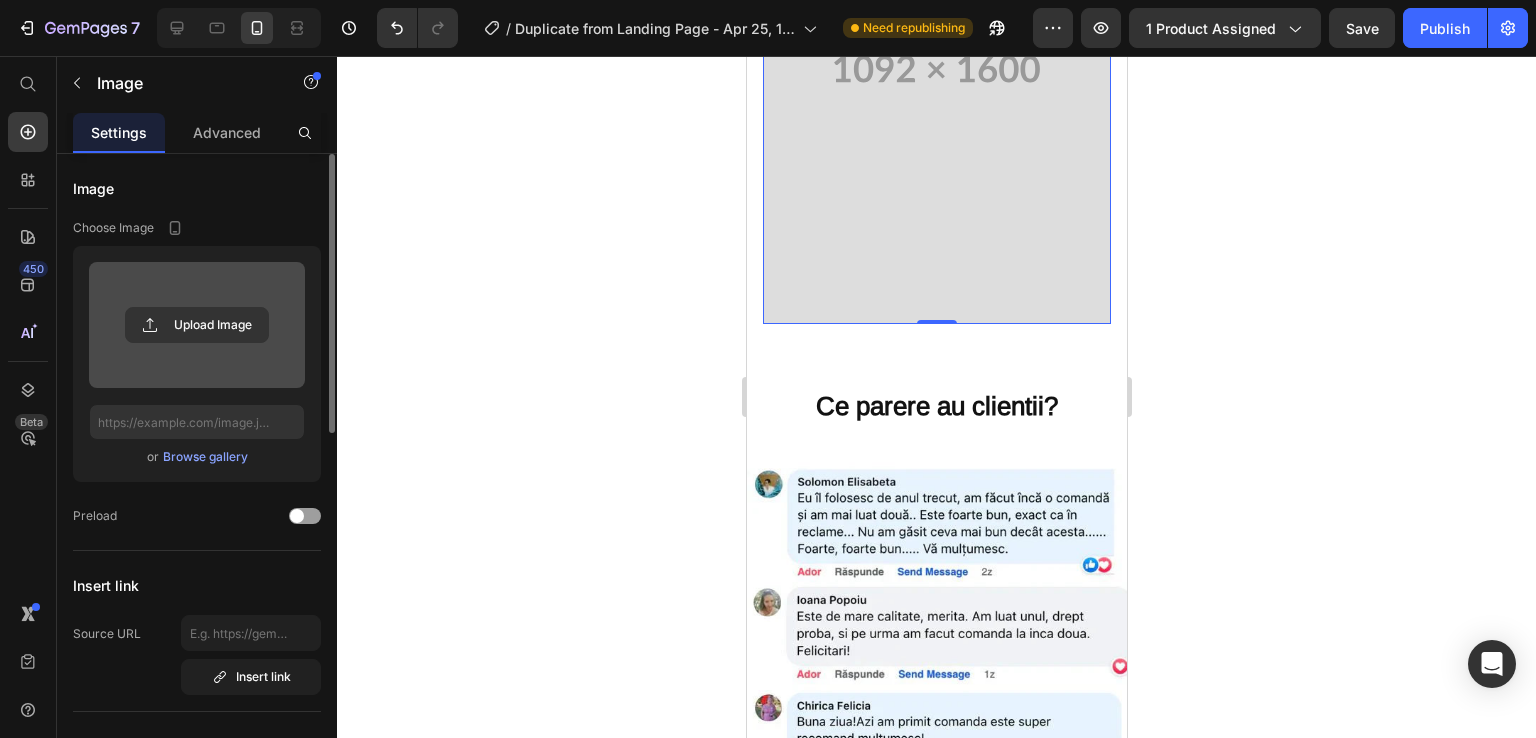 click 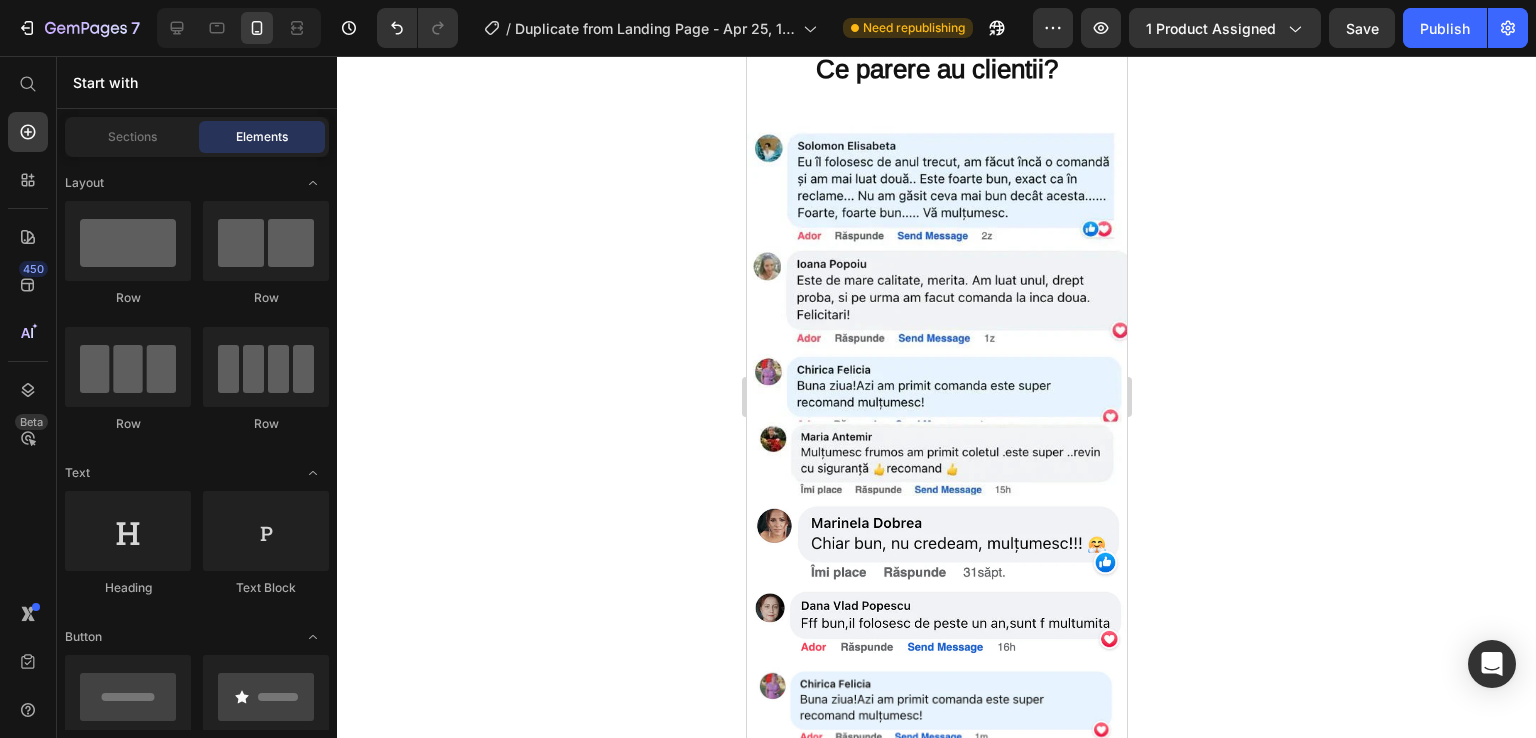 scroll, scrollTop: 4000, scrollLeft: 0, axis: vertical 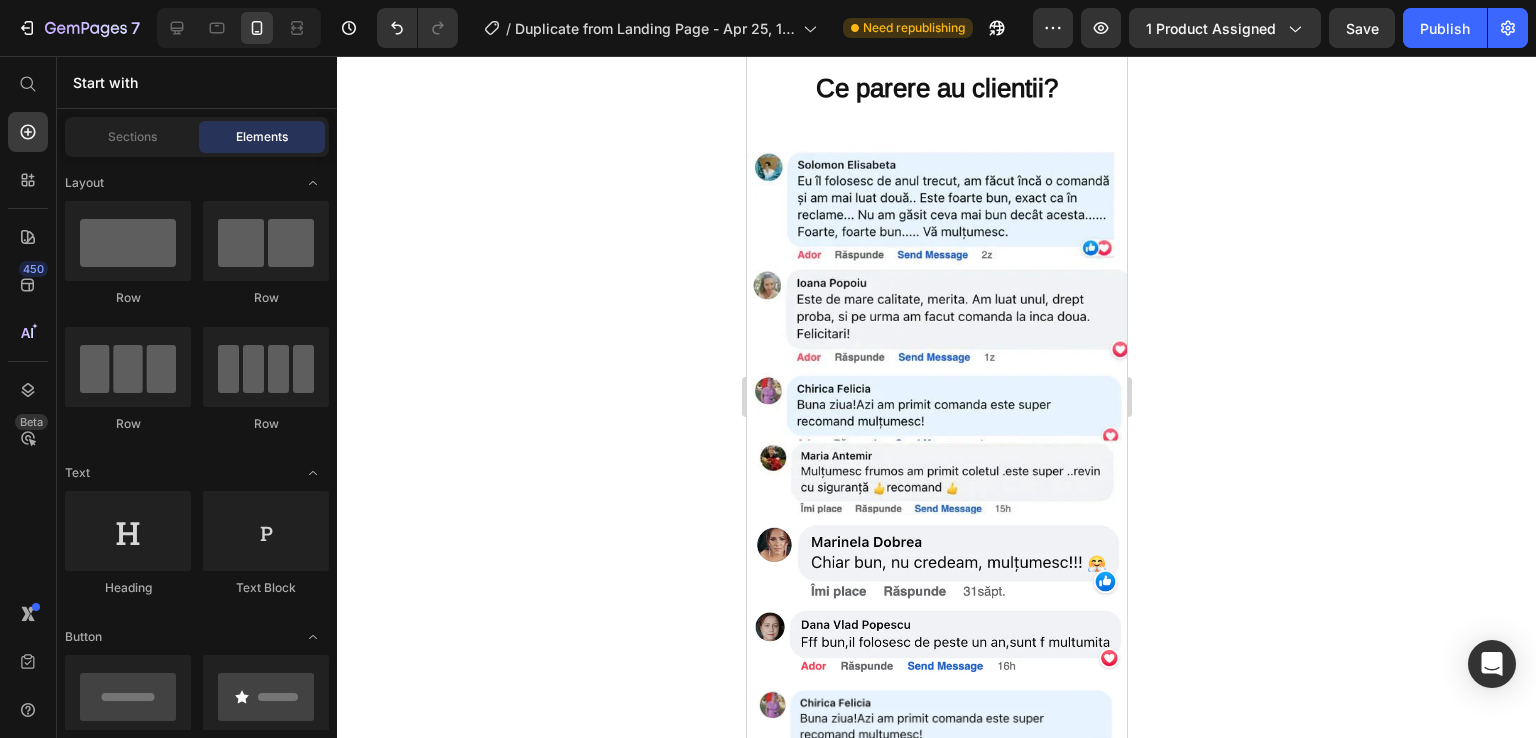 click on "STOC LIMITAT!  ULTIMELE 7   Seturi" at bounding box center [936, -9] 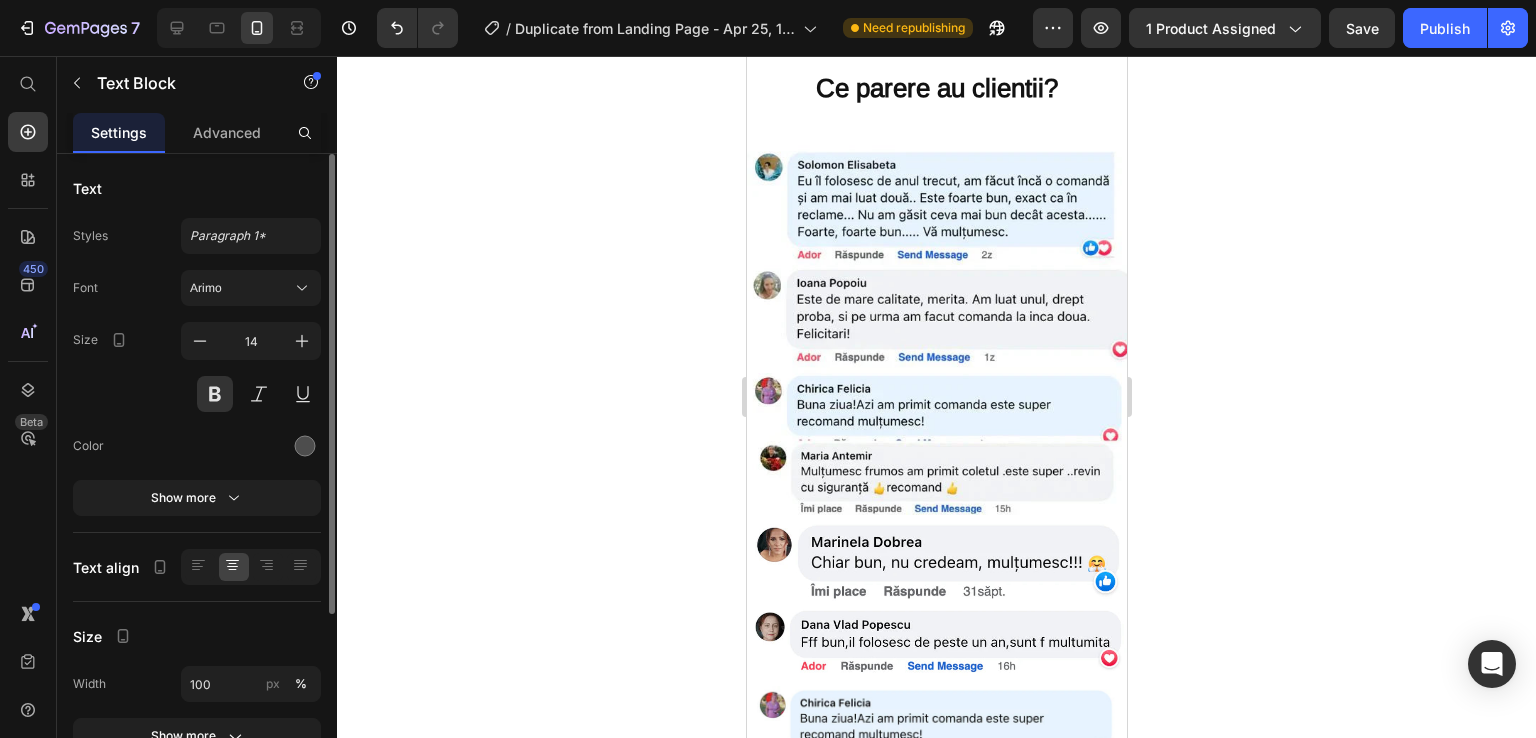 click 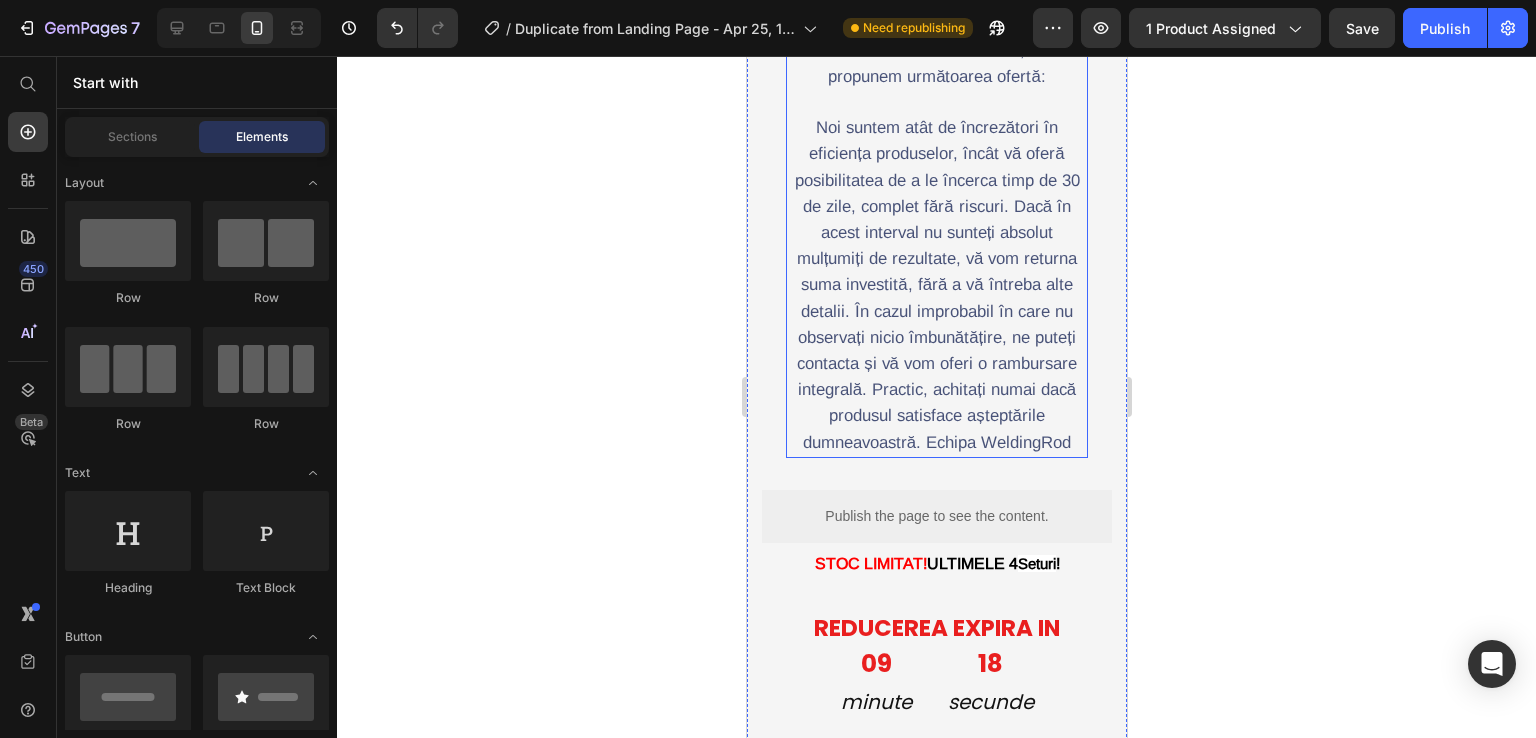 scroll, scrollTop: 6300, scrollLeft: 0, axis: vertical 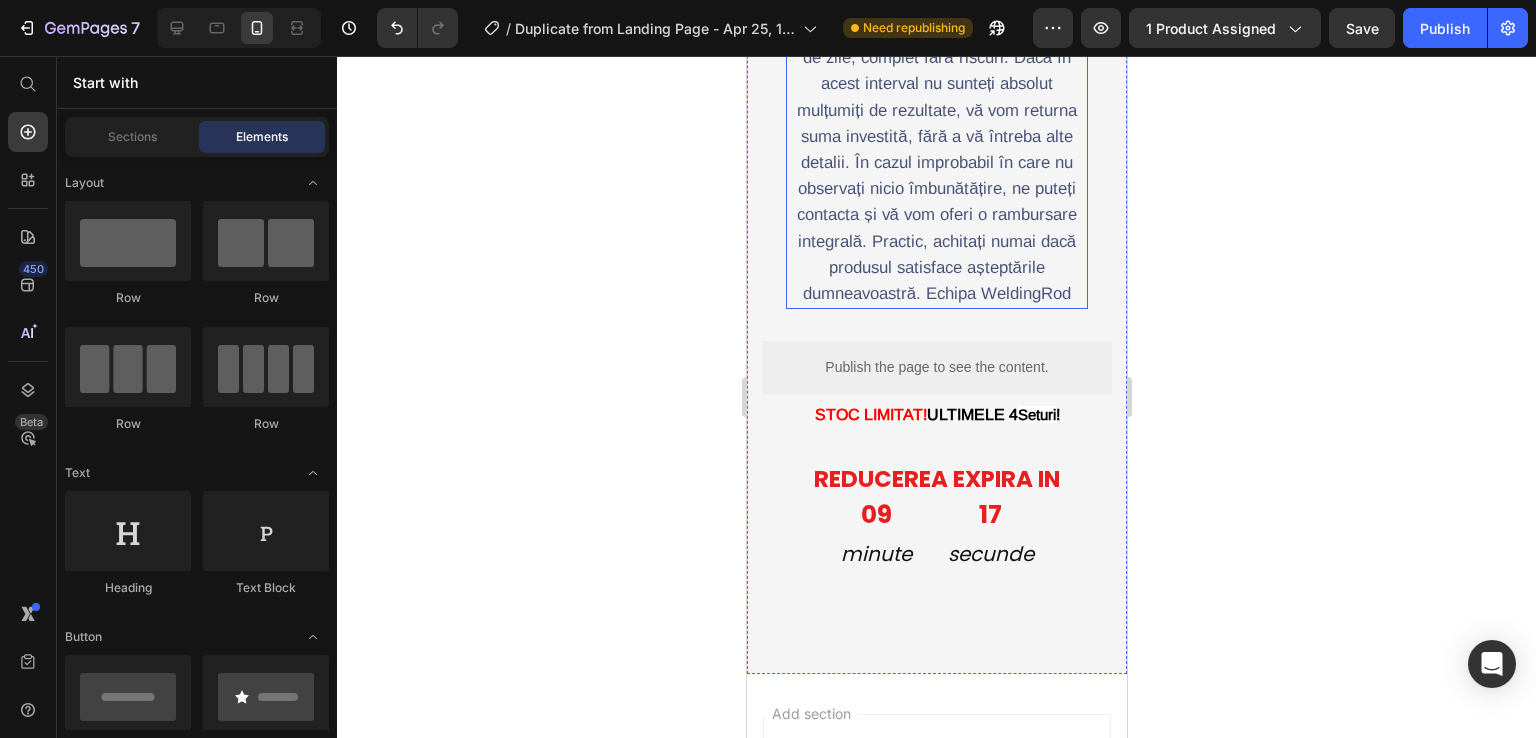 click on "Stimați clienți, Se spune adesea că liniștea nu are preț. Cu toate acestea, înțelegem și nevoia de a fi siguri în investițiile dumneavoastră. De aceea, vă propunem următoarea ofertă: Noi suntem atât de încrezători în eficiența produselor, încât vă oferă posibilitatea de a le încerca timp de 30 de zile, complet fără riscuri. Dacă în acest interval nu sunteți absolut mulțumiți de rezultate, vă vom returna suma investită, fără a vă întreba alte detalii. În cazul improbabil în care nu observați nicio îmbunătățire, ne puteți contacta și vă vom oferi o rambursare integrală. Practic, achitați numai dacă produsul satisface așteptările dumneavoastră. Echipa WeldingRod" at bounding box center [936, 33] 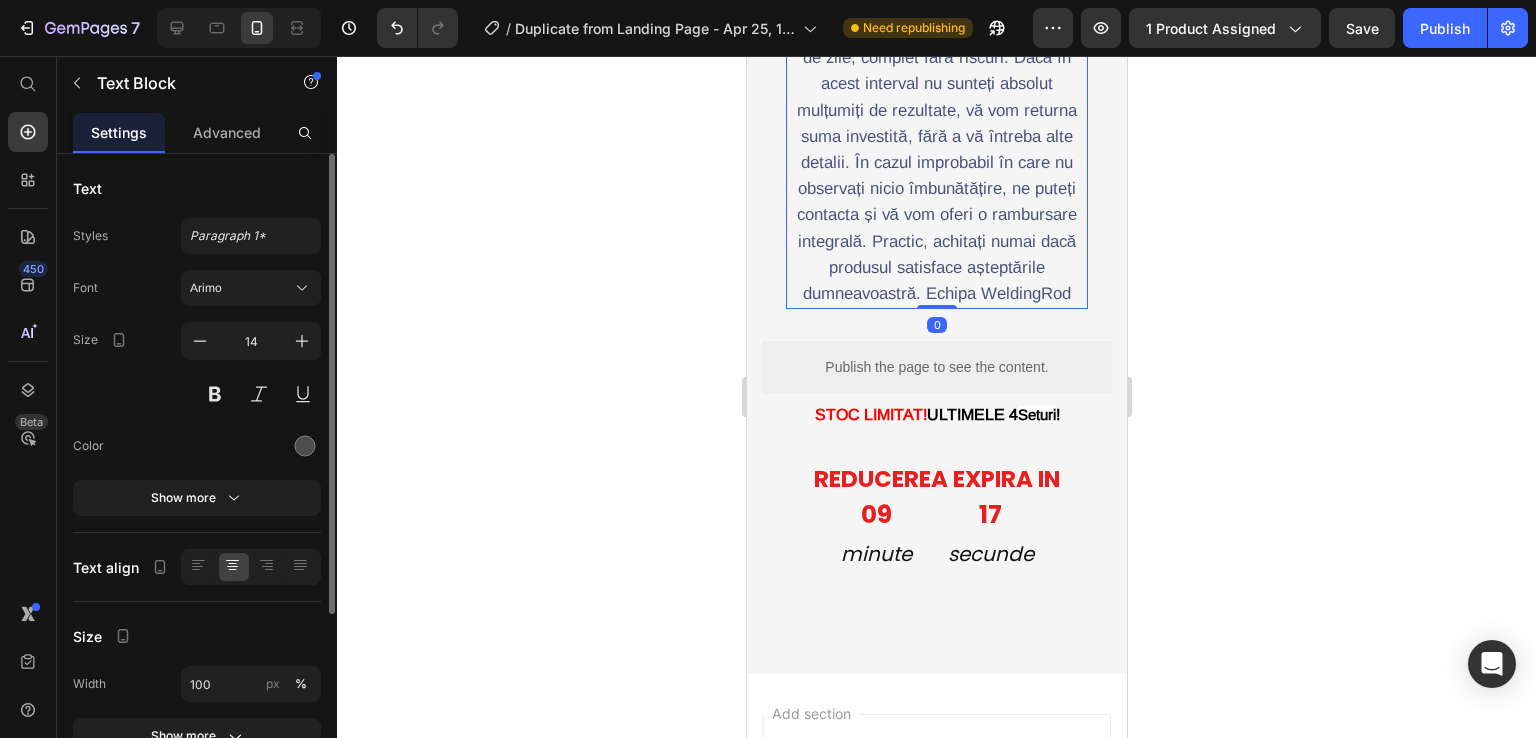 click on "Noi suntem atât de încrezători în eficiența produselor, încât vă oferă posibilitatea de a le încerca timp de 30 de zile, complet fără riscuri. Dacă în acest interval nu sunteți absolut mulțumiți de rezultate, vă vom returna suma investită, fără a vă întreba alte detalii. În cazul improbabil în care nu observați nicio îmbunătățire, ne puteți contacta și vă vom oferi o rambursare integrală. Practic, achitați numai dacă produsul satisface așteptările dumneavoastră. Echipa WeldingRod" at bounding box center (936, 136) 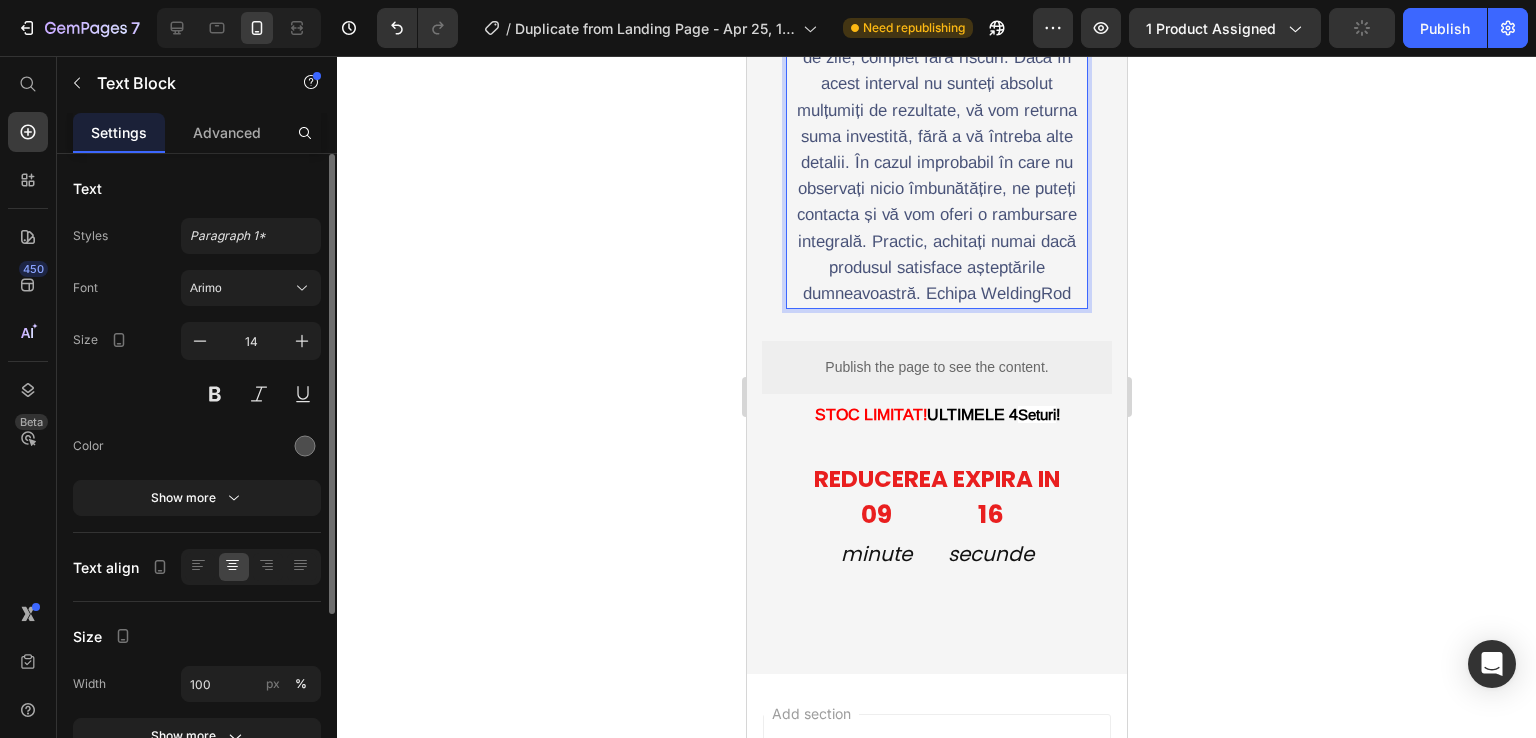 click on "Noi suntem atât de încrezători în eficiența produselor, încât vă oferă posibilitatea de a le încerca timp de 30 de zile, complet fără riscuri. Dacă în acest interval nu sunteți absolut mulțumiți de rezultate, vă vom returna suma investită, fără a vă întreba alte detalii. În cazul improbabil în care nu observați nicio îmbunătățire, ne puteți contacta și vă vom oferi o rambursare integrală. Practic, achitați numai dacă produsul satisface așteptările dumneavoastră. Echipa WeldingRod" at bounding box center (936, 136) 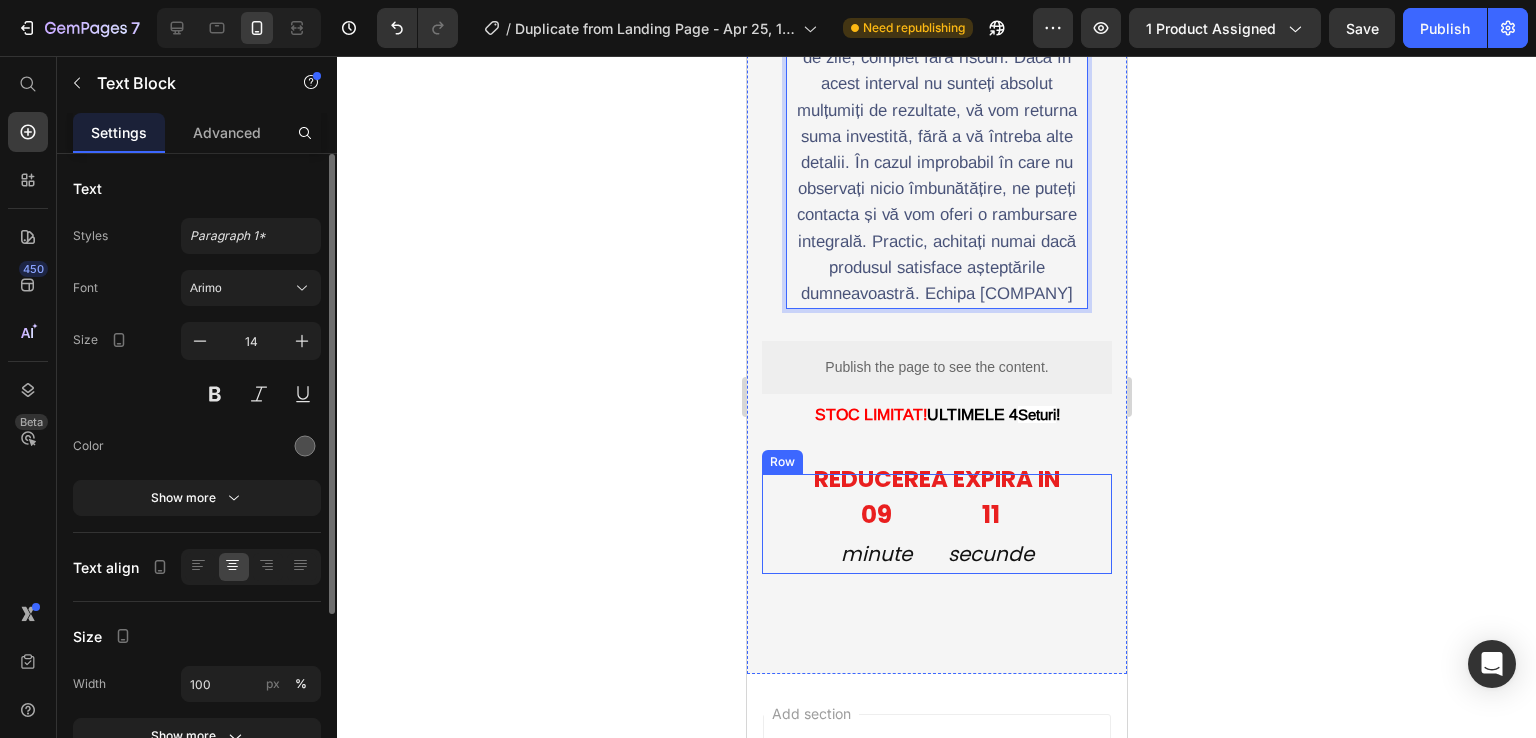 click on "09 minute 11 secunde Countdown Timer" at bounding box center (936, 529) 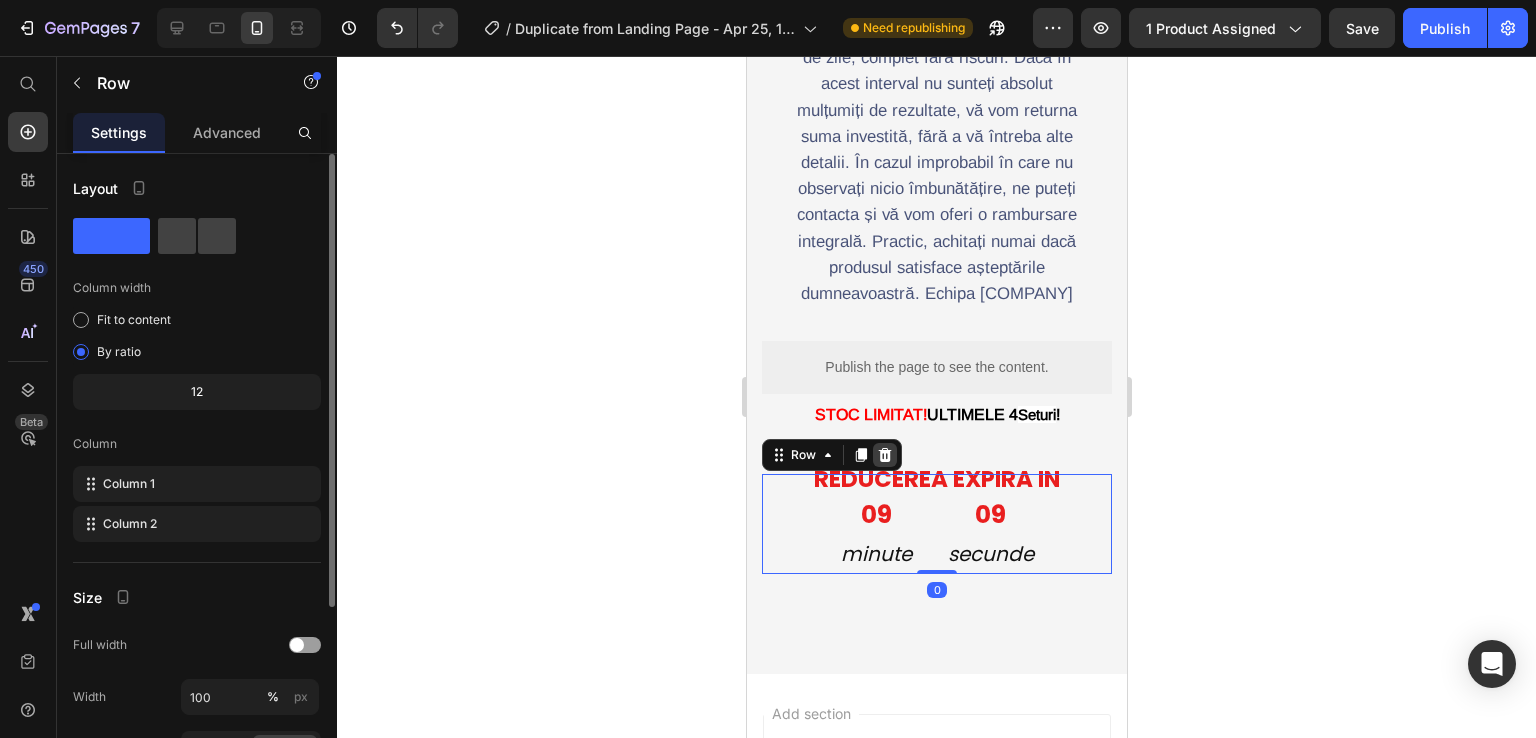 click 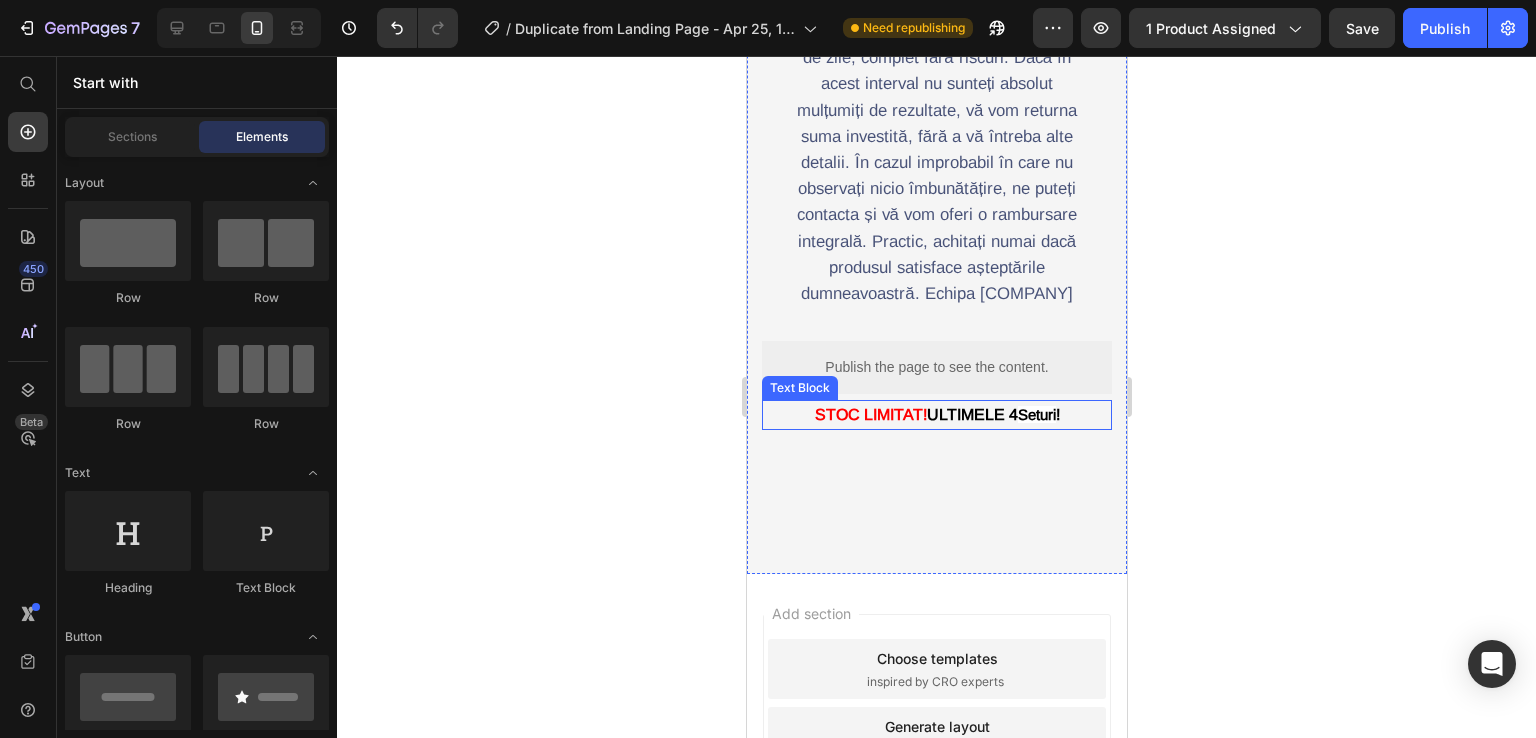 click on "Seturi" at bounding box center (1036, 414) 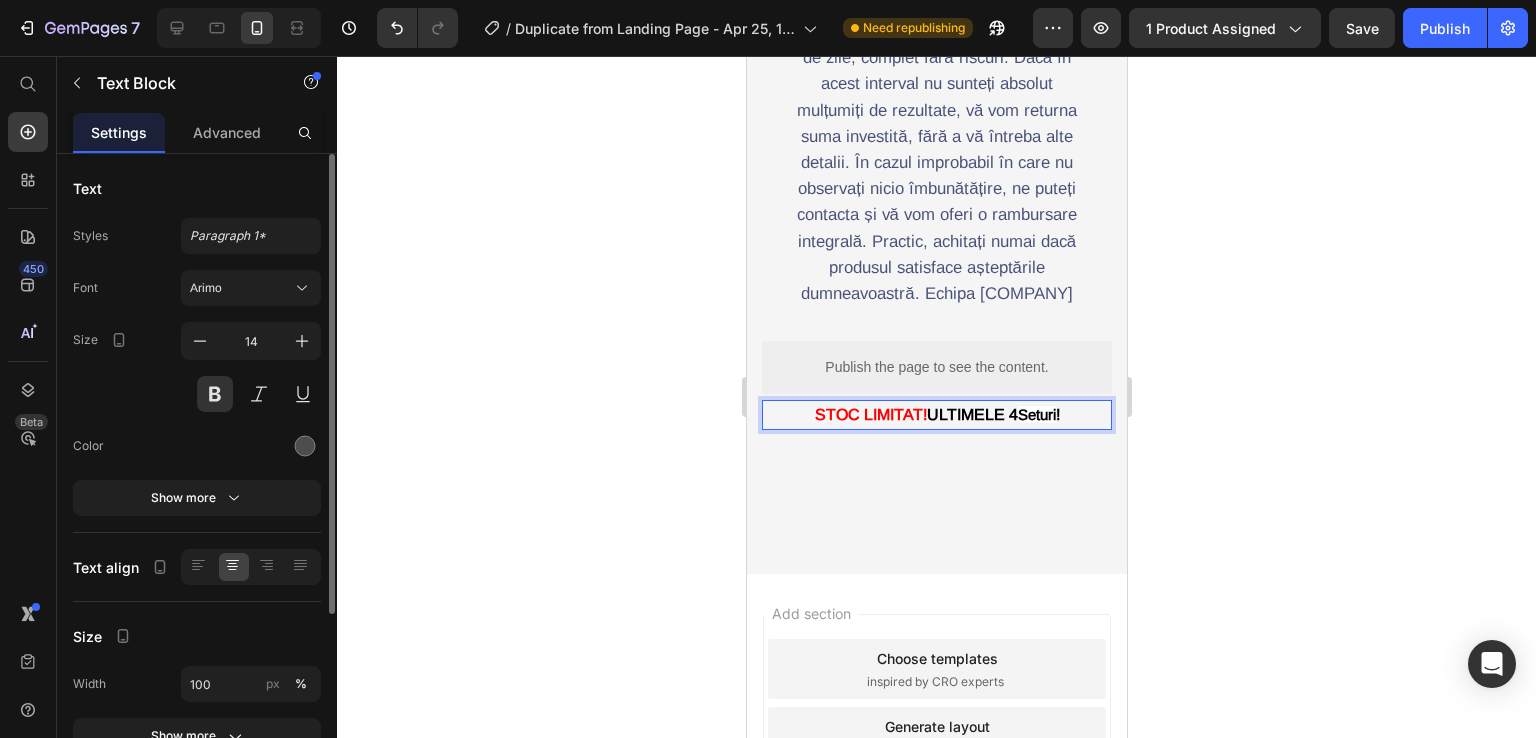 click on "Seturi" at bounding box center (1036, 414) 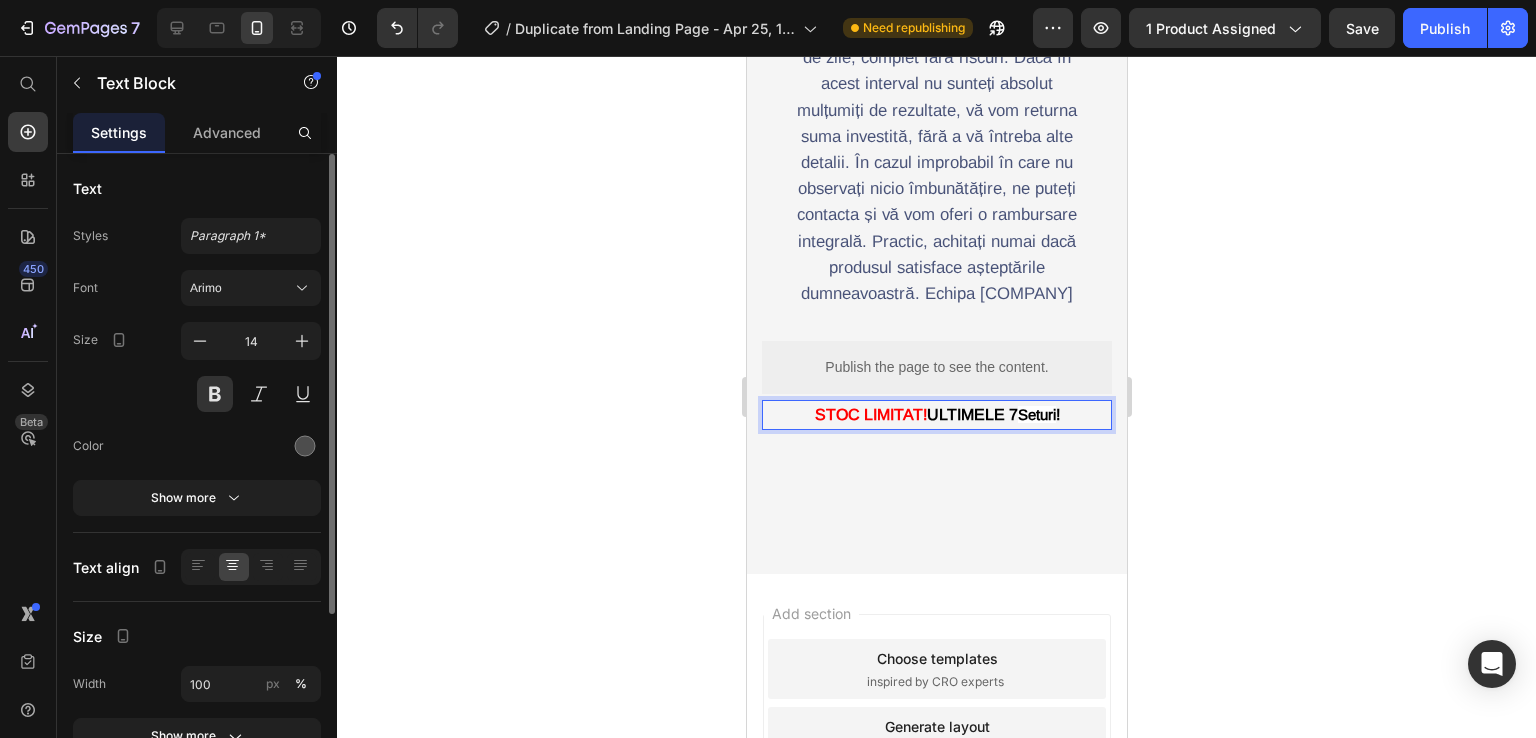 click 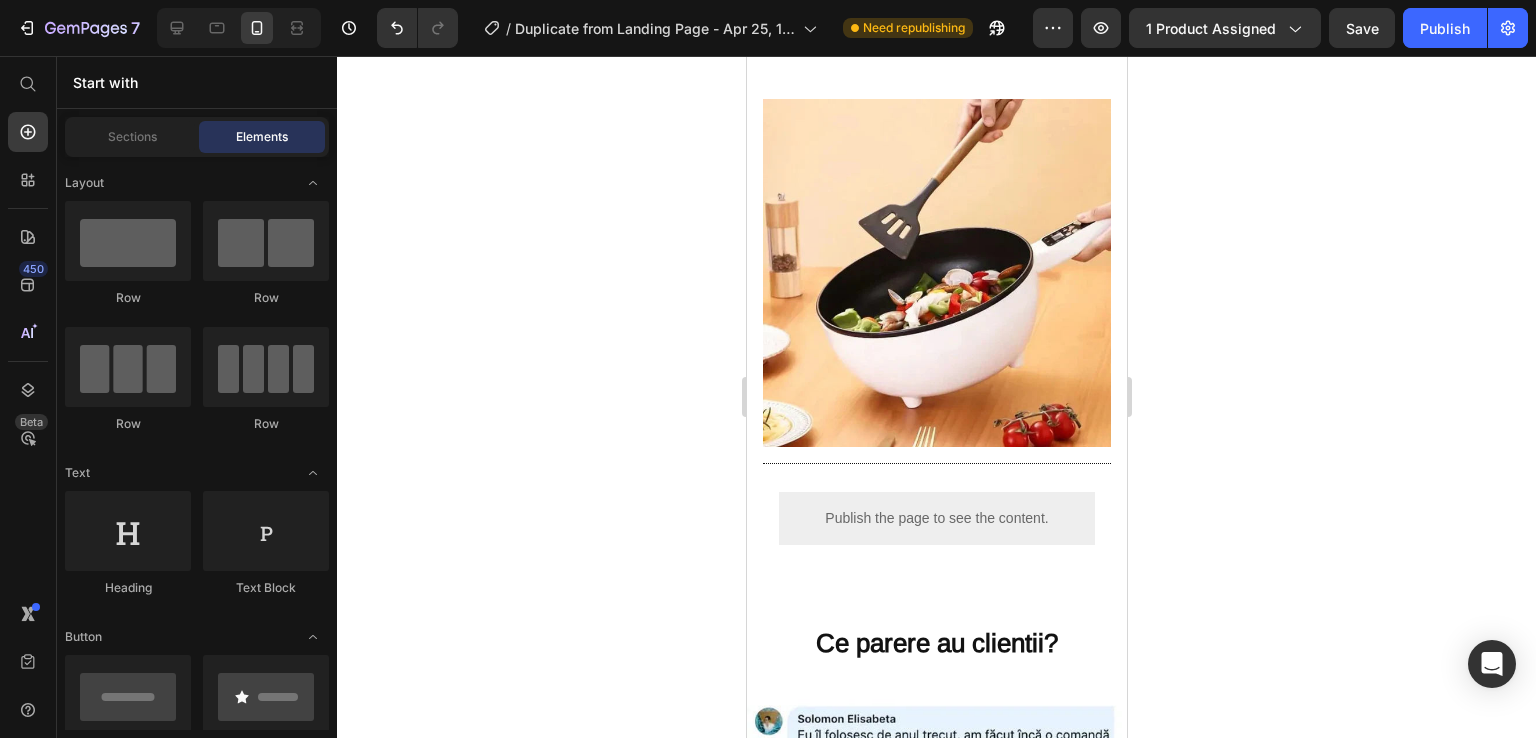 scroll, scrollTop: 3900, scrollLeft: 0, axis: vertical 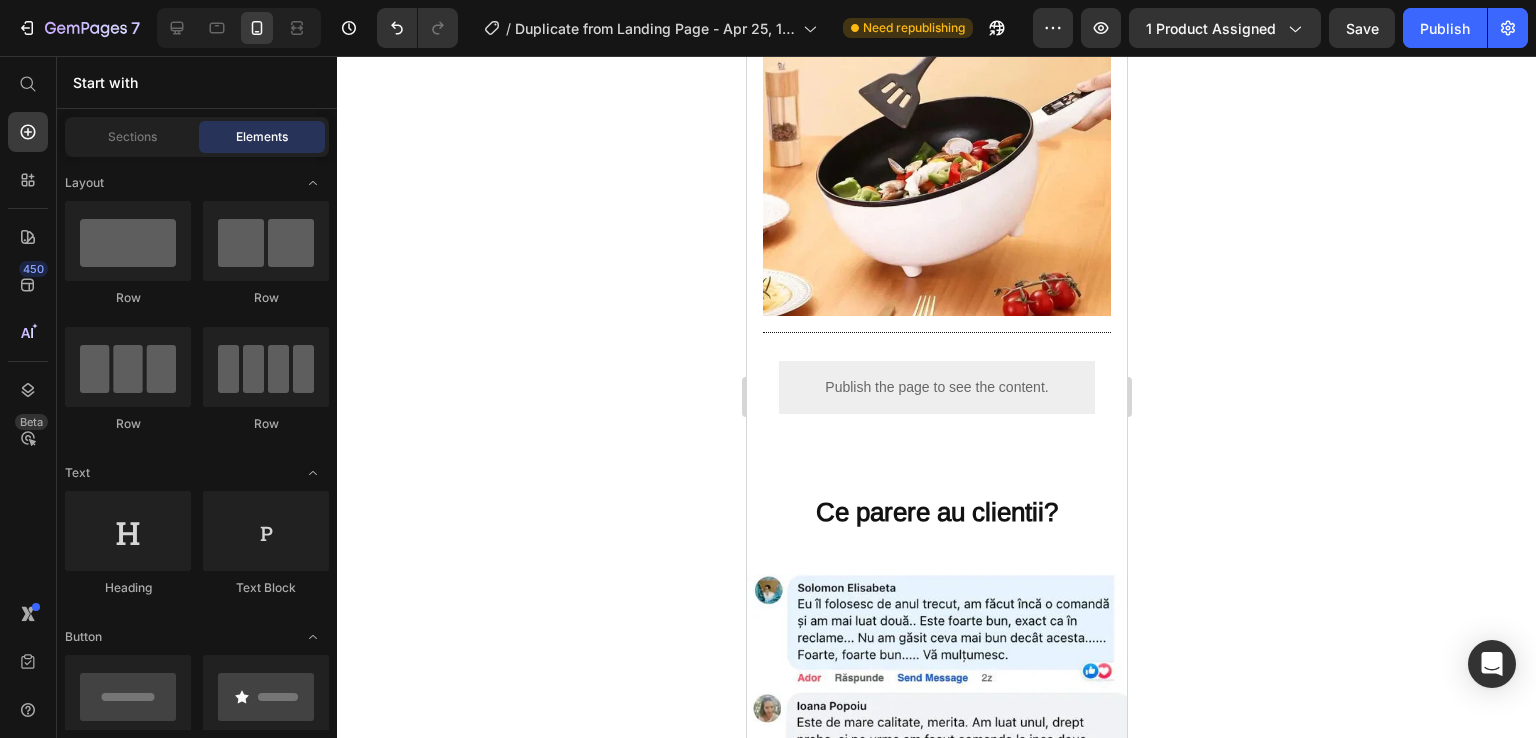 click 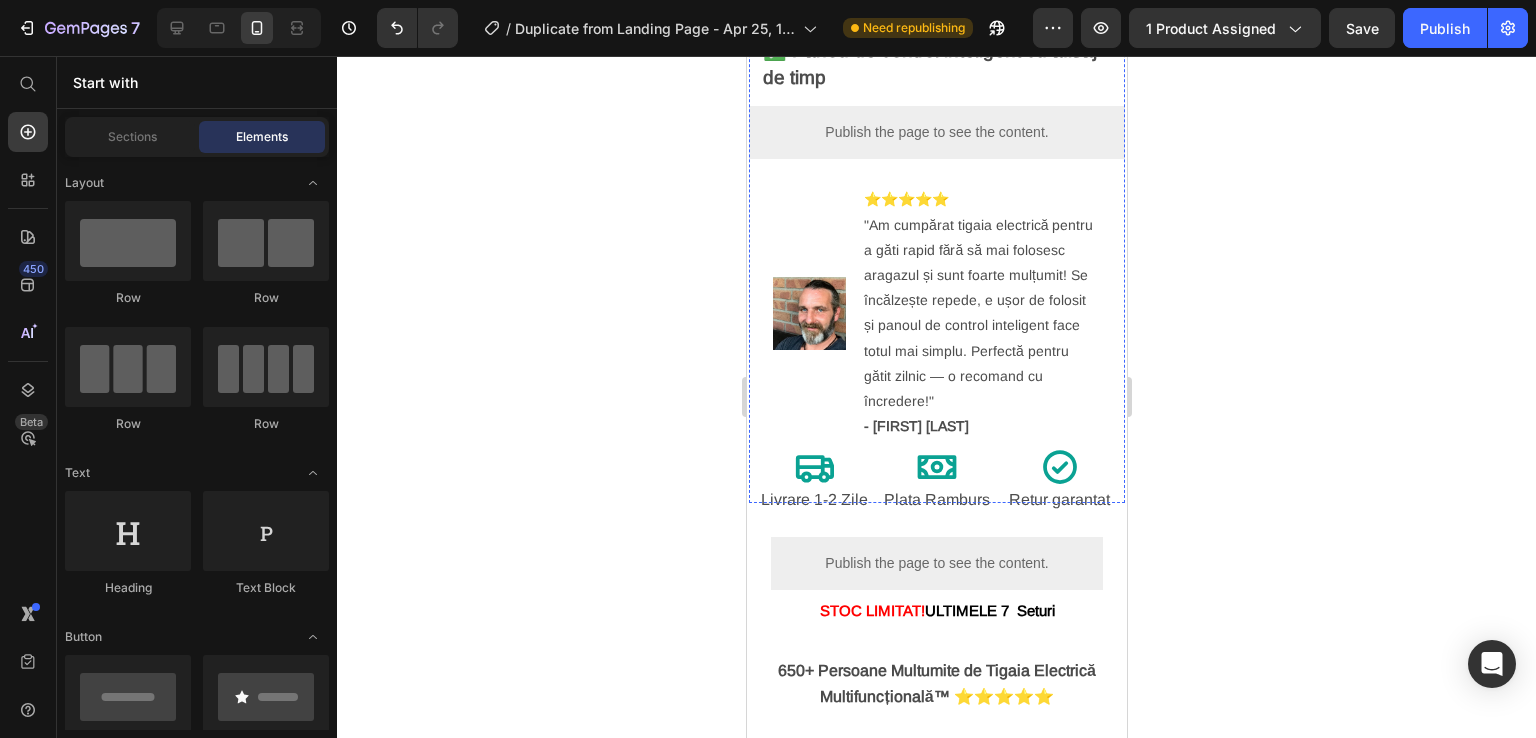scroll, scrollTop: 900, scrollLeft: 0, axis: vertical 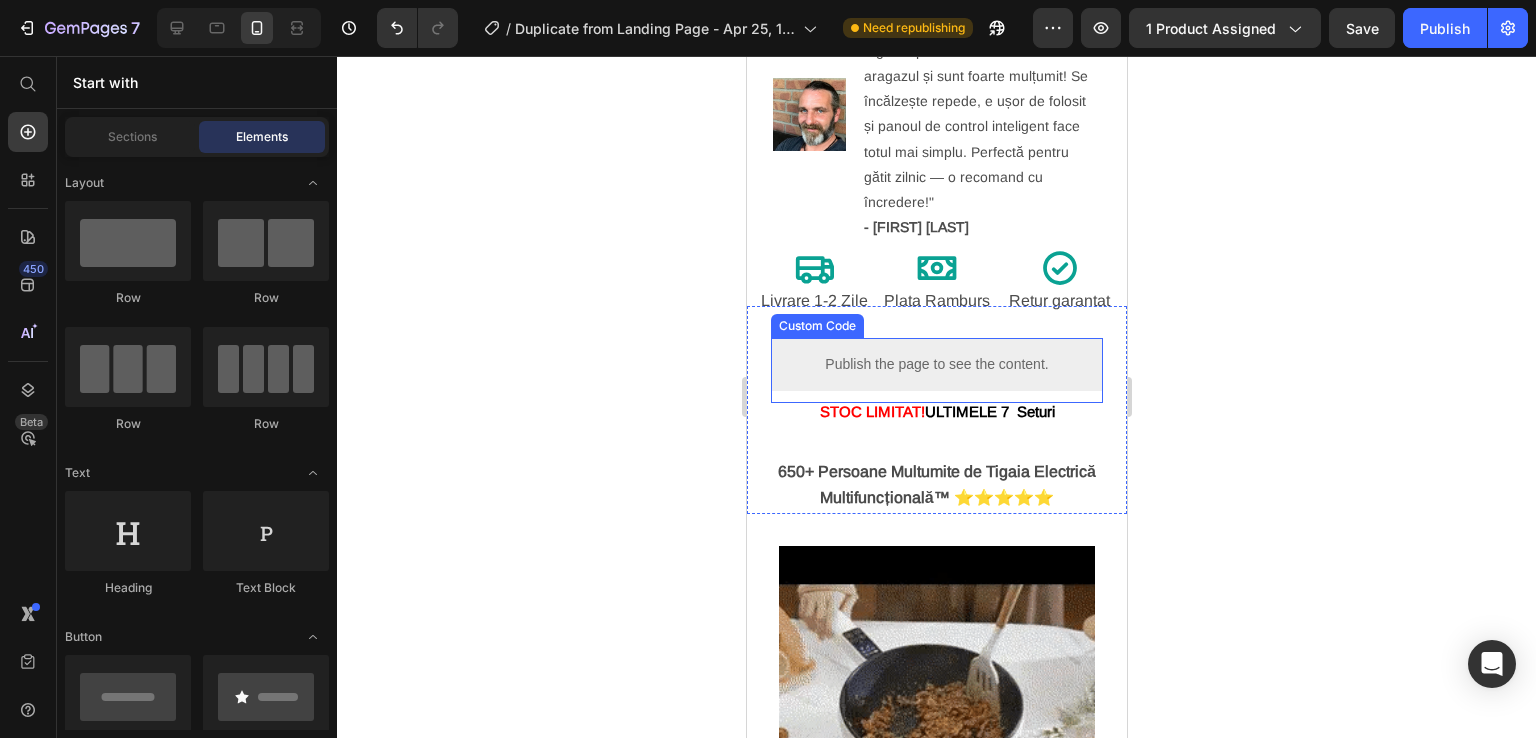 click on "Publish the page to see the content." at bounding box center (936, 364) 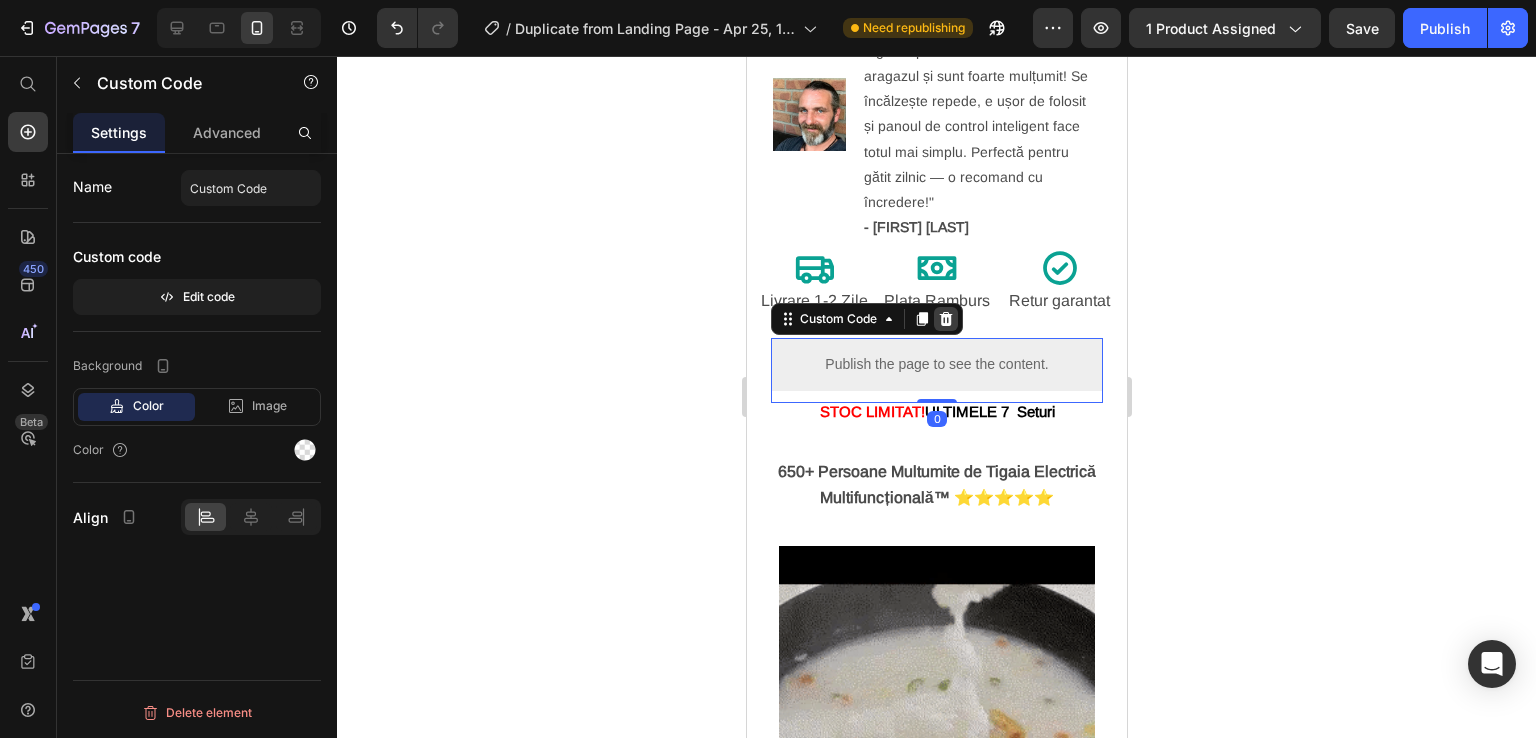 click 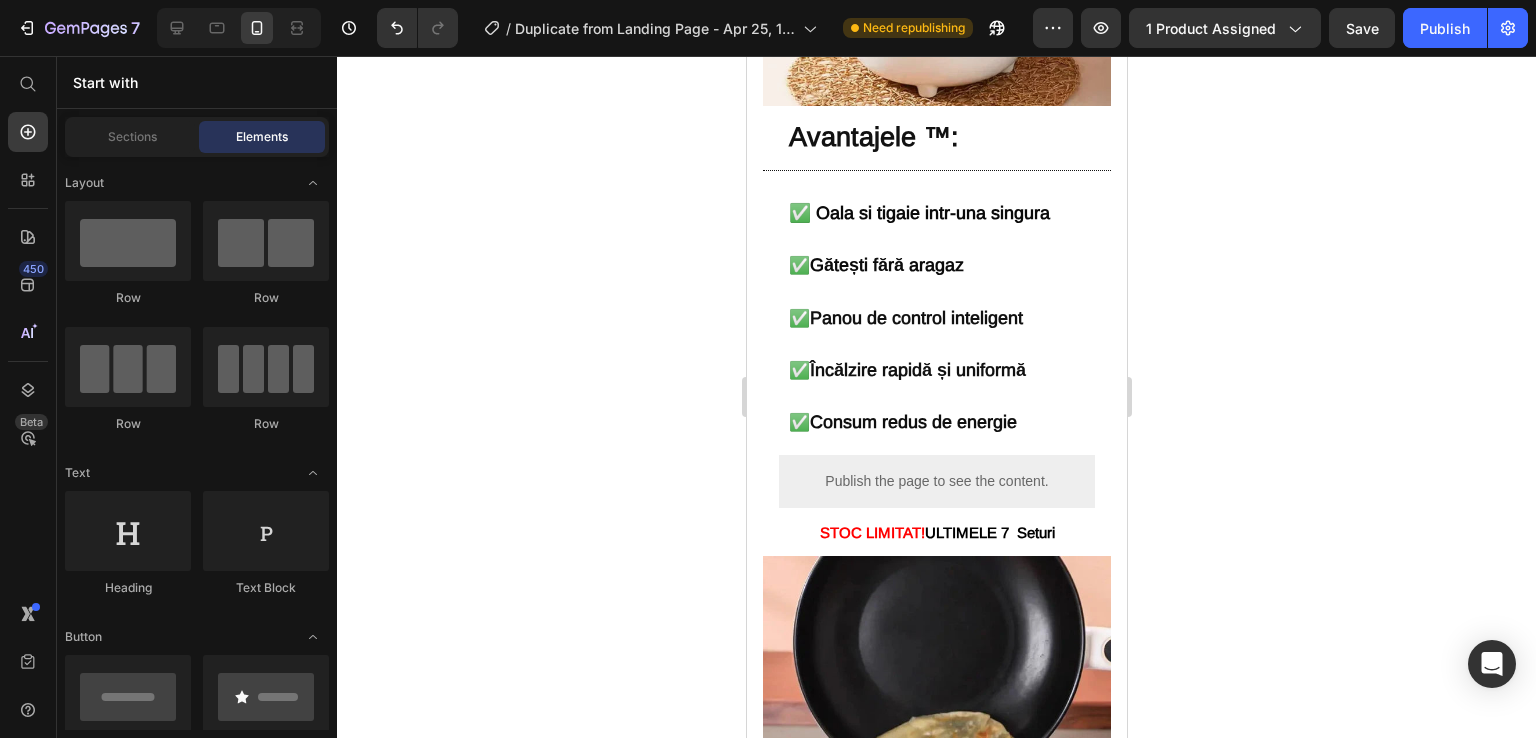 scroll, scrollTop: 2300, scrollLeft: 0, axis: vertical 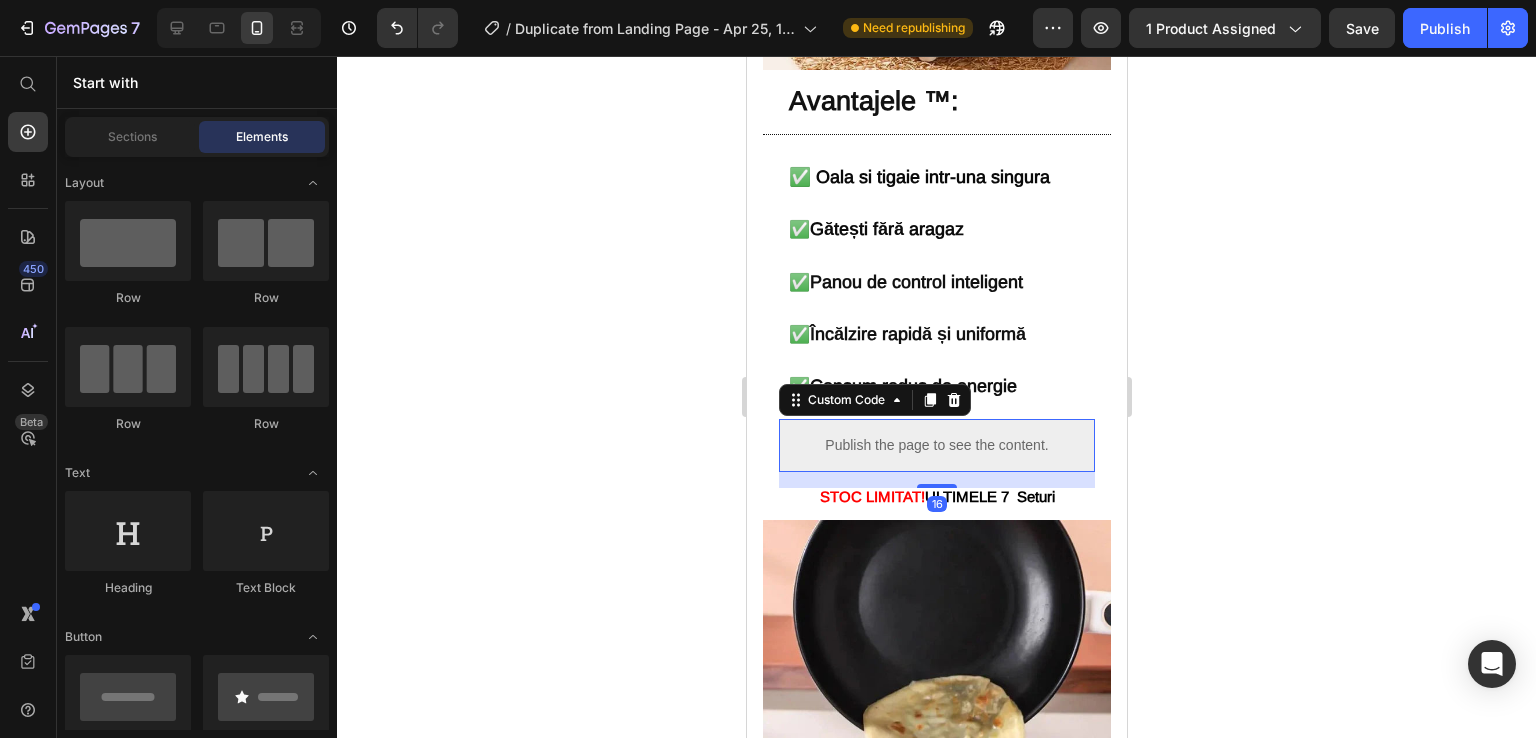 click on "Publish the page to see the content." at bounding box center [936, 445] 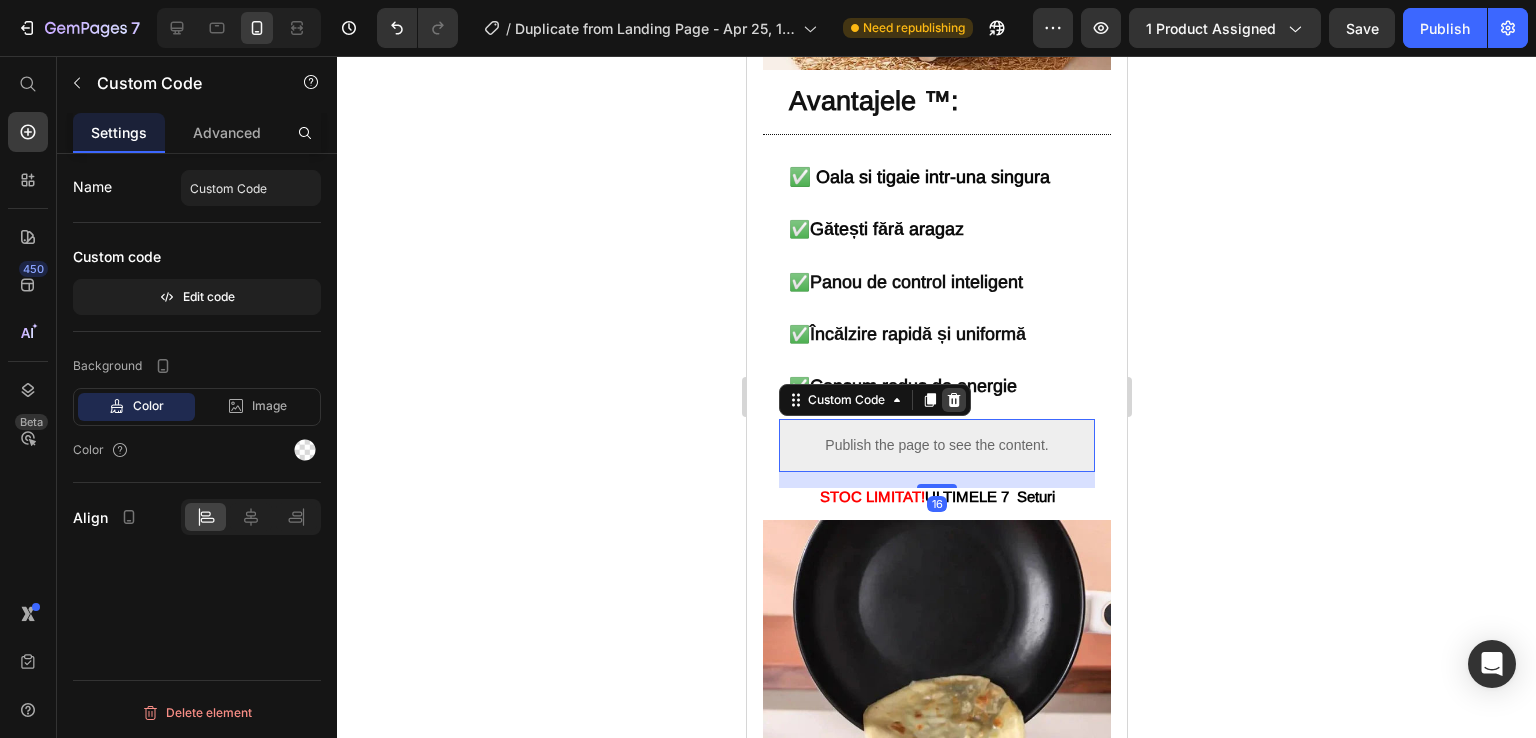 click 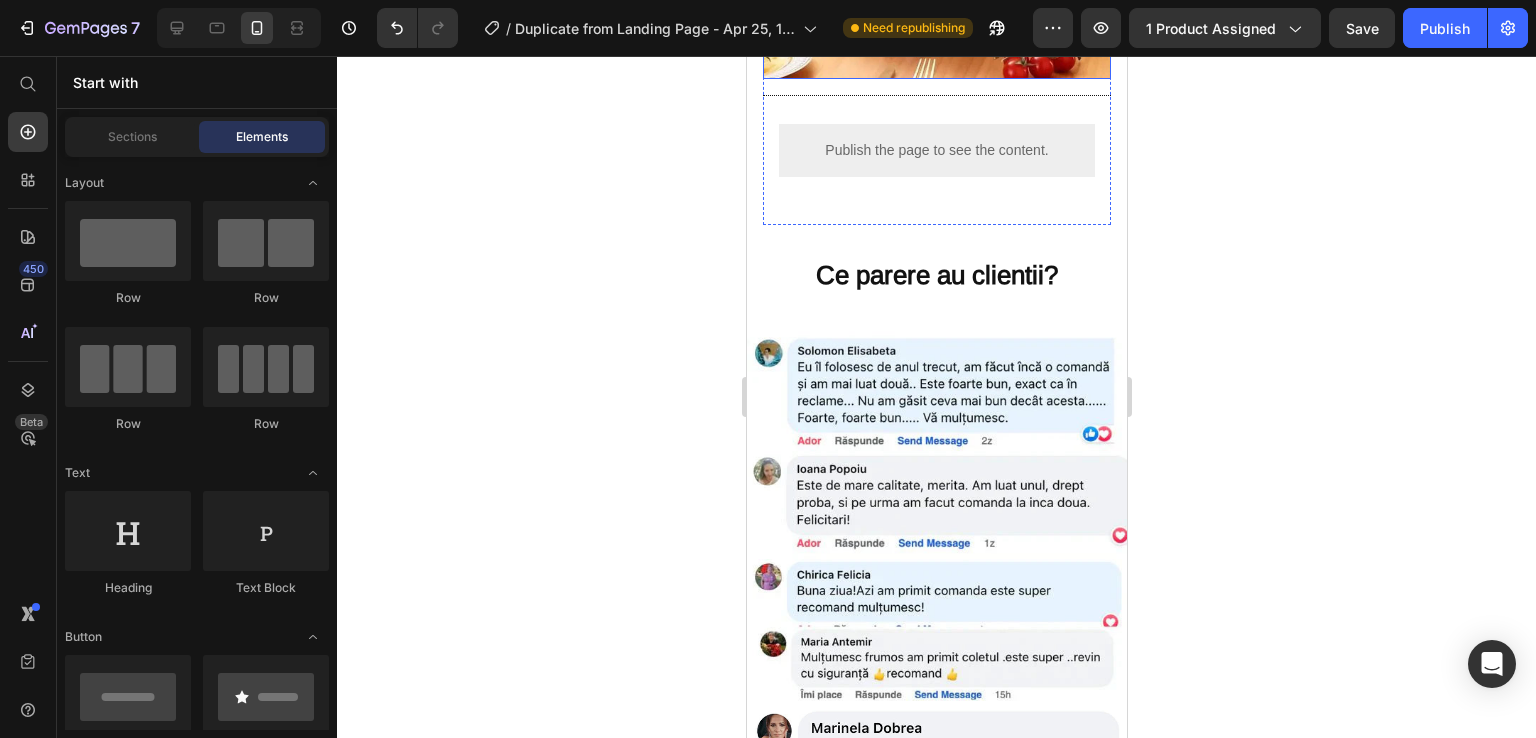 scroll, scrollTop: 4200, scrollLeft: 0, axis: vertical 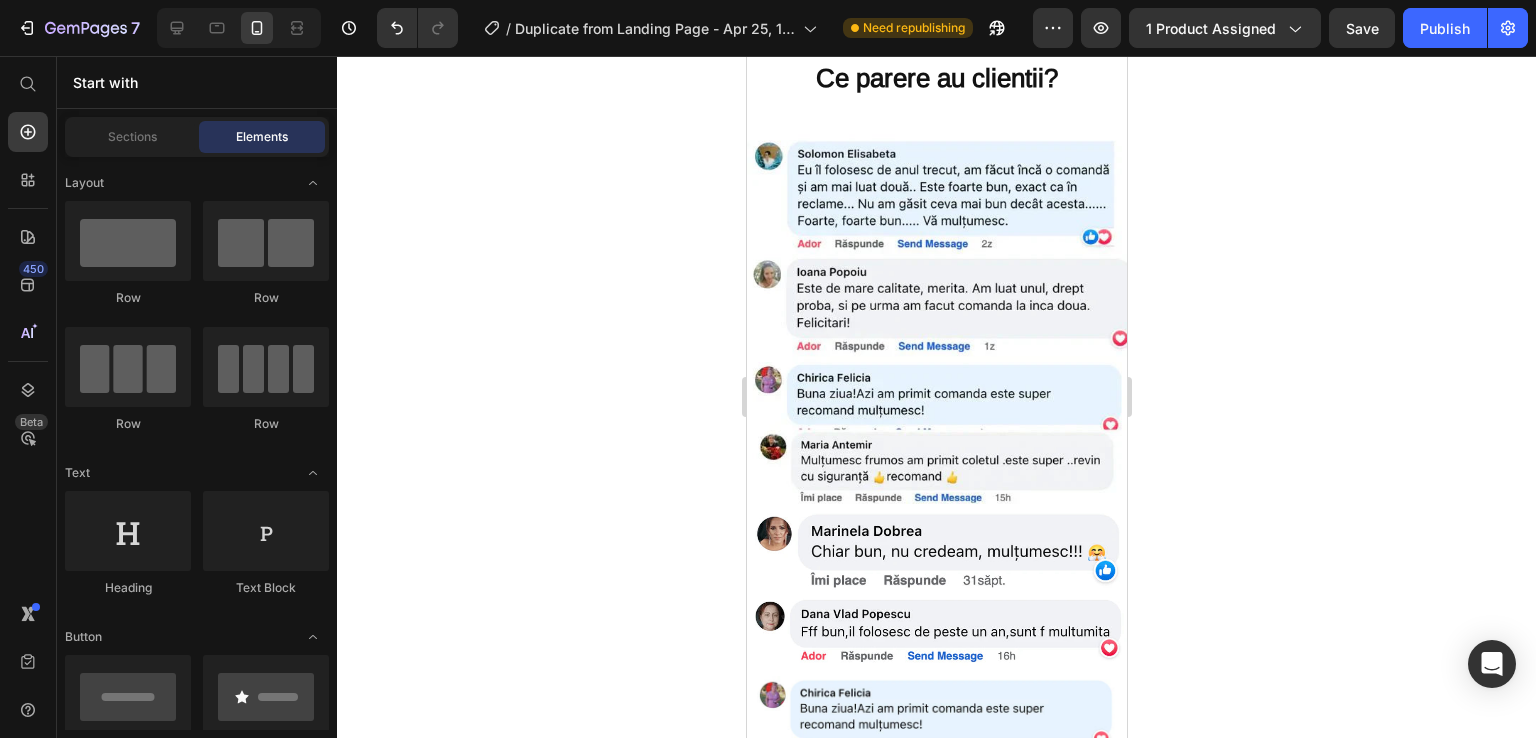 click 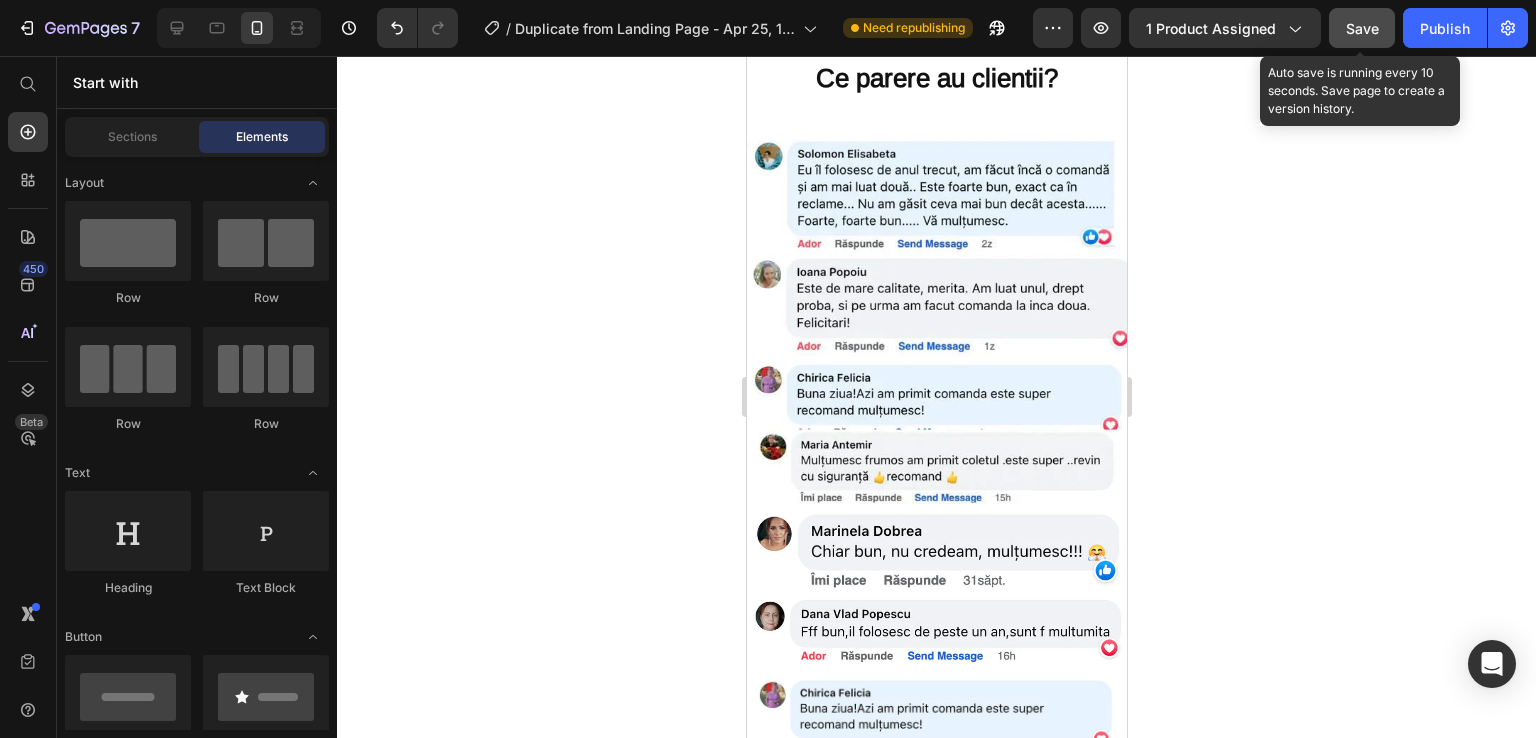 click on "Save" 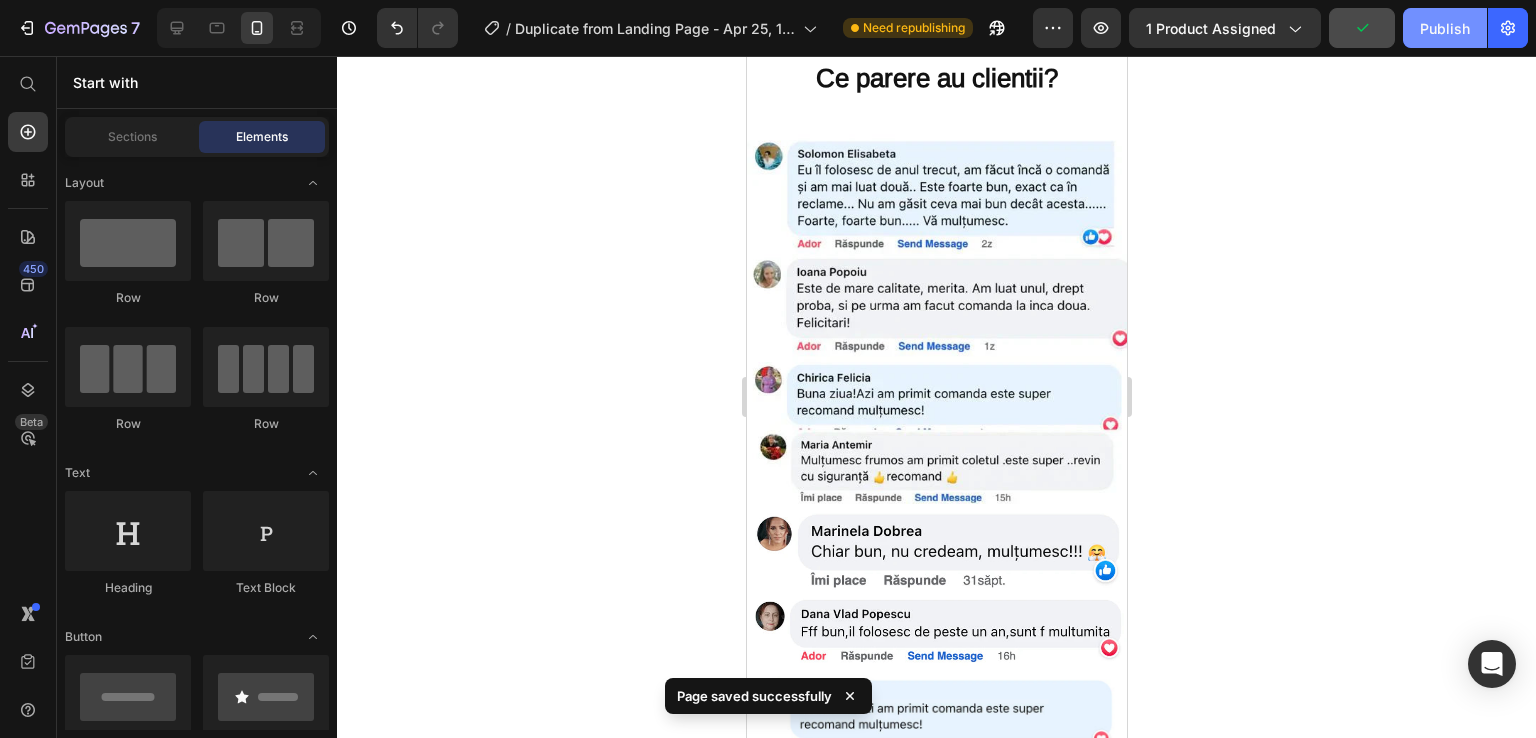 click on "Publish" at bounding box center (1445, 28) 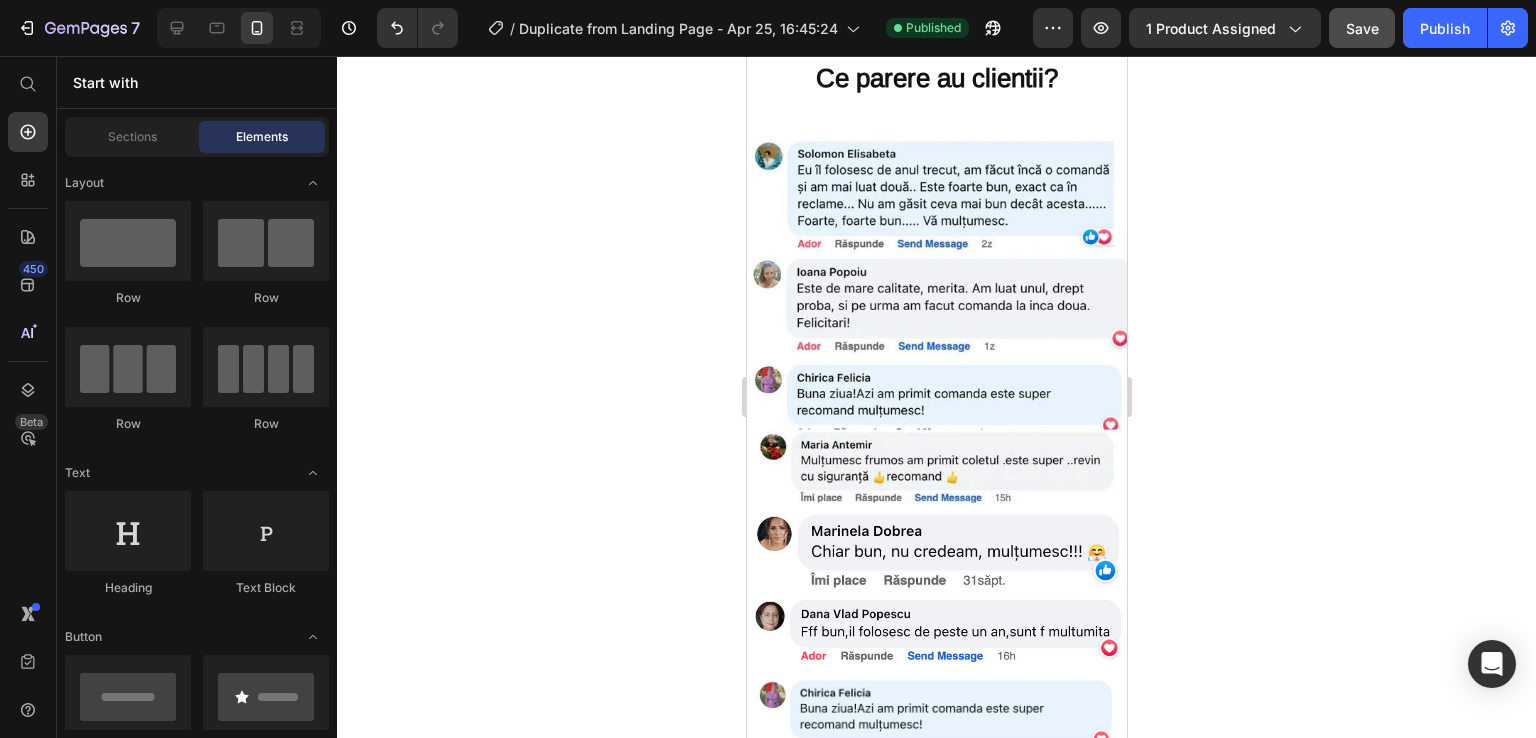 click 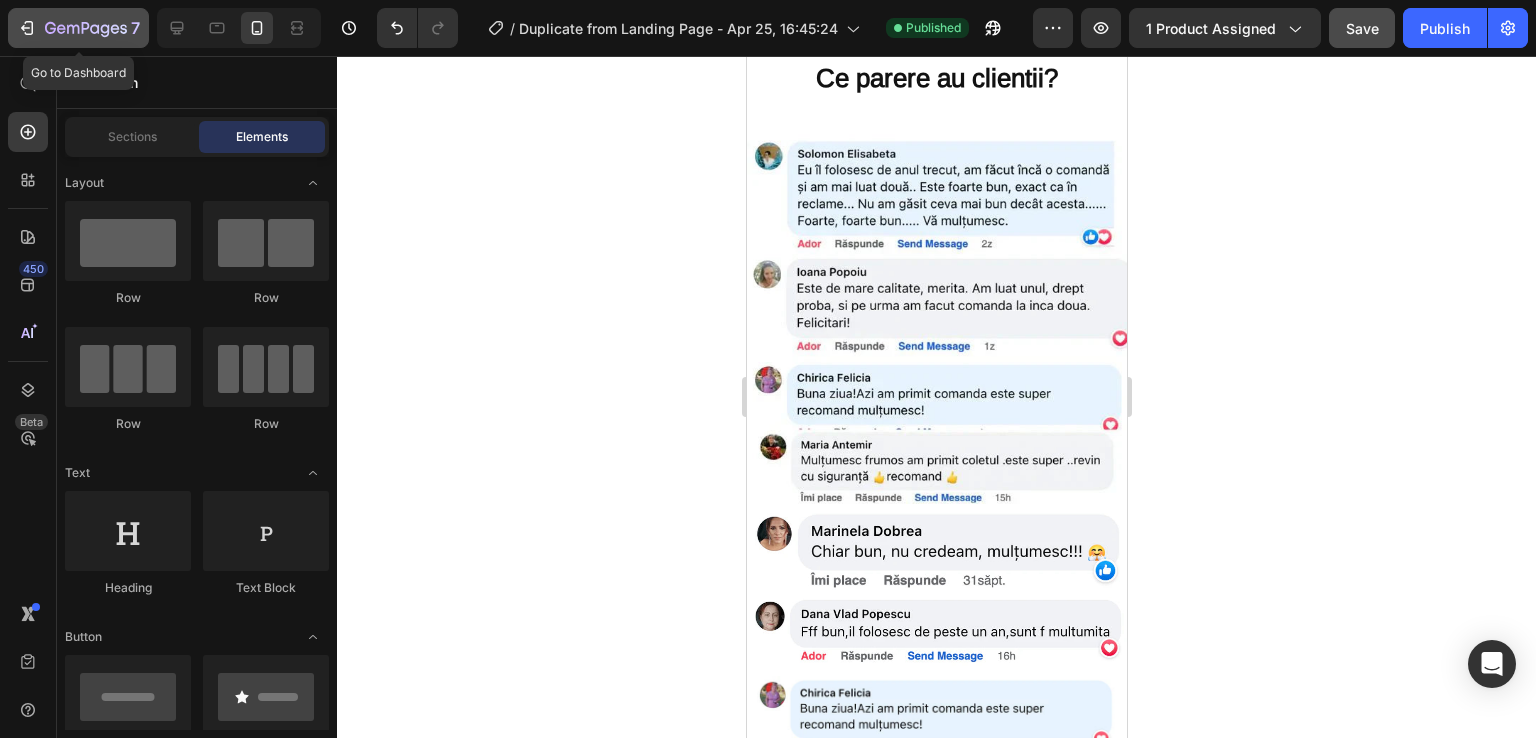 click 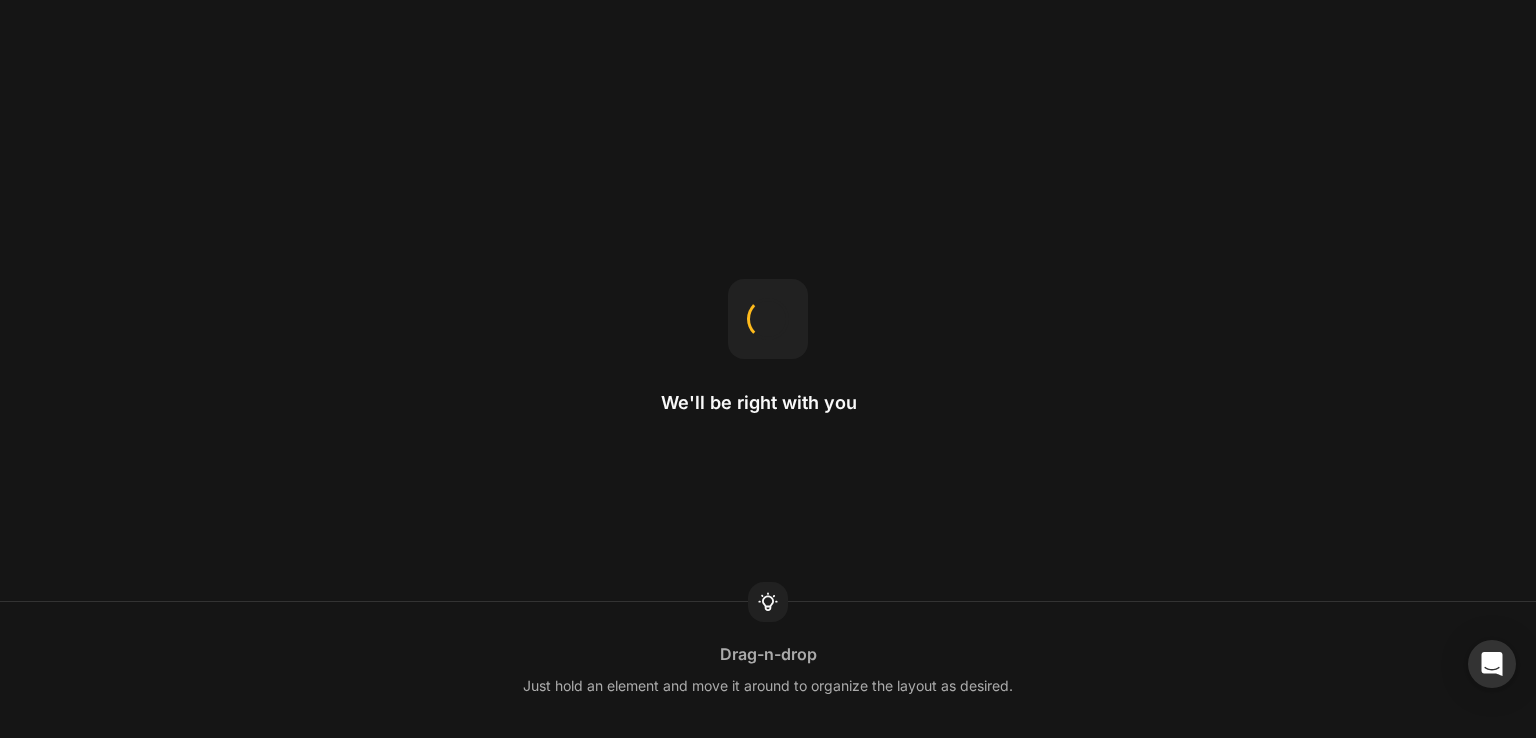 scroll, scrollTop: 0, scrollLeft: 0, axis: both 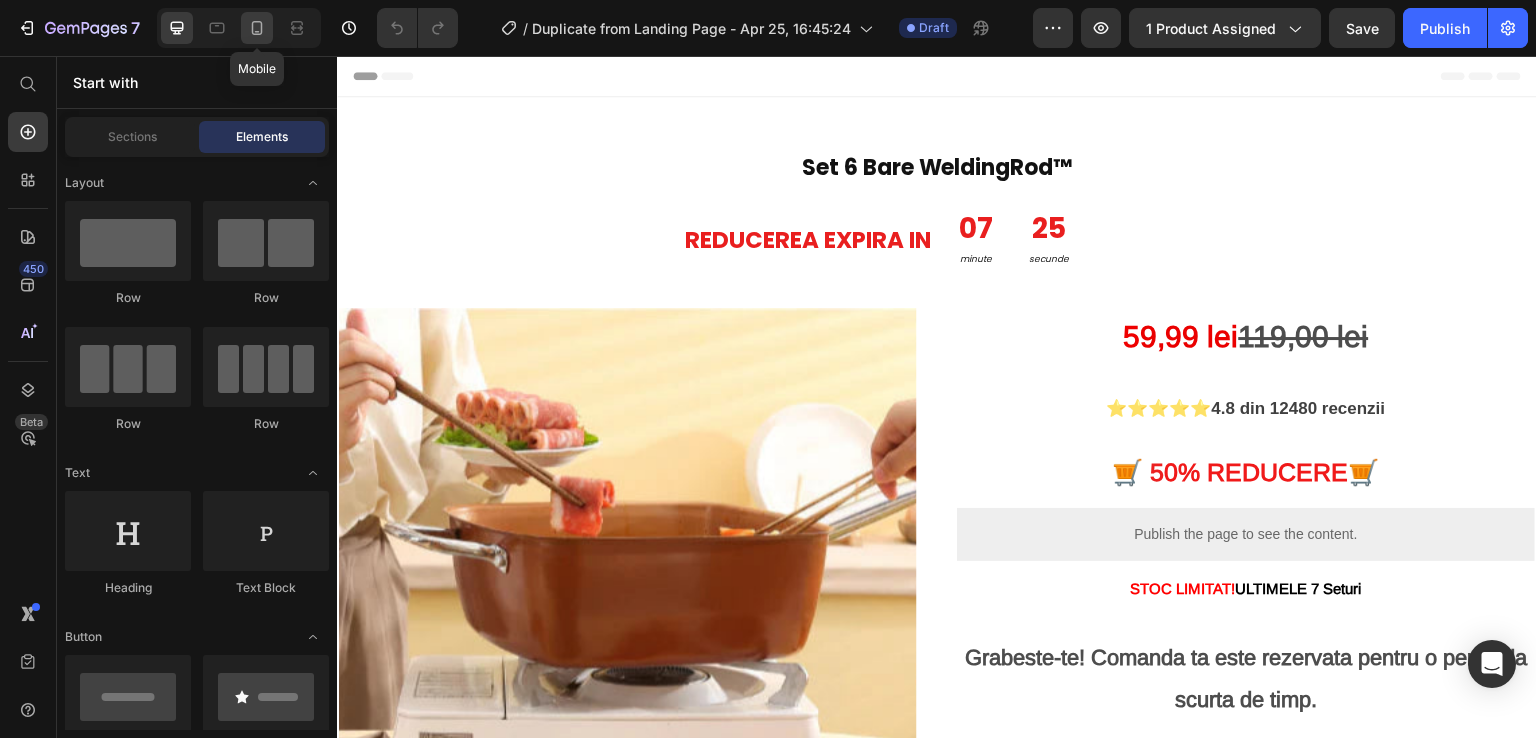 click 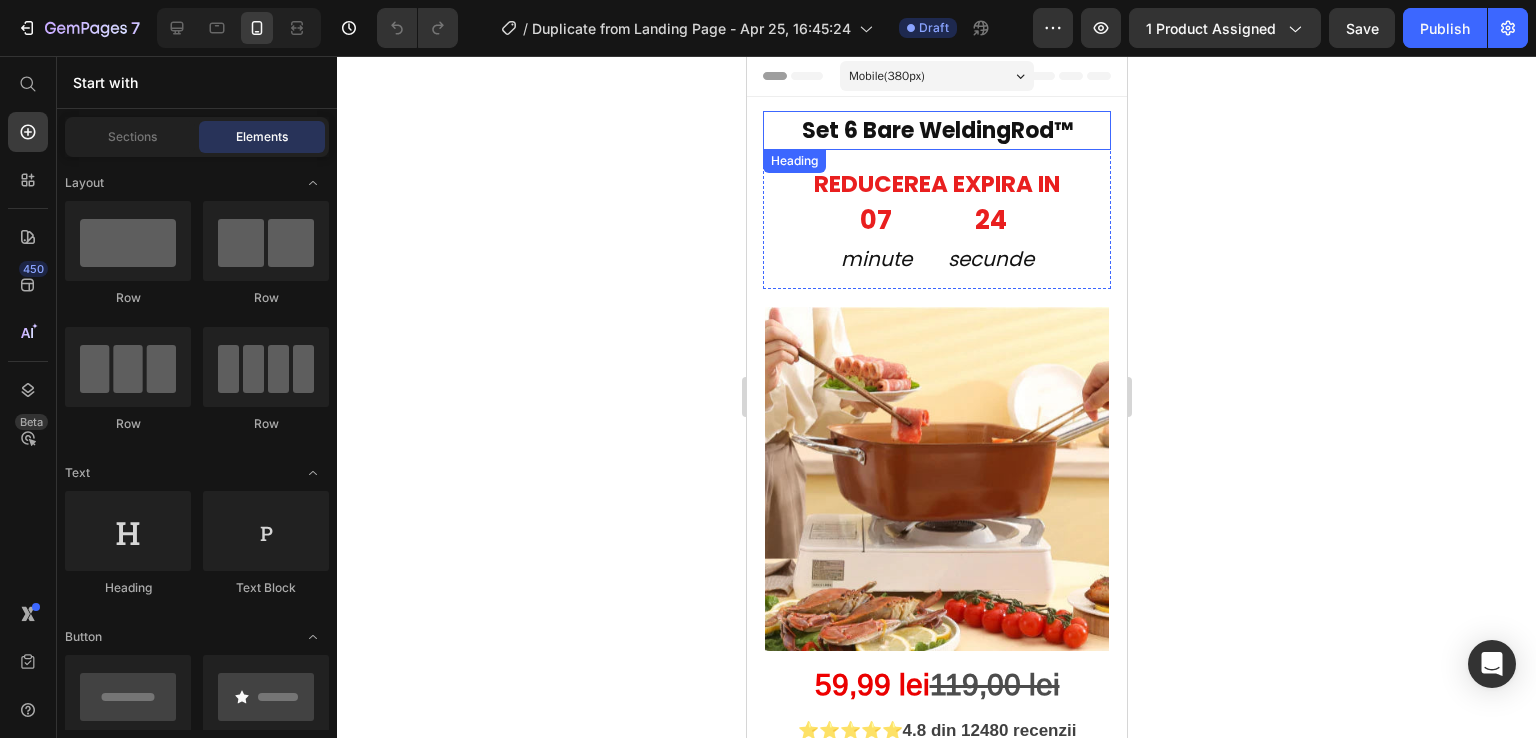 click on "Set 6 Bare WeldingRod™" at bounding box center (936, 130) 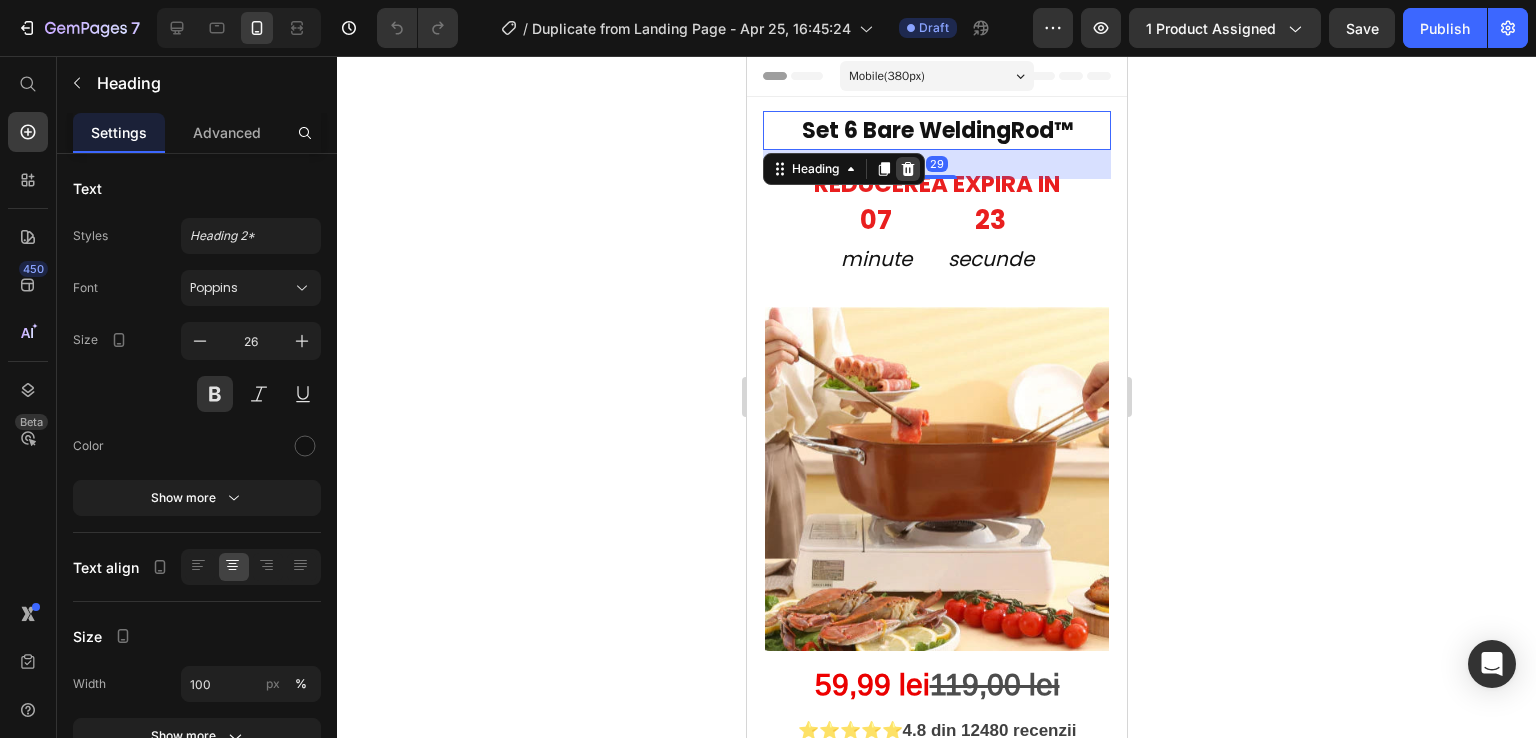 click 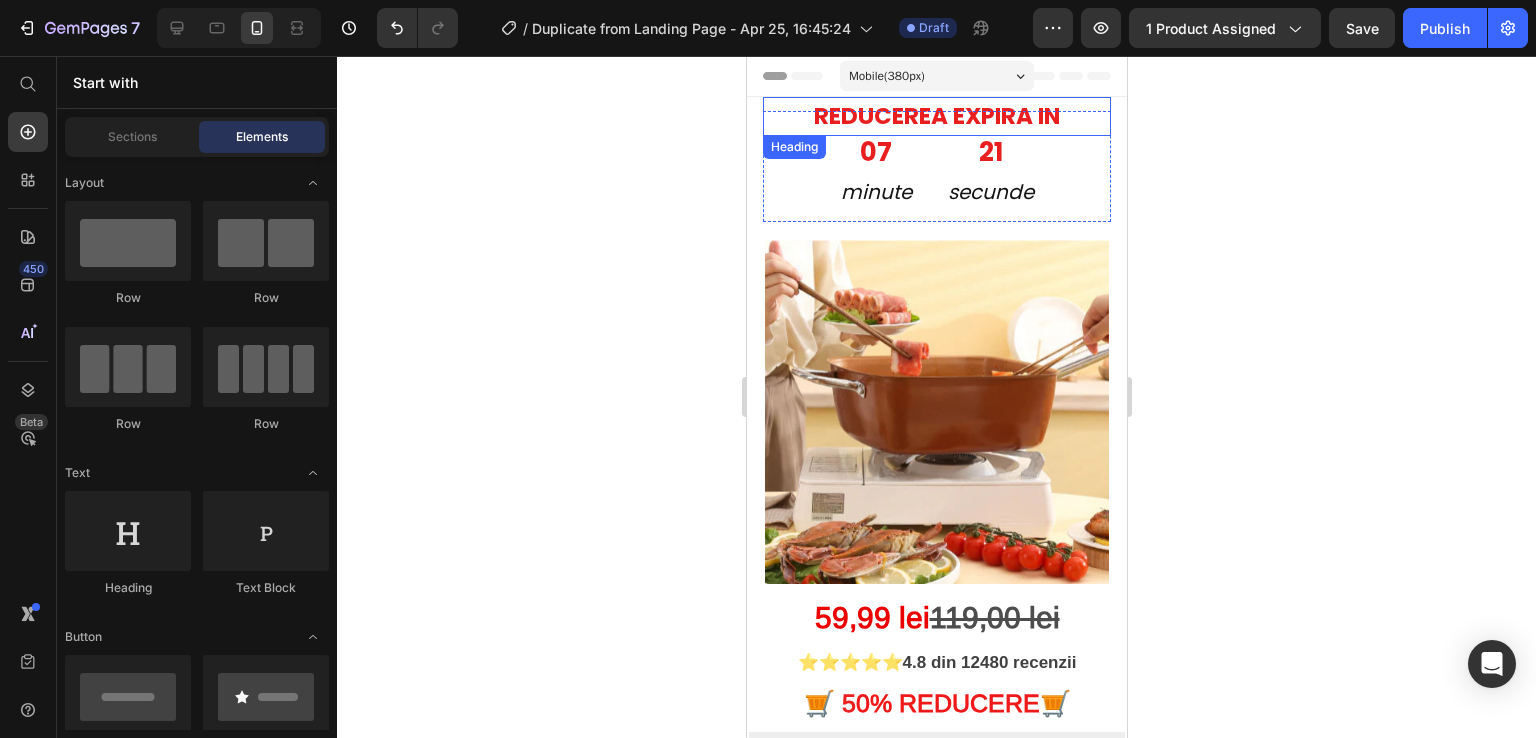 click on "REDUCEREA EXPIRA IN" at bounding box center [936, 116] 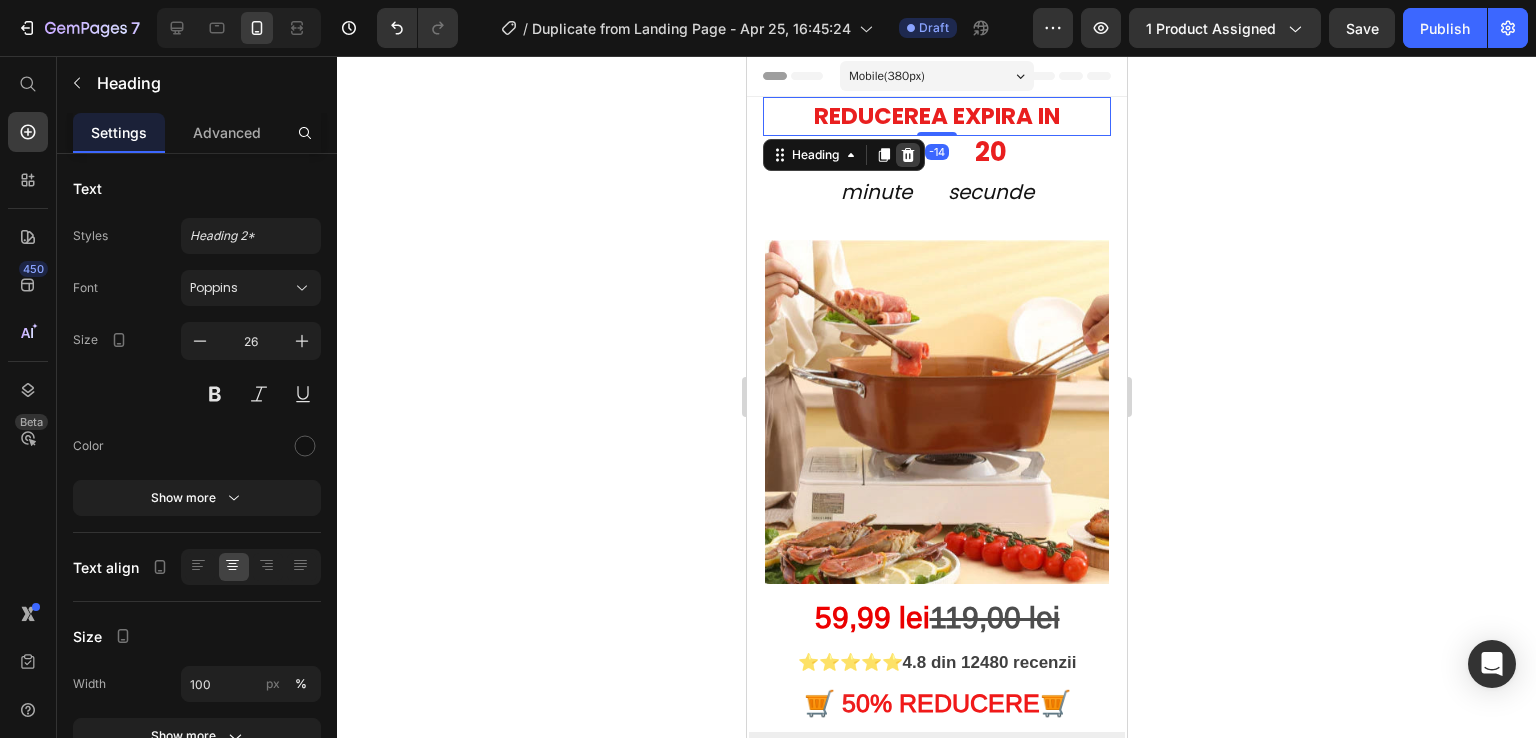 click at bounding box center [907, 155] 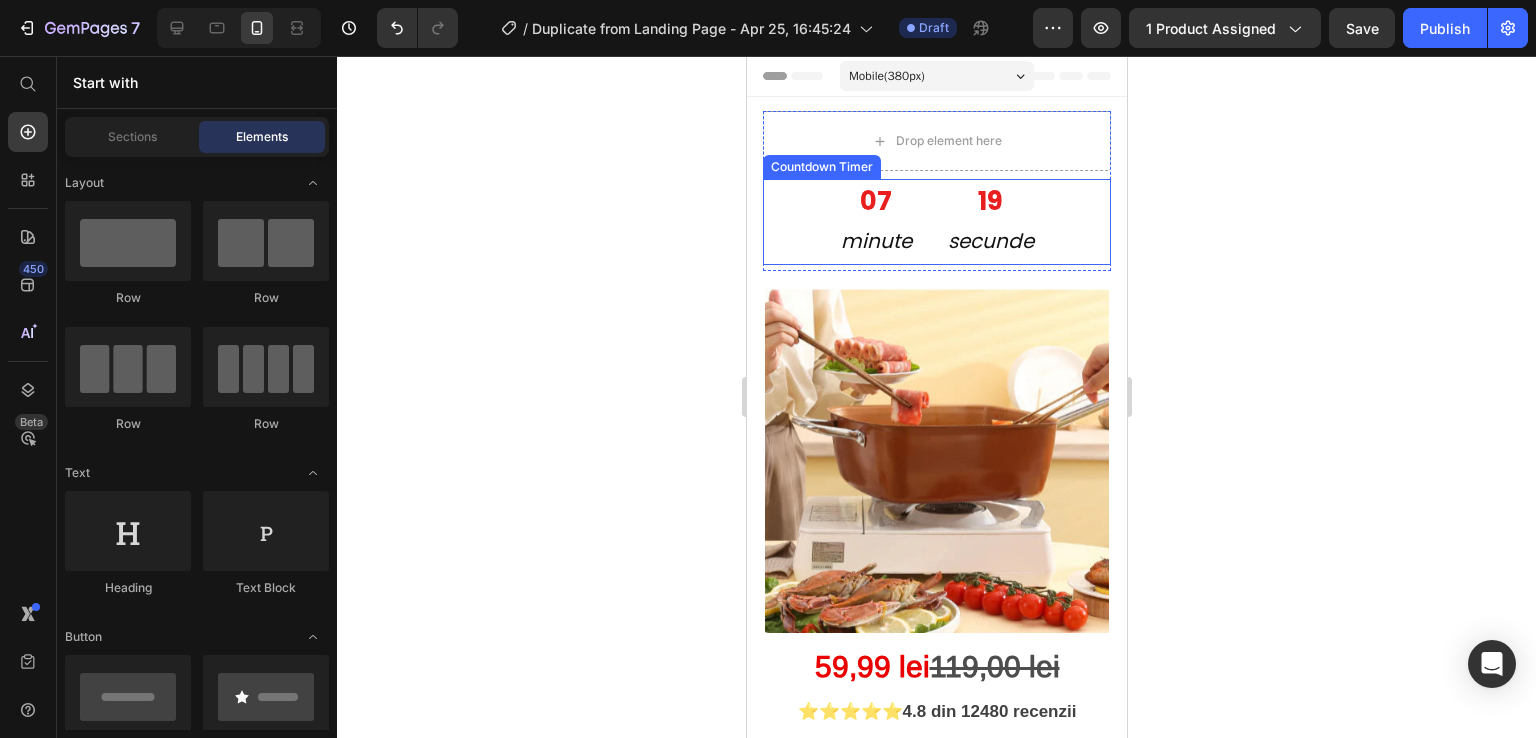 click on "07 minute" at bounding box center [875, 222] 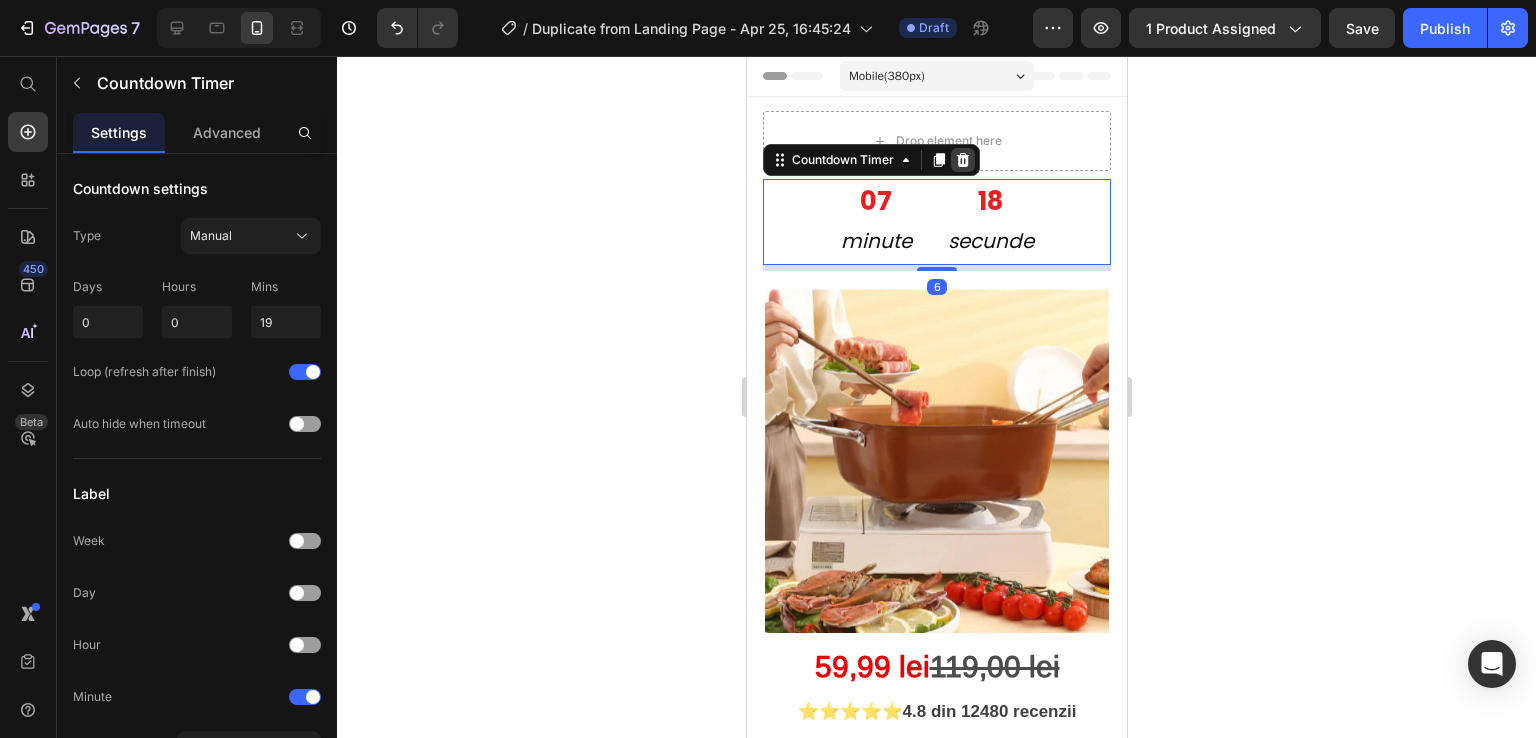 click 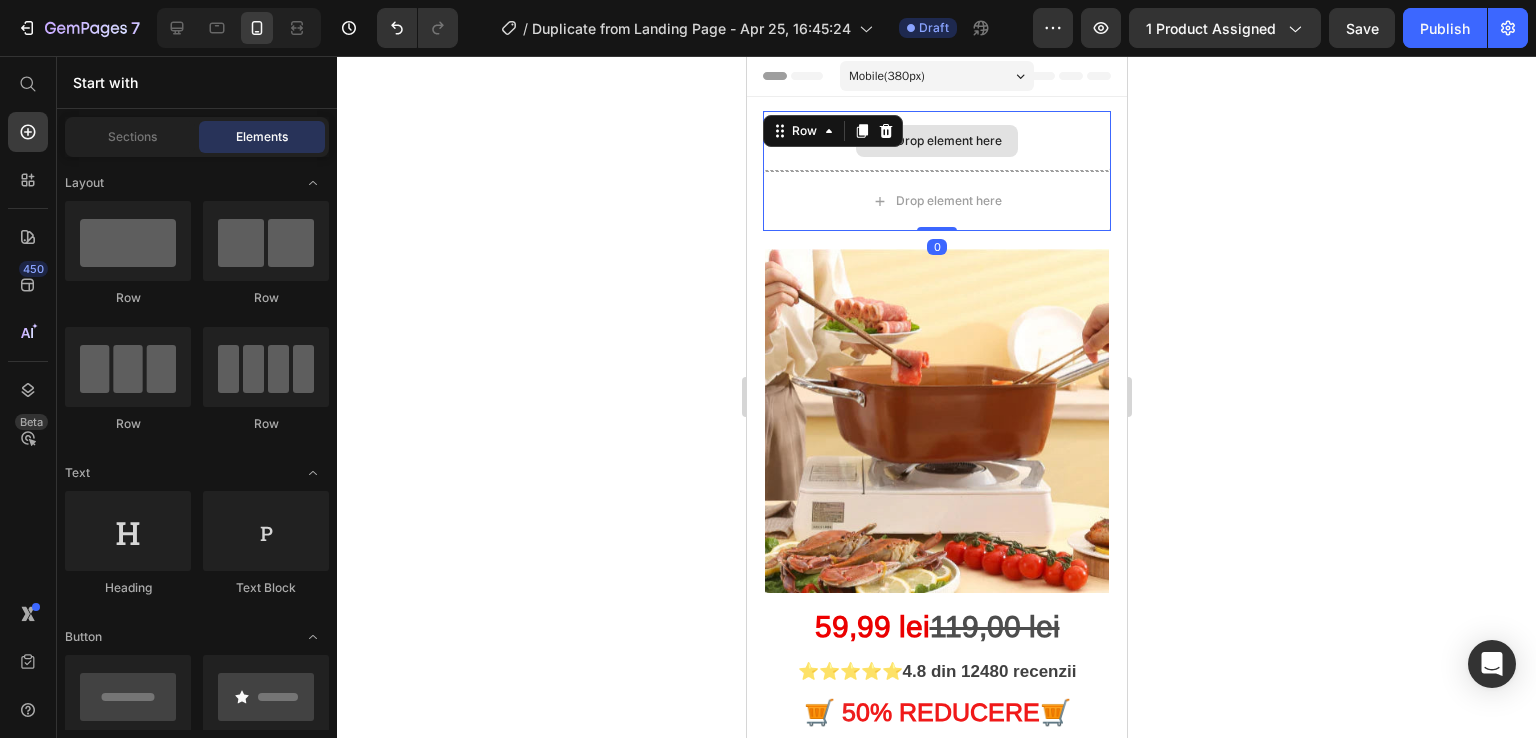 click on "Drop element here" at bounding box center [936, 141] 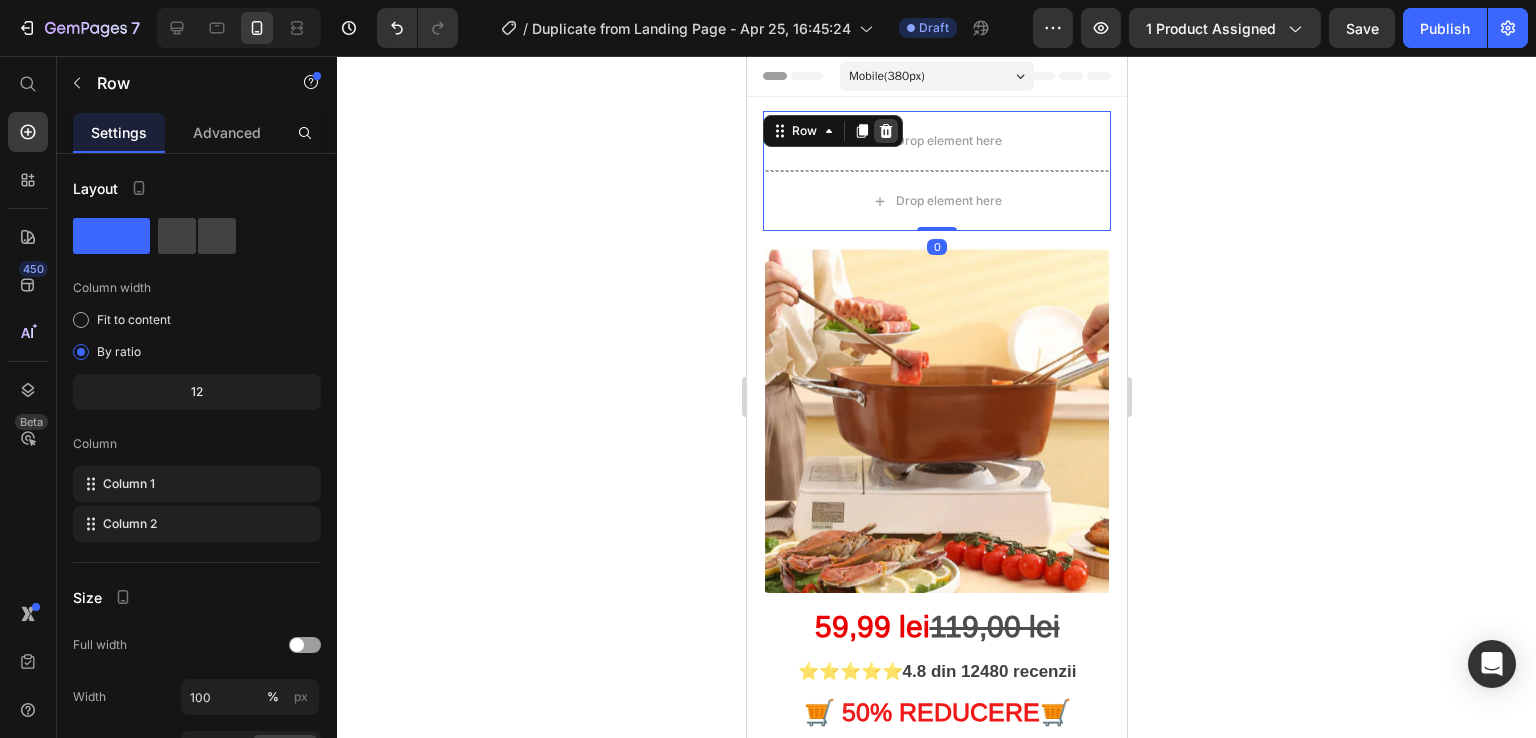 click 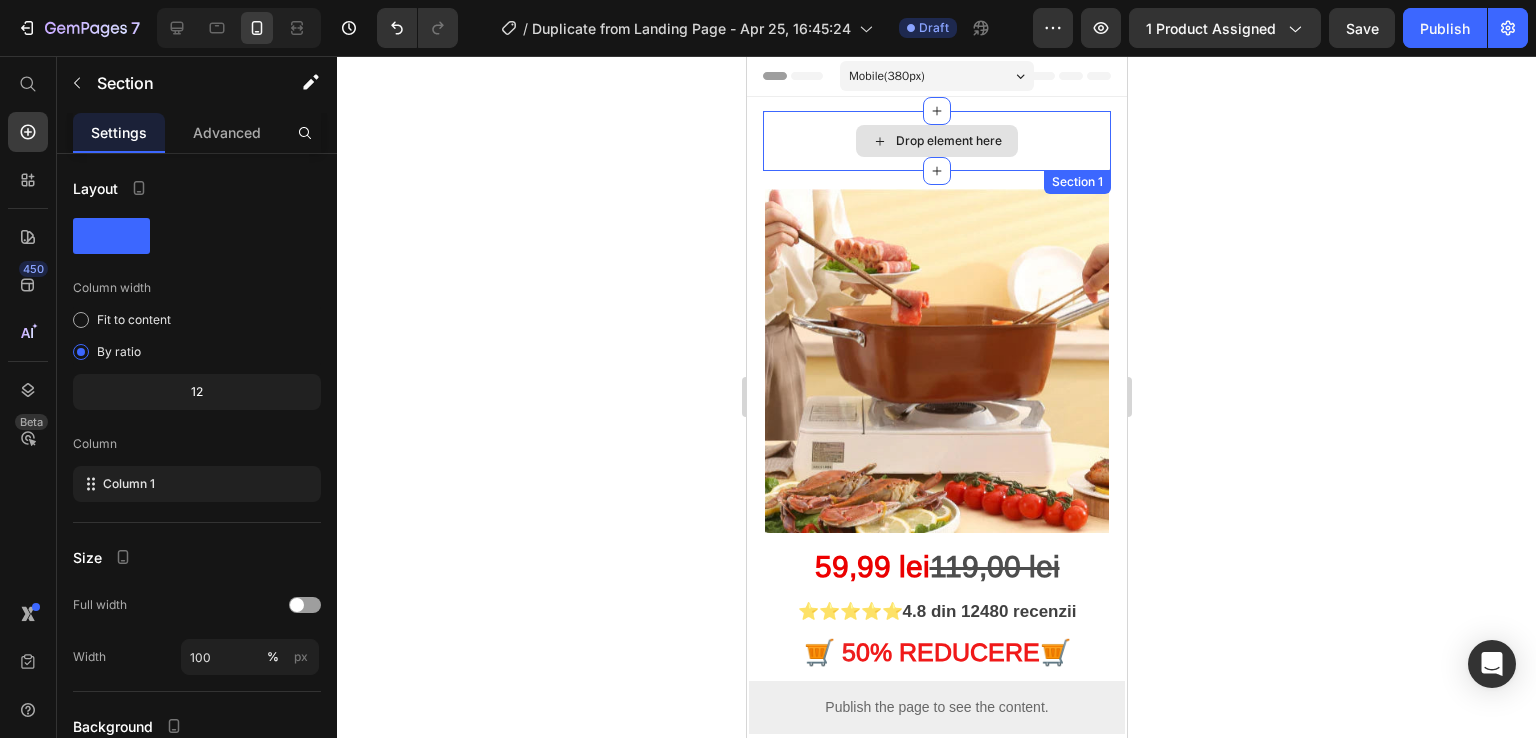drag, startPoint x: 1069, startPoint y: 141, endPoint x: 1029, endPoint y: 145, distance: 40.1995 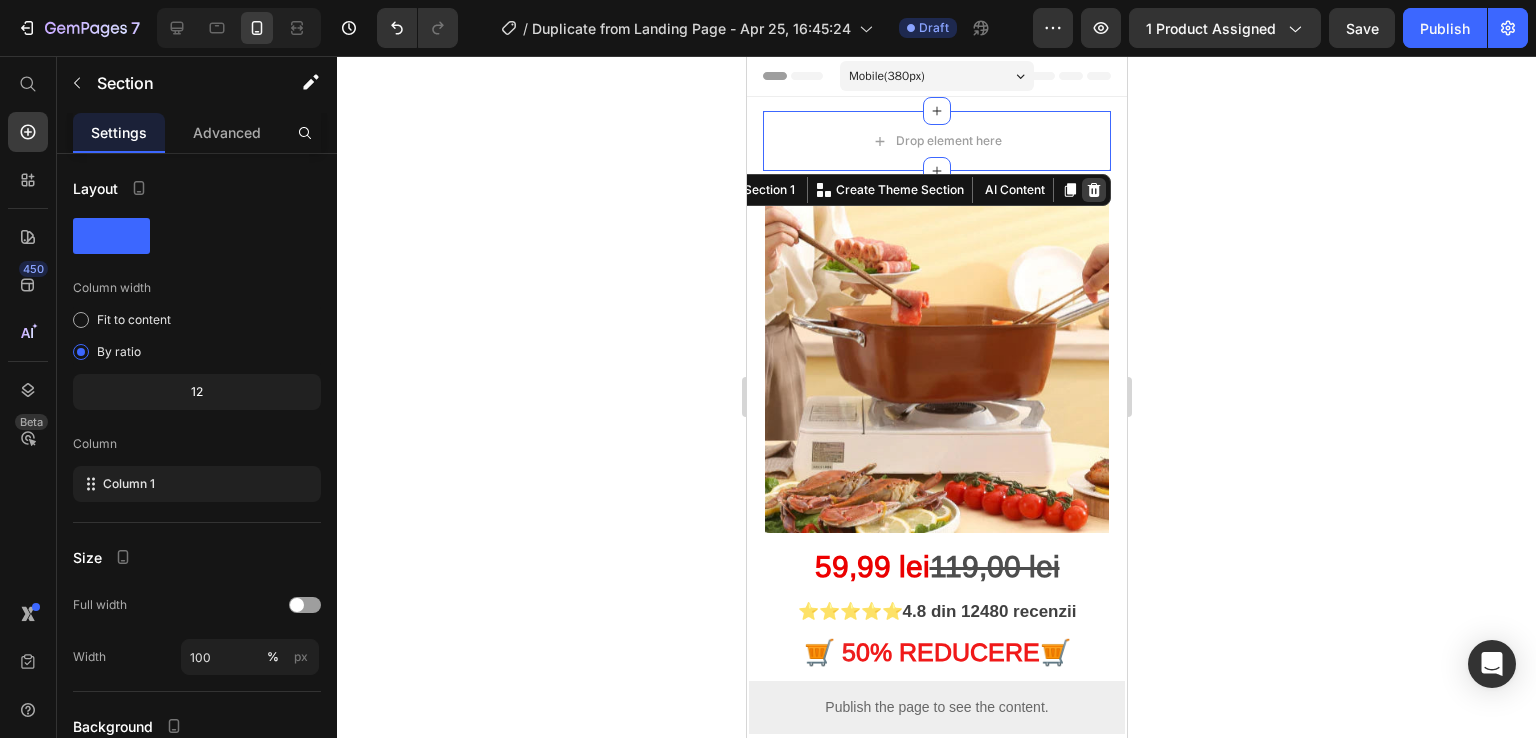 click 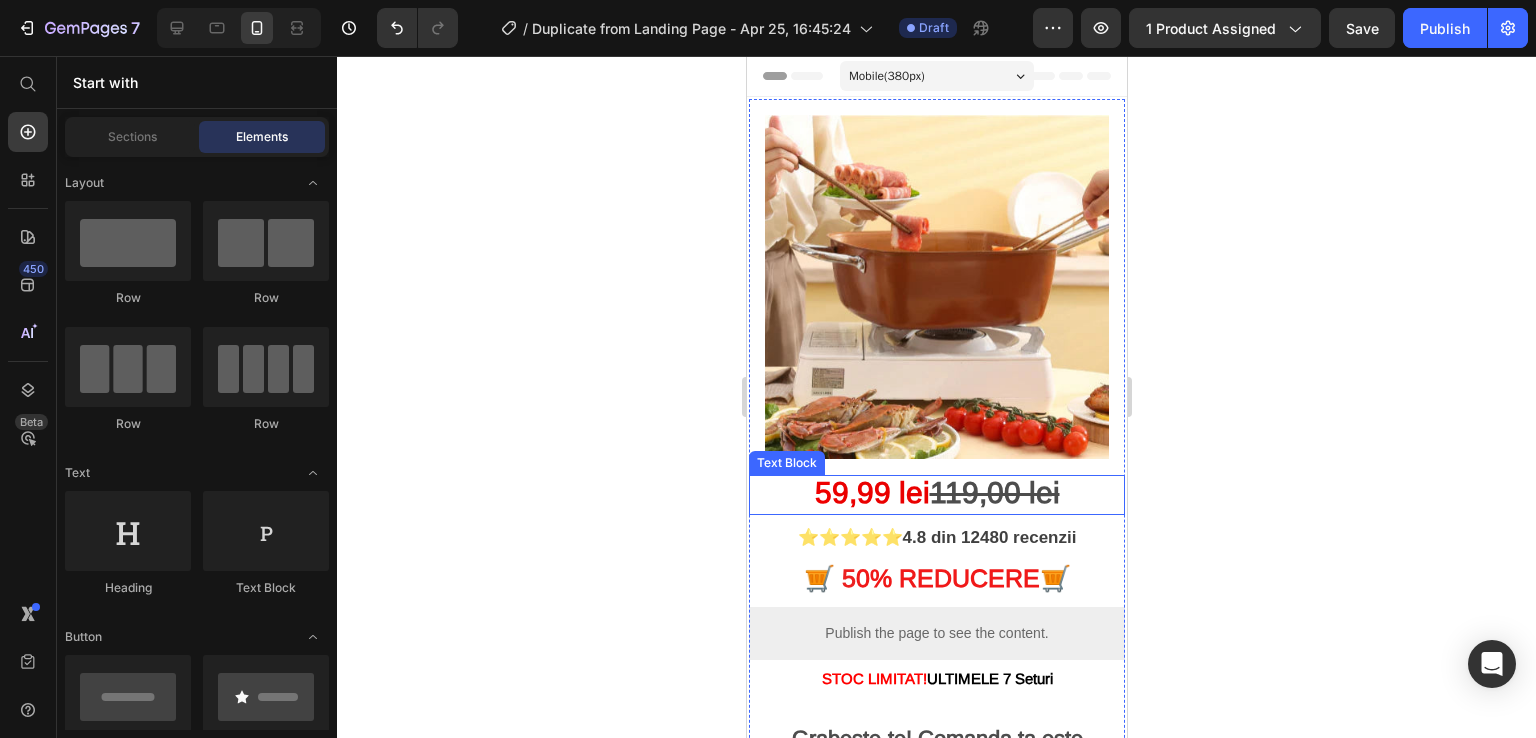 click on "9,99 lei" at bounding box center (880, 492) 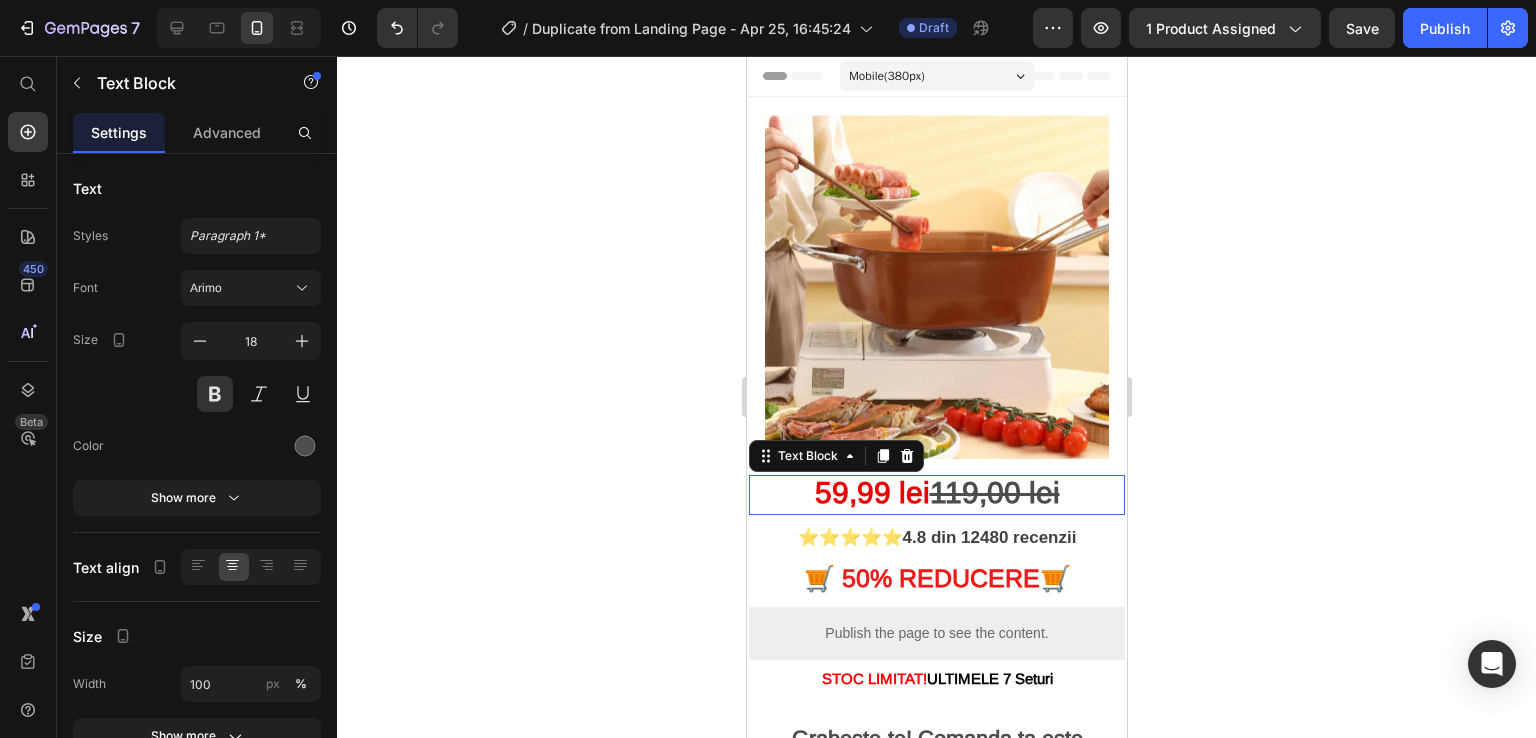 click on "9,99 lei" at bounding box center [880, 492] 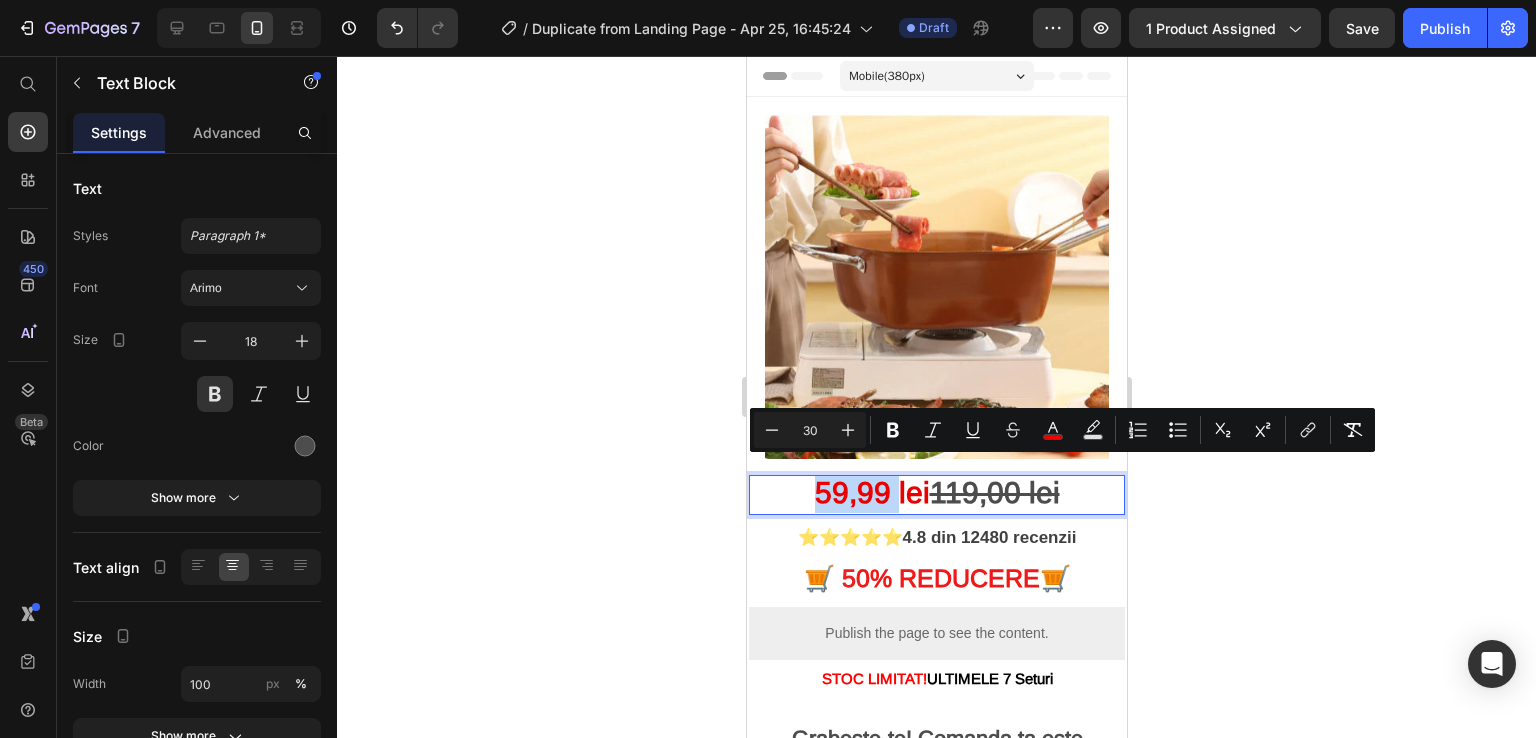click on "9,99 lei" at bounding box center [880, 492] 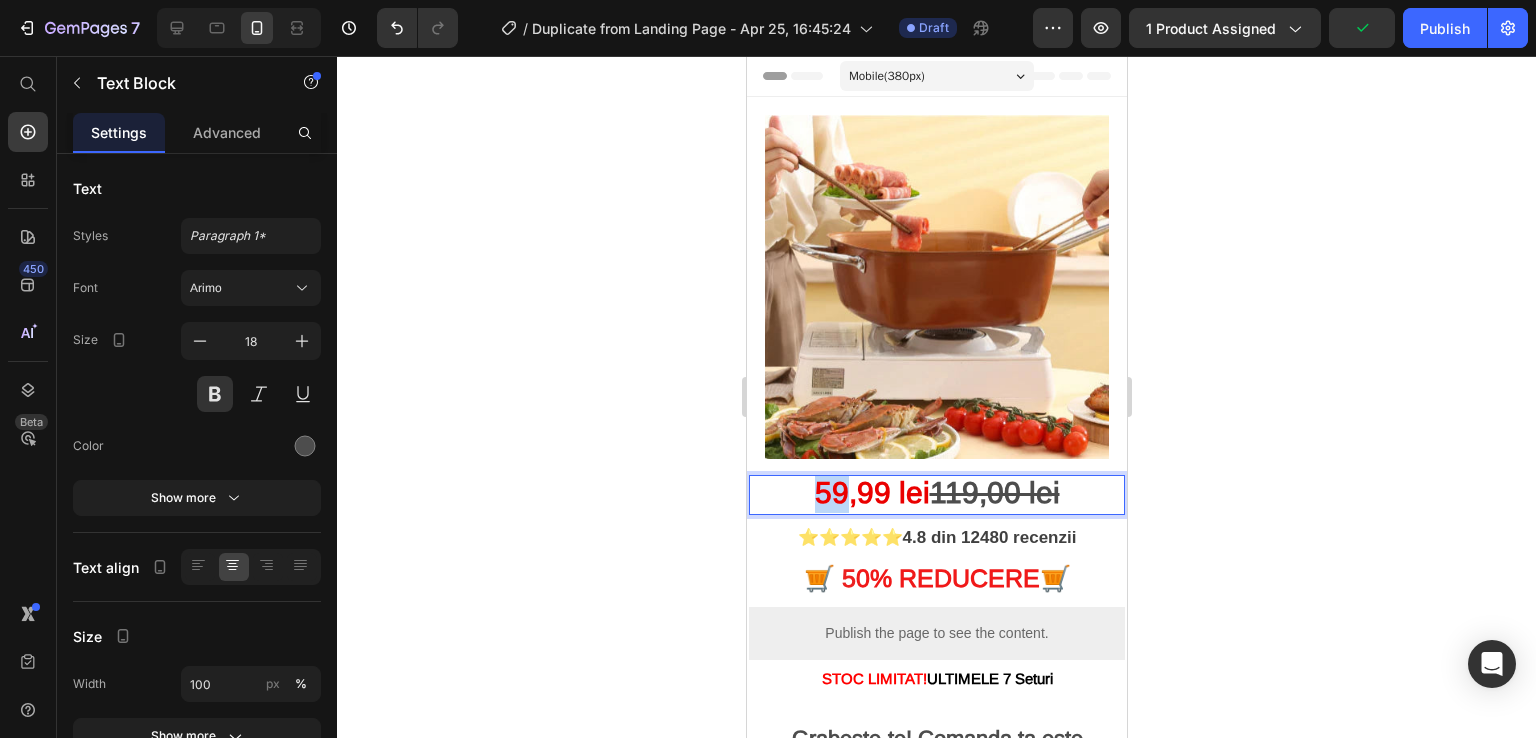 drag, startPoint x: 828, startPoint y: 481, endPoint x: 793, endPoint y: 479, distance: 35.057095 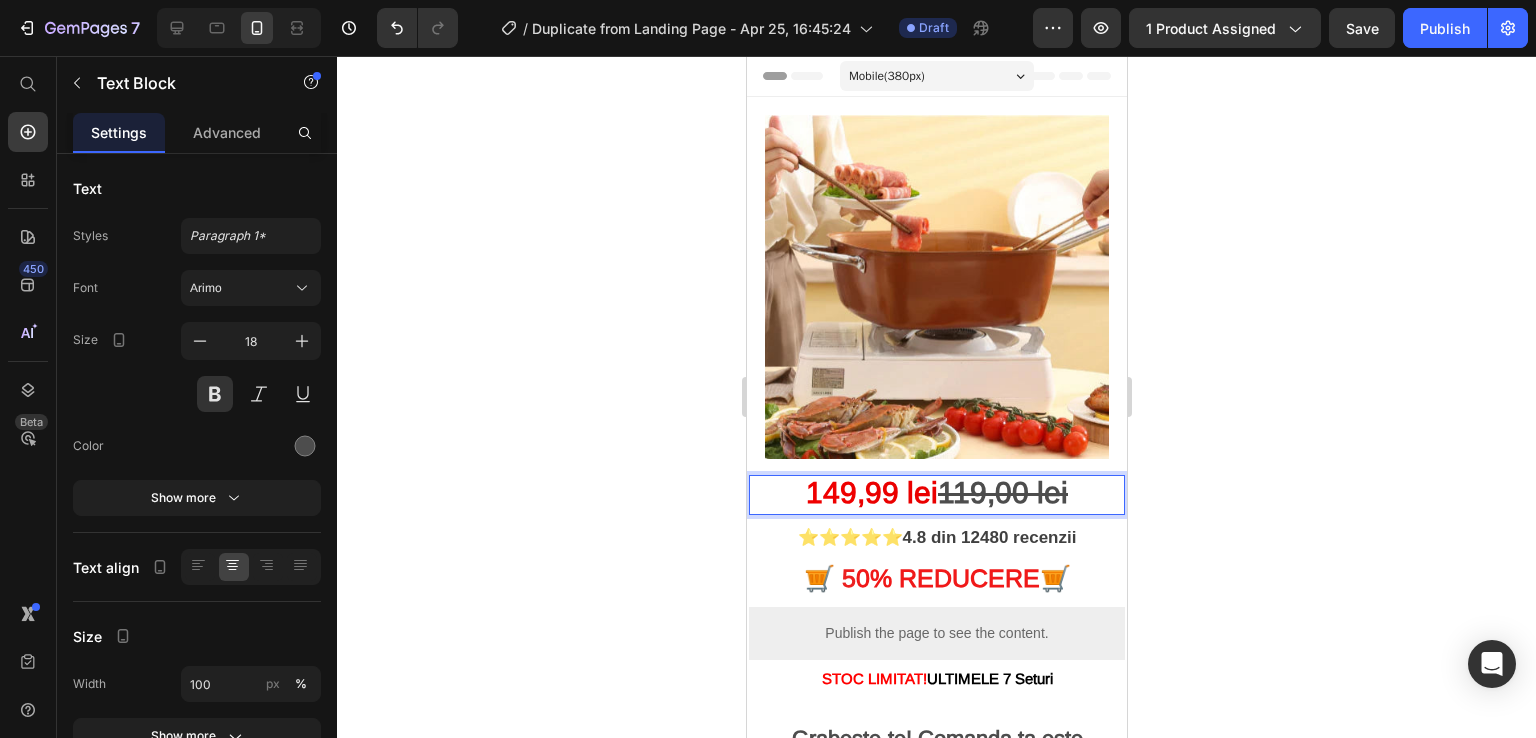 click on "119,00 lei" at bounding box center [1002, 492] 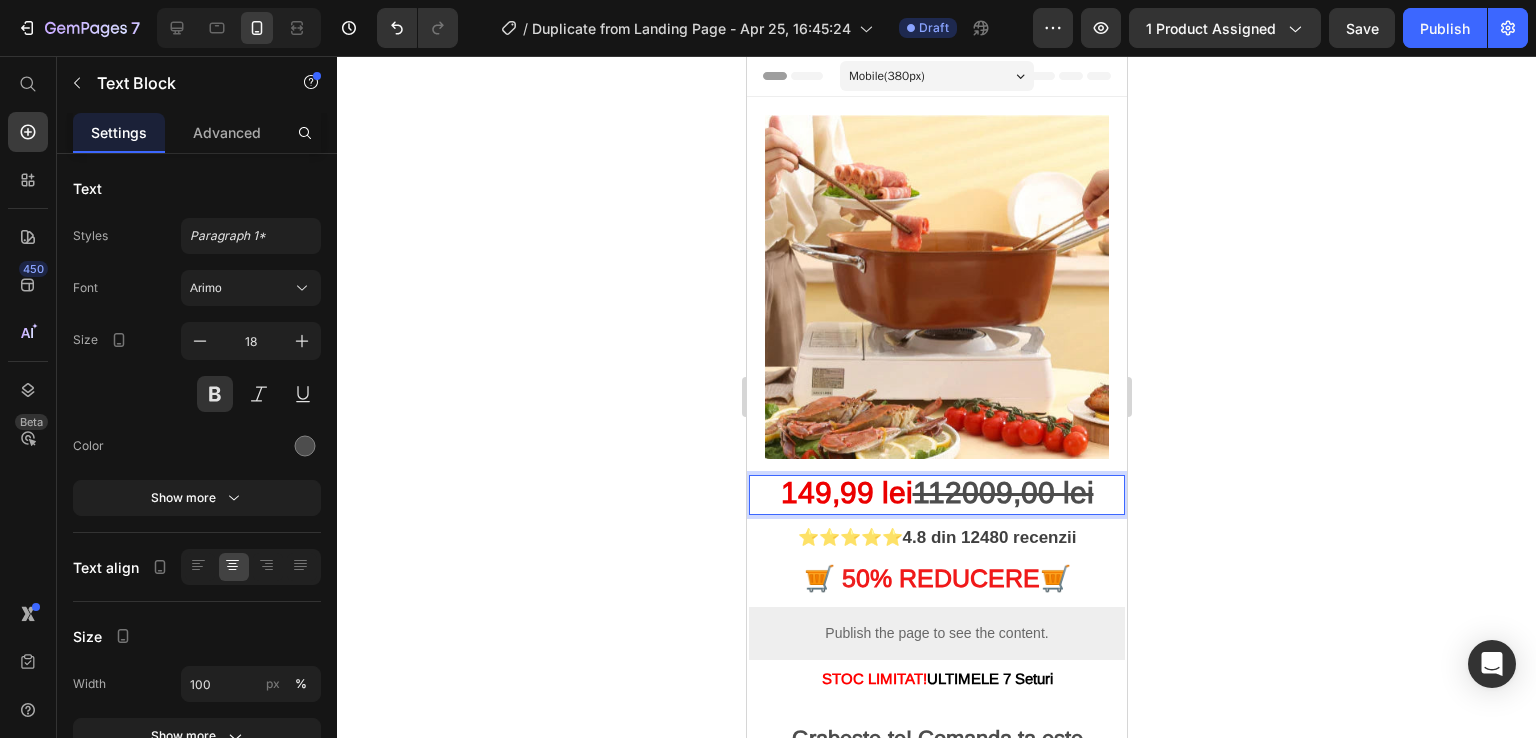 click on "112009,00 lei" at bounding box center (1002, 492) 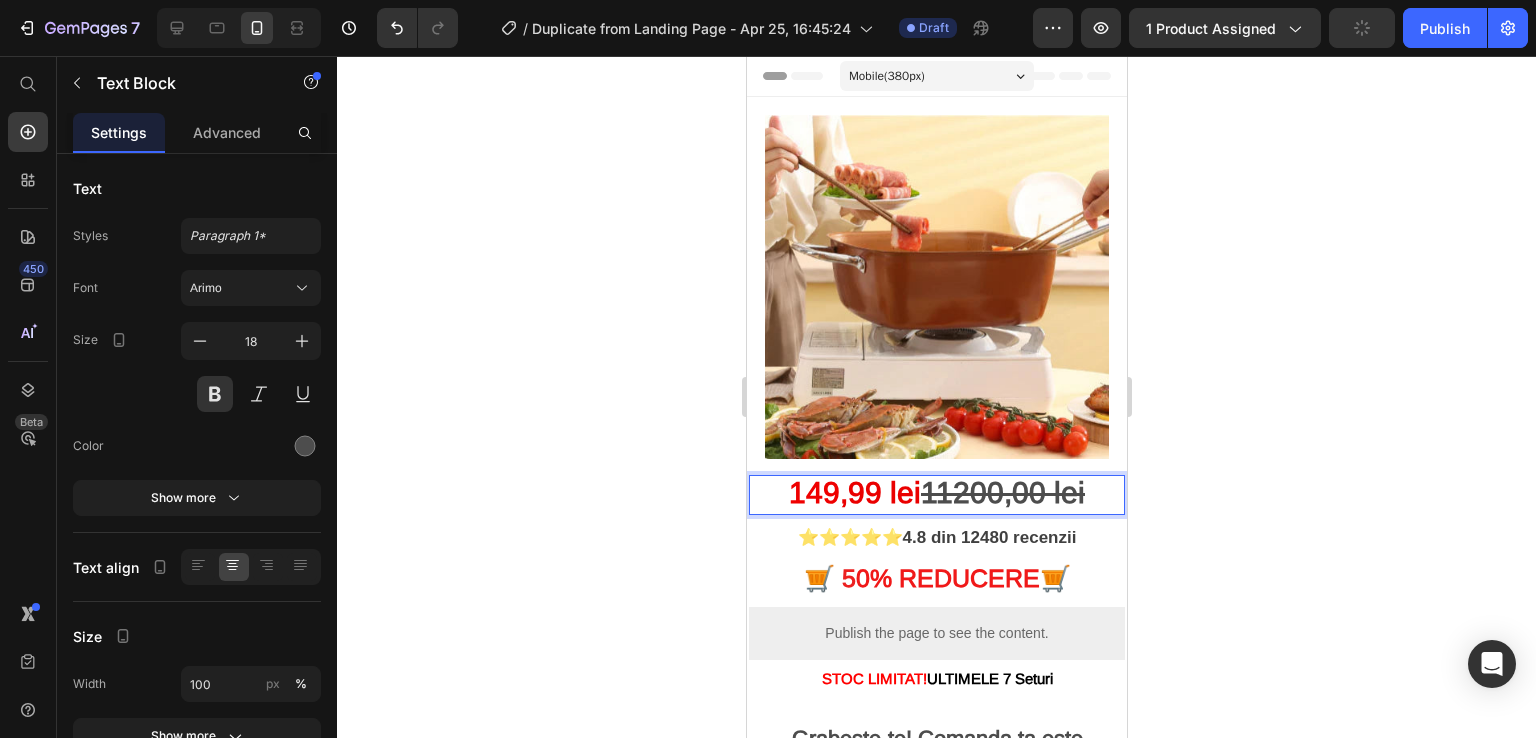 click on "11200,00 lei" at bounding box center (1002, 492) 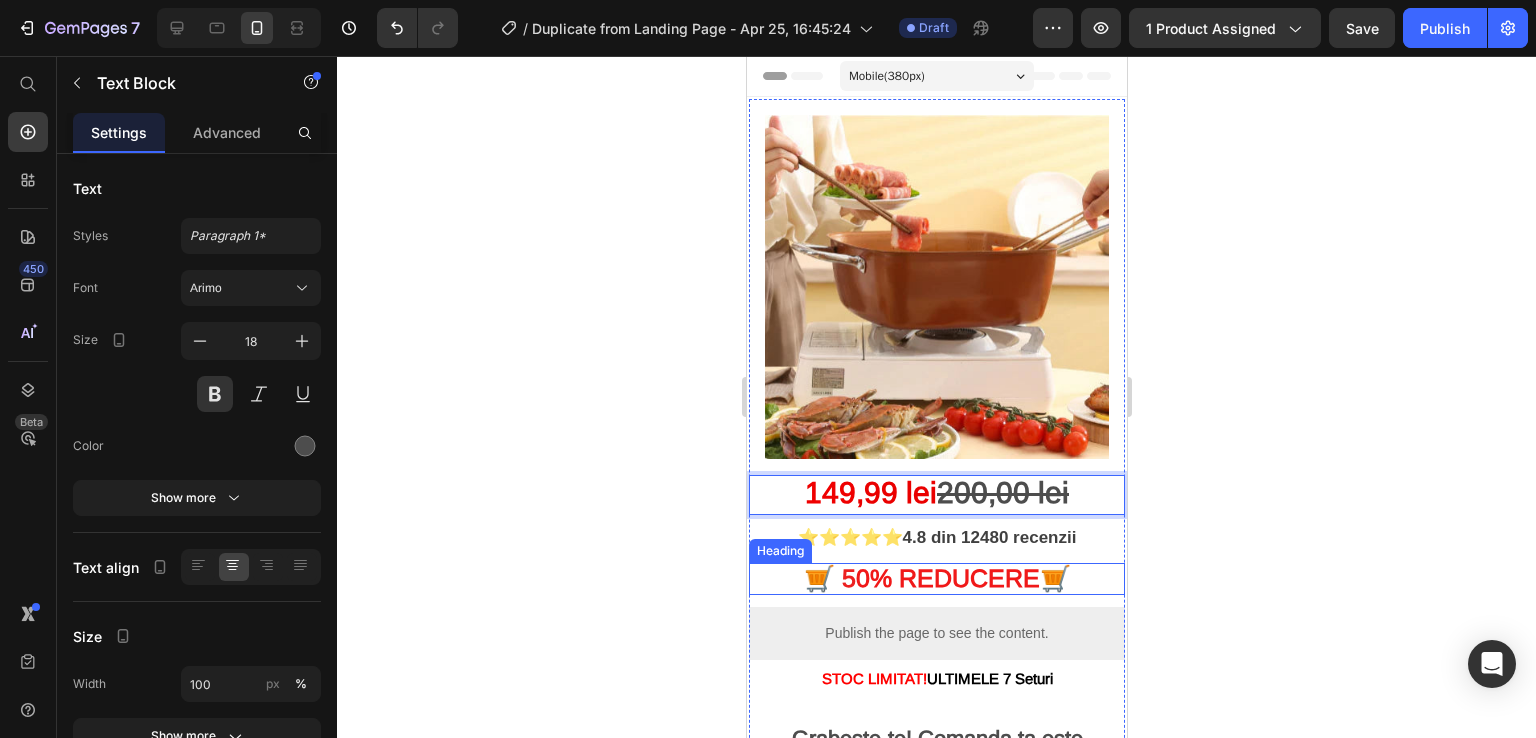 click on "0% REDUCERE" at bounding box center (947, 578) 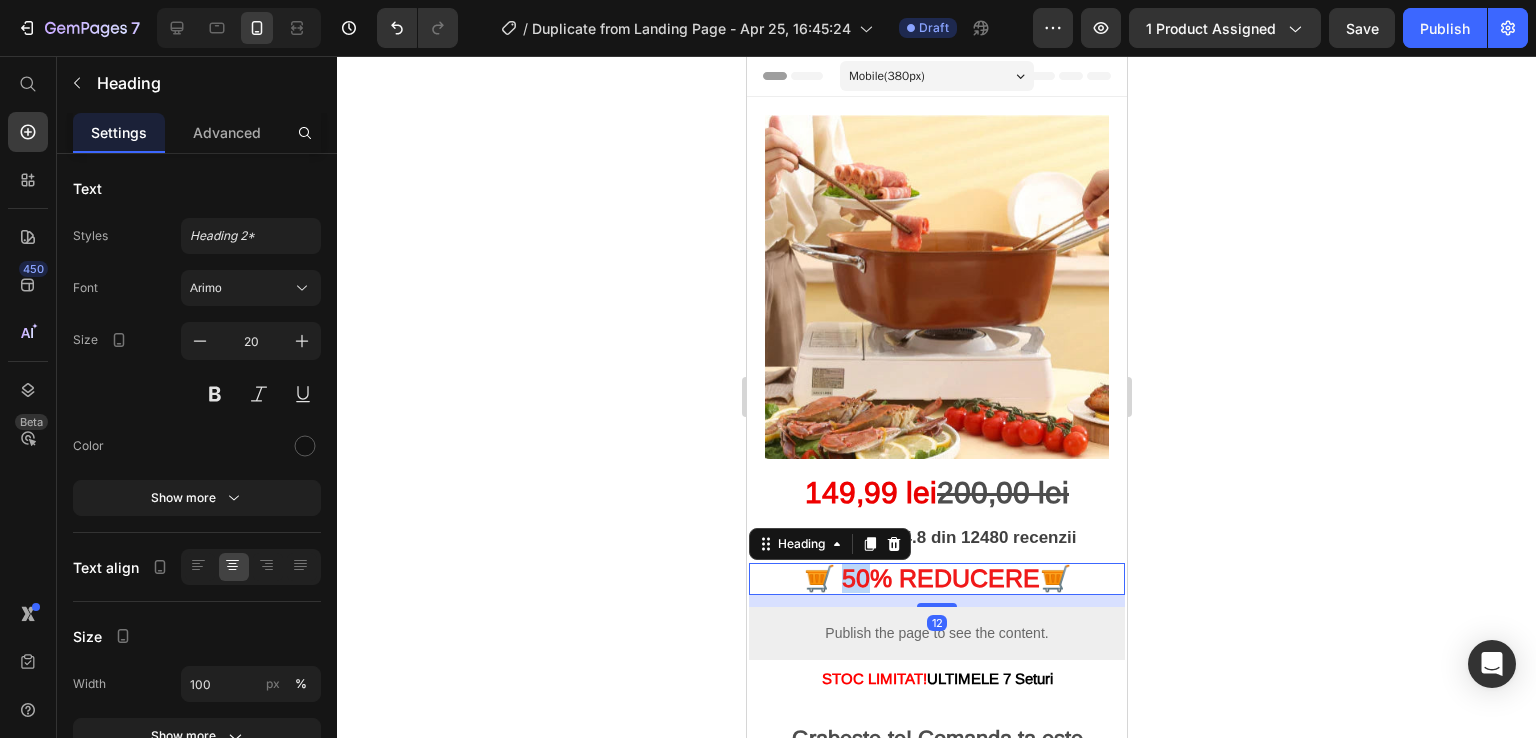 click on "🛒 5 0% REDUCERE  🛒" at bounding box center [936, 579] 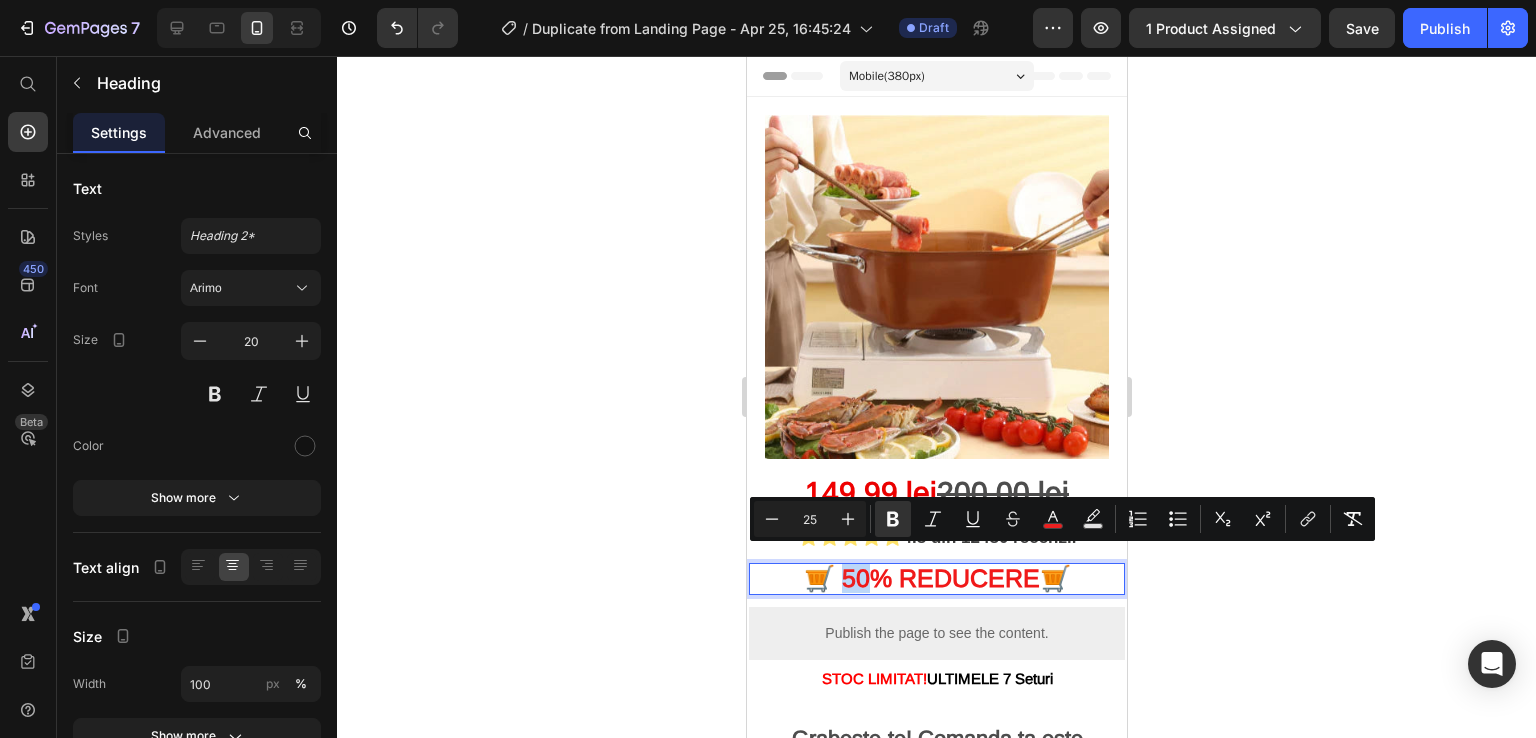 click on "🛒 5" at bounding box center [829, 578] 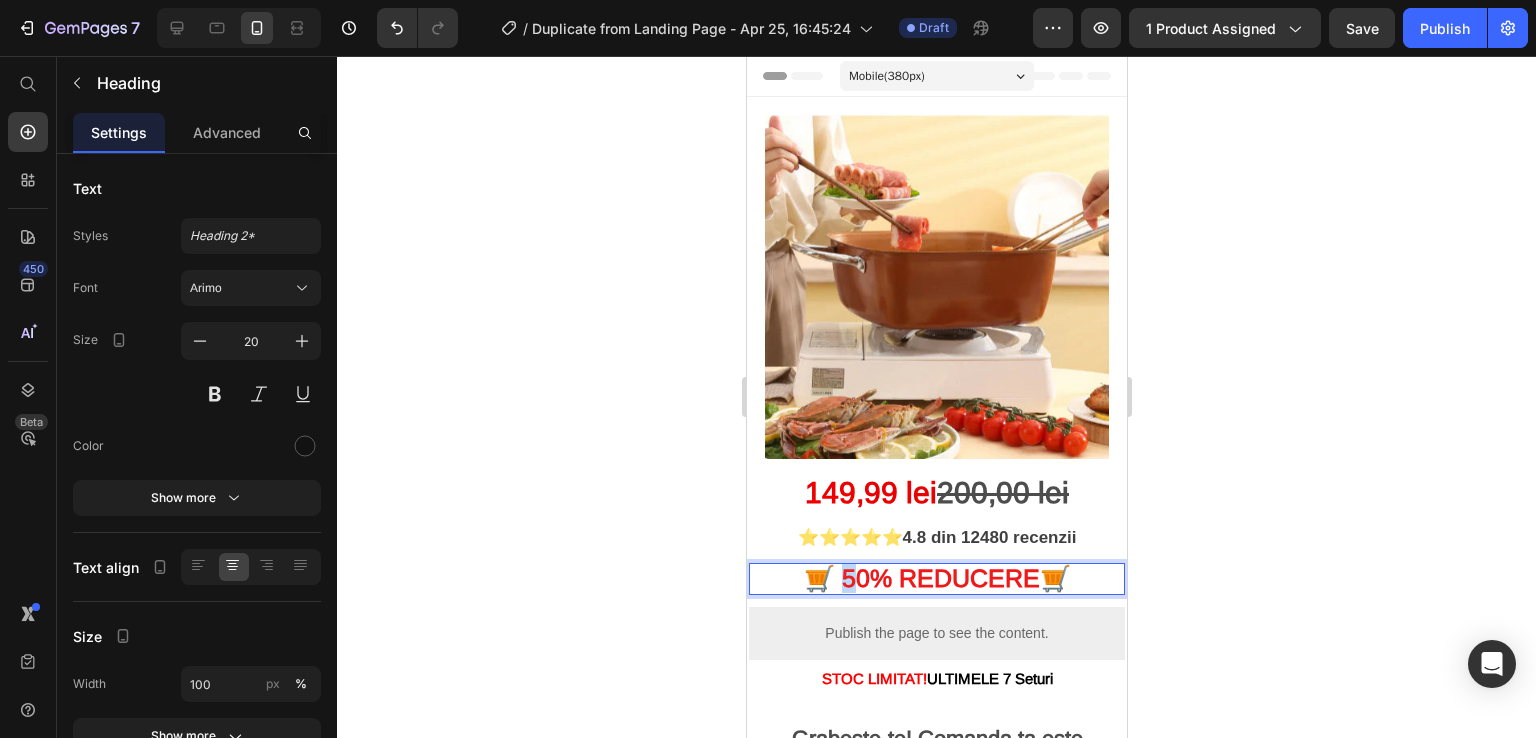 click on "🛒 5" at bounding box center [829, 578] 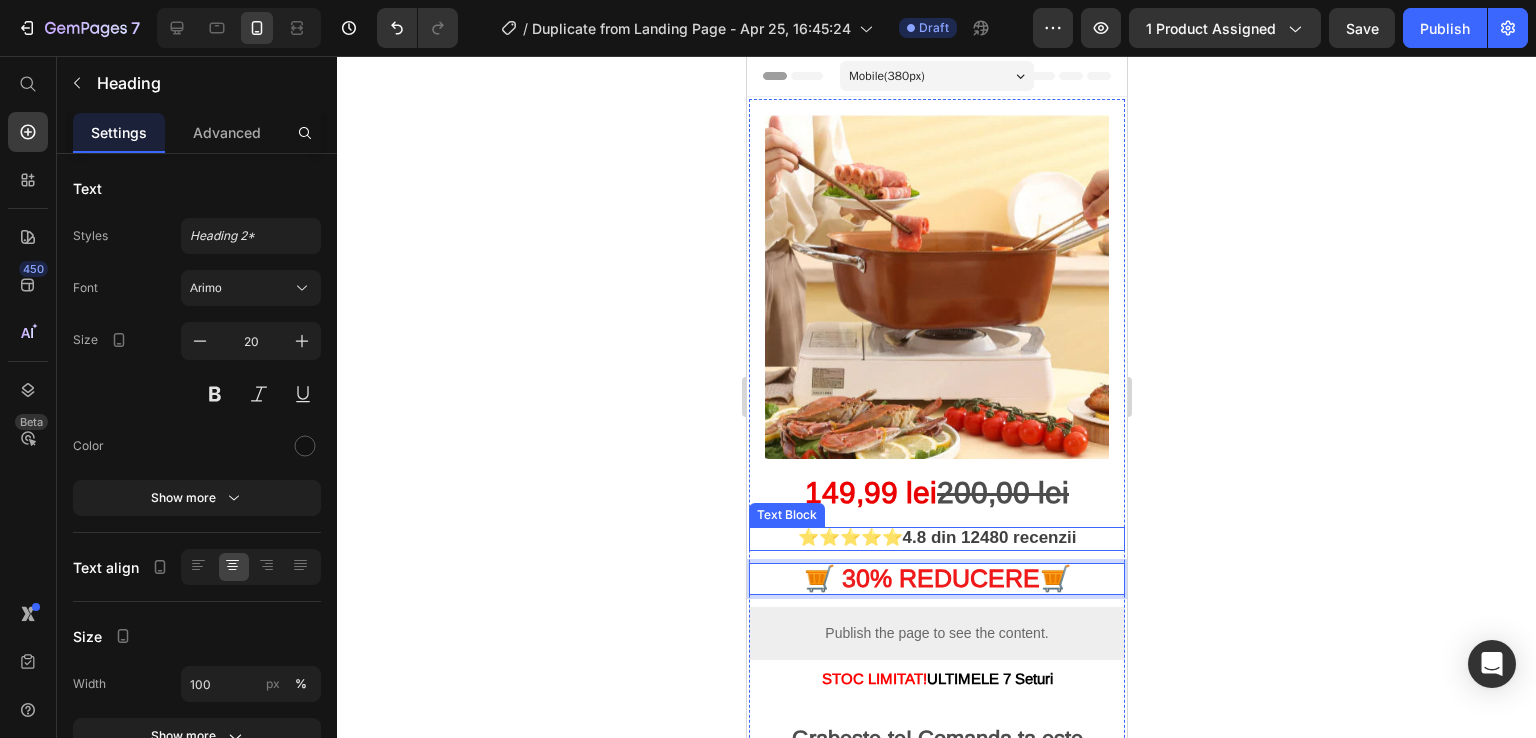 click on "4.8 din 12480 recenzii" at bounding box center (989, 537) 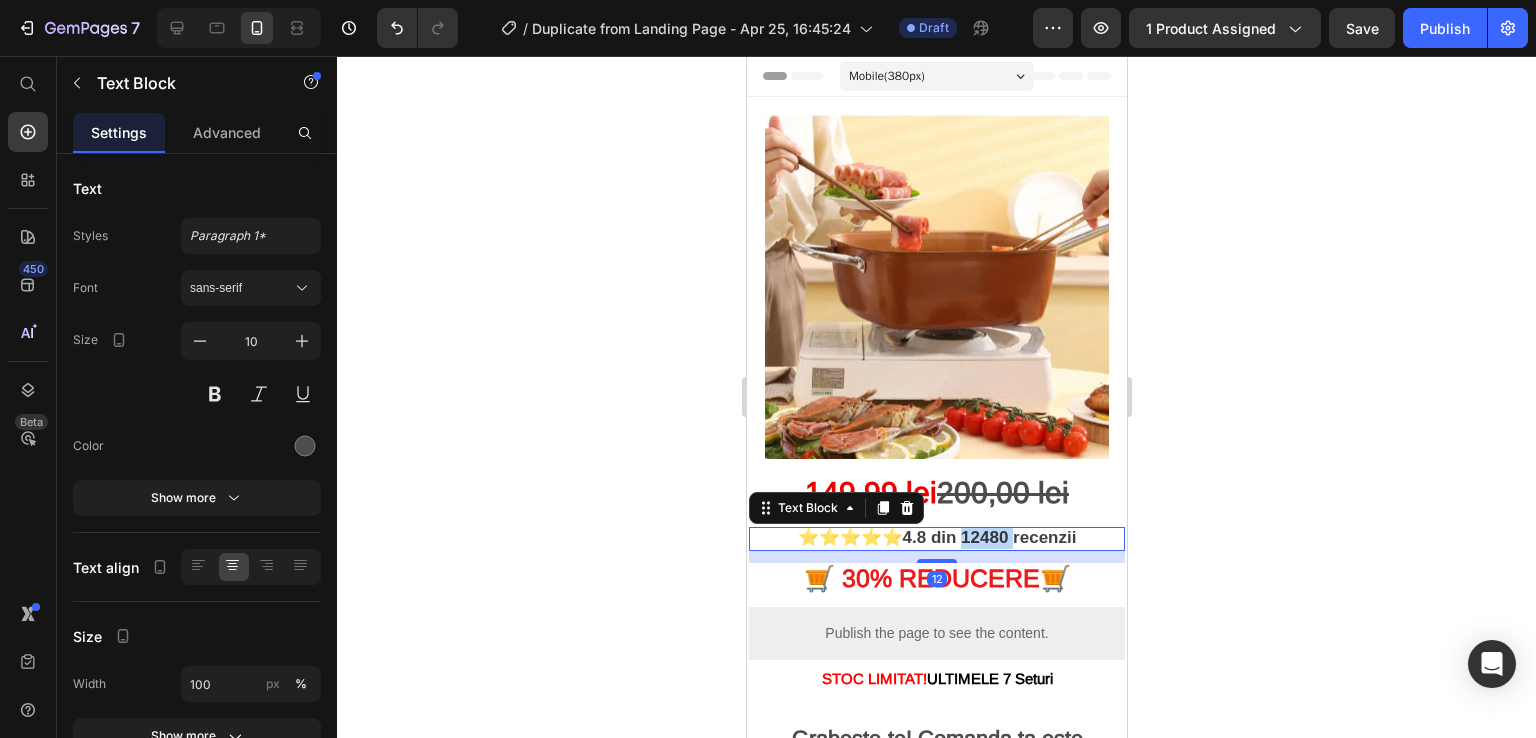 click on "4.8 din 12480 recenzii" at bounding box center (989, 537) 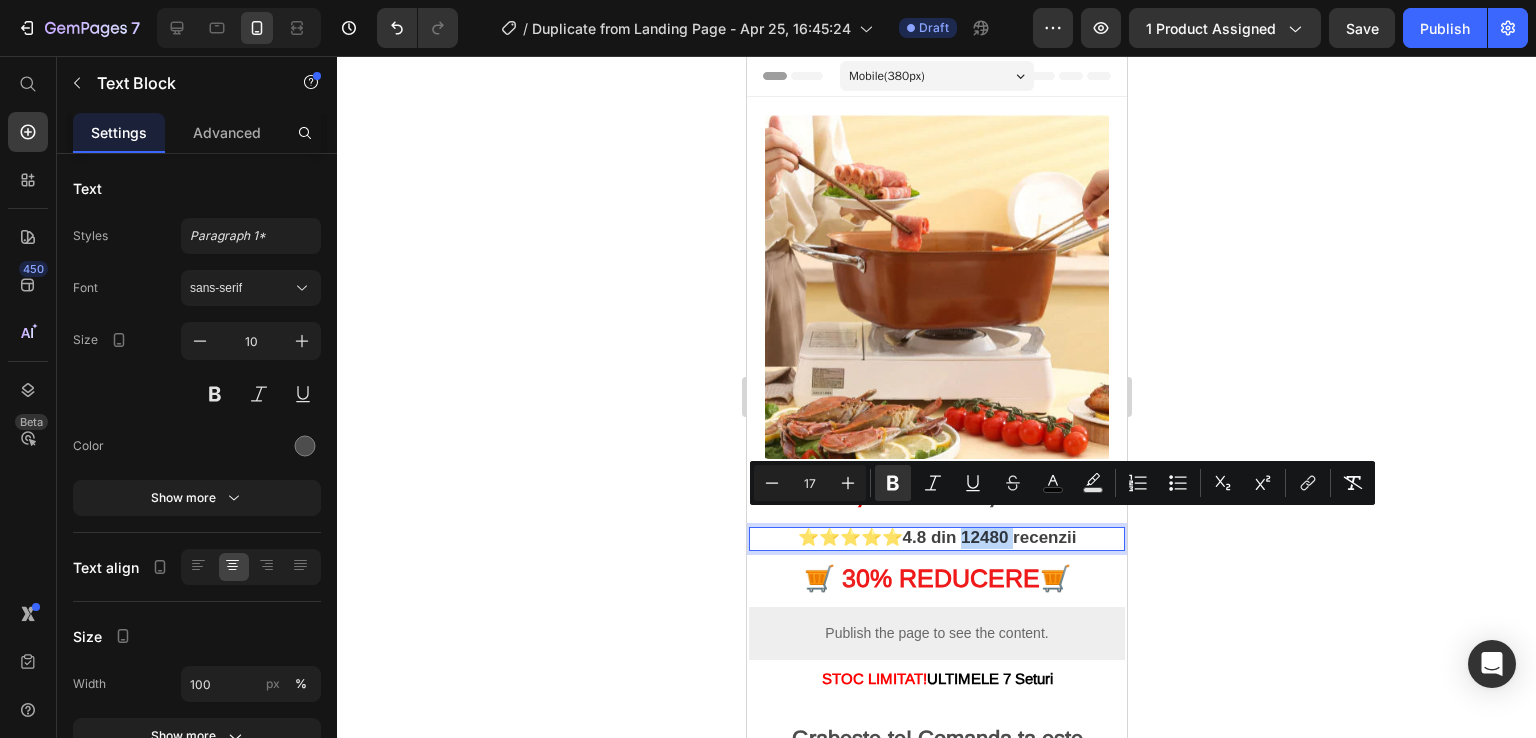 click on "4.8 din 12480 recenzii" at bounding box center [989, 537] 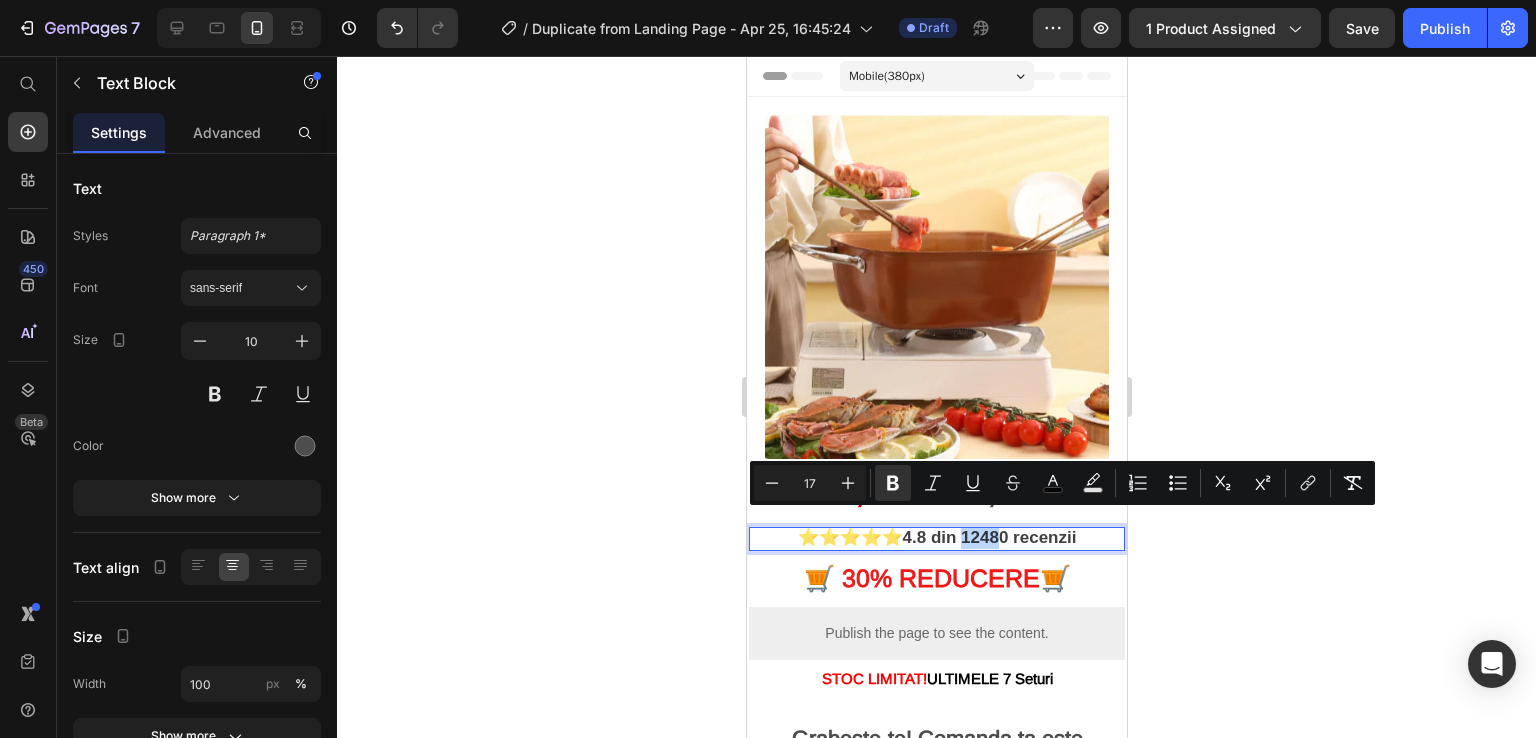 drag, startPoint x: 986, startPoint y: 525, endPoint x: 964, endPoint y: 526, distance: 22.022715 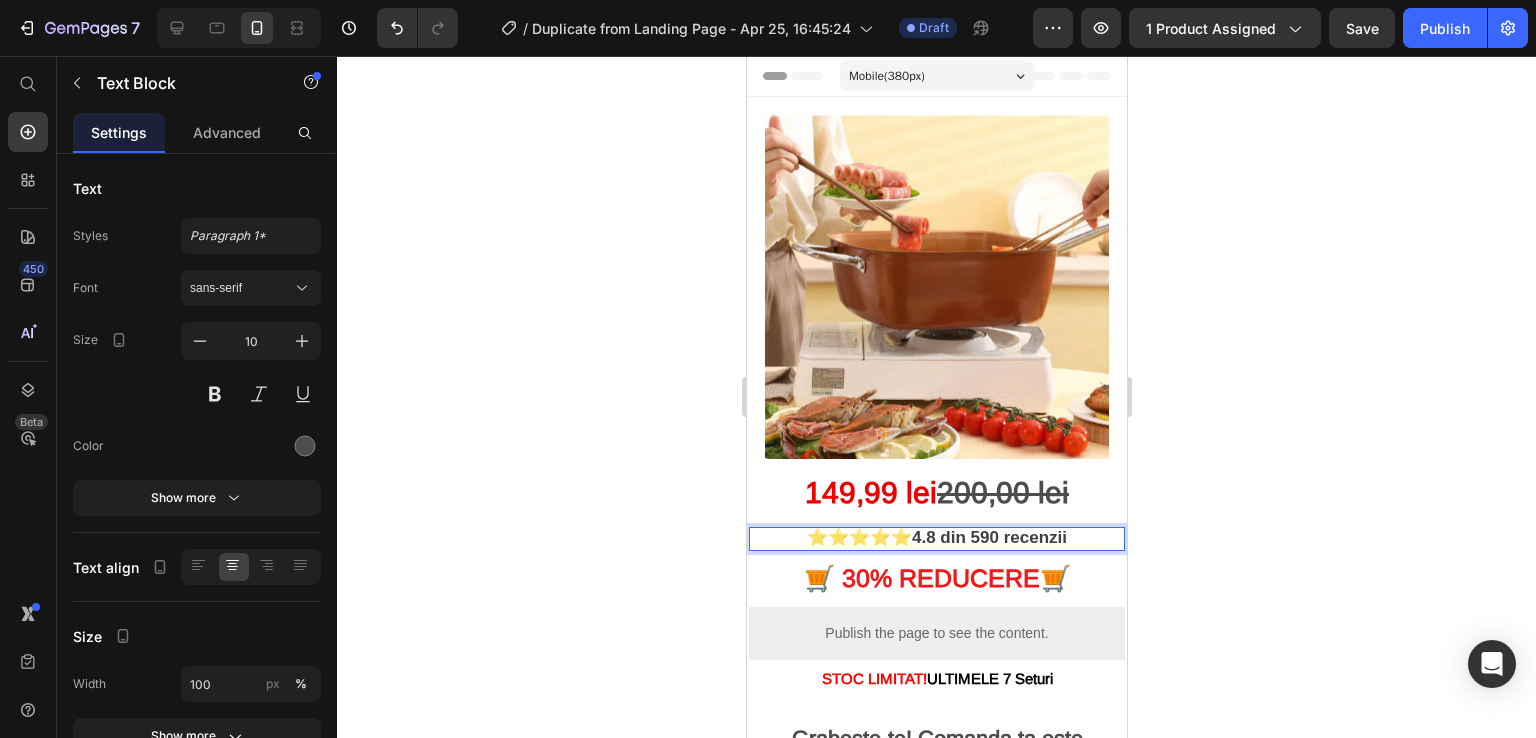 click 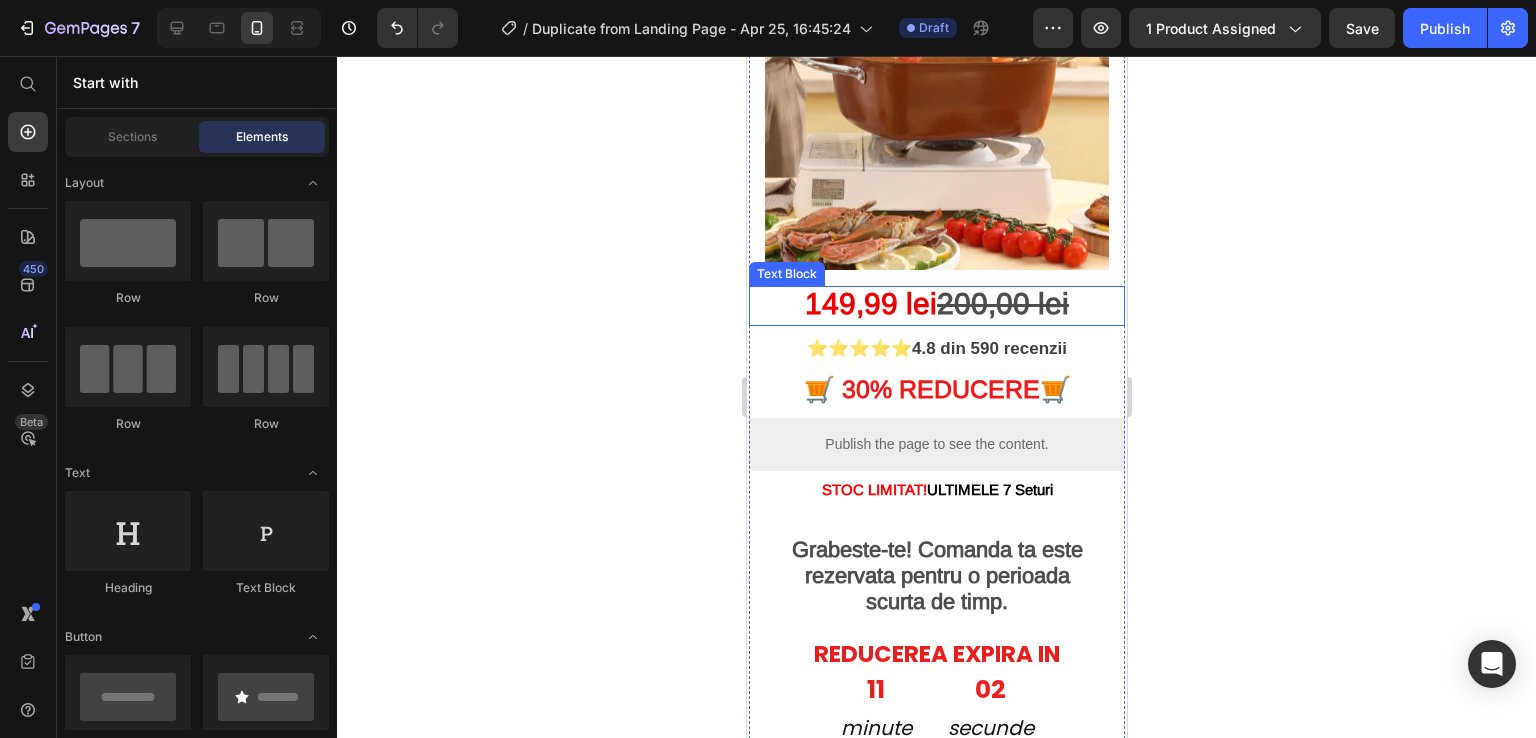 scroll, scrollTop: 200, scrollLeft: 0, axis: vertical 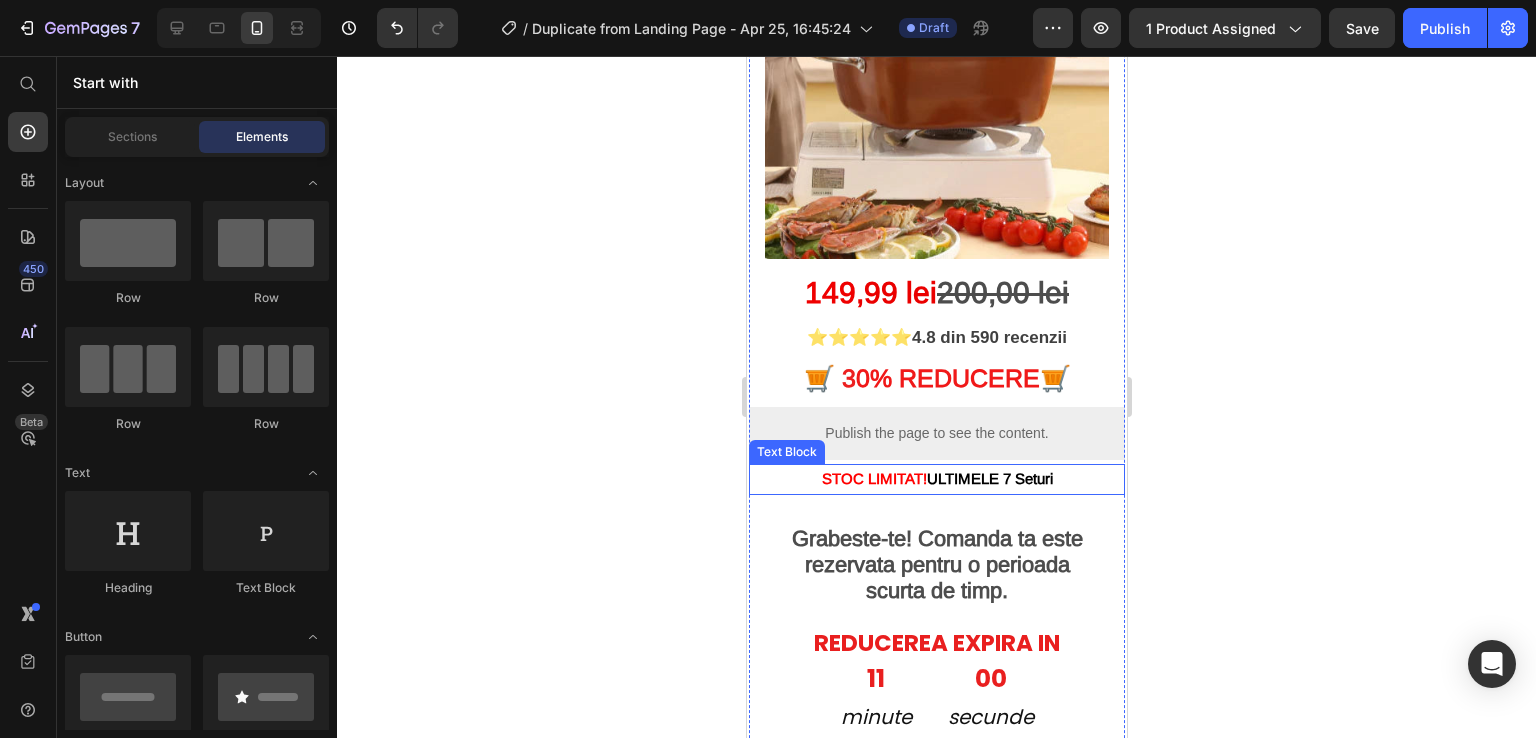 click on "ULTIMELE 7 Seturi" at bounding box center [989, 478] 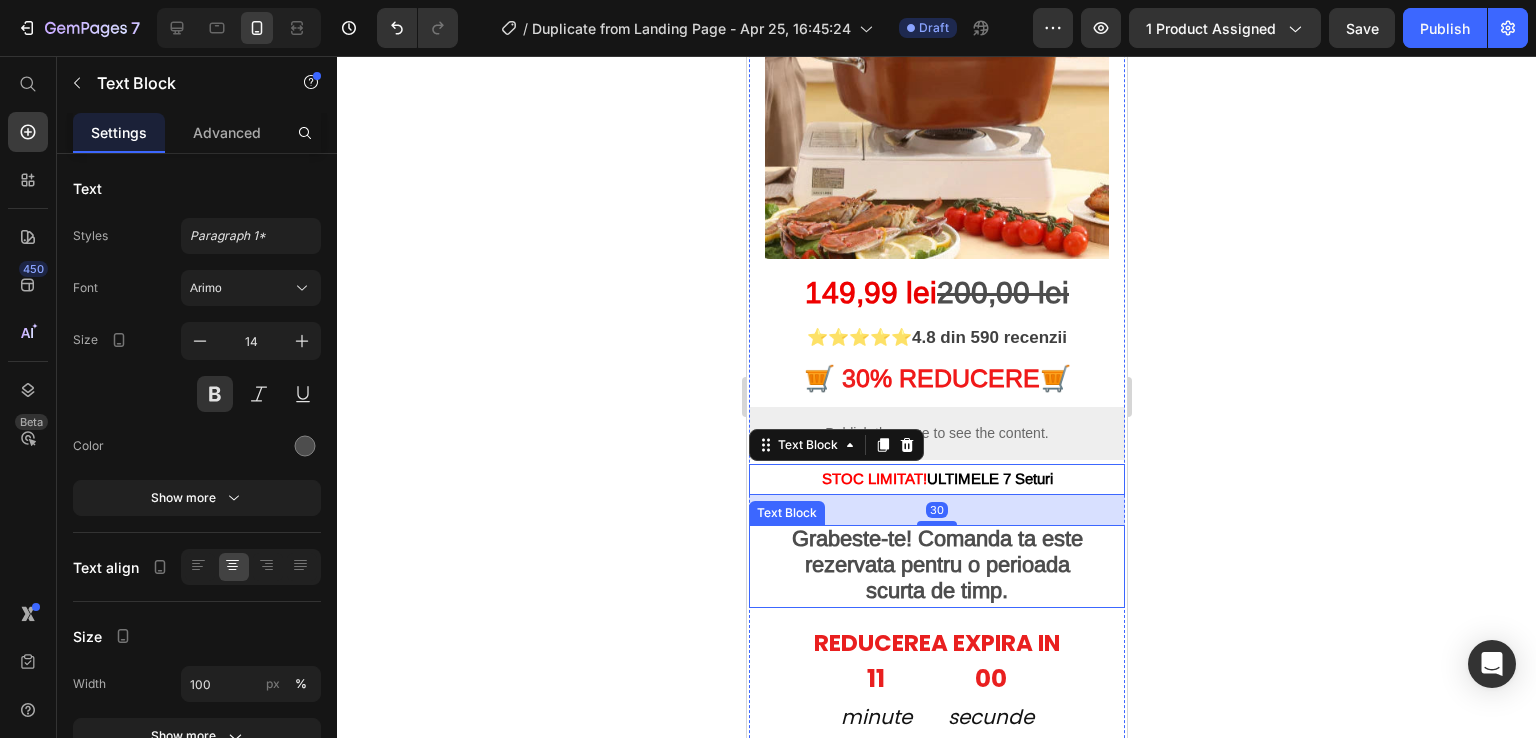click on "Grabeste-te! Comanda ta este rezervata pentru o perioada scurta de timp." at bounding box center [936, 565] 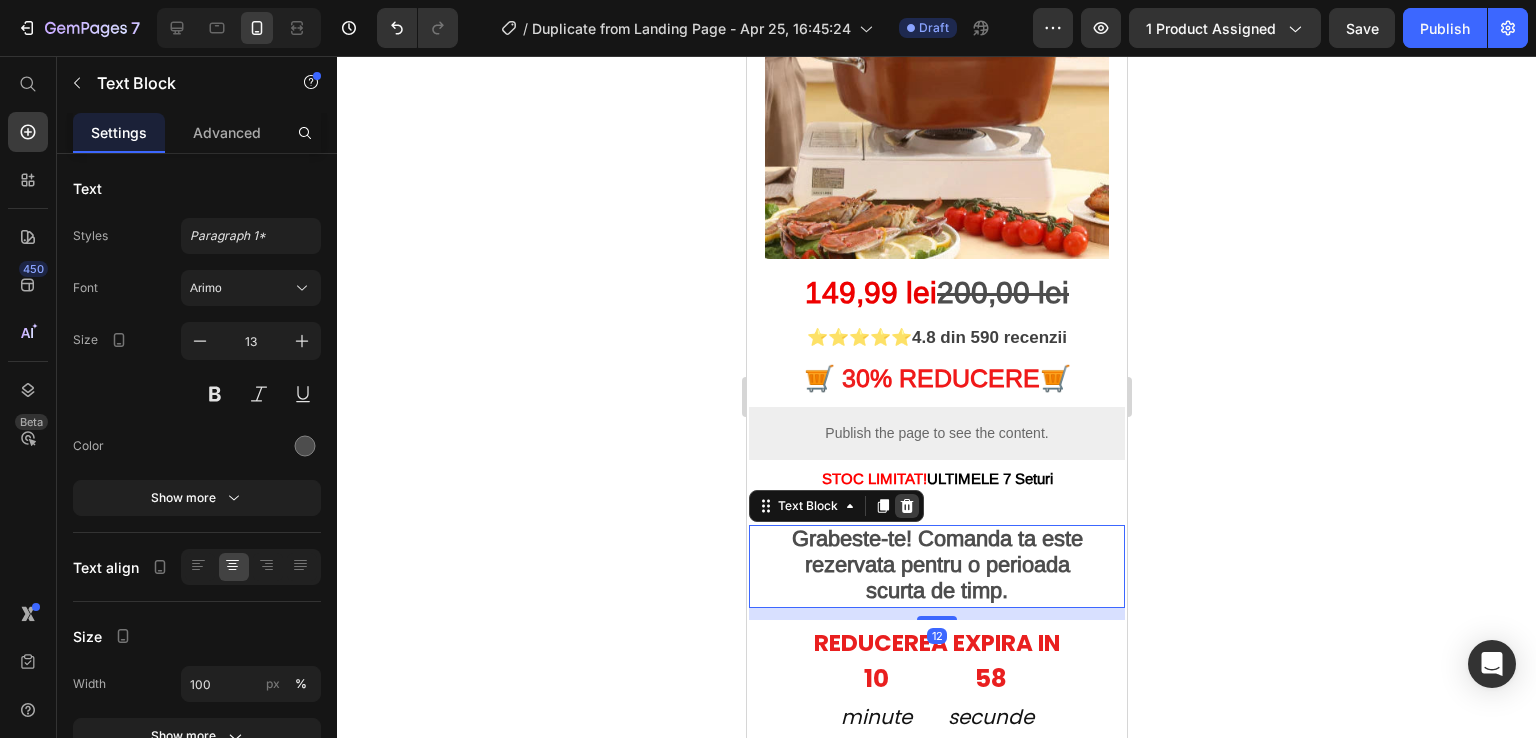 click 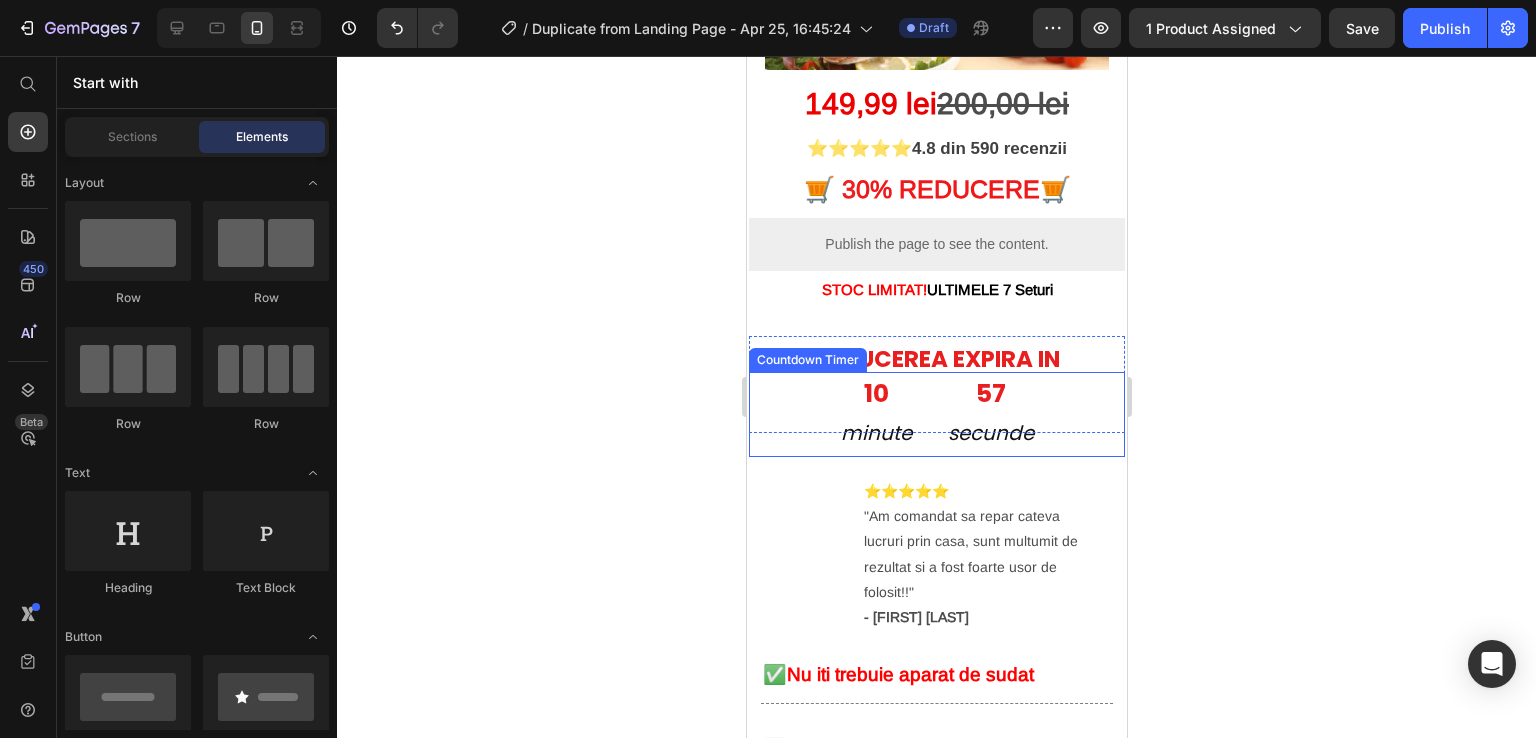 scroll, scrollTop: 400, scrollLeft: 0, axis: vertical 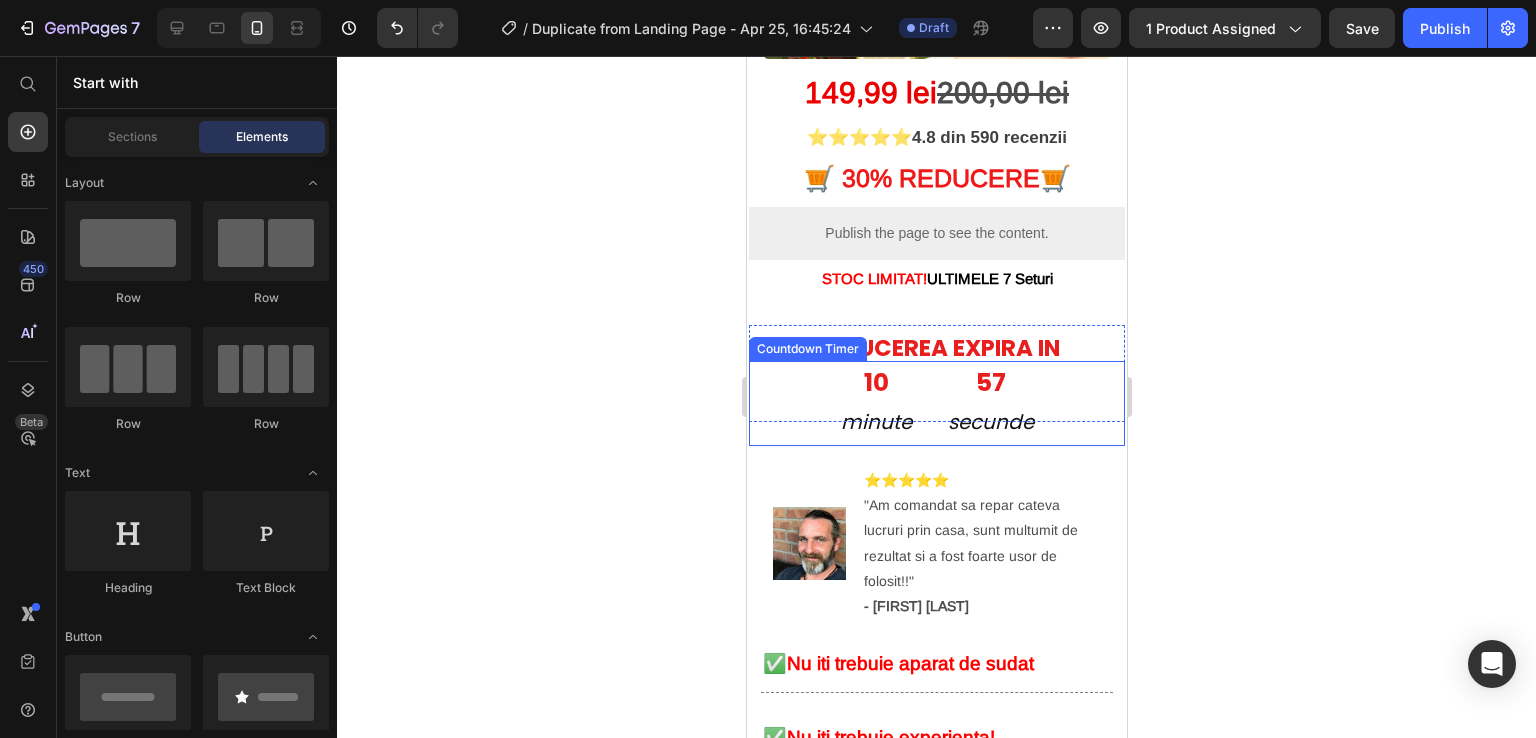 click on "57" at bounding box center (990, 383) 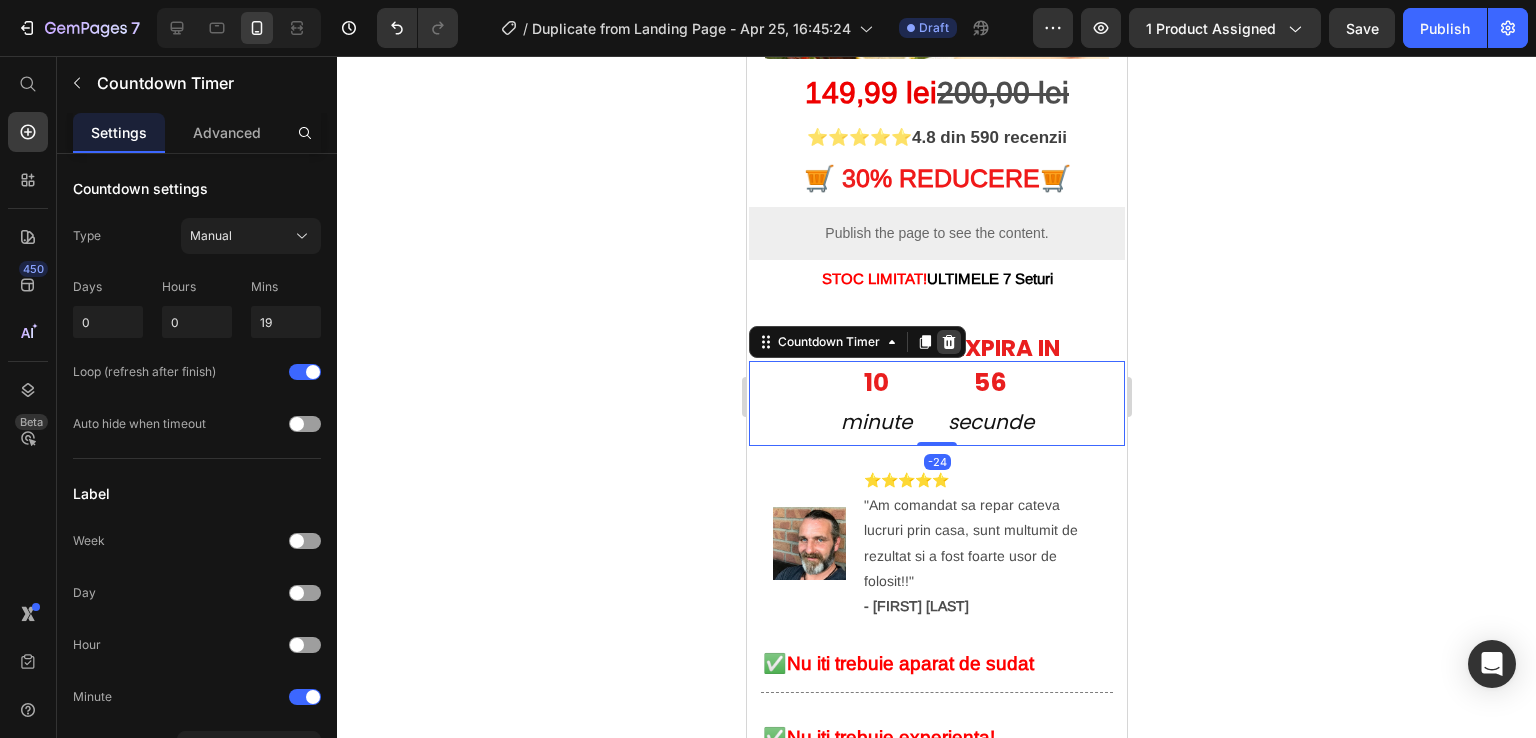 click 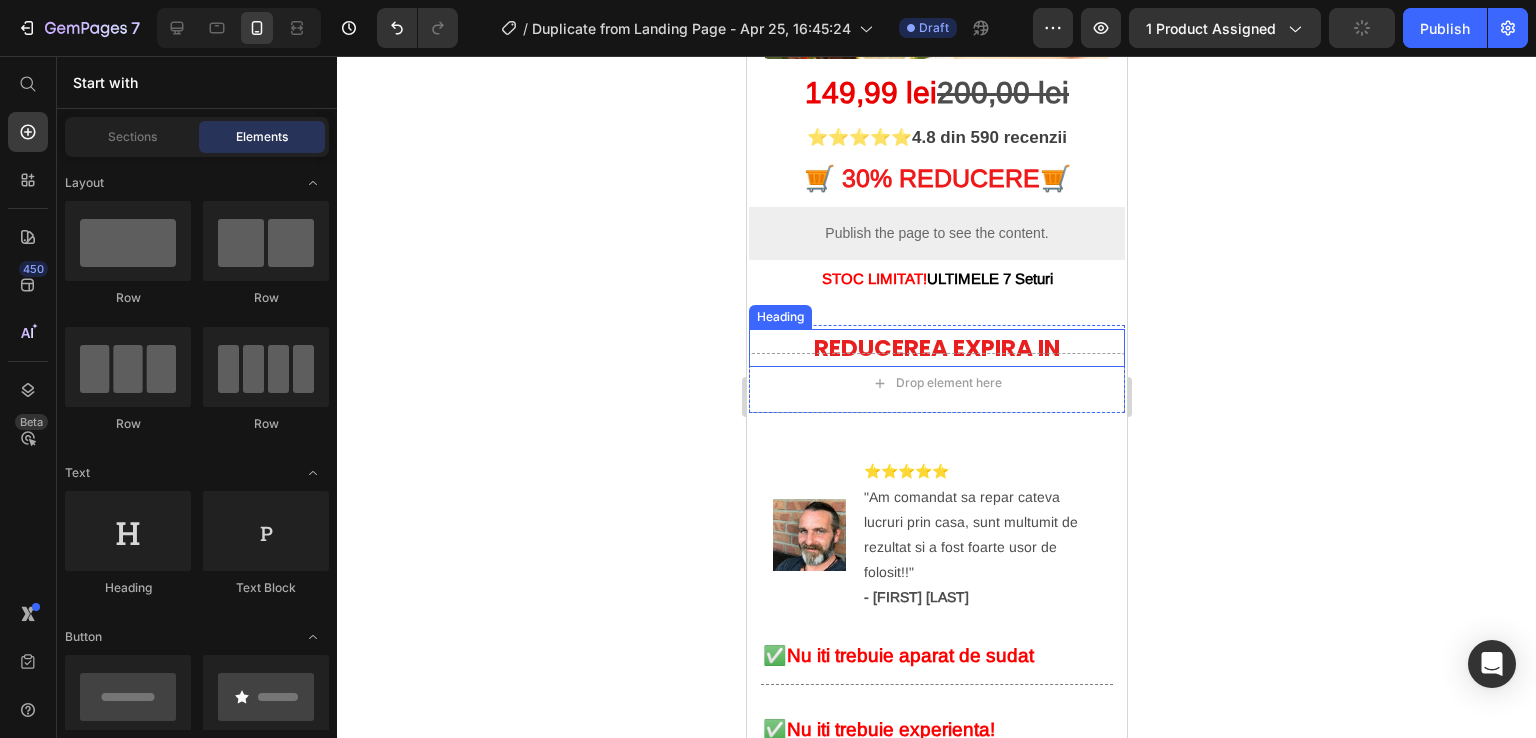 click on "REDUCEREA EXPIRA IN" at bounding box center (936, 348) 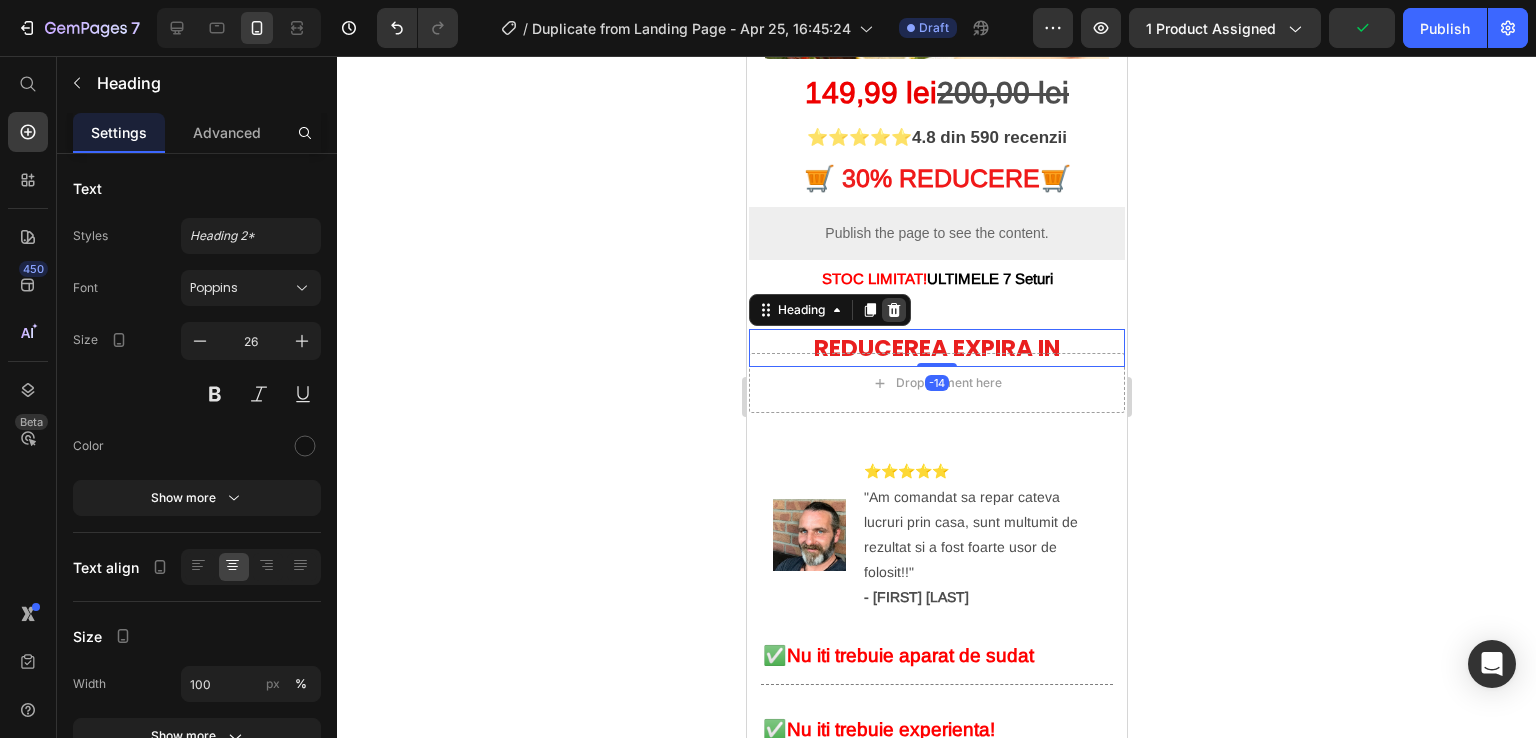 click 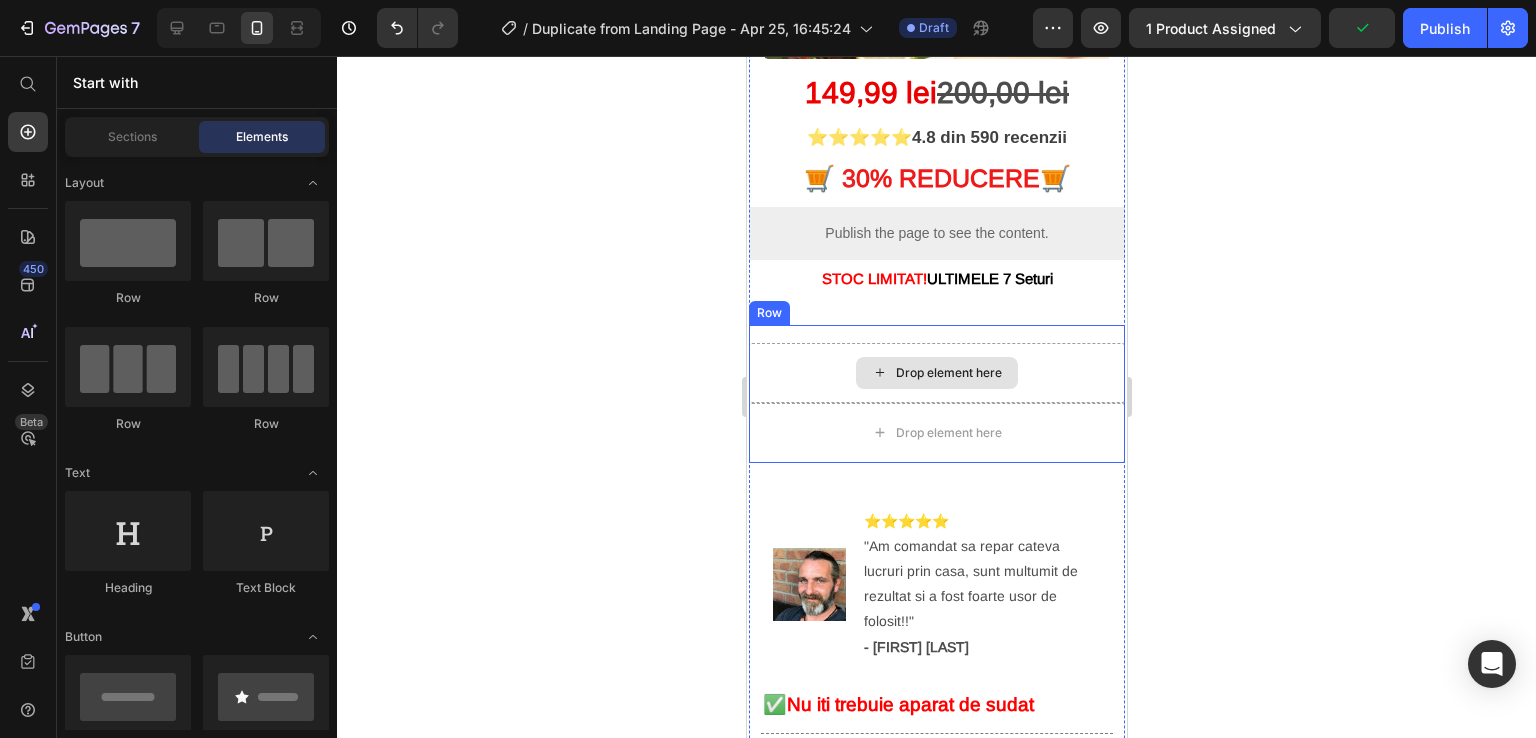 click on "Drop element here" at bounding box center (936, 373) 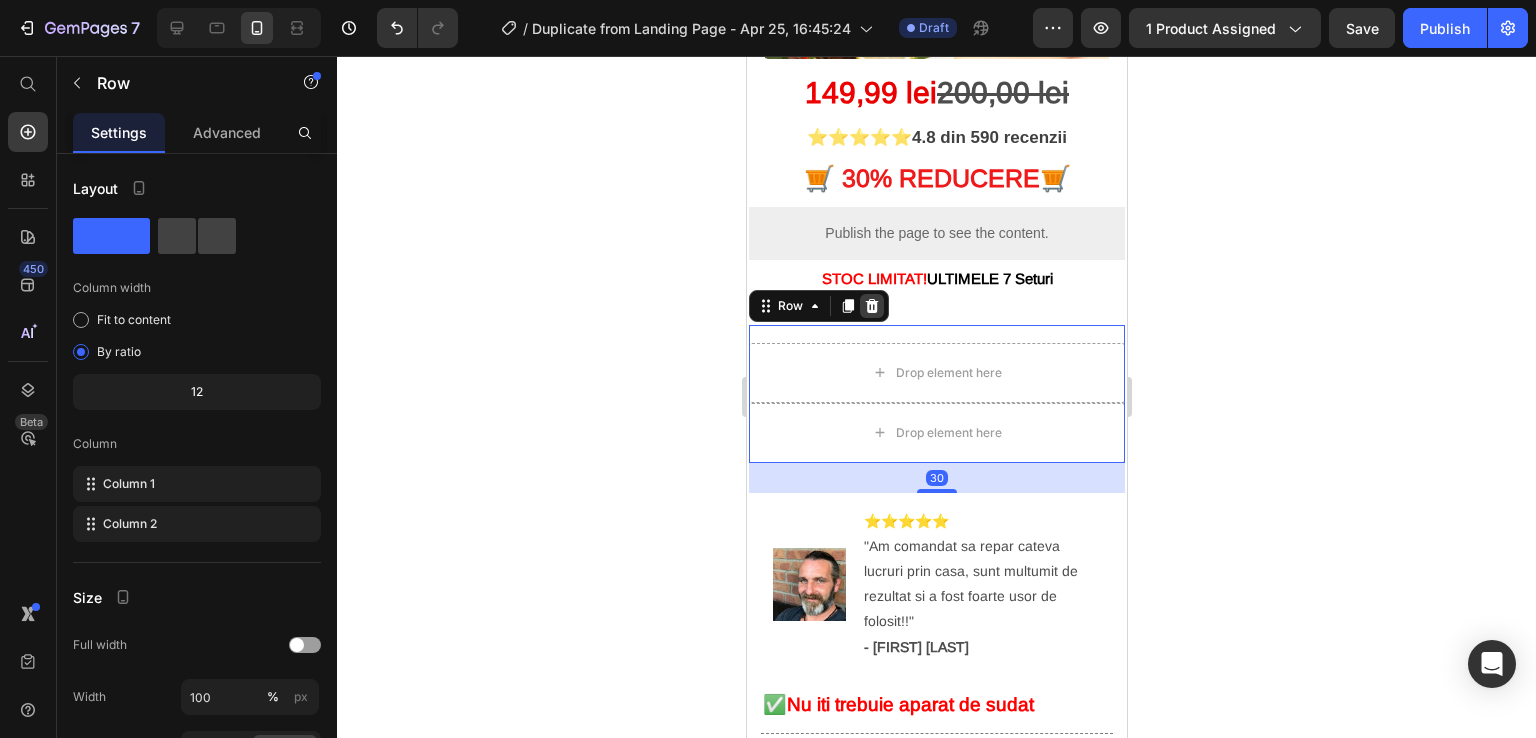 click 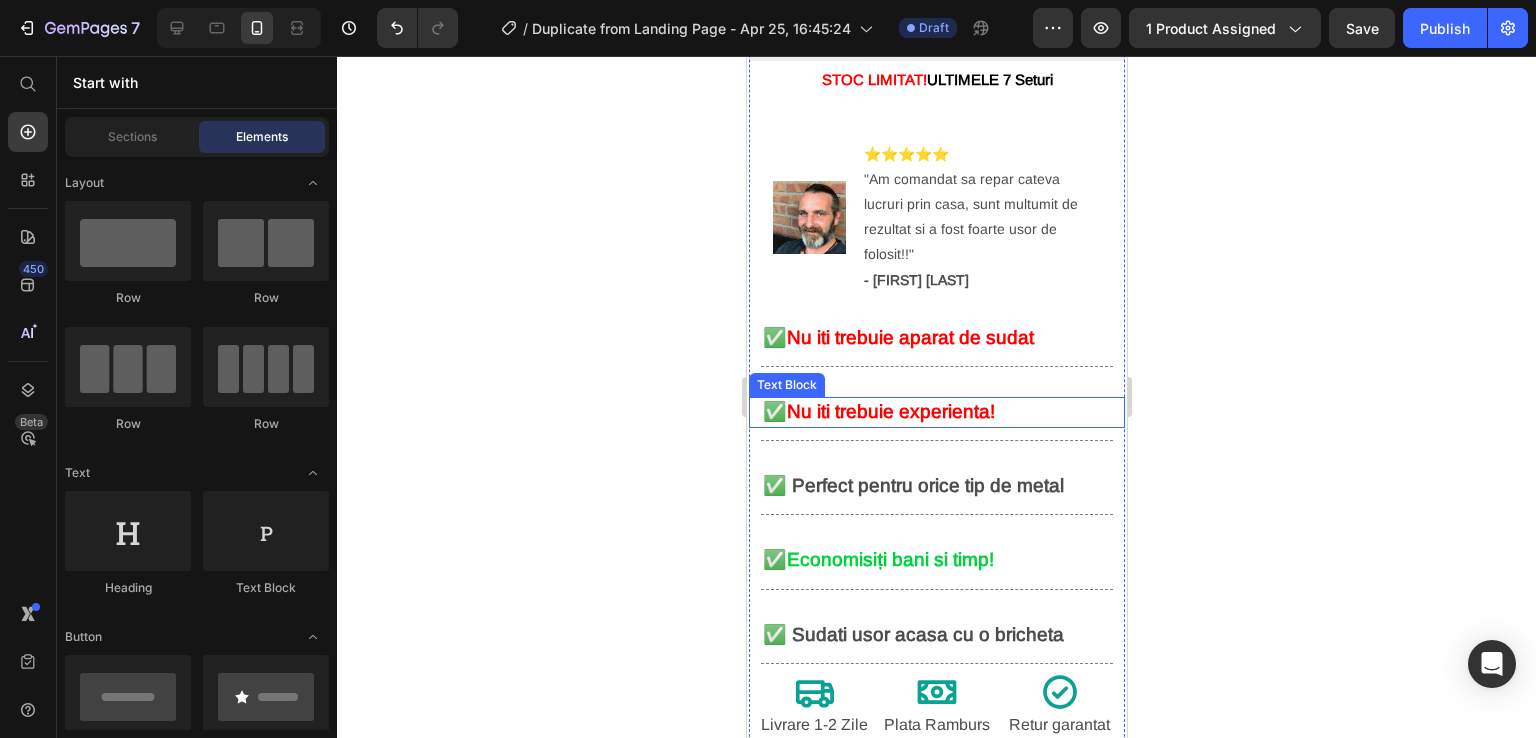 scroll, scrollTop: 600, scrollLeft: 0, axis: vertical 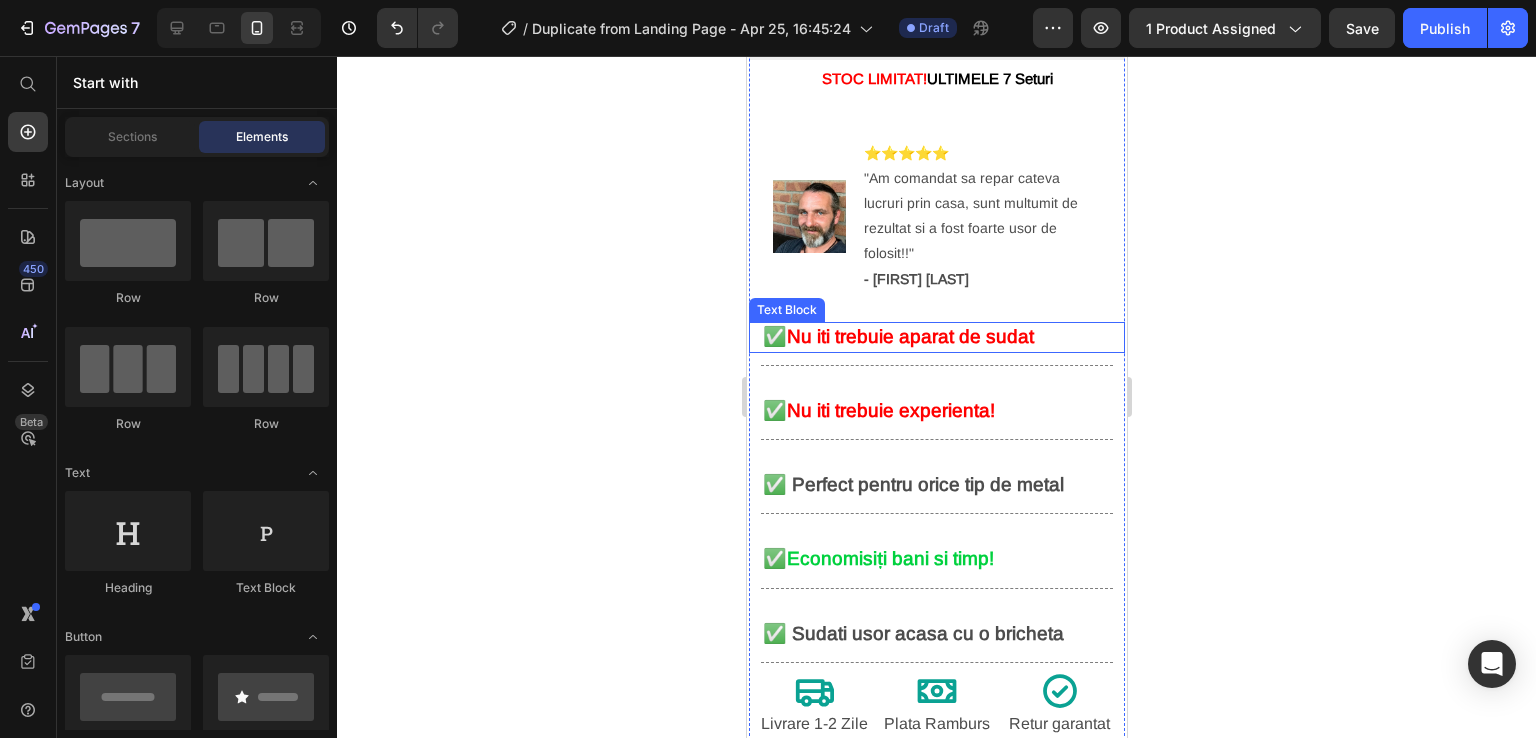 click on "Nu iti trebuie aparat de sudat" at bounding box center (909, 336) 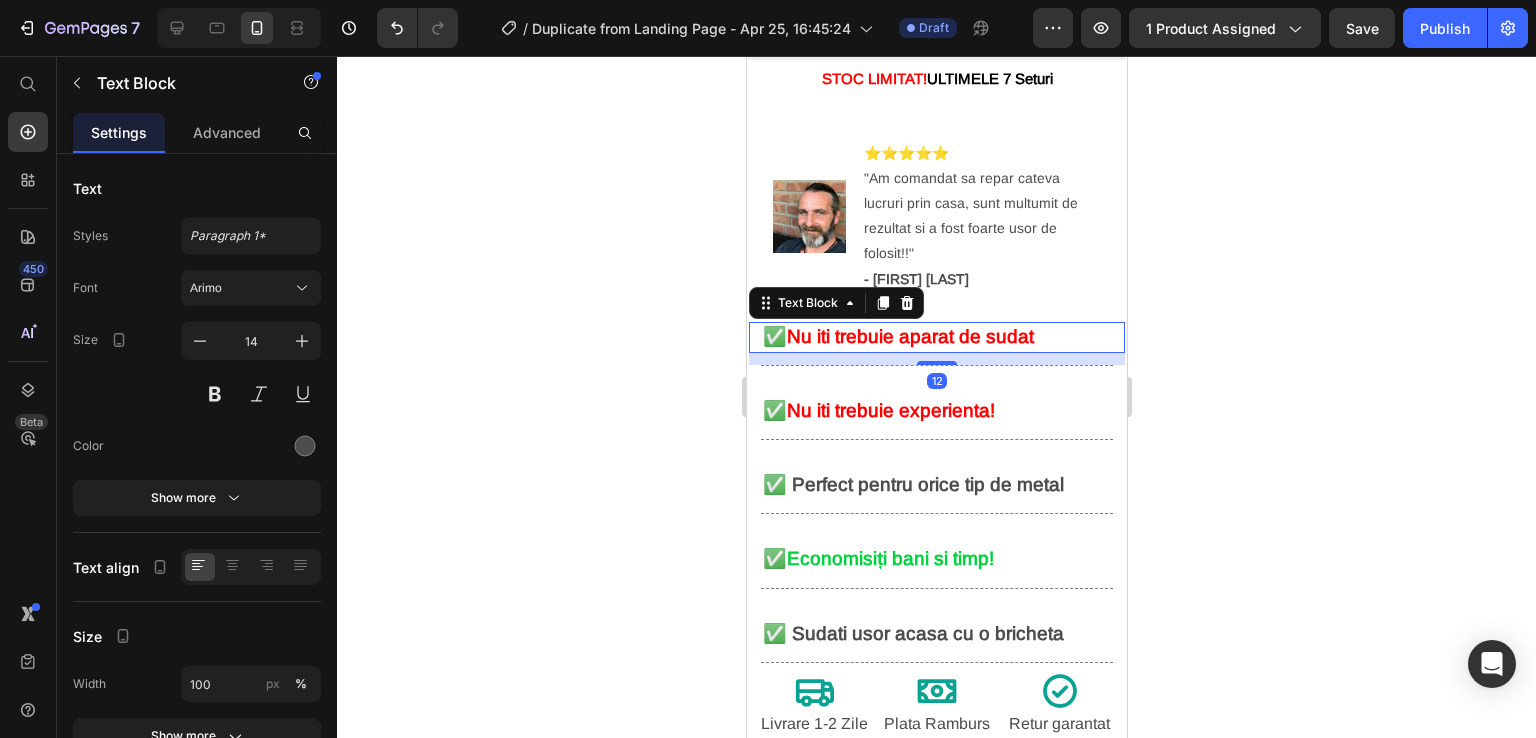 click on "✅  Nu iti trebuie aparat de sudat" at bounding box center [936, 337] 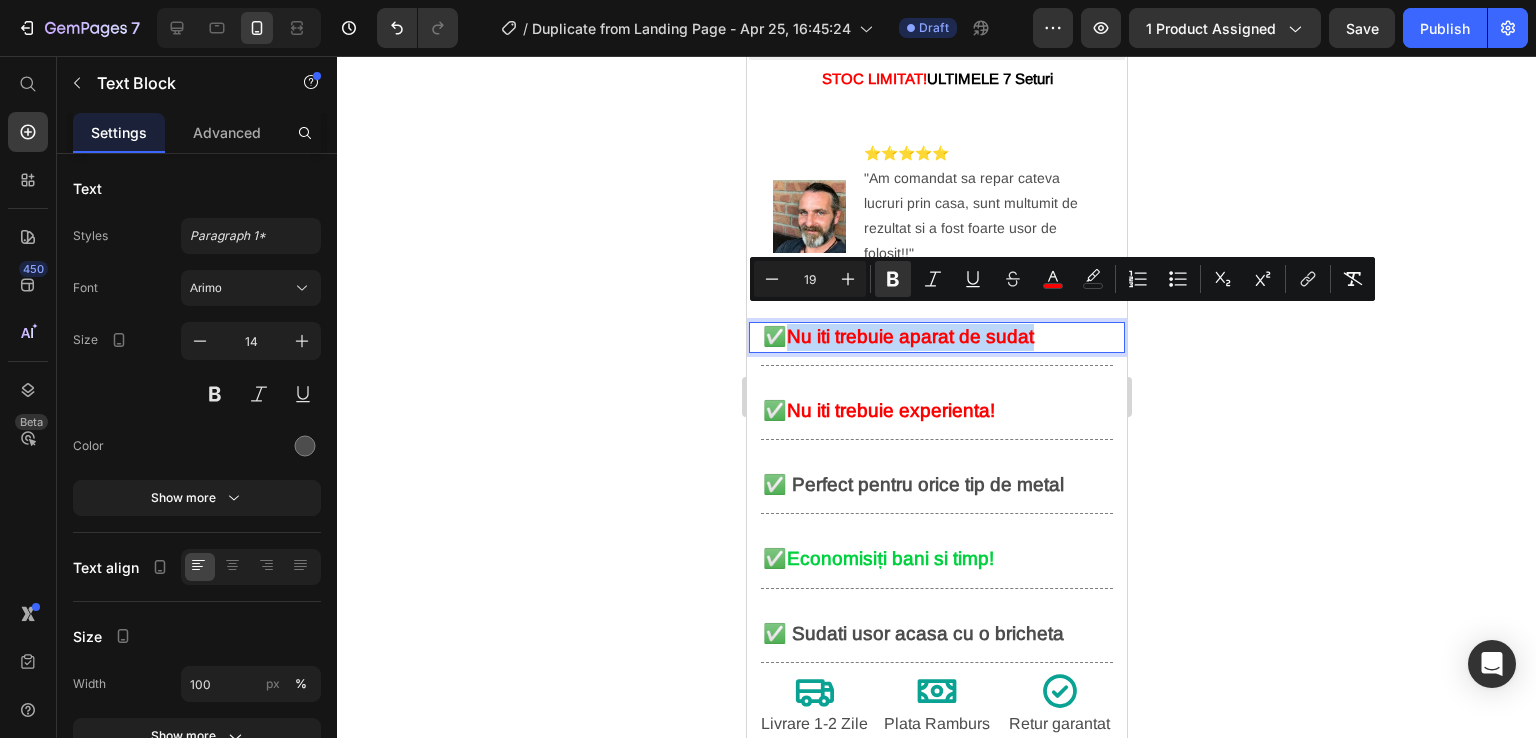 drag, startPoint x: 1056, startPoint y: 321, endPoint x: 796, endPoint y: 320, distance: 260.00192 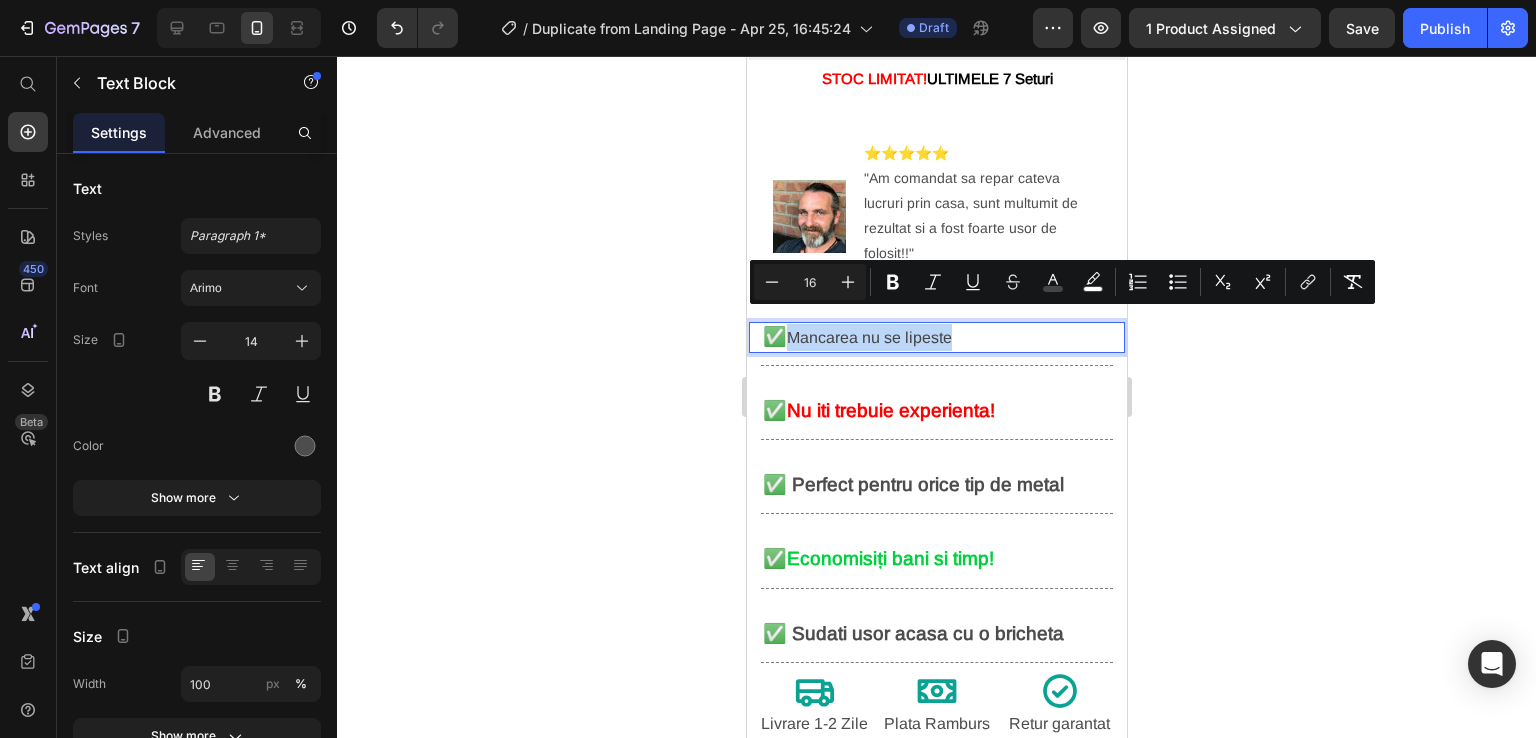 drag, startPoint x: 974, startPoint y: 322, endPoint x: 796, endPoint y: 325, distance: 178.02528 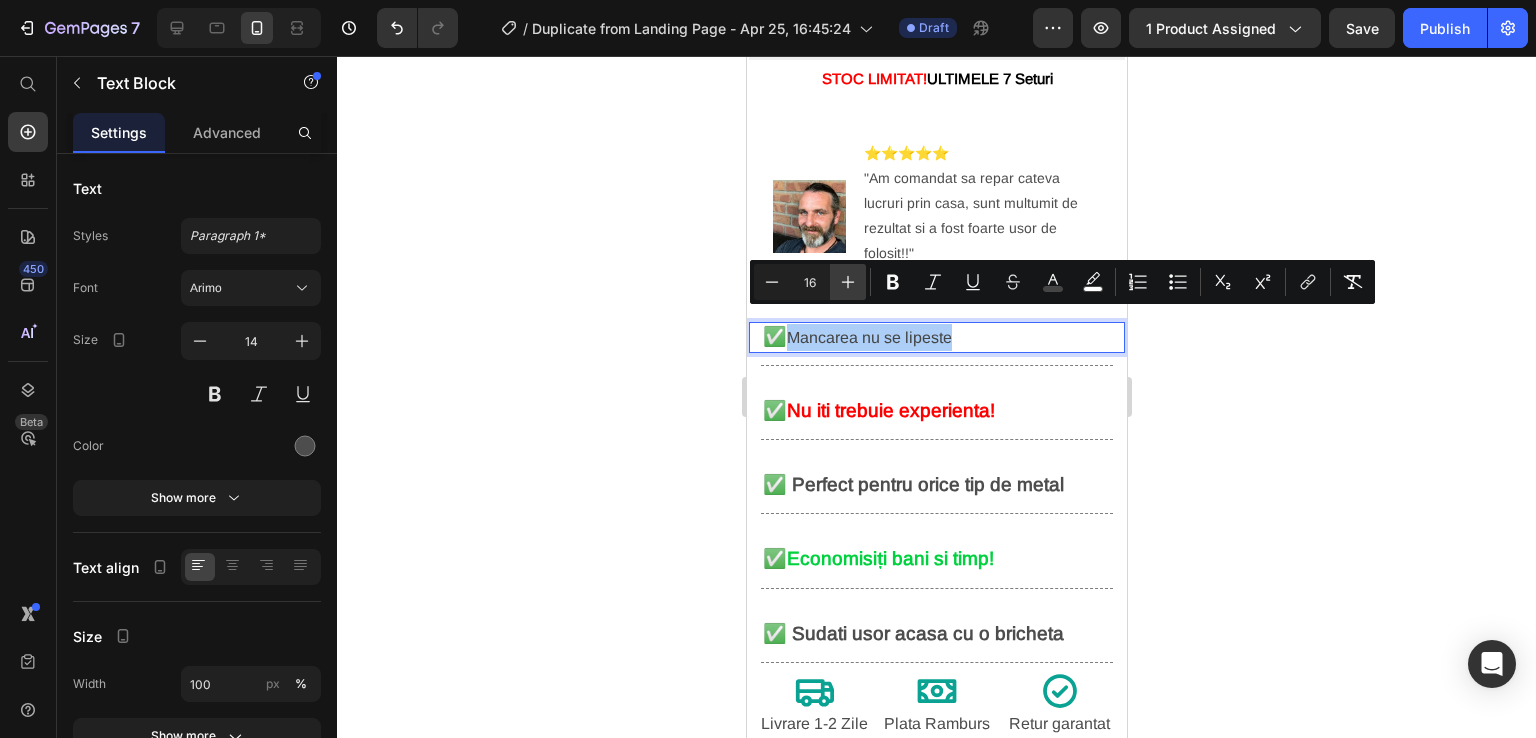 click 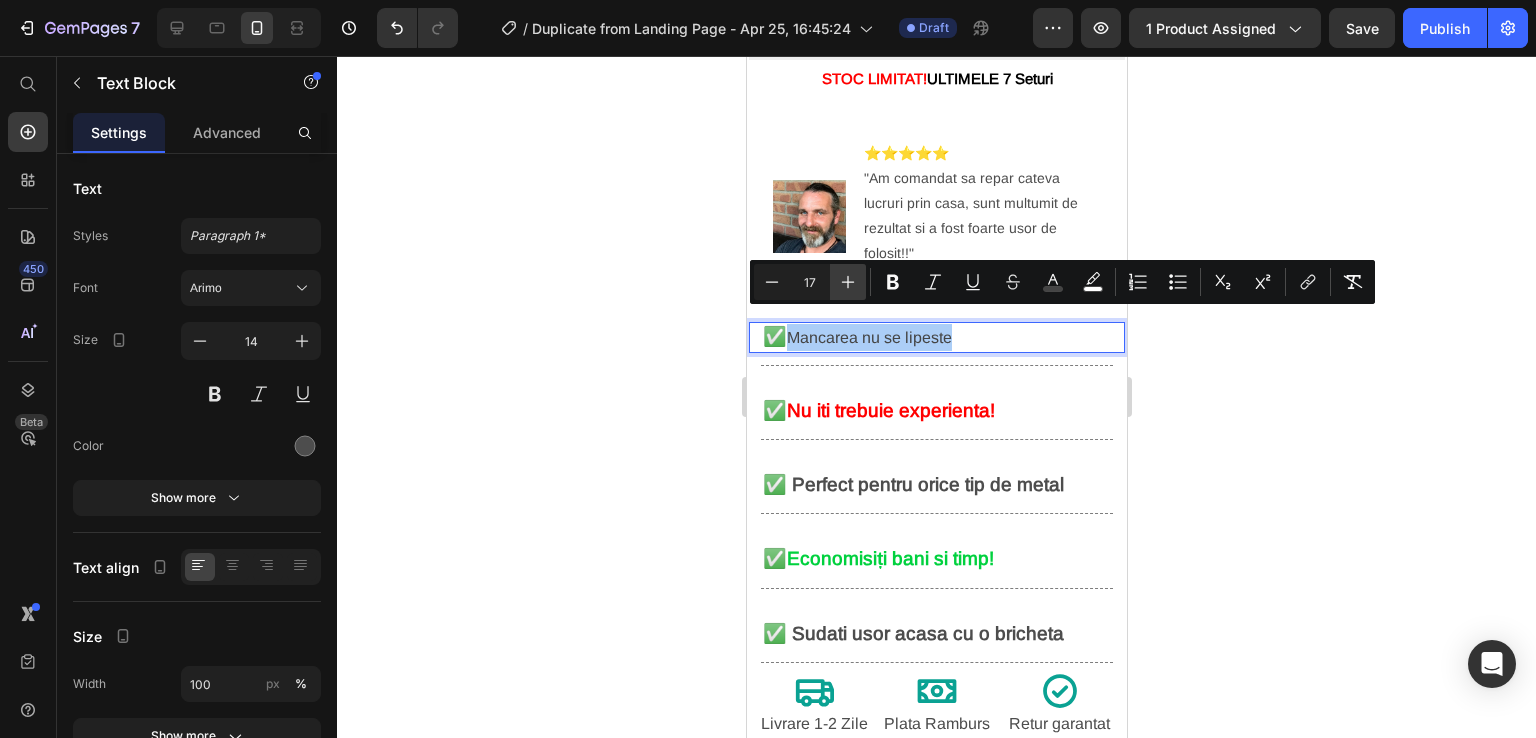 click 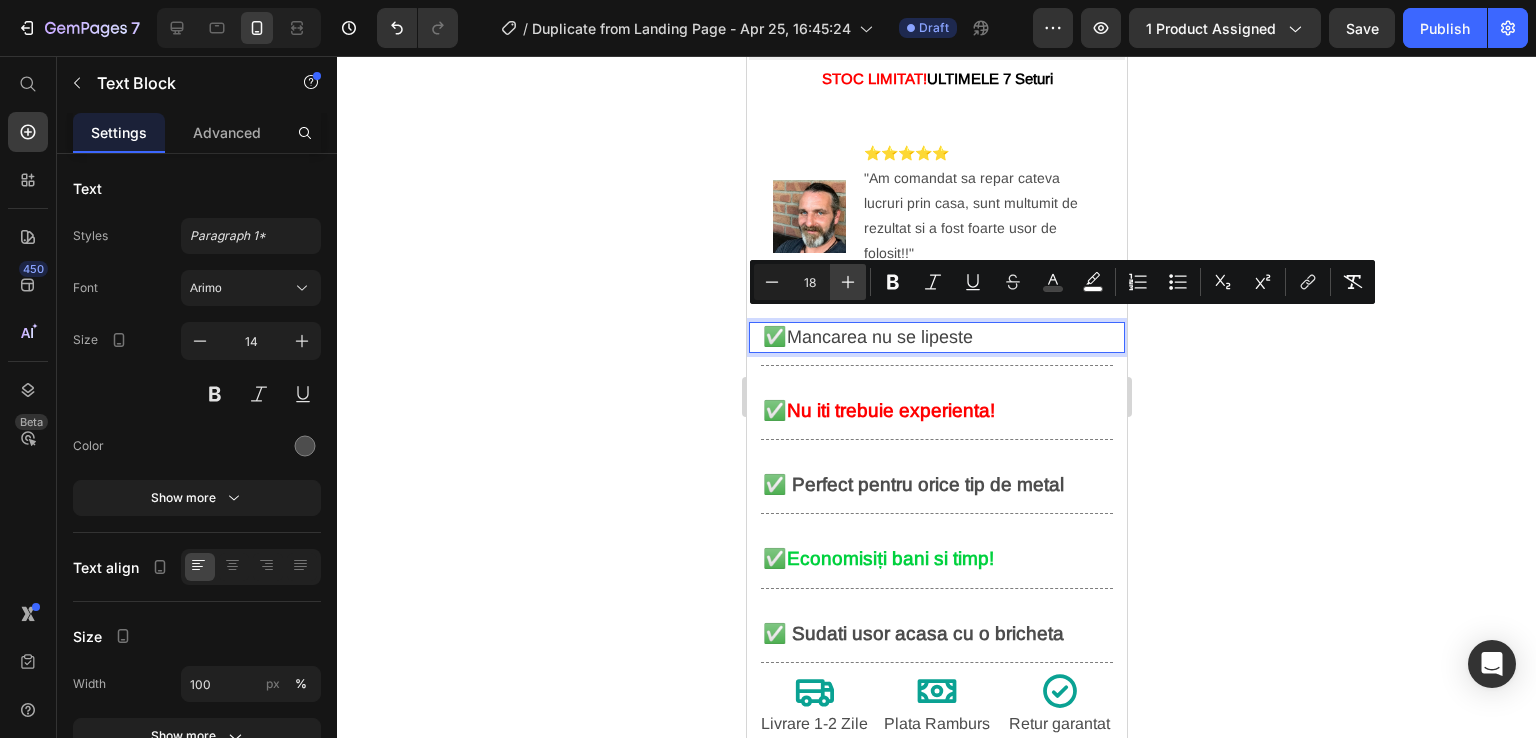 click 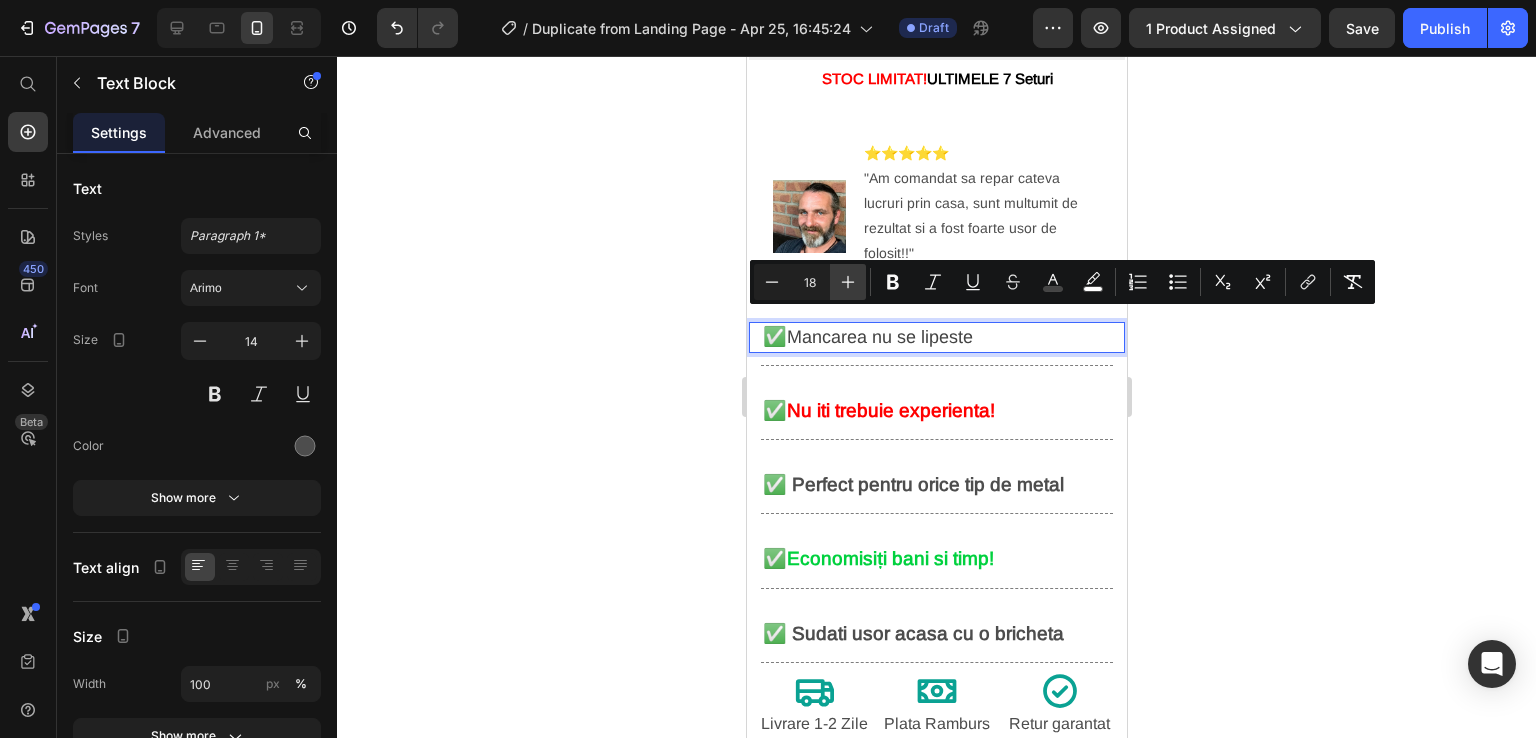 type on "19" 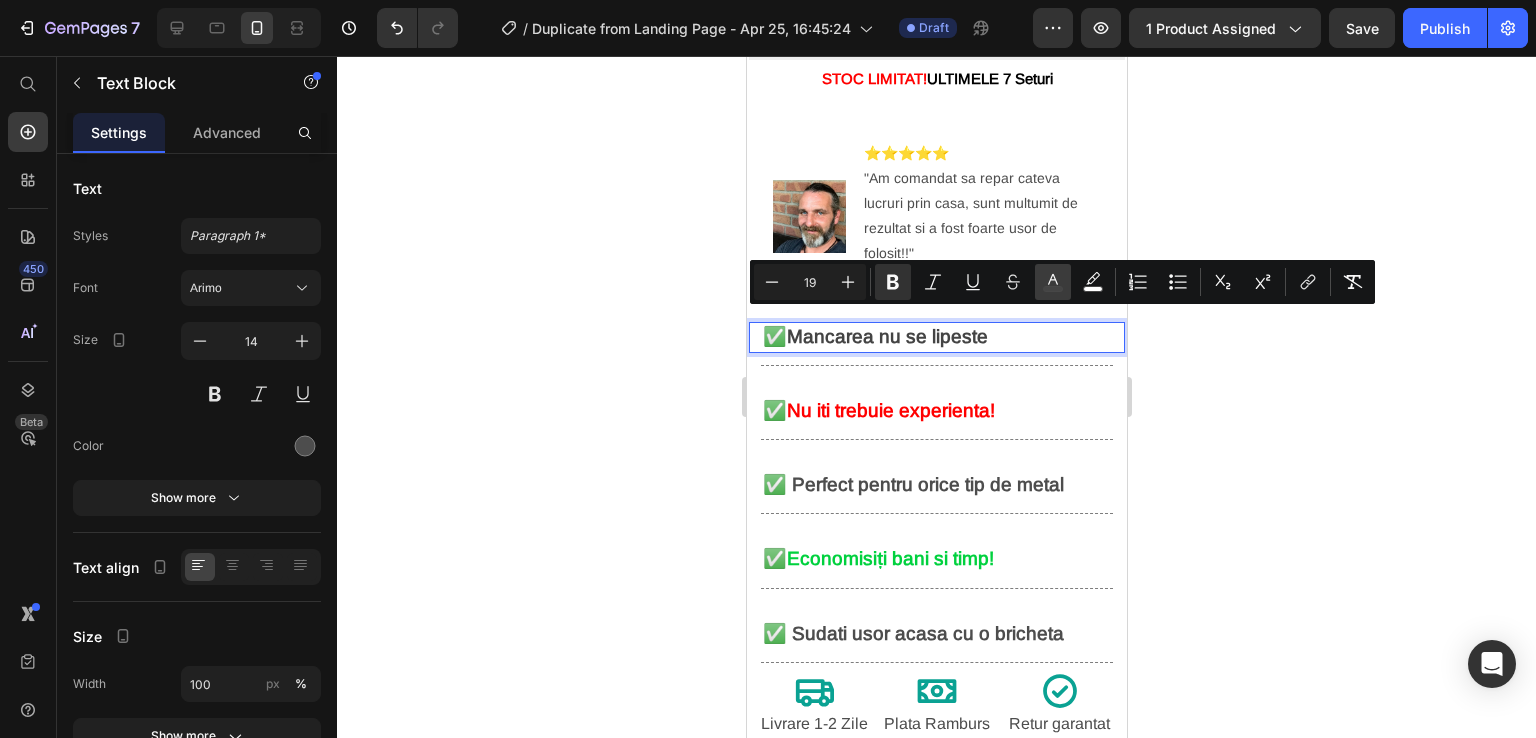 click 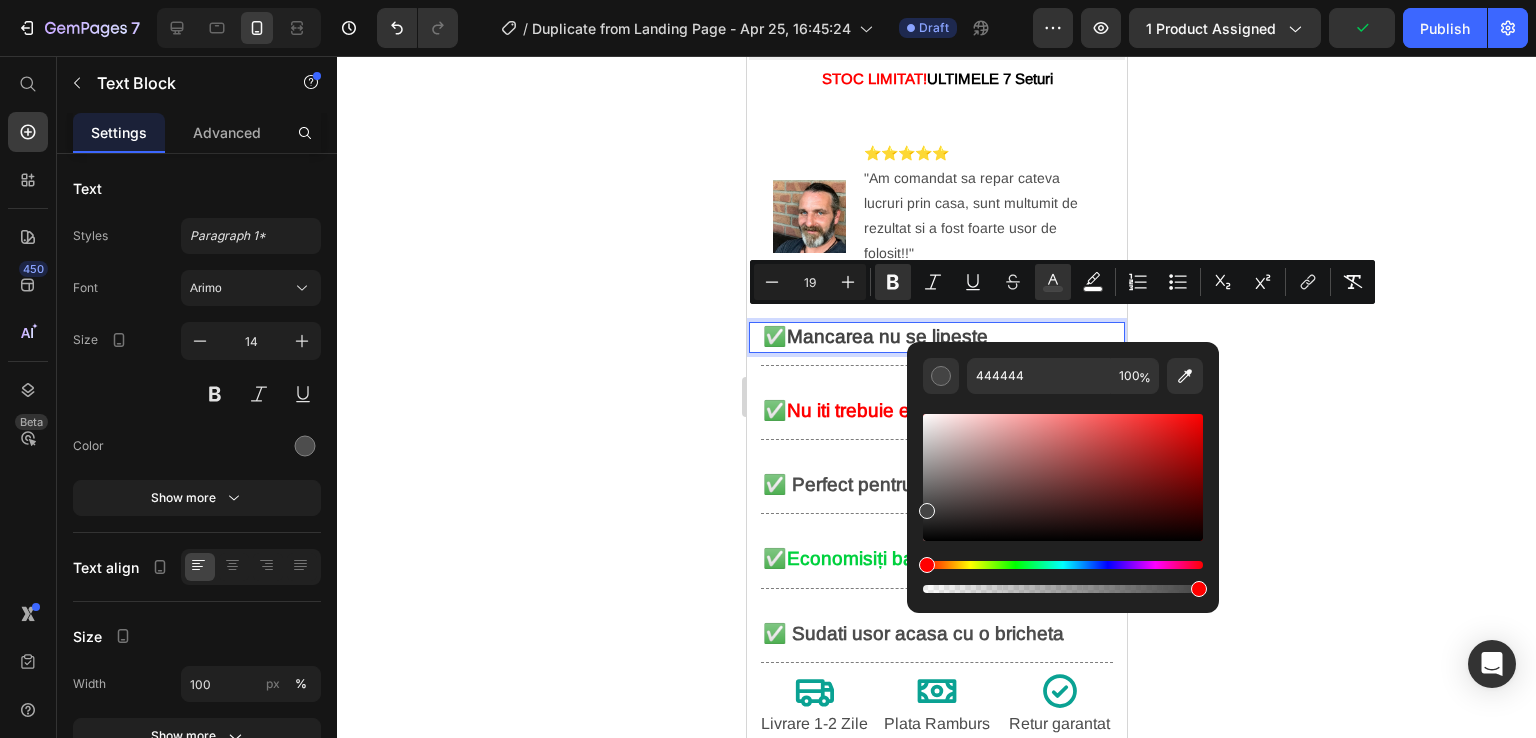 click at bounding box center (1063, 477) 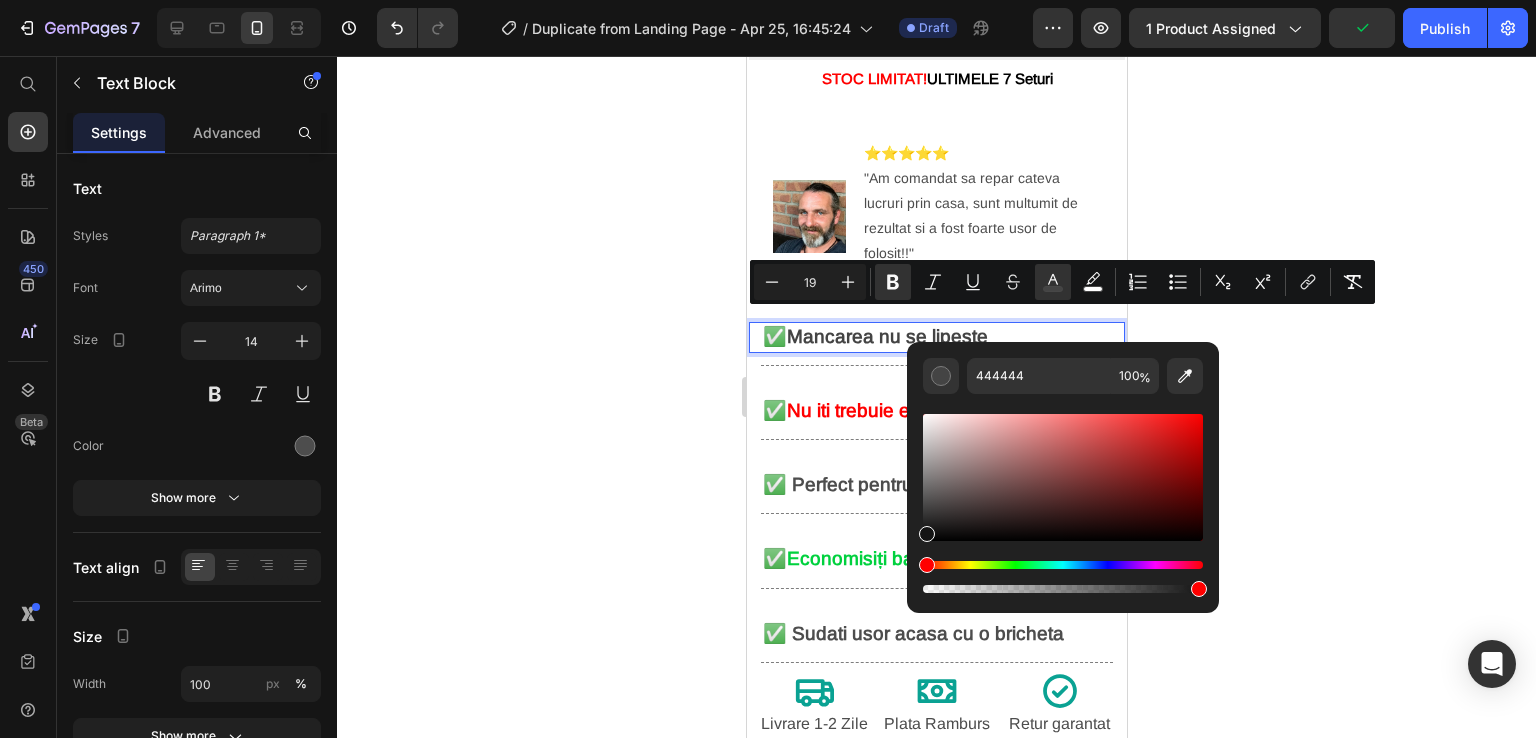 type on "141414" 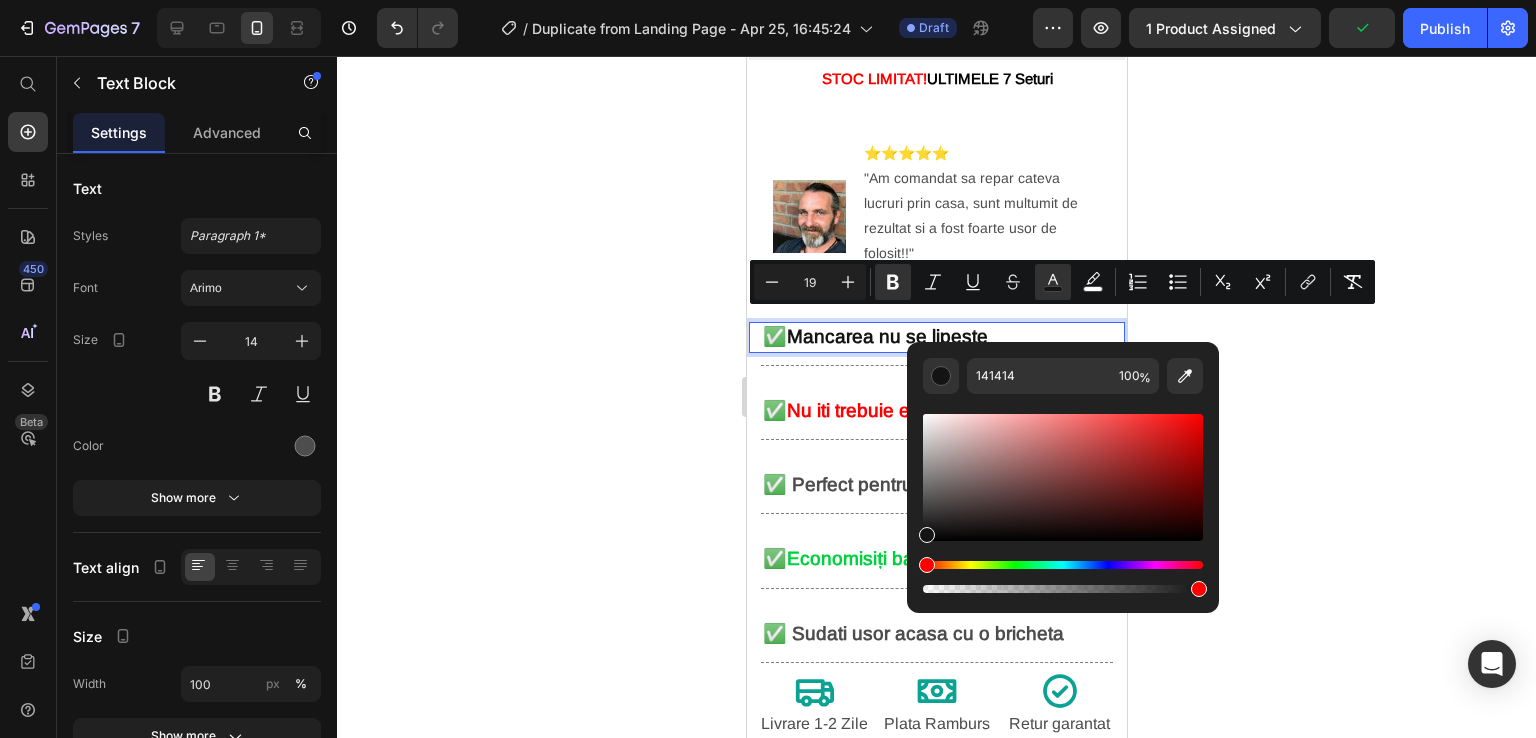 click 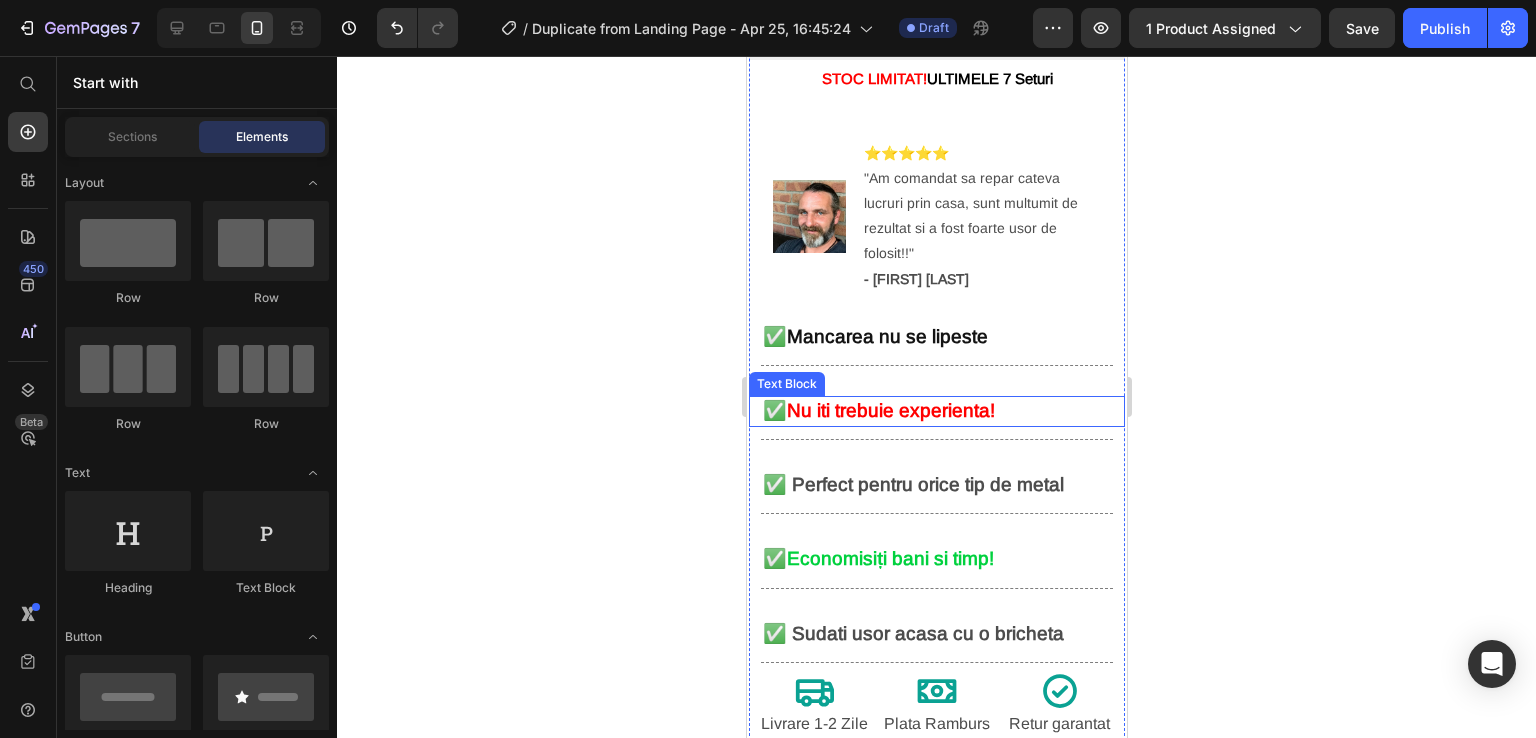 click on "✅  Nu iti trebuie experienta!" at bounding box center [936, 411] 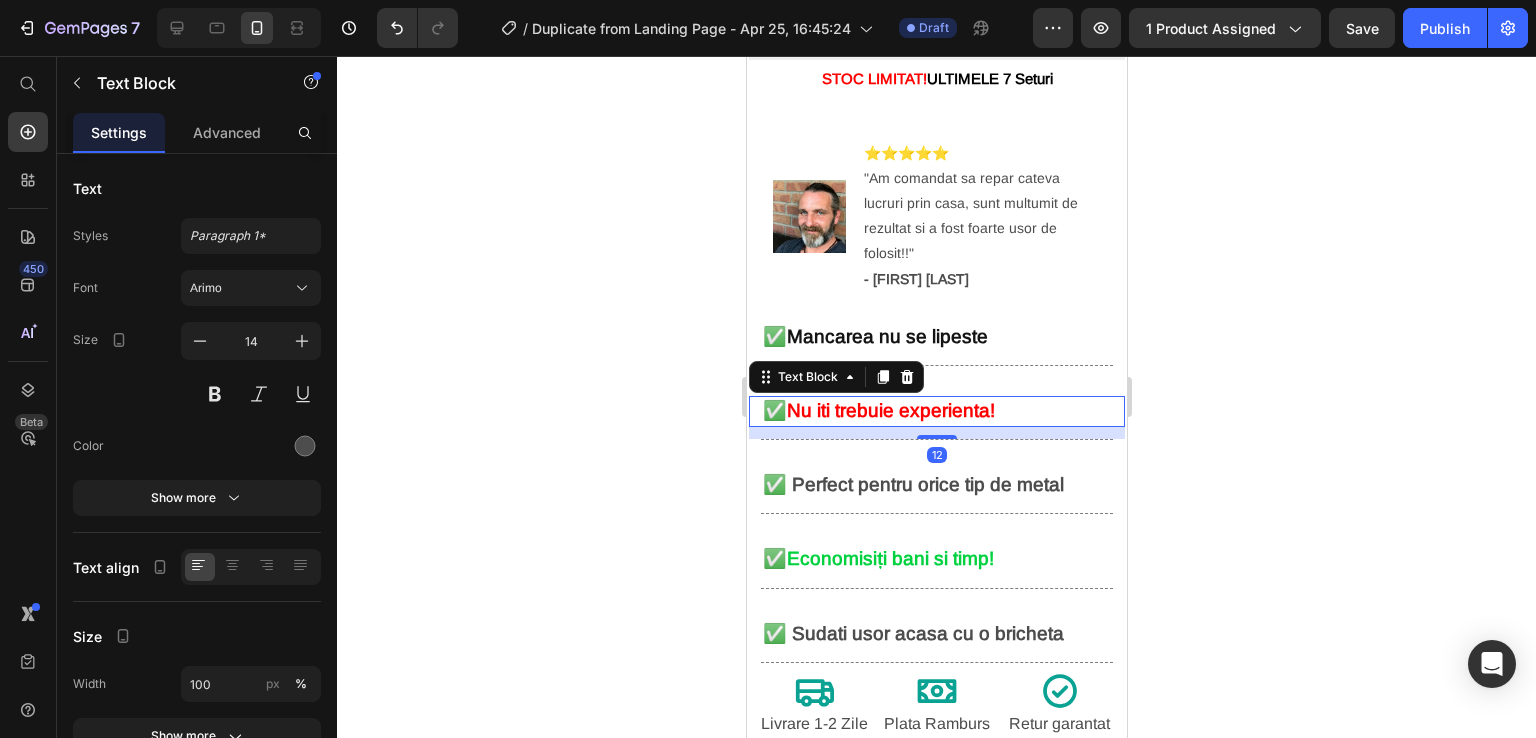 click on "✅  Nu iti trebuie experienta!" at bounding box center [936, 411] 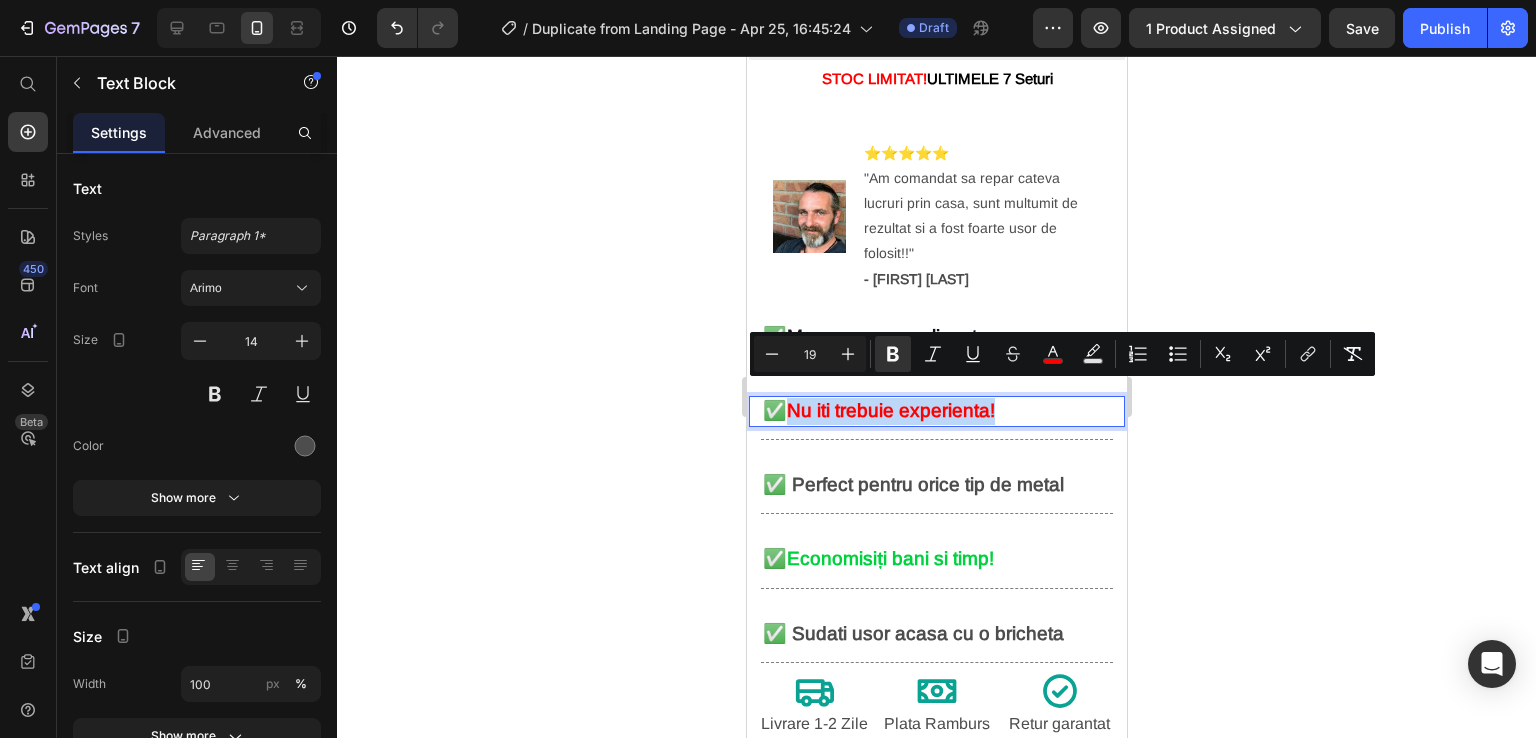 drag, startPoint x: 1013, startPoint y: 397, endPoint x: 797, endPoint y: 393, distance: 216.03703 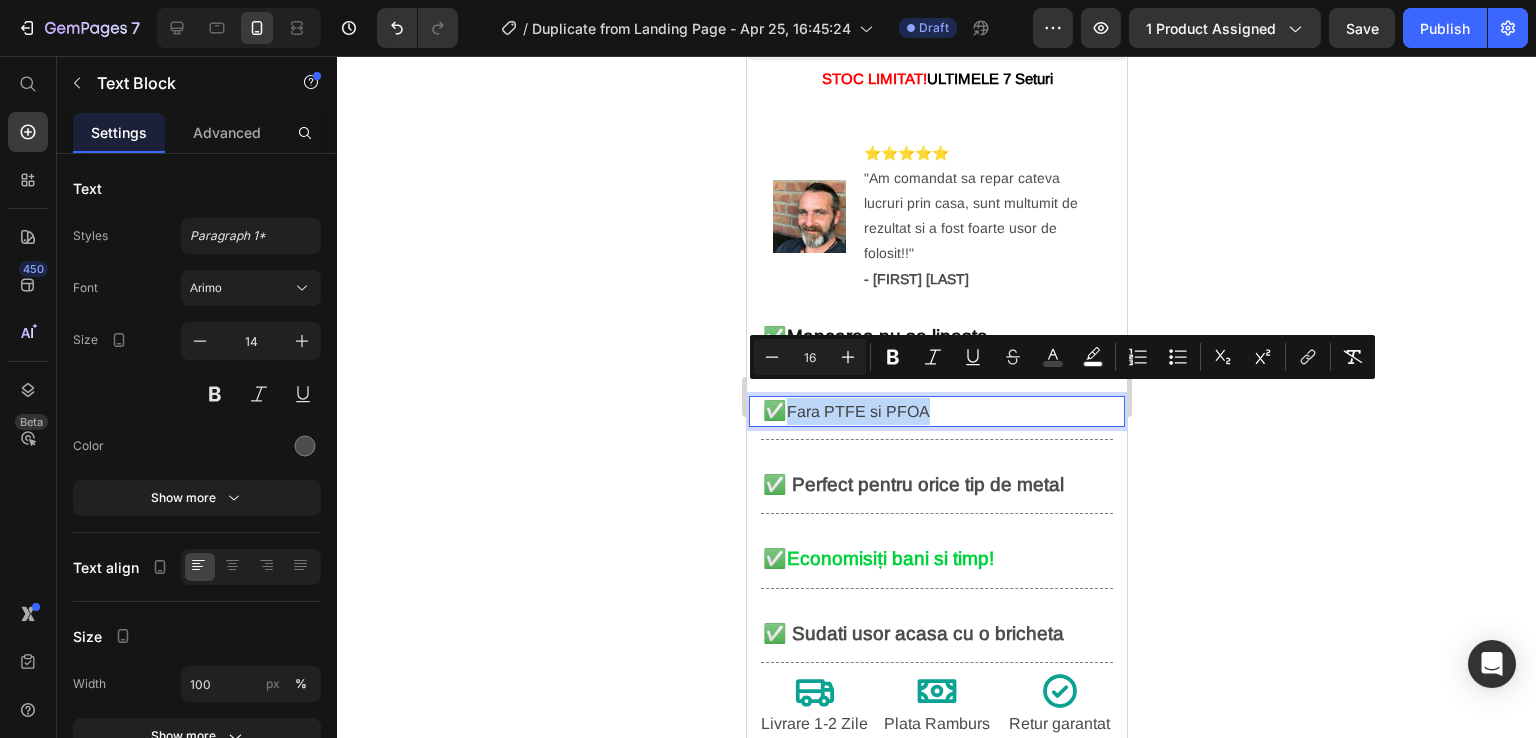 drag, startPoint x: 968, startPoint y: 395, endPoint x: 792, endPoint y: 398, distance: 176.02557 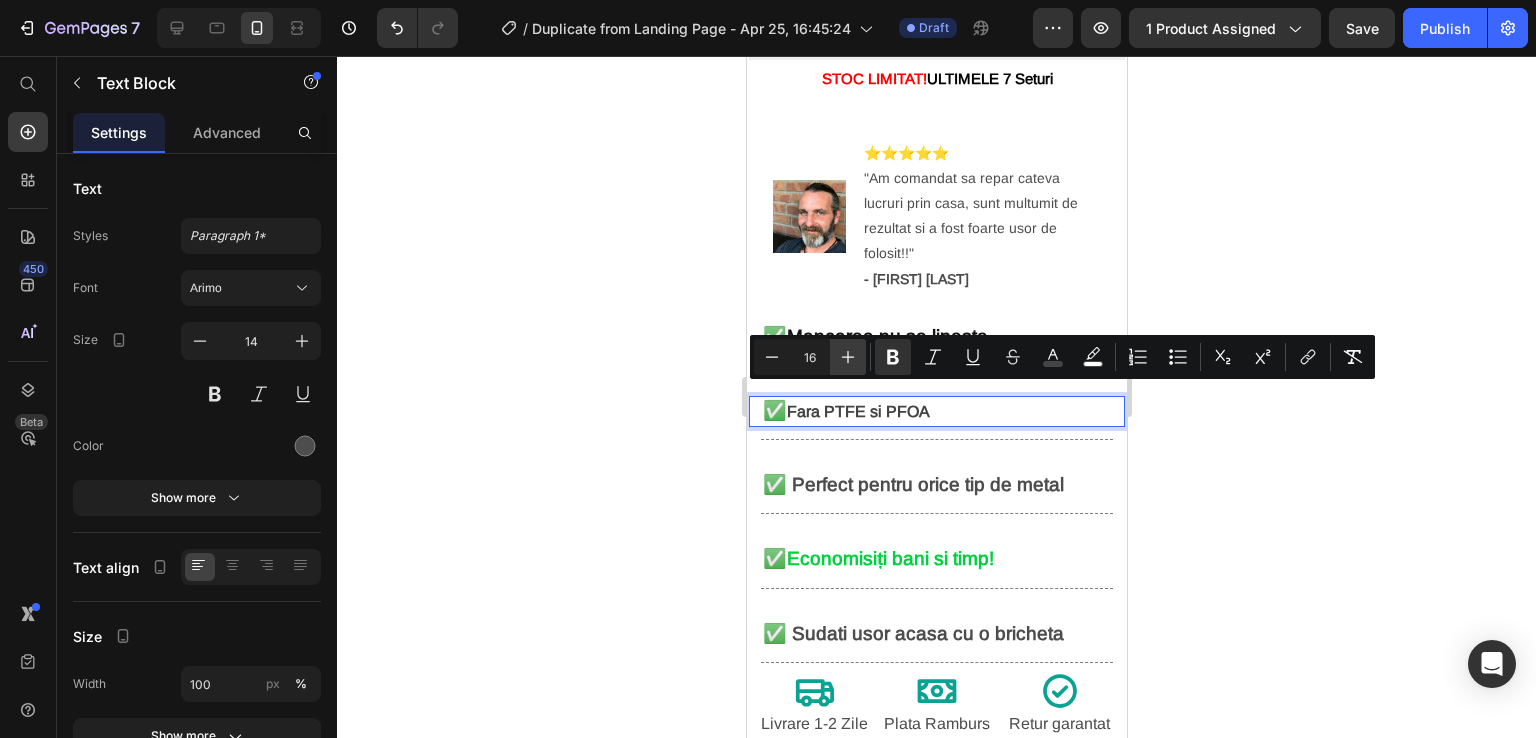 click 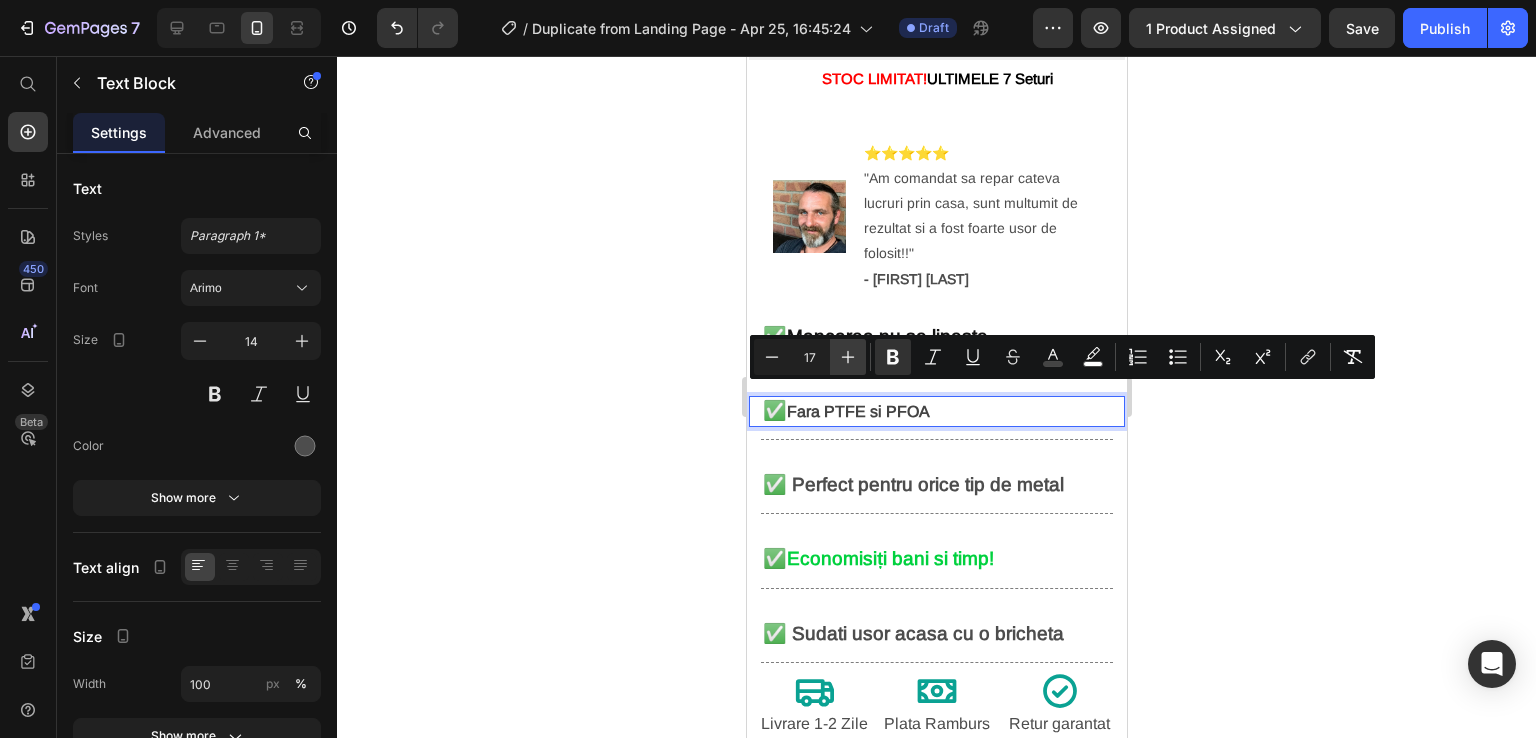click 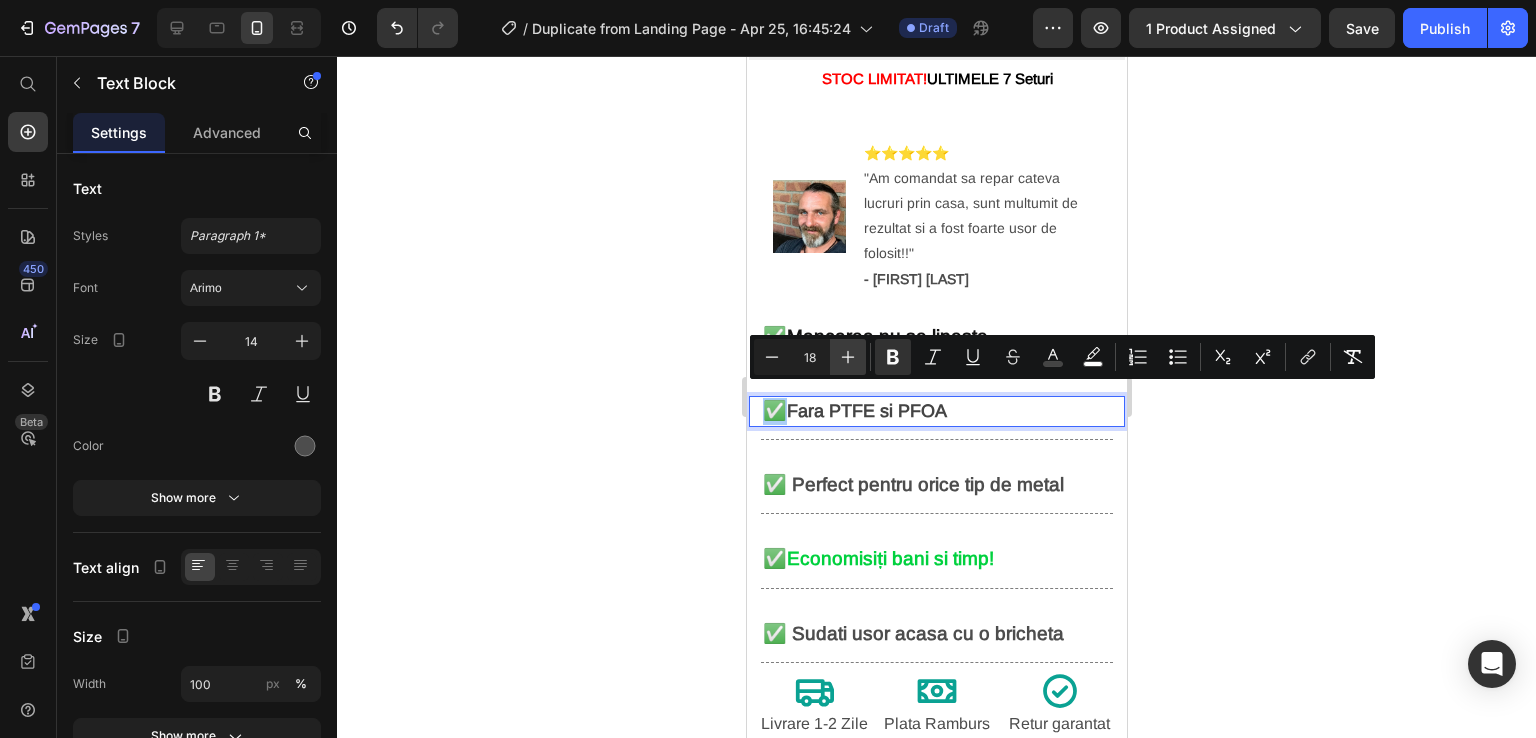 click 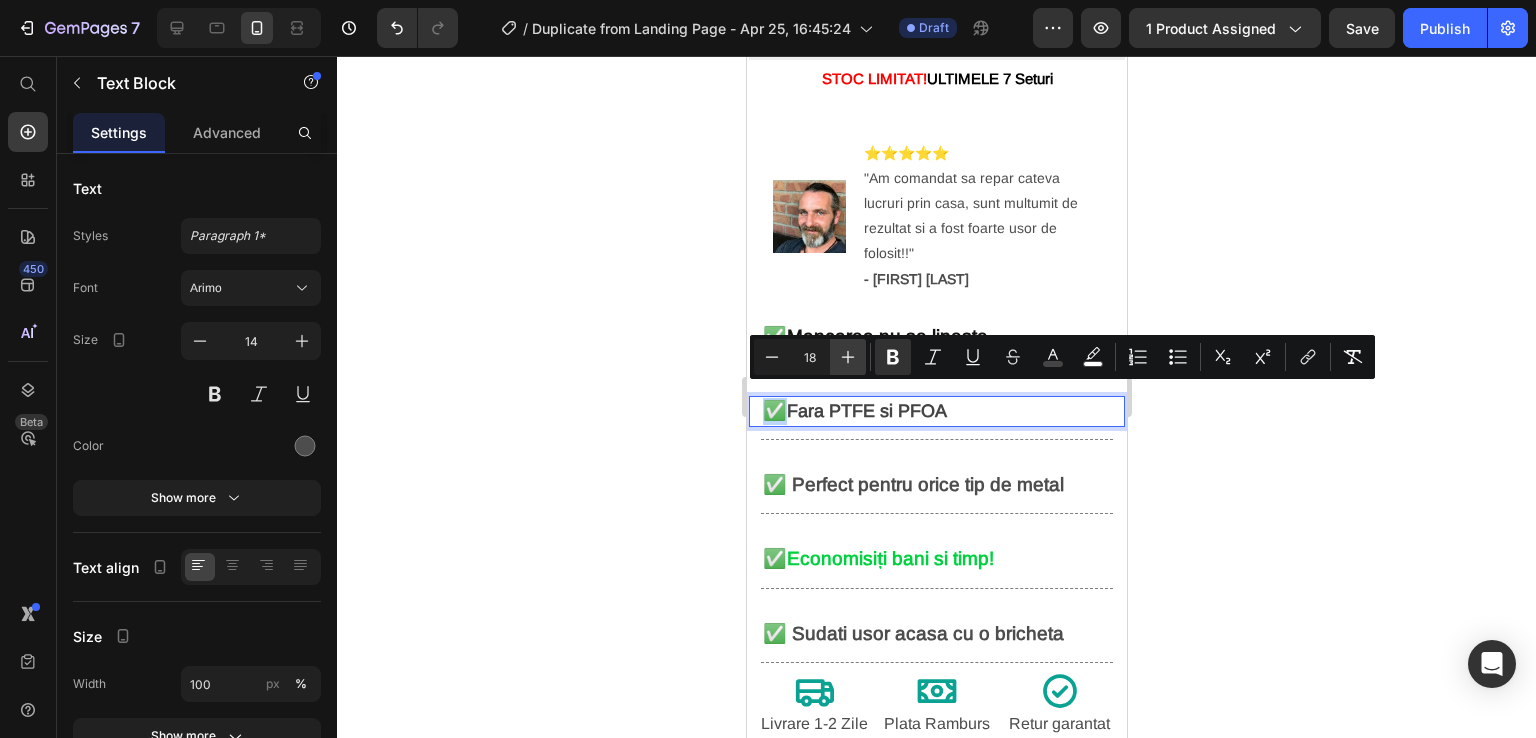 type on "19" 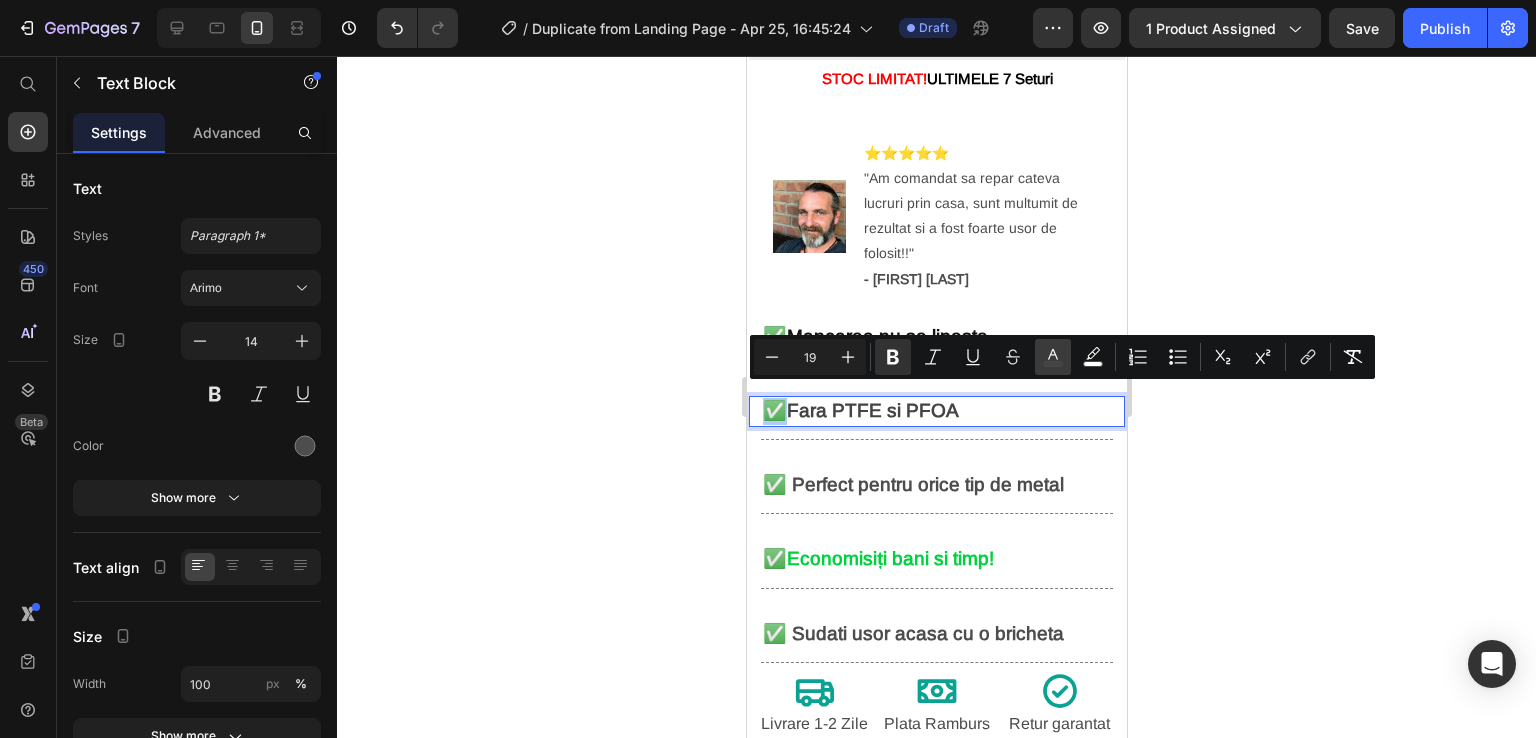 drag, startPoint x: 1047, startPoint y: 359, endPoint x: 293, endPoint y: 325, distance: 754.7662 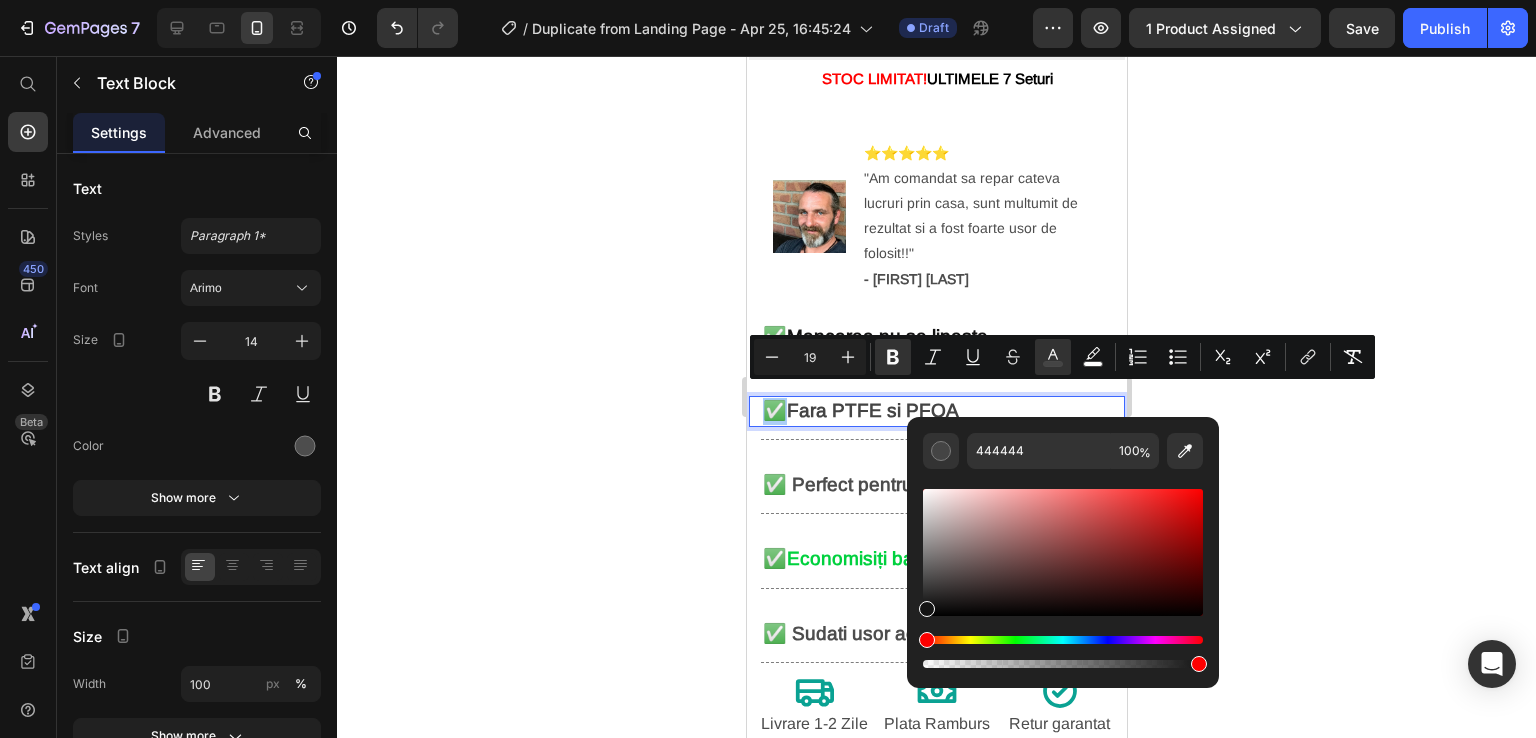 click at bounding box center (1063, 552) 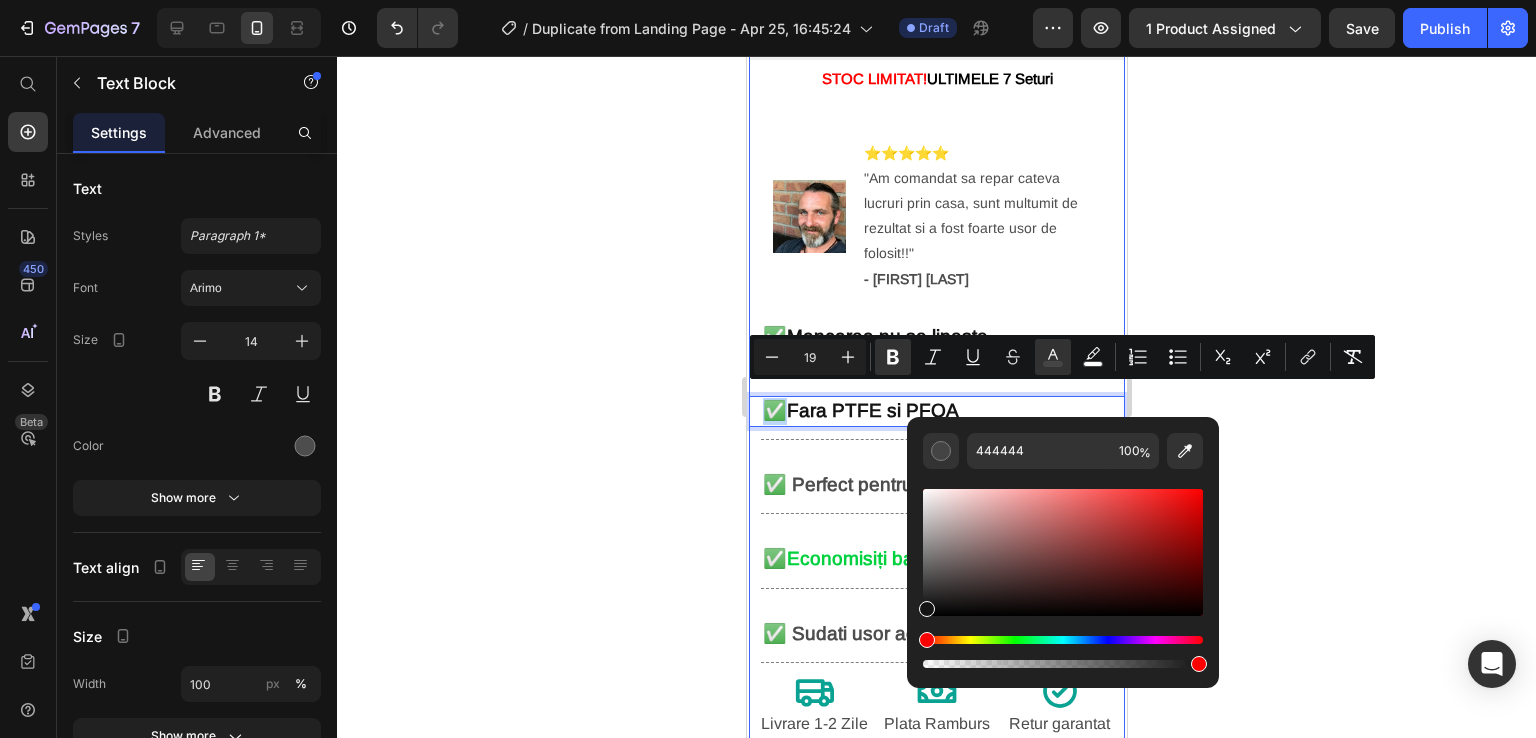 type on "141414" 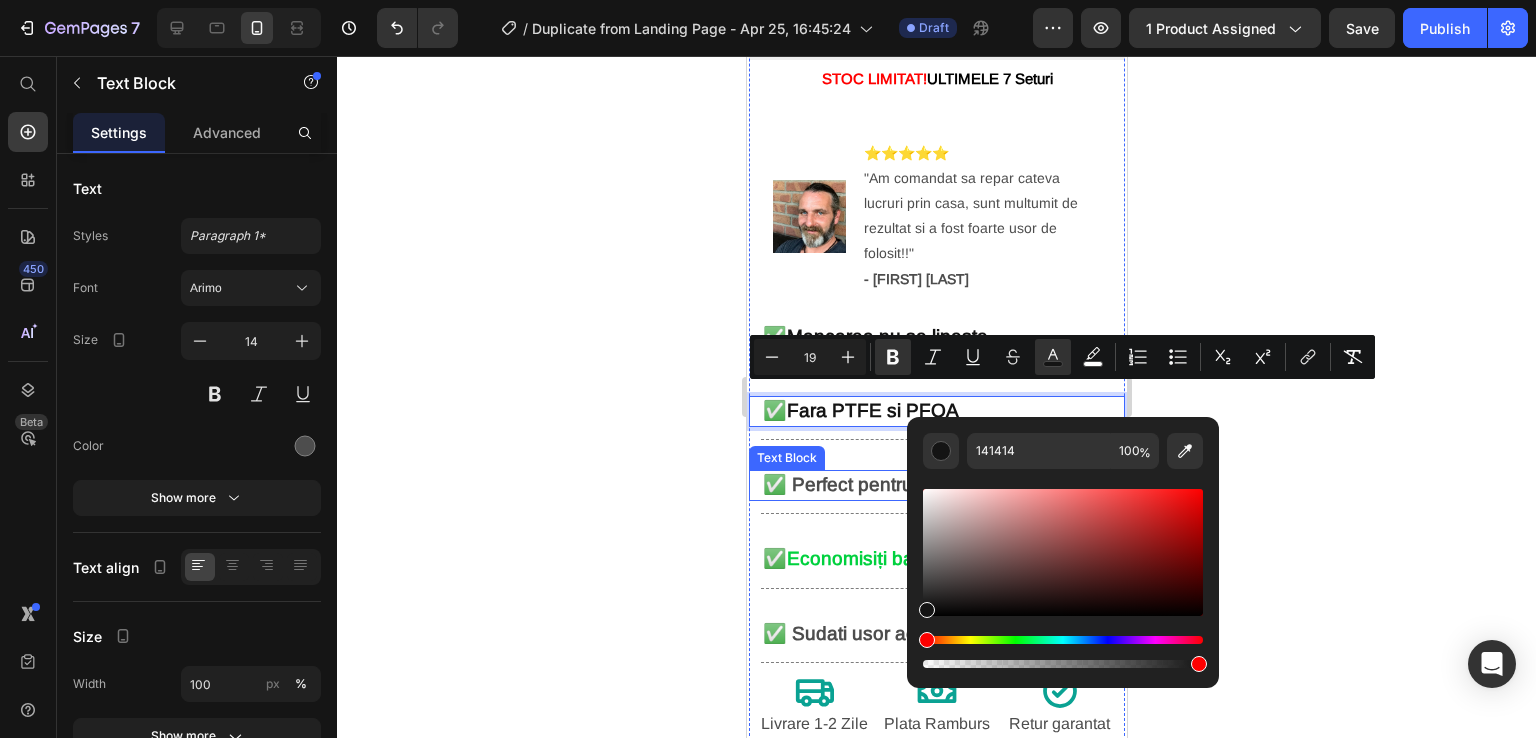 click on "✅ Perfect pentru orice tip de metal" at bounding box center (912, 484) 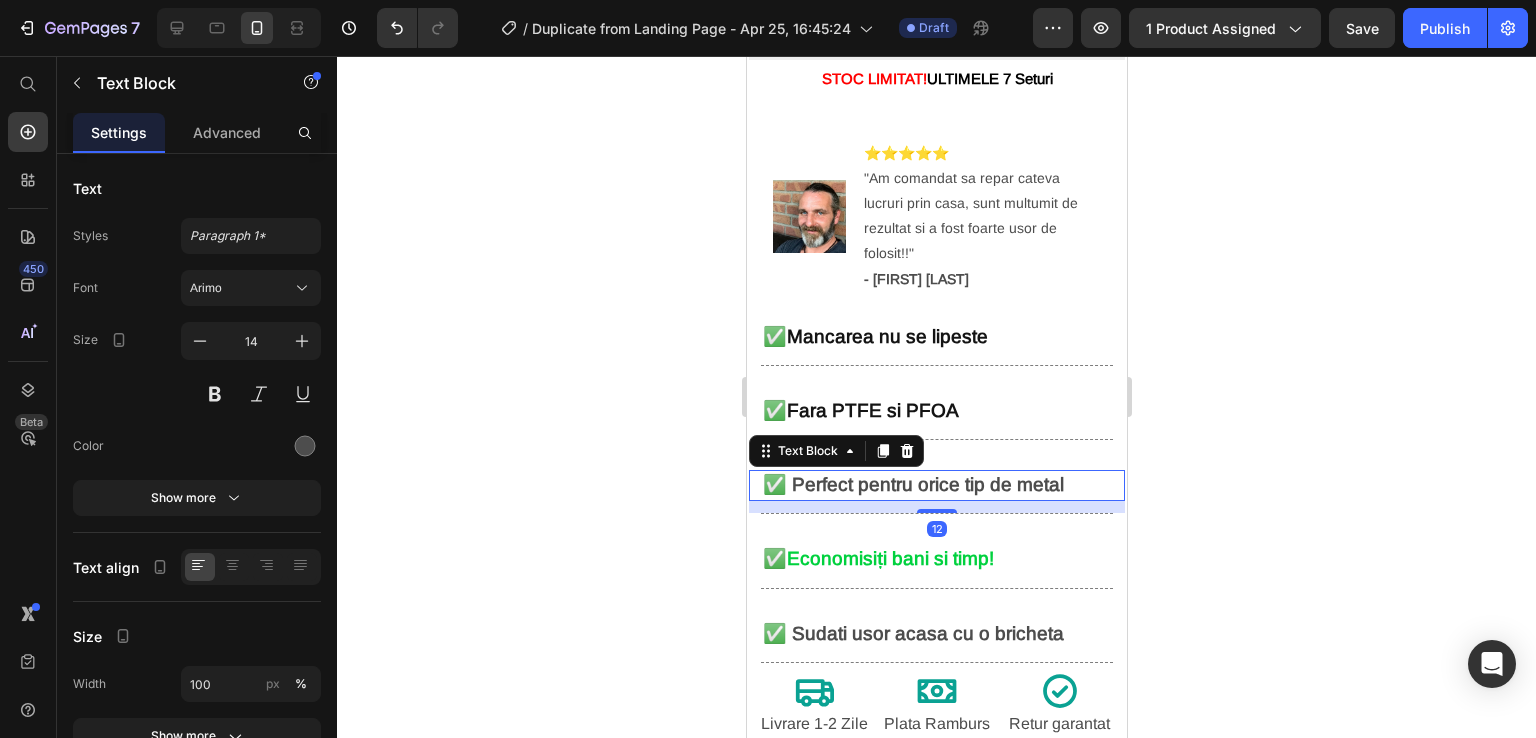 click on "✅ Perfect pentru orice tip de metal" at bounding box center [912, 484] 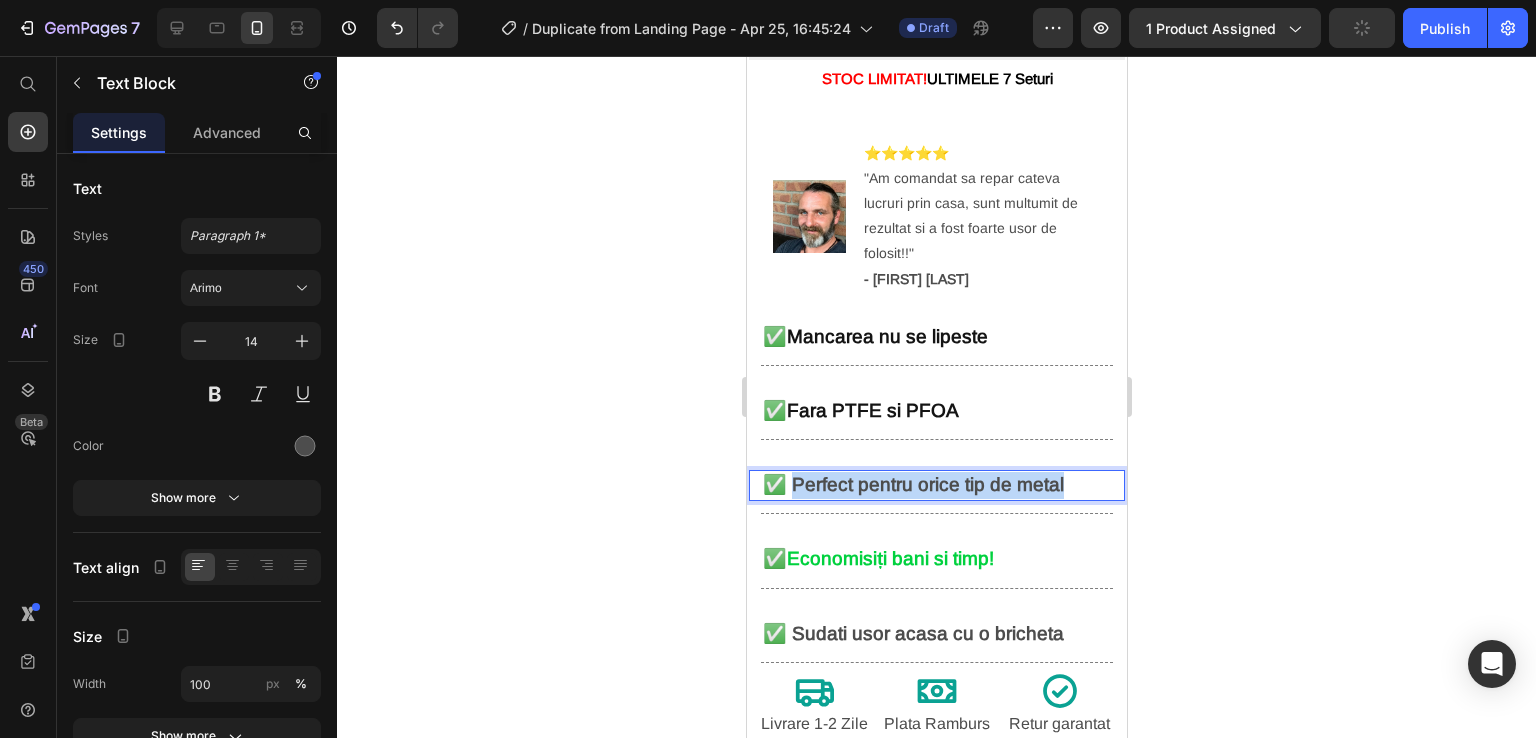 drag, startPoint x: 1093, startPoint y: 474, endPoint x: 796, endPoint y: 483, distance: 297.13632 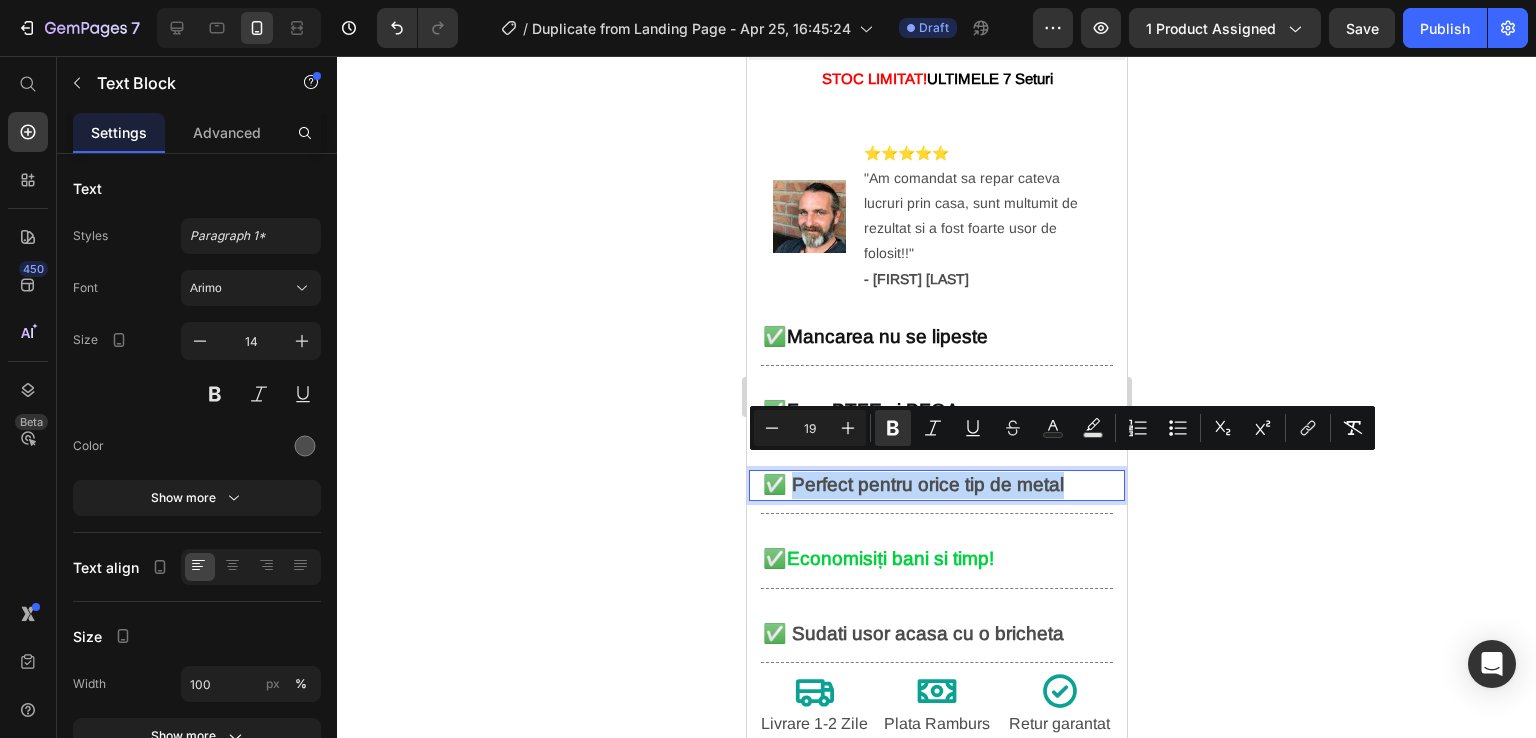 click on "✅ Perfect pentru orice tip de metal" at bounding box center [912, 484] 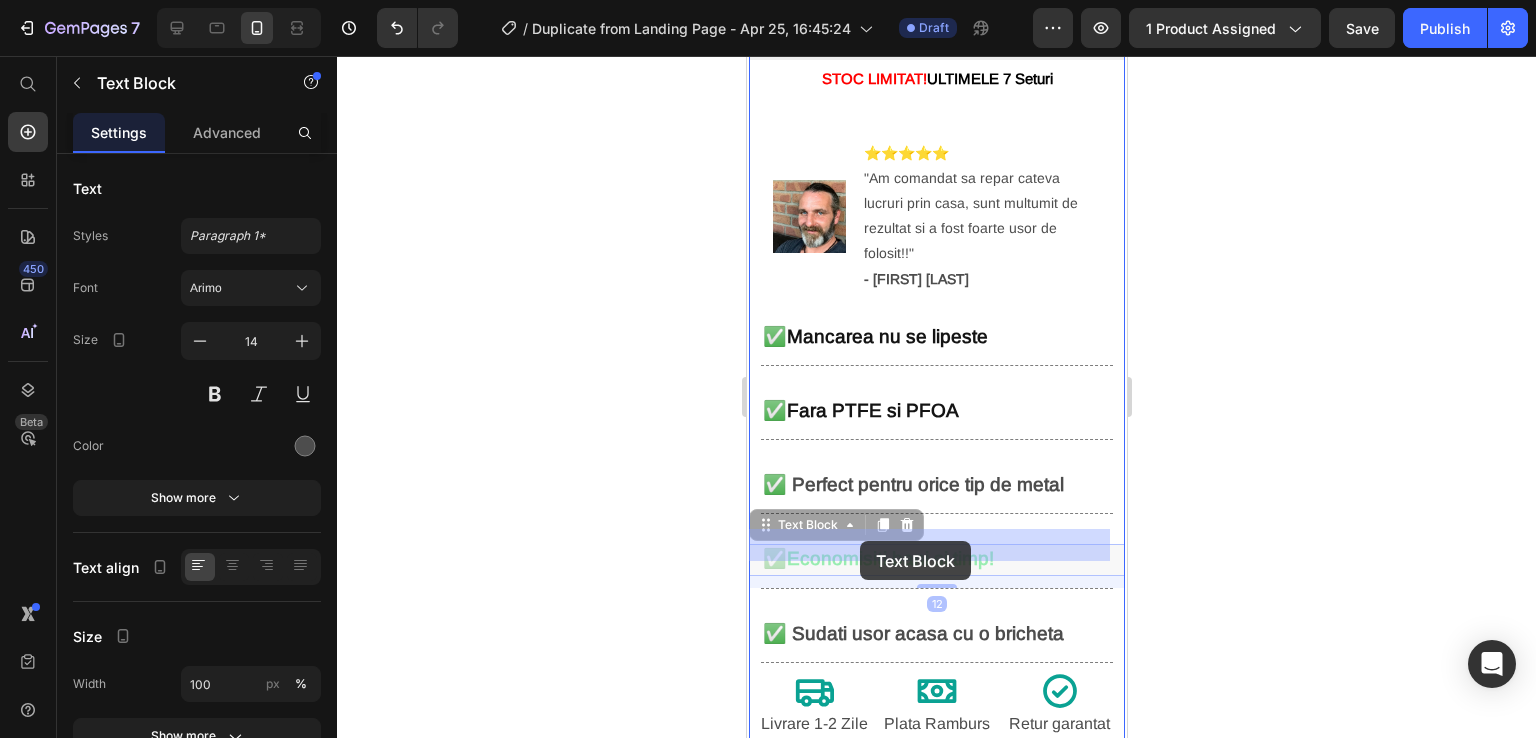 drag, startPoint x: 967, startPoint y: 541, endPoint x: 835, endPoint y: 539, distance: 132.01515 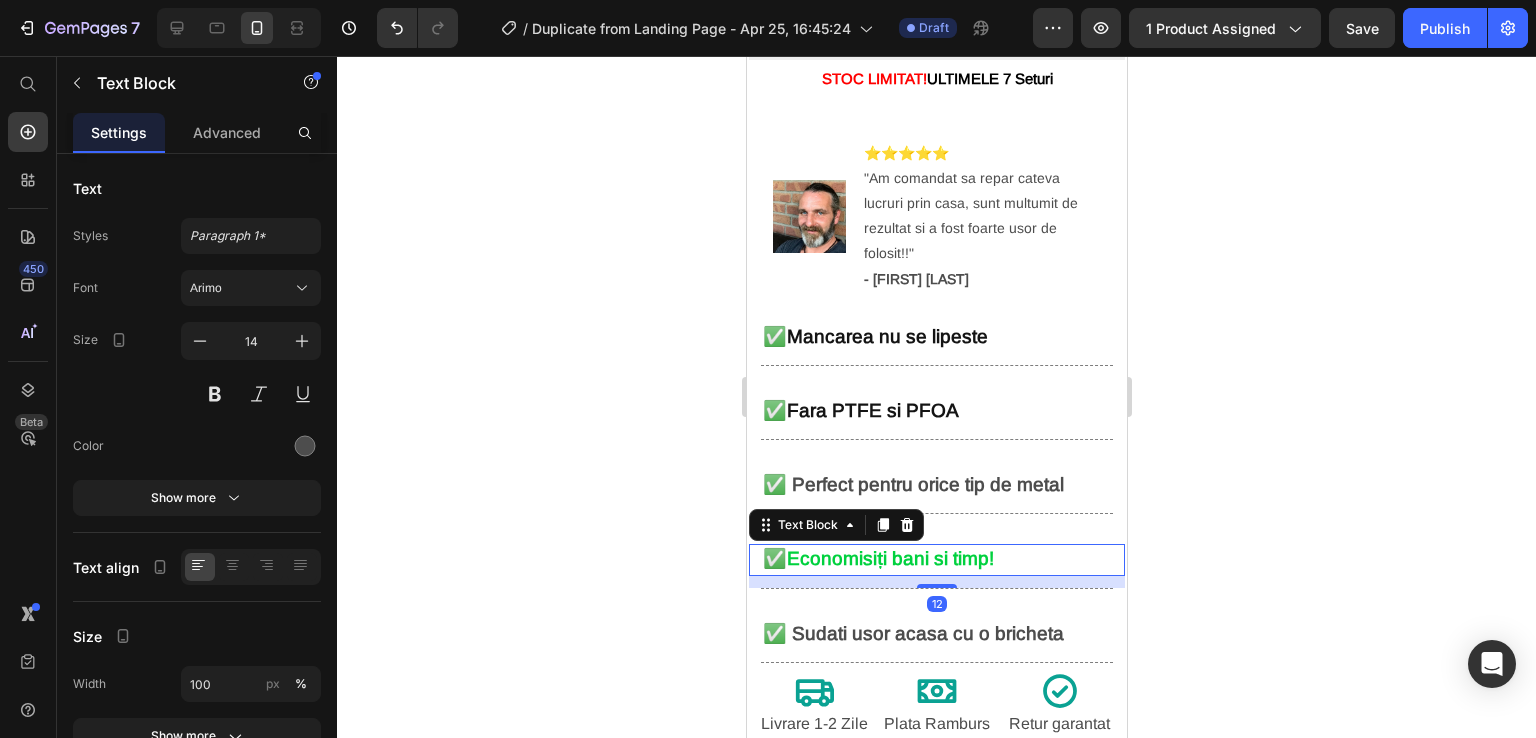 click on "Economisiți bani si timp!" at bounding box center (889, 558) 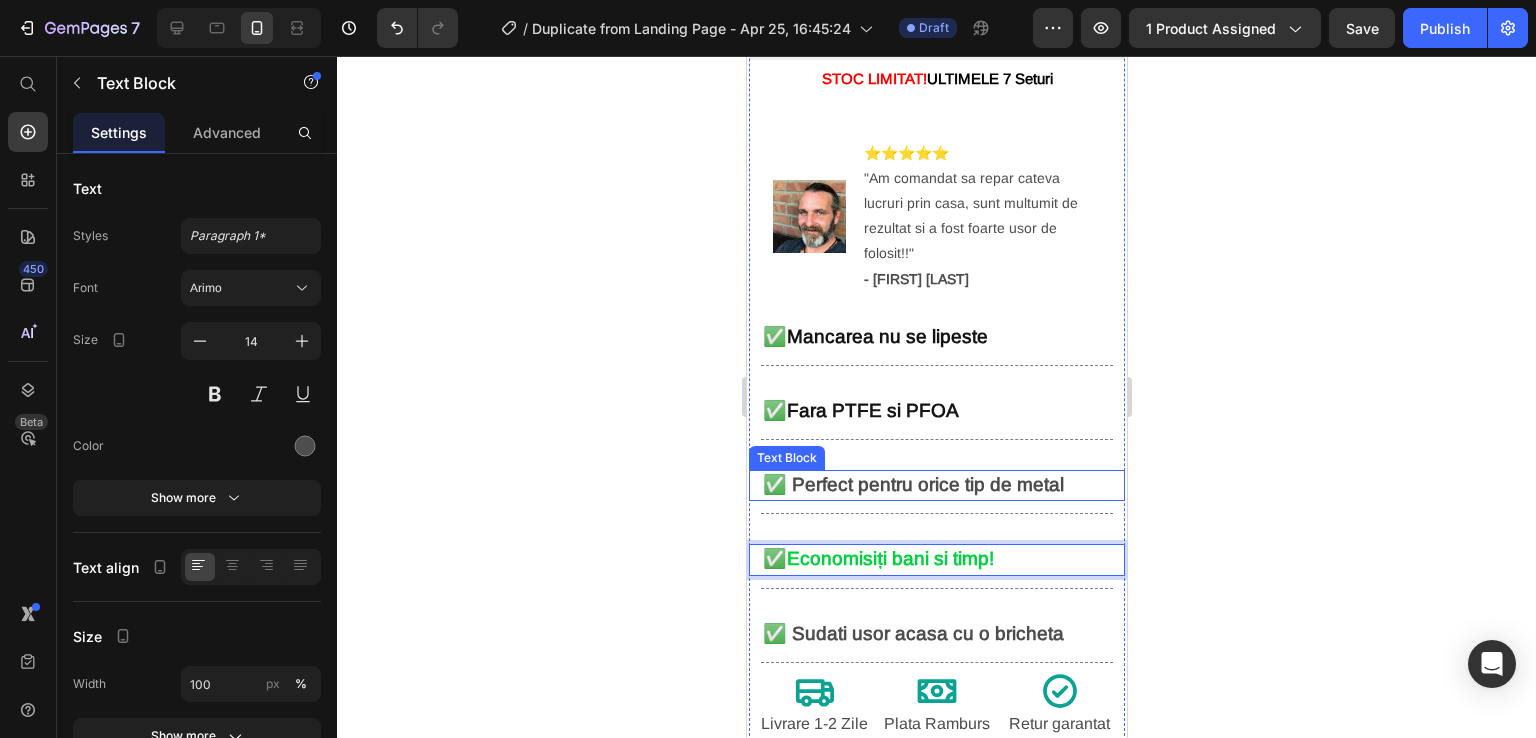 click on "✅ Perfect pentru orice tip de metal" at bounding box center [936, 485] 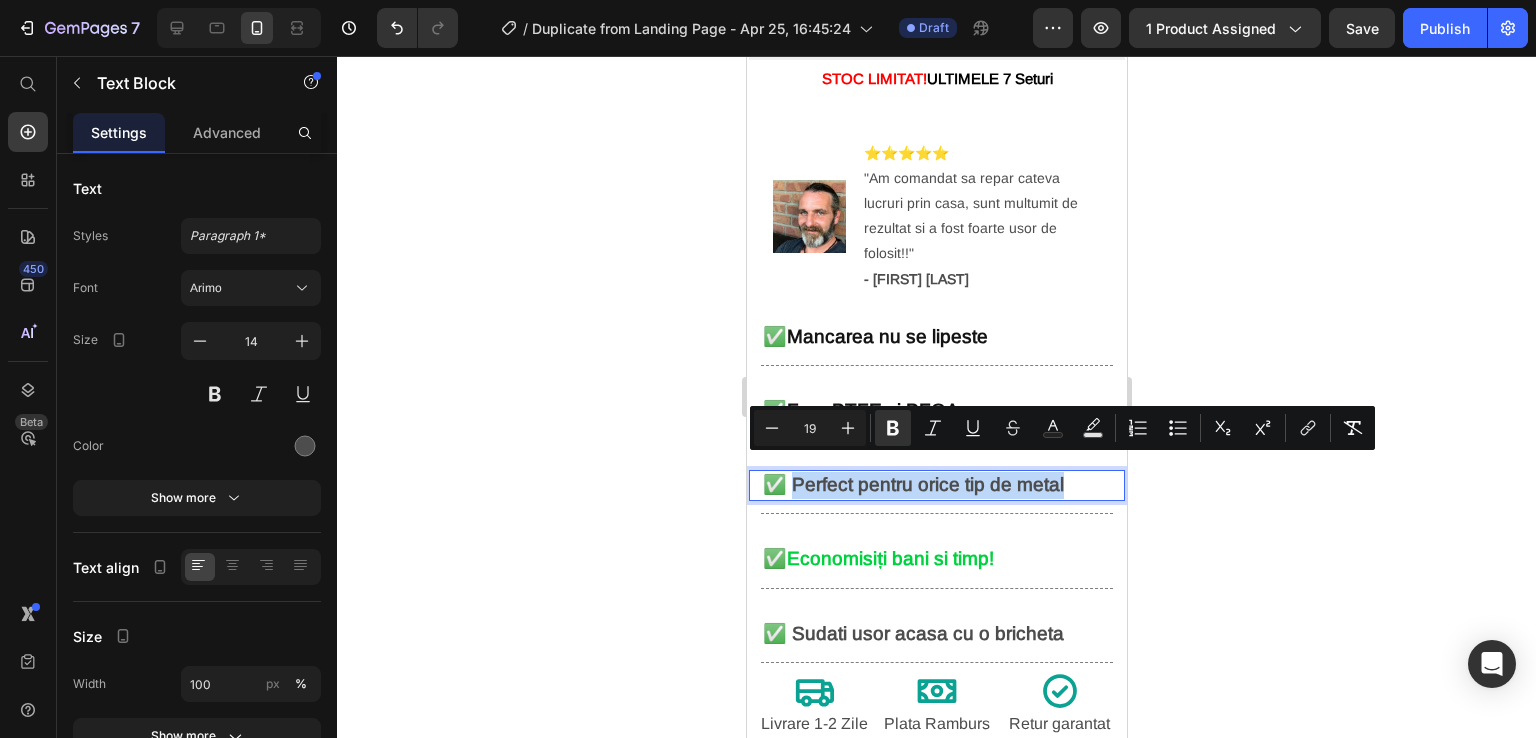 drag, startPoint x: 1050, startPoint y: 471, endPoint x: 797, endPoint y: 476, distance: 253.04941 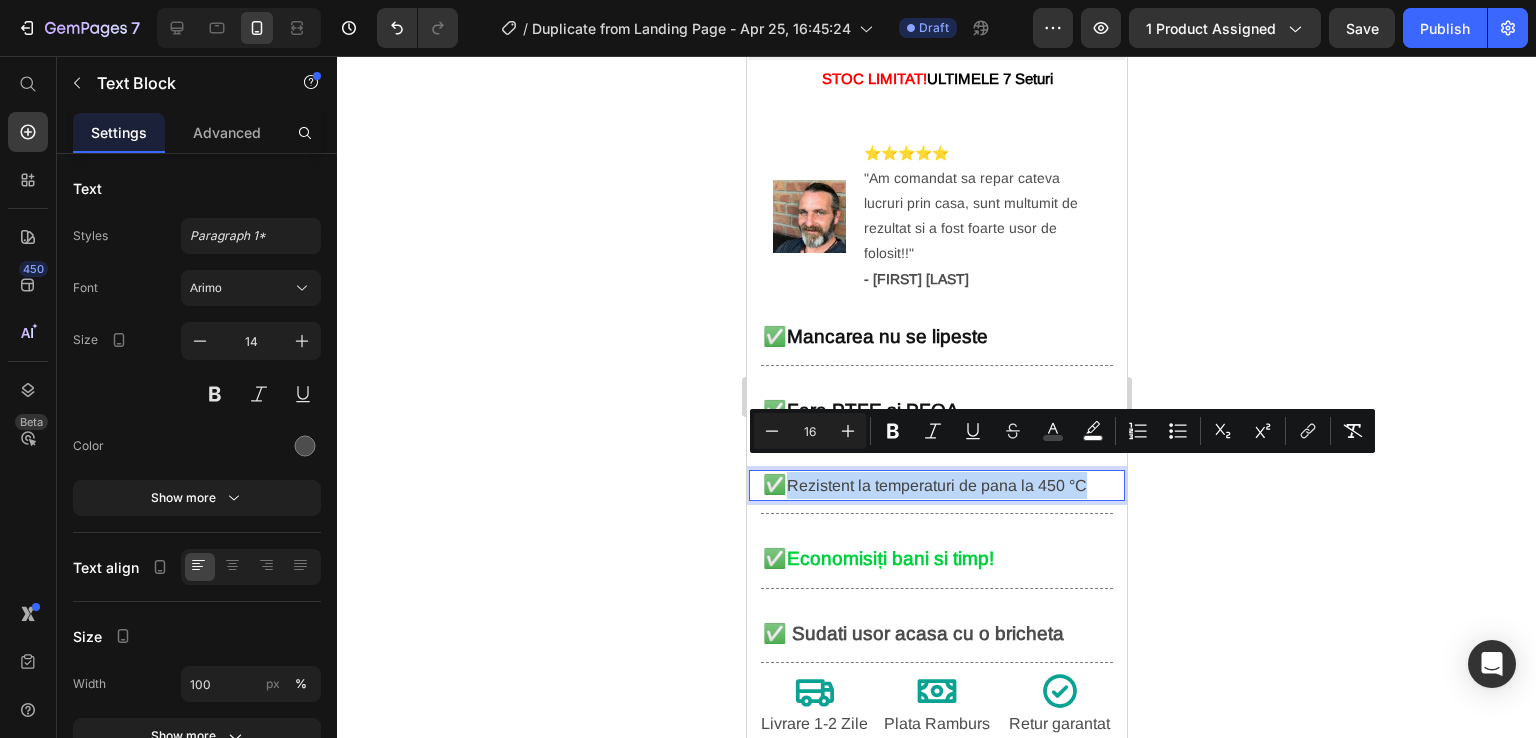 drag, startPoint x: 834, startPoint y: 501, endPoint x: 793, endPoint y: 477, distance: 47.507893 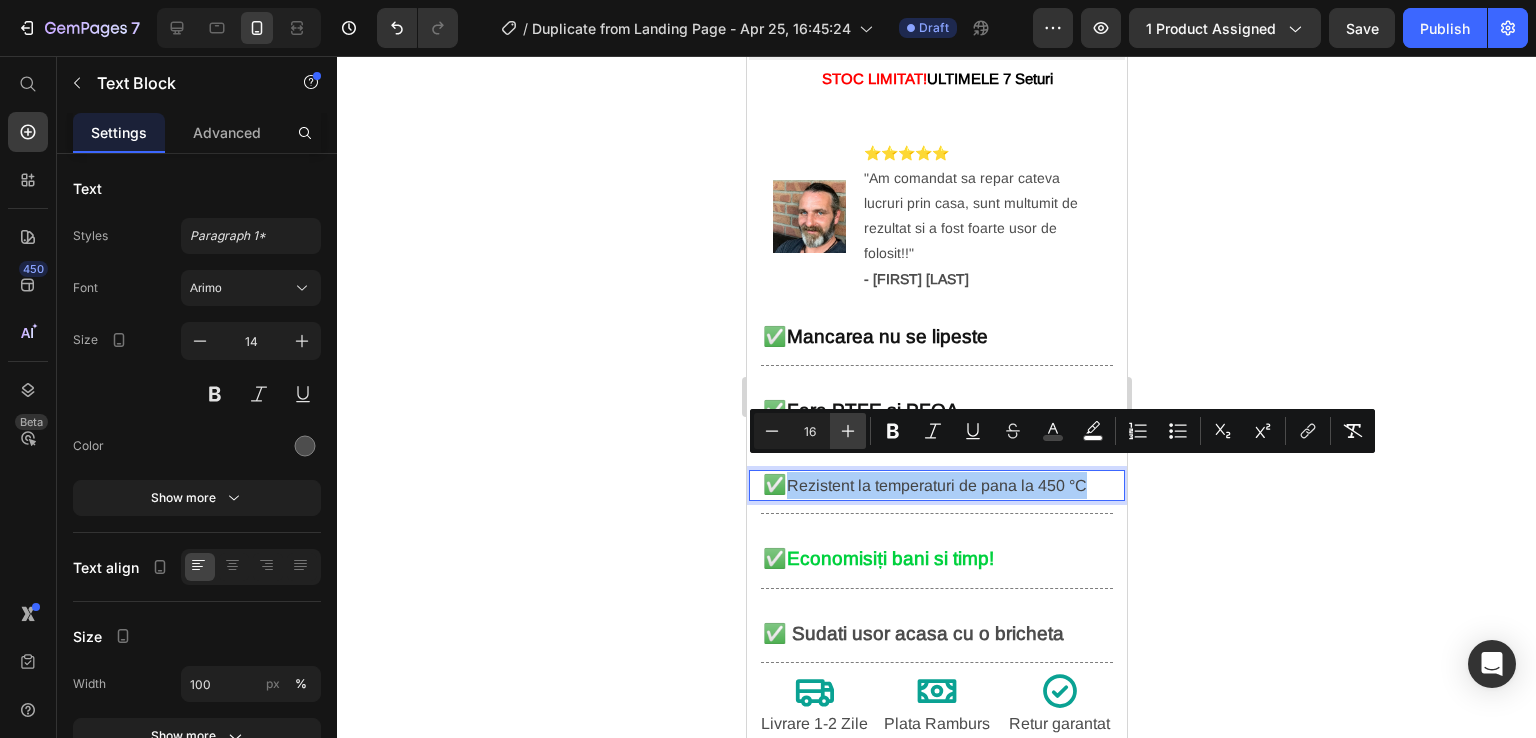 click 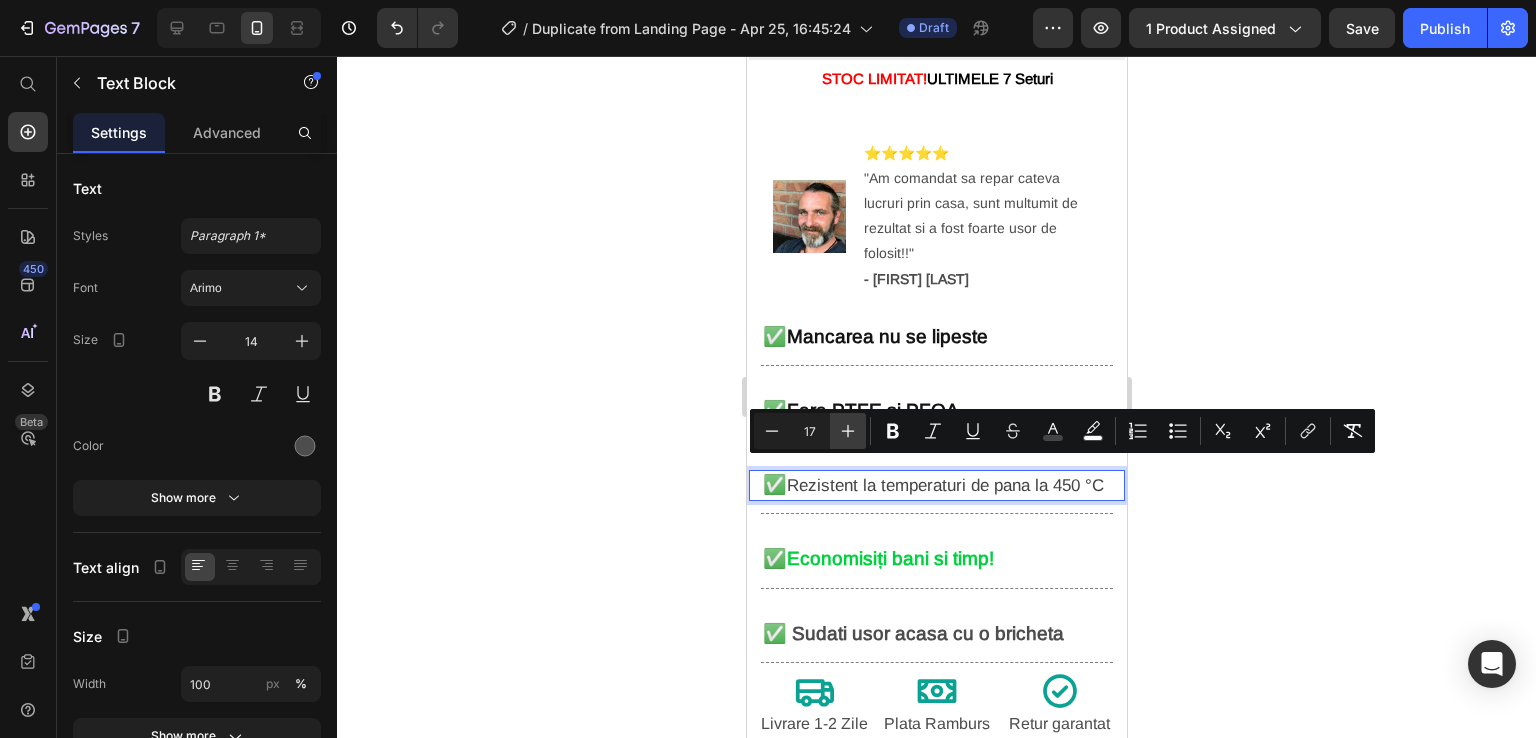click 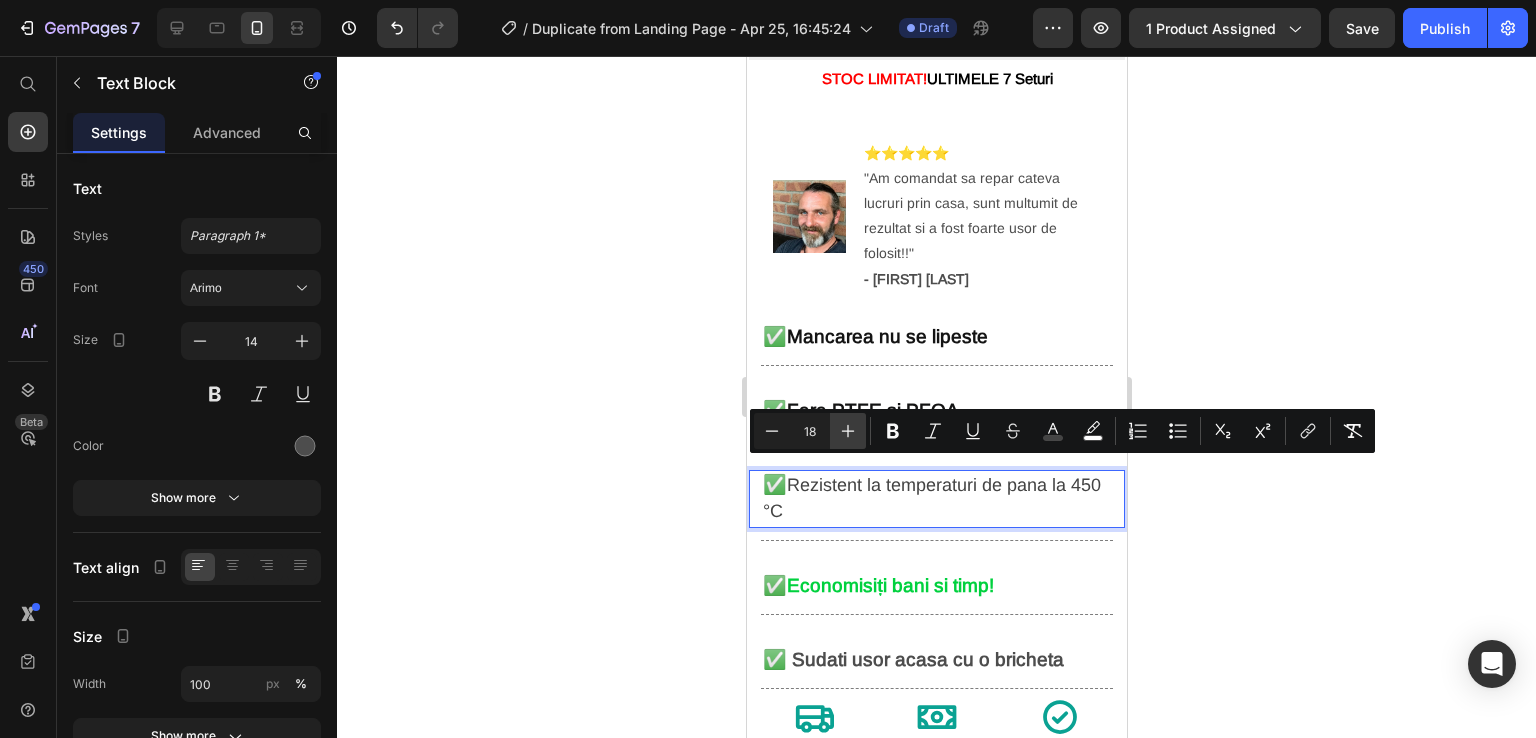 click 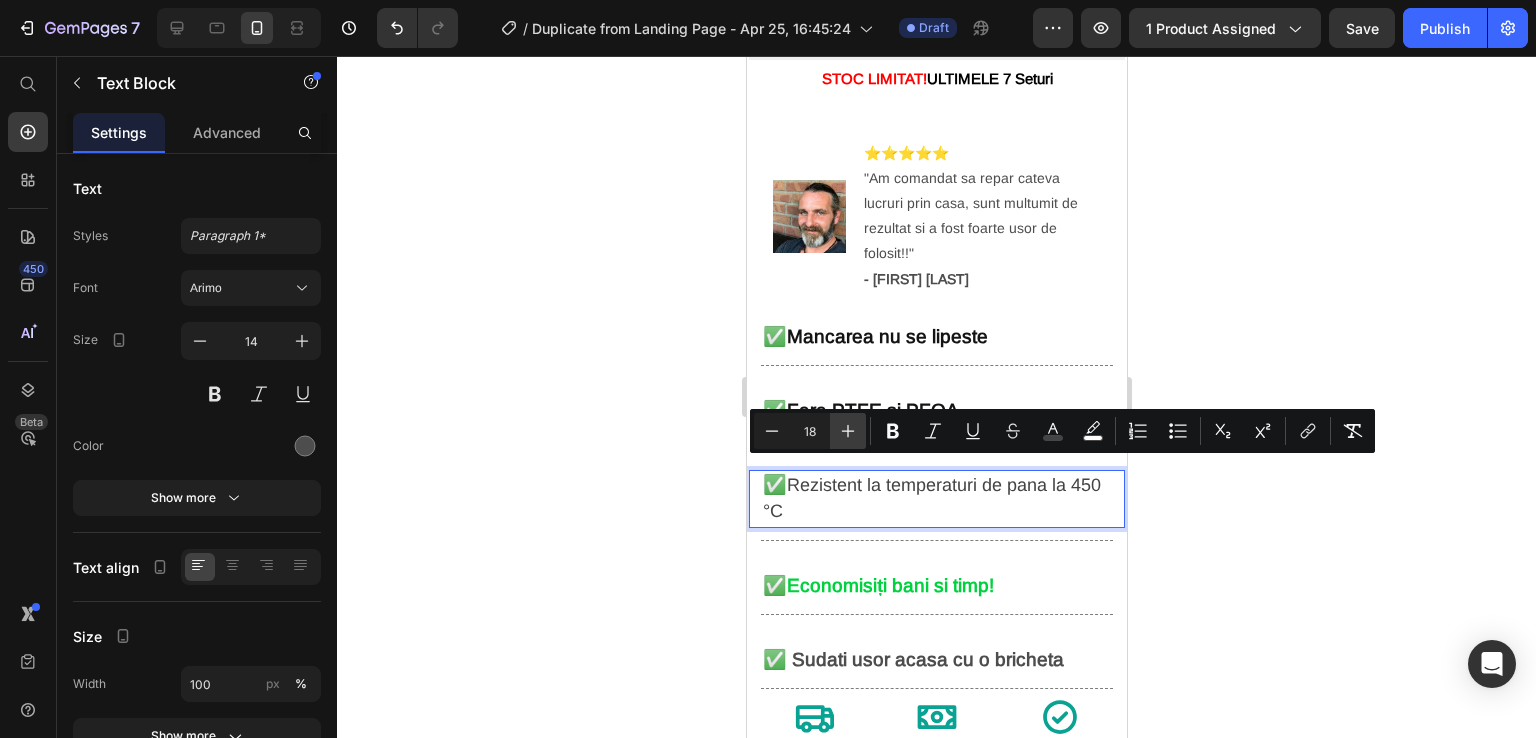 type on "19" 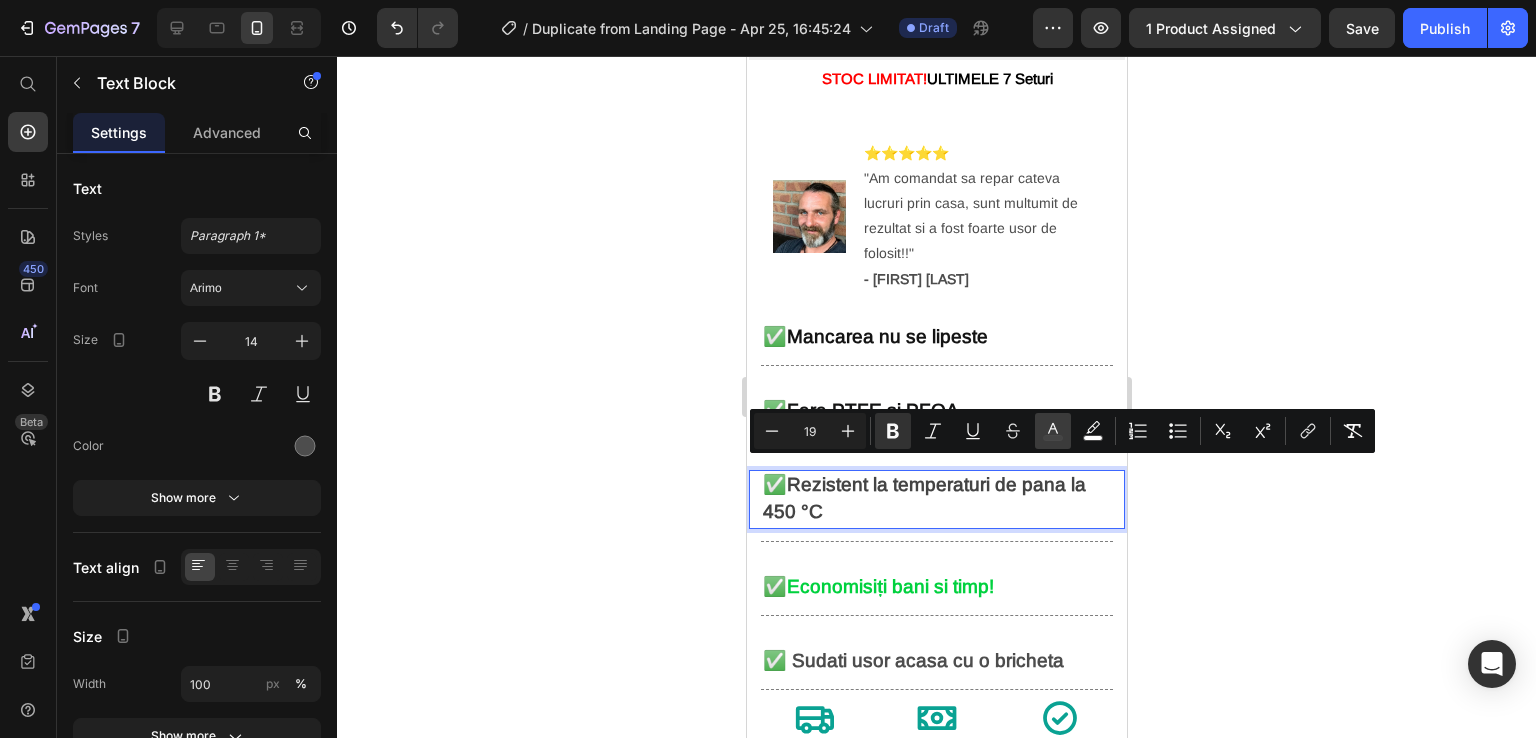 click 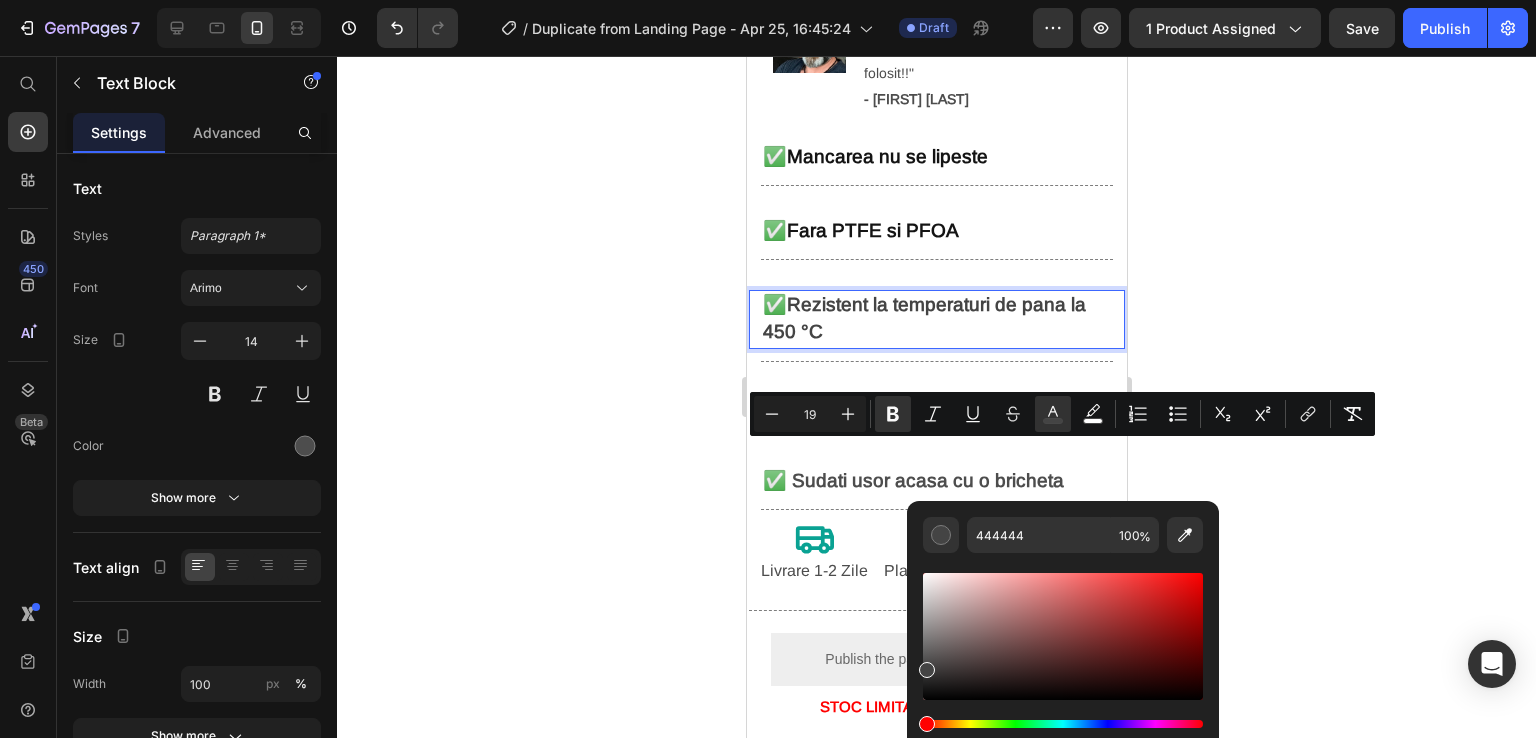 scroll, scrollTop: 800, scrollLeft: 0, axis: vertical 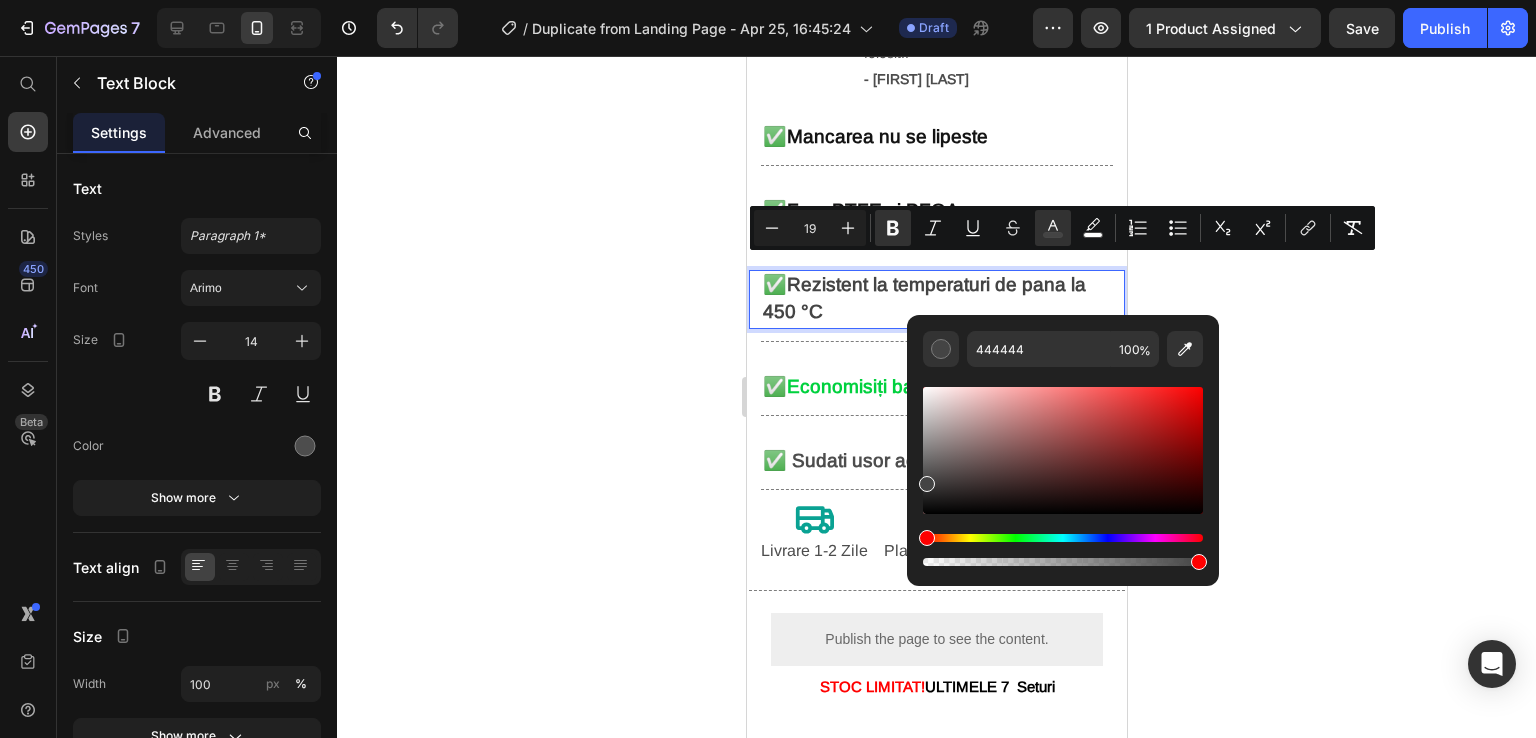 click at bounding box center [1063, 450] 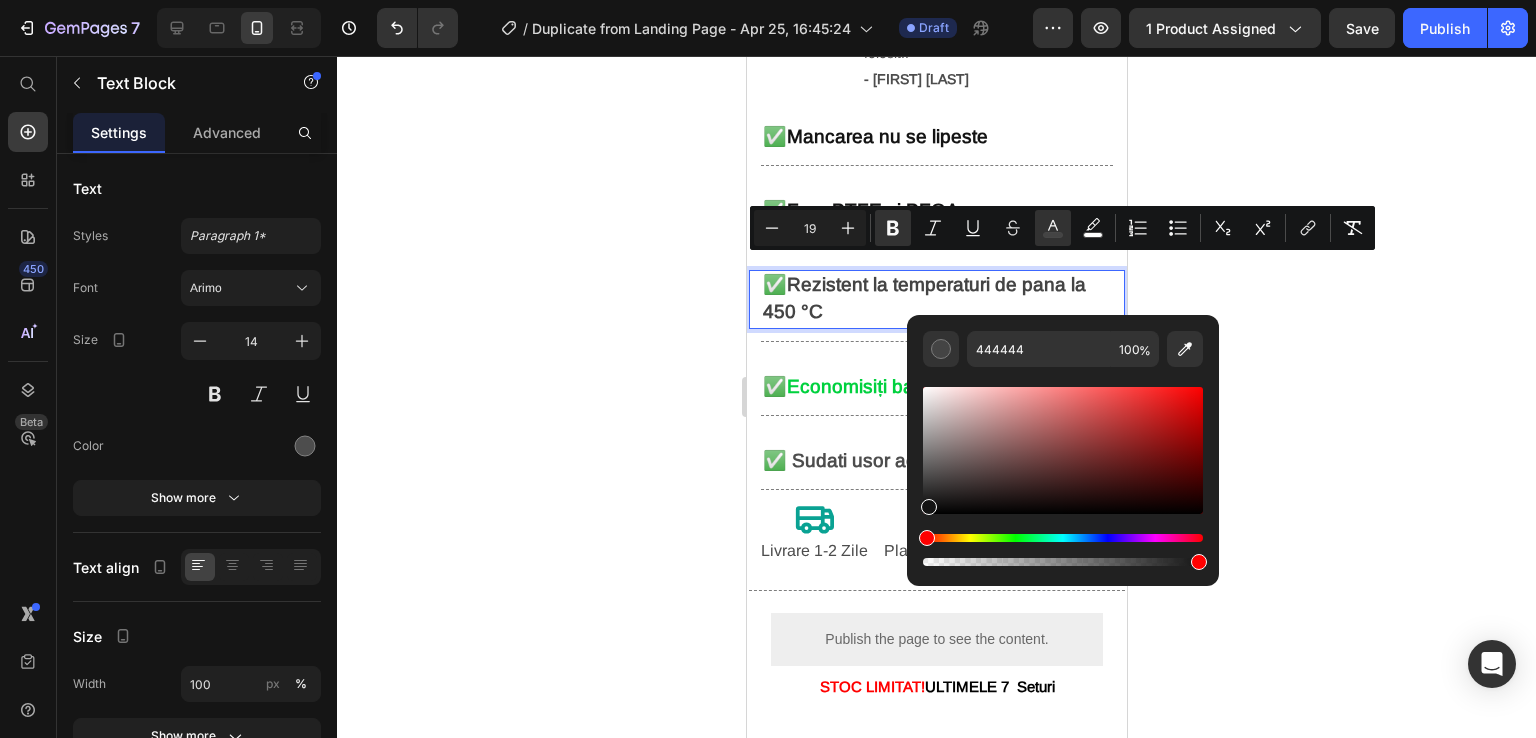 type on "141414" 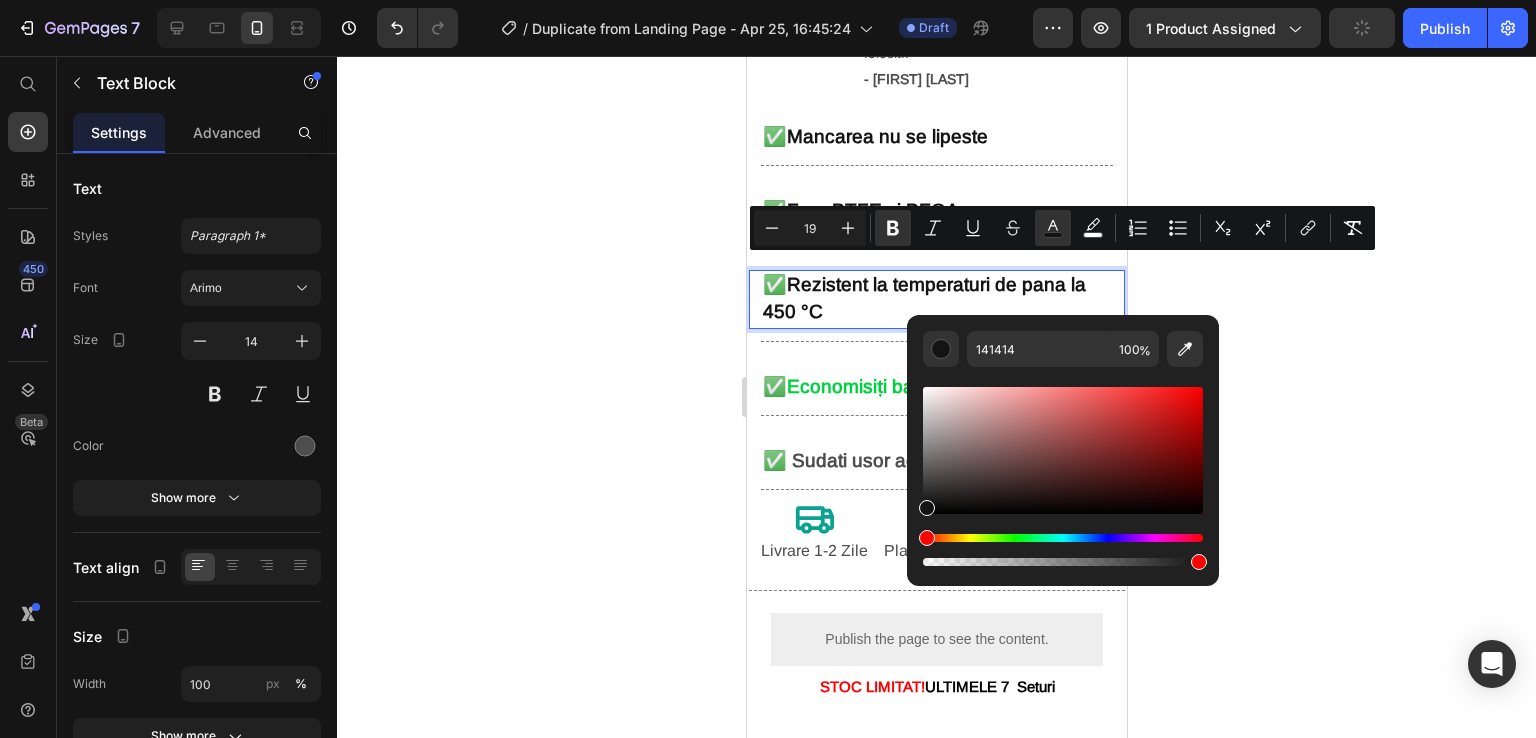 click 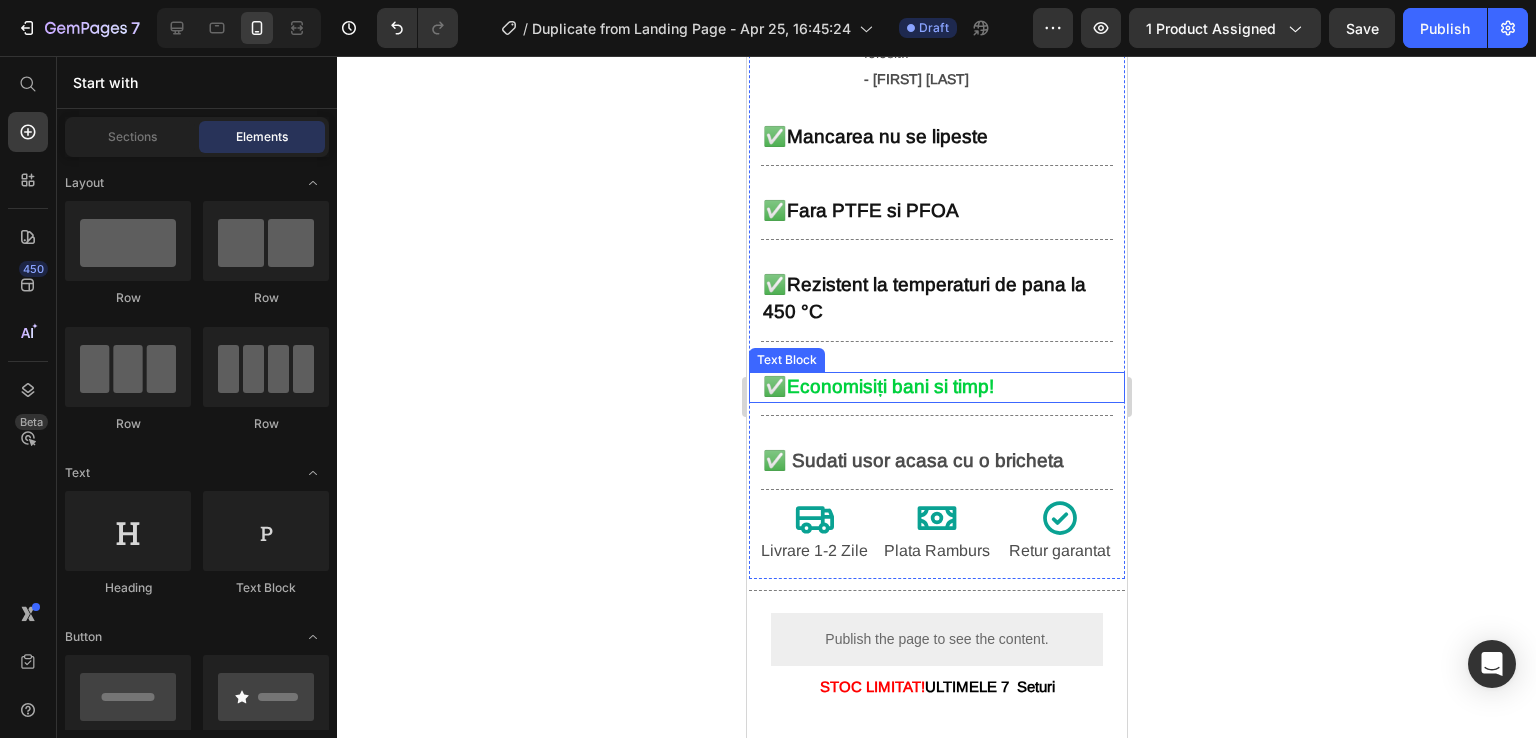 click on "Economisiți bani si timp!" at bounding box center (889, 386) 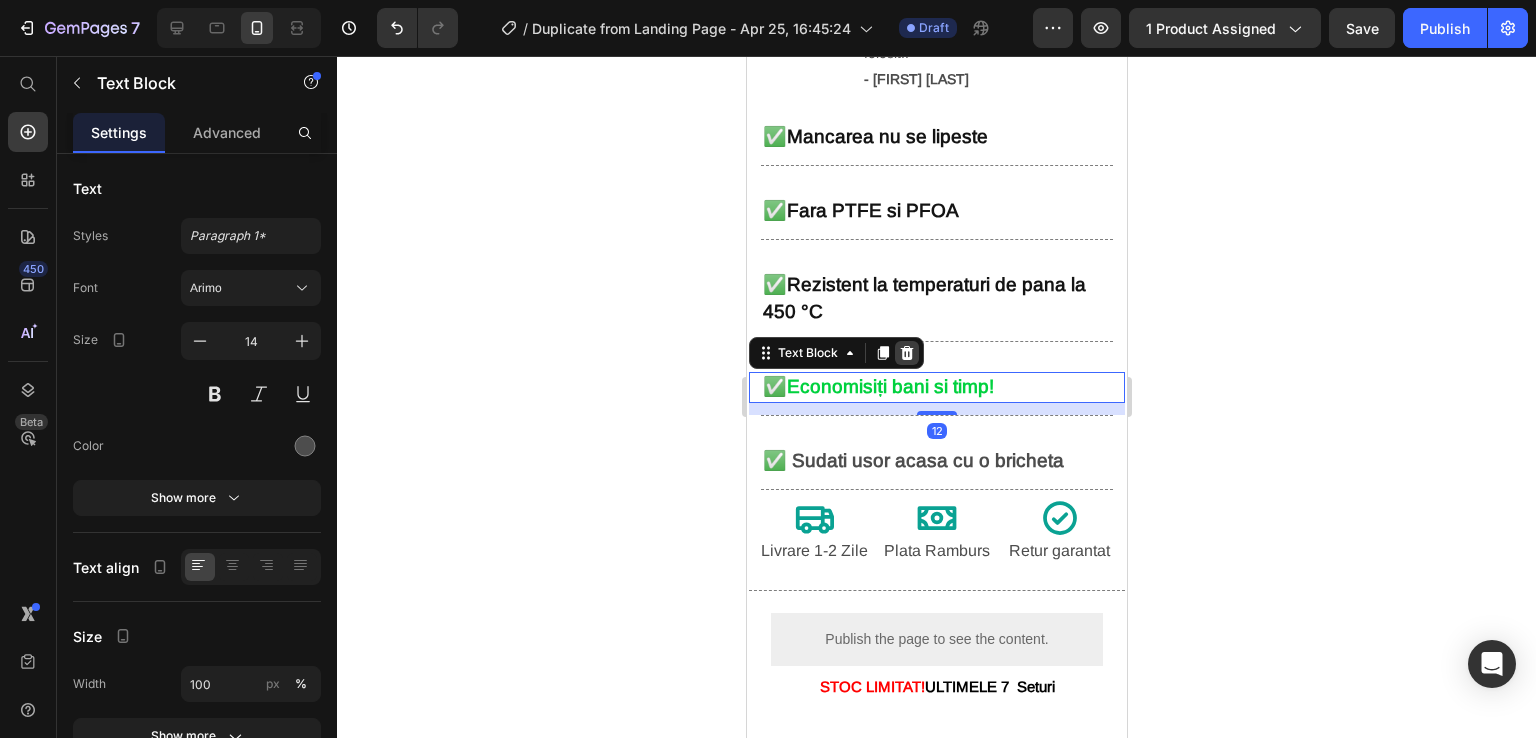 click at bounding box center [906, 353] 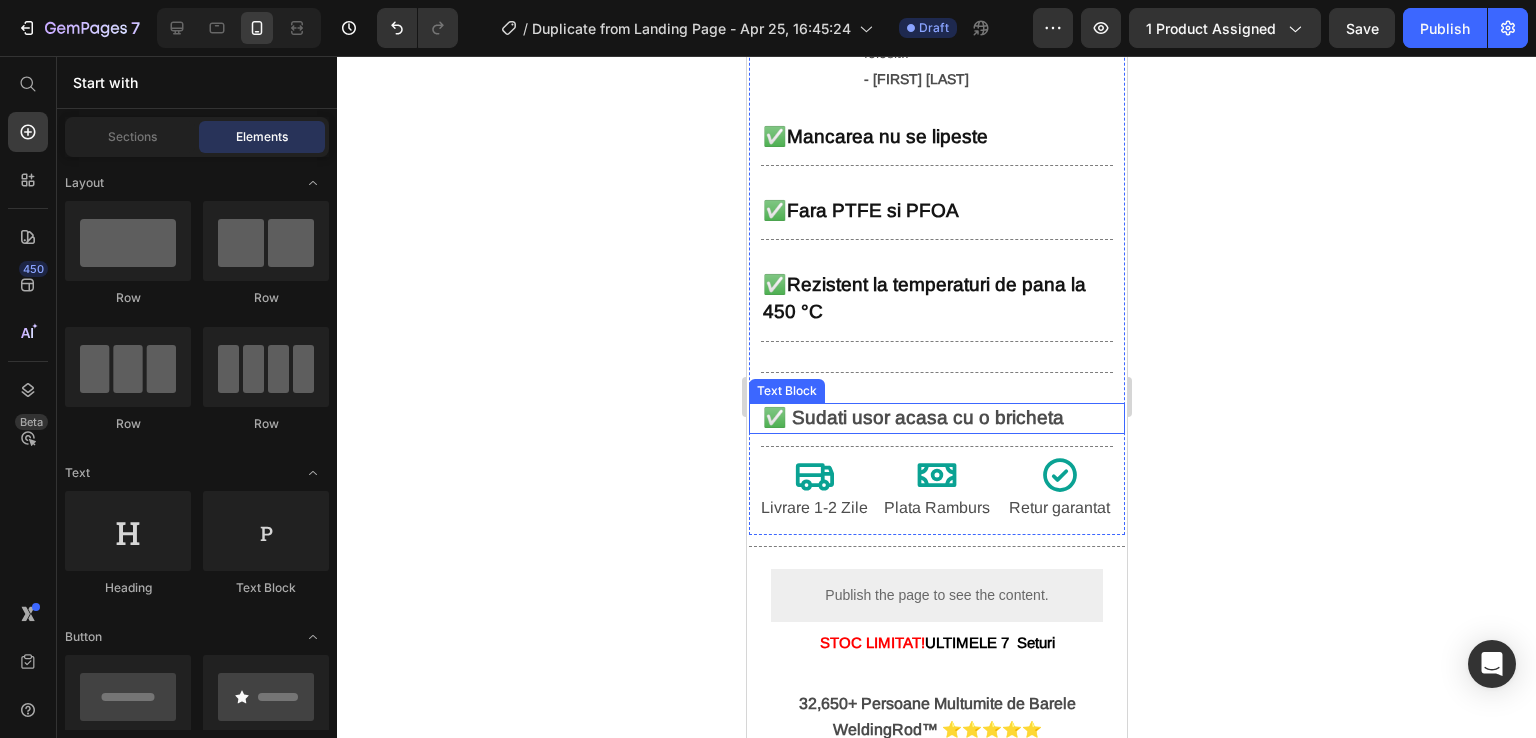 click on "149 ,99 lei   200,00 lei  Text Block ⭐⭐⭐⭐⭐  4.8 din 590 recenzii Text Block ⁠⁠⁠⁠⁠⁠⁠ 🛒 3 0% REDUCERE  🛒 Heading
Publish the page to see the content.
Custom Code STOC LIMITAT!  ULTIMELE 7 Seturi Text Block Image ⭐⭐⭐⭐⭐ "Am comandat sa repar cateva lucruri prin casa, sunt multumit de rezultat si a fost foarte usor de folosit!!" - [FIRST] [LAST] Text Block Advanced List ✅  Mancarea nu se lipeste Text Block                Title Line ✅  Fara PTFE si PFOA Text Block                Title Line ✅  Rezistent la temperaturi de pana la 450 °C Text Block                Title Line                Title Line ✅ Sudati usor acasa cu o bricheta Text Block                Title Line
Icon Livrare 1-2 Zile Text Block
Icon Plata Ramburs Text Block
Icon Retur garantat  Text Block Row                Title Line" at bounding box center (936, 123) 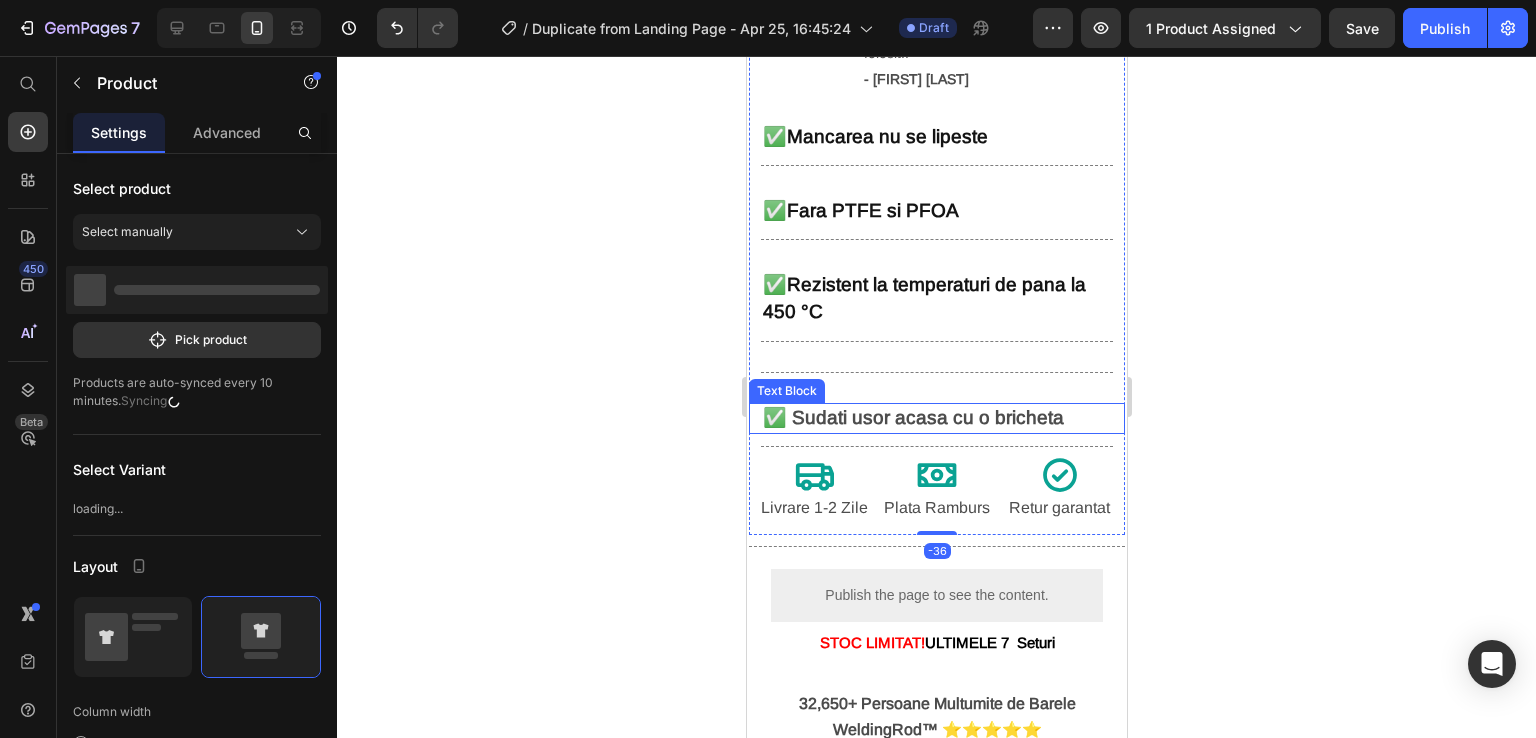 click at bounding box center [936, 1048] 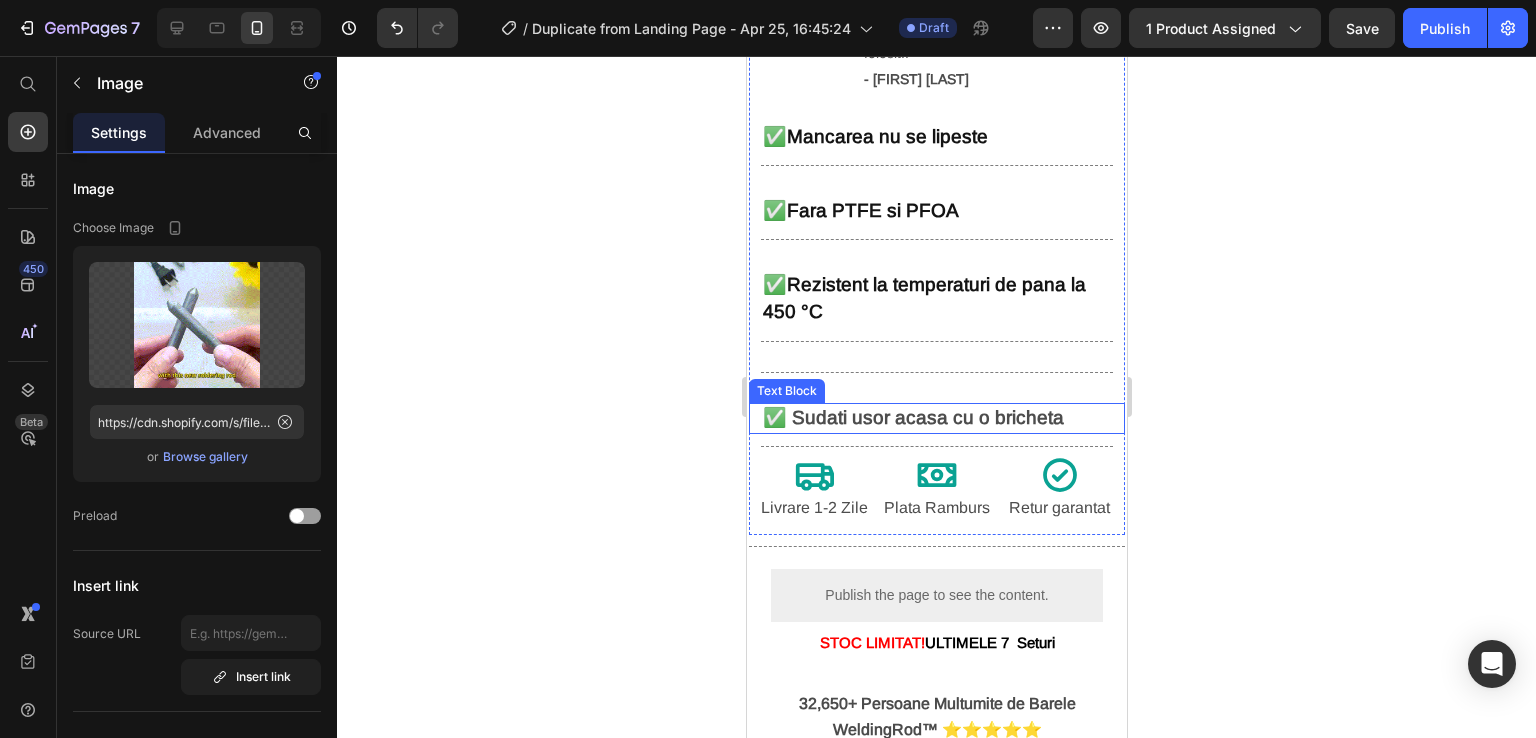 click on "✅ Sudati usor acasa cu o bricheta" at bounding box center [912, 417] 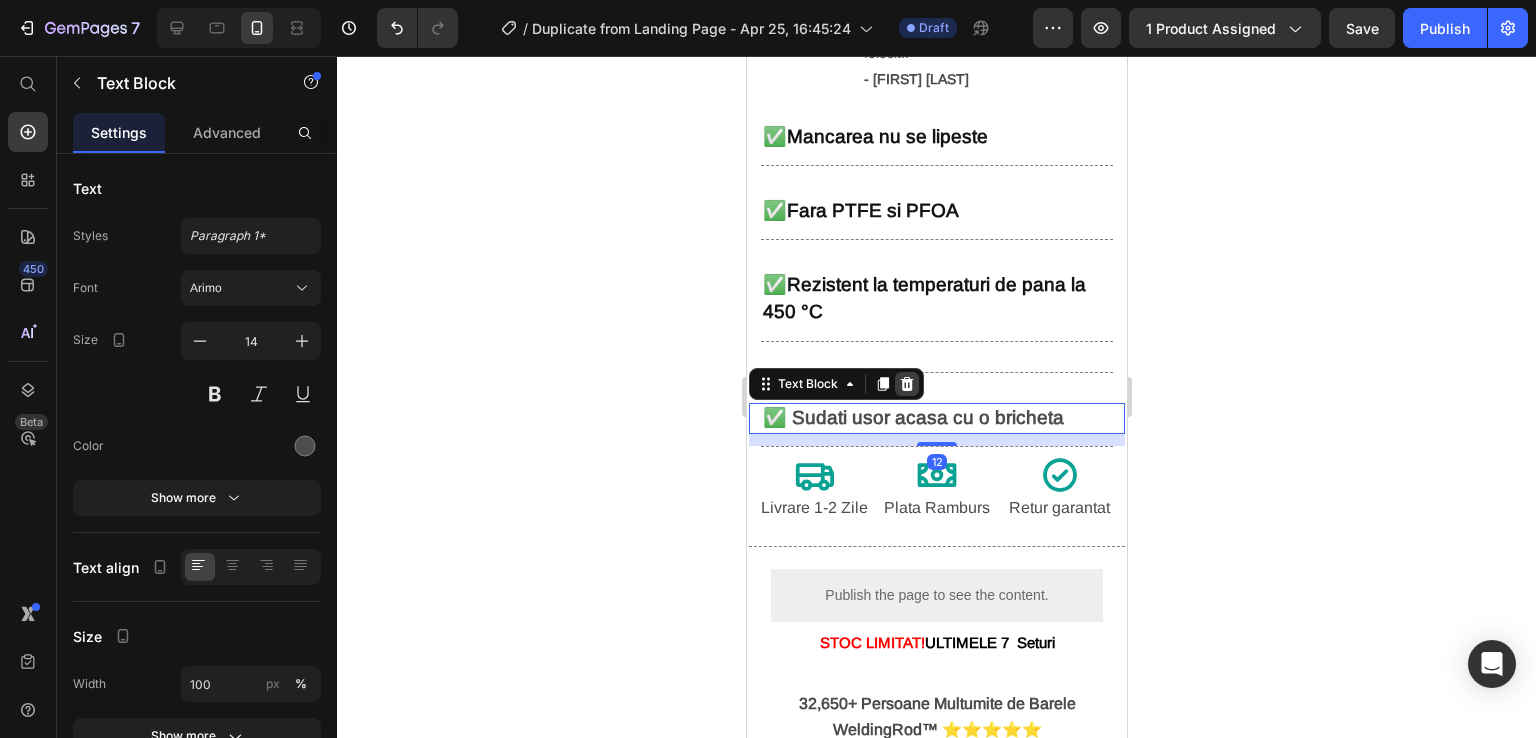 click 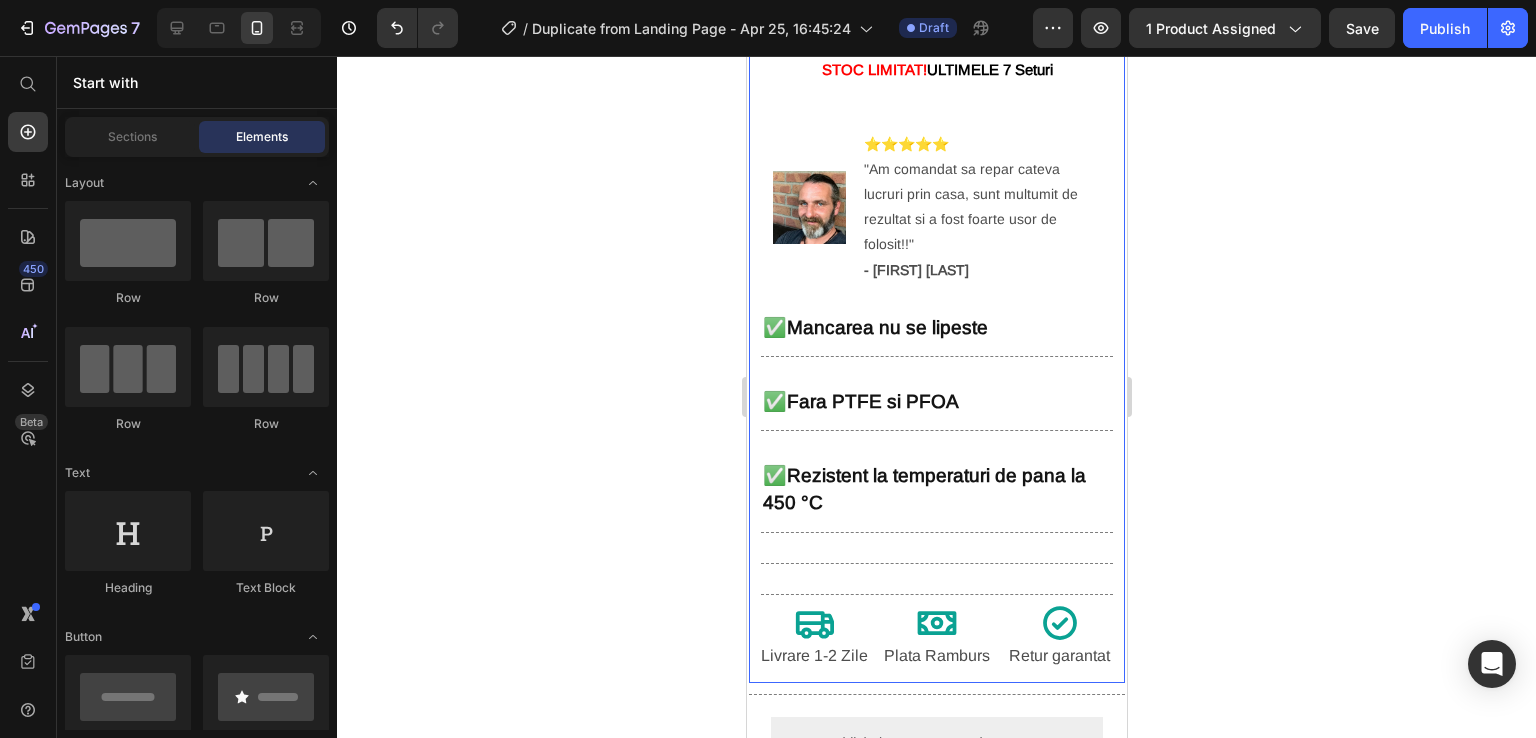 scroll, scrollTop: 600, scrollLeft: 0, axis: vertical 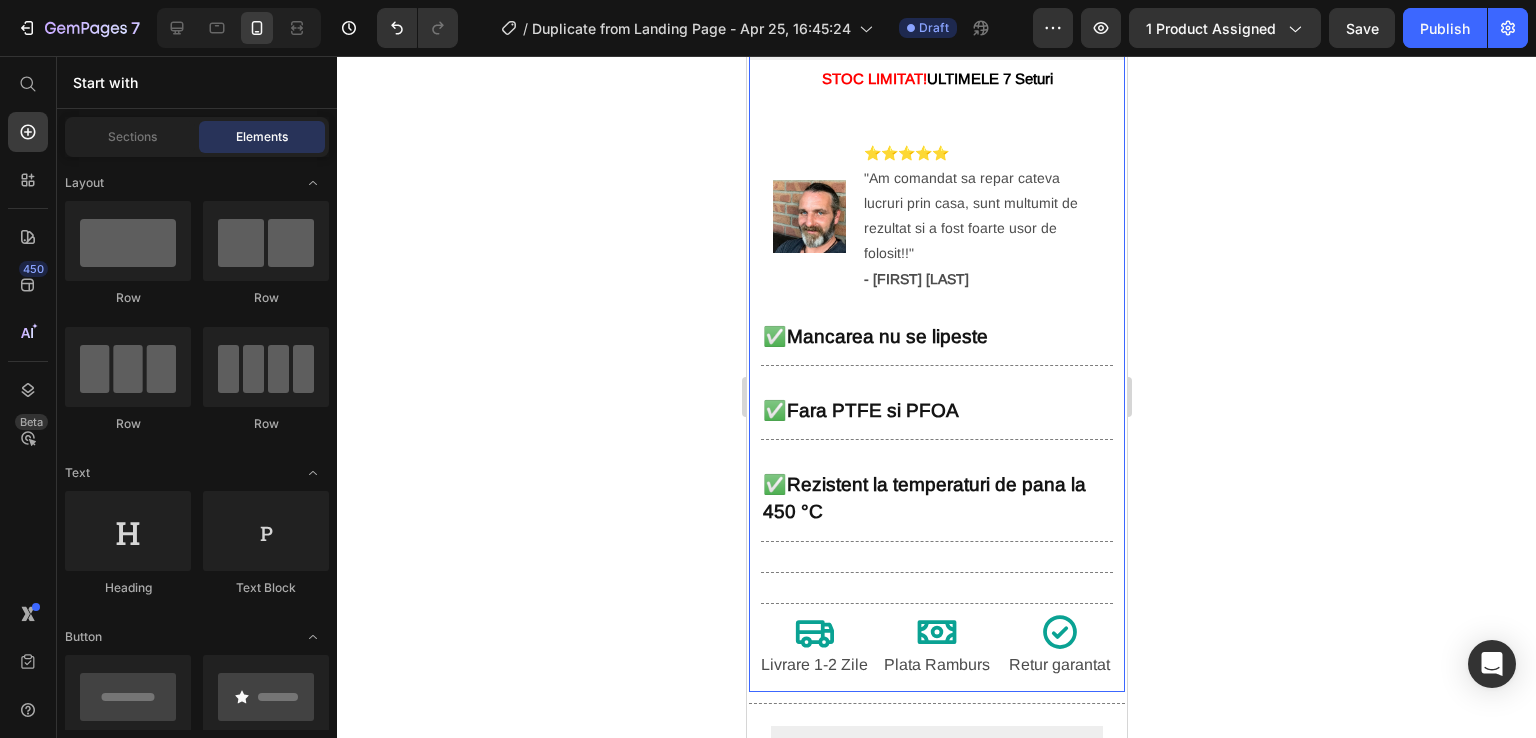 click on "Mancarea nu se lipeste" at bounding box center [886, 336] 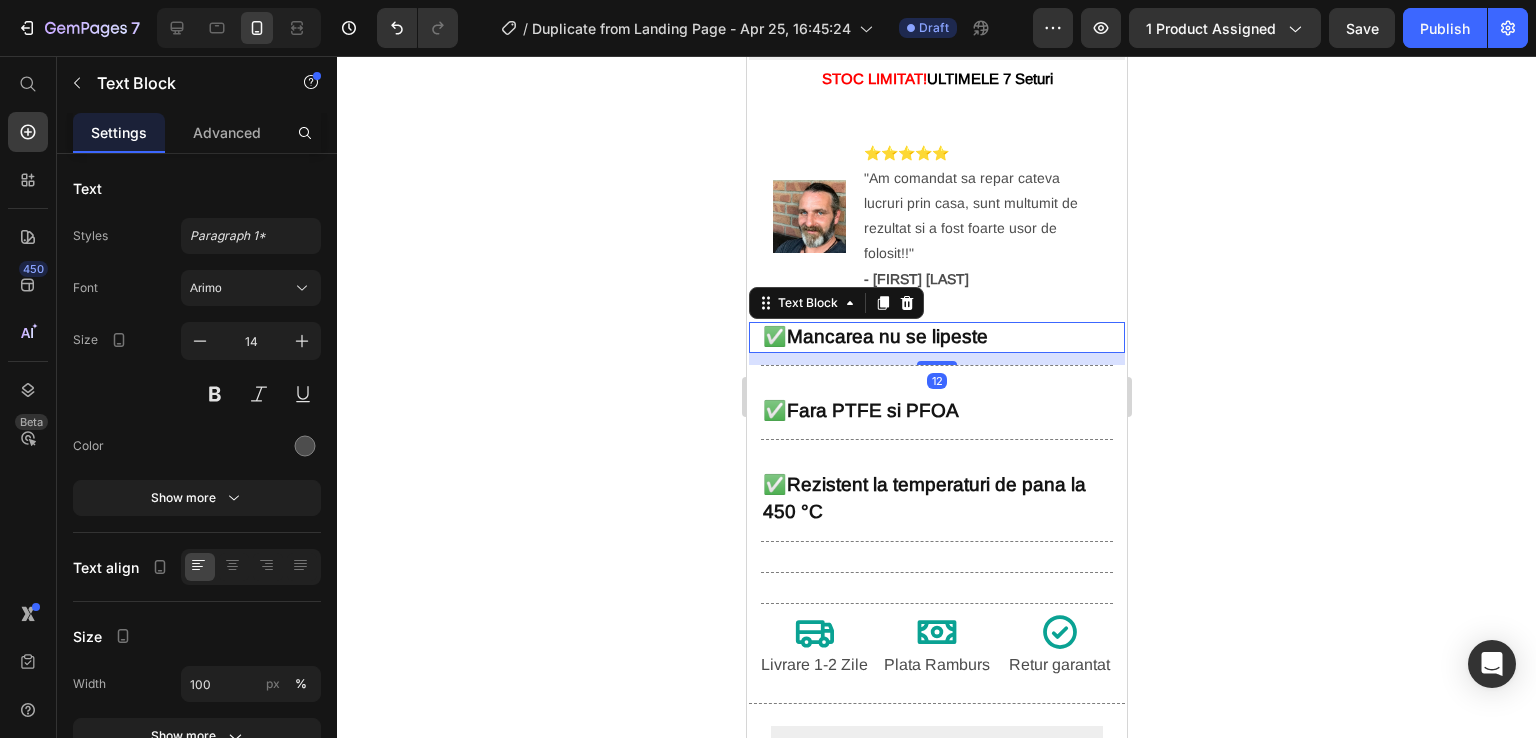 click on "Mancarea nu se lipeste" at bounding box center [886, 336] 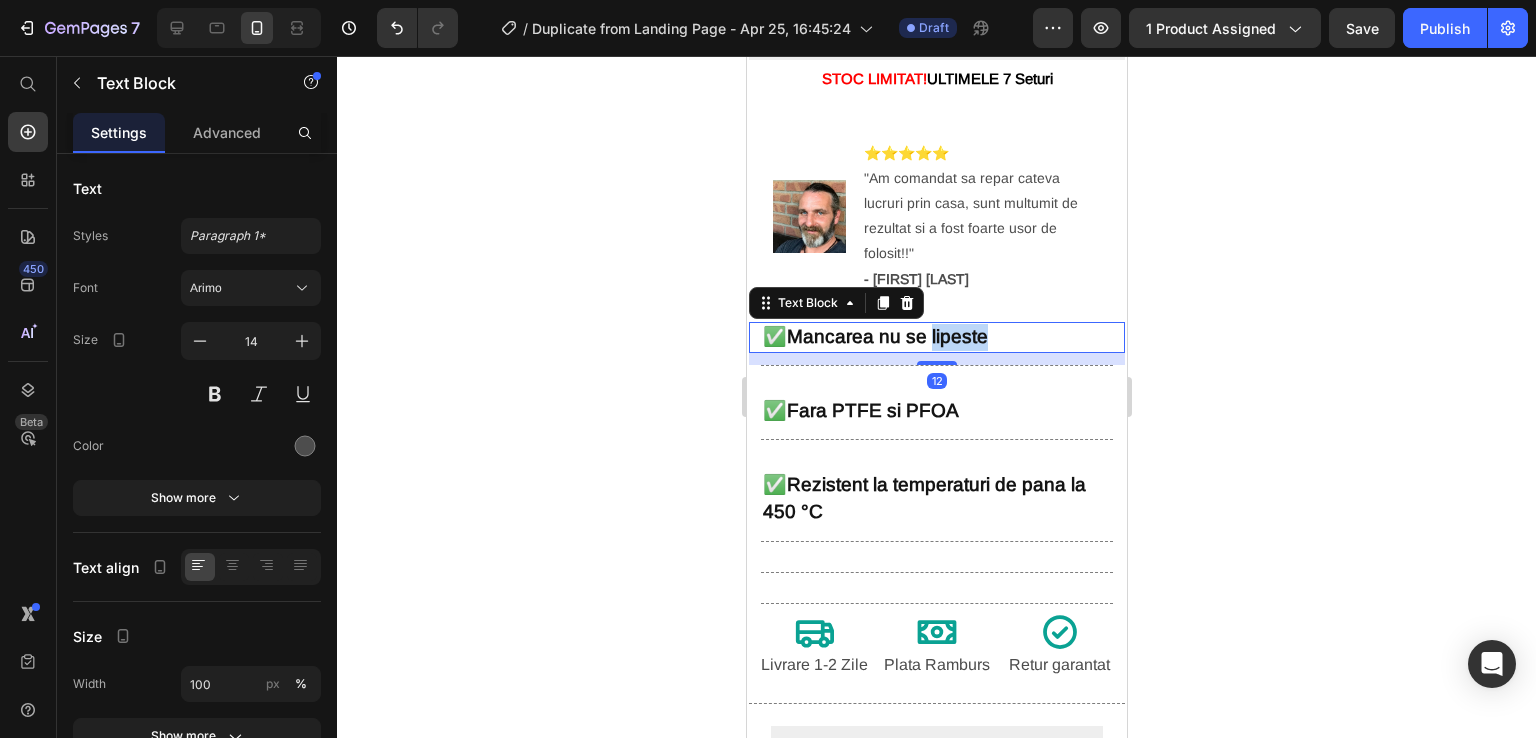 click on "Mancarea nu se lipeste" at bounding box center (886, 336) 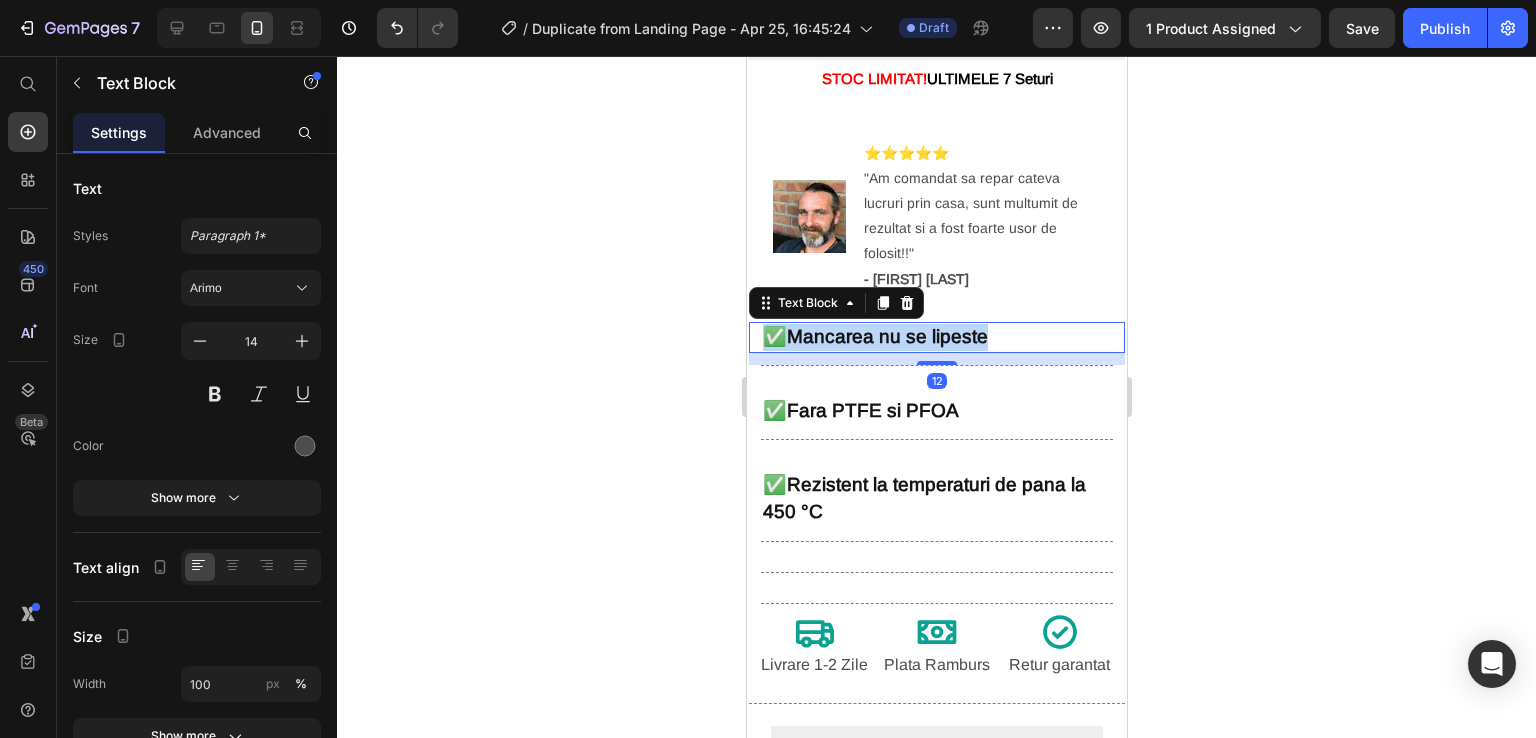 click on "Mancarea nu se lipeste" at bounding box center [886, 336] 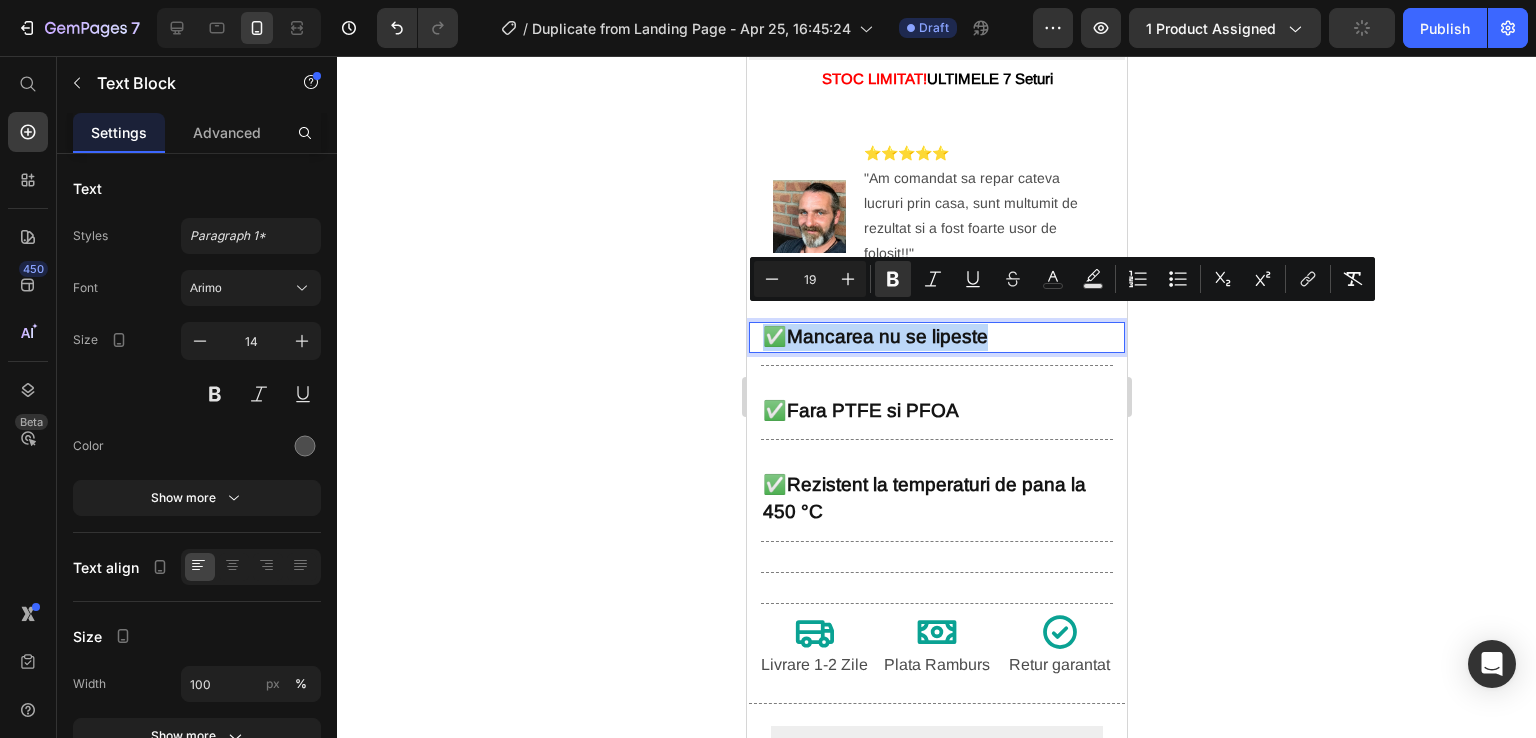 click on "✅  Mancarea nu se lipeste" at bounding box center (936, 337) 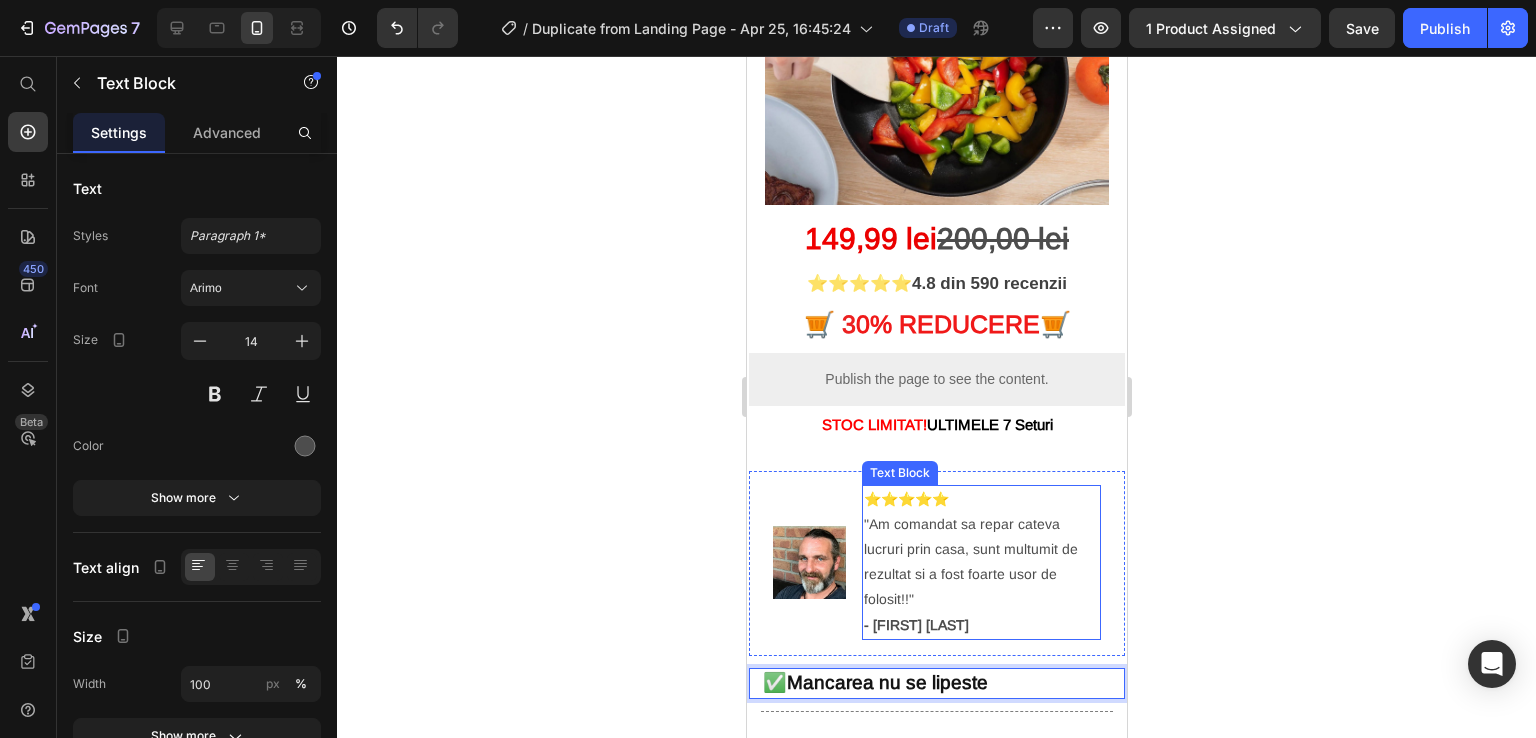 scroll, scrollTop: 300, scrollLeft: 0, axis: vertical 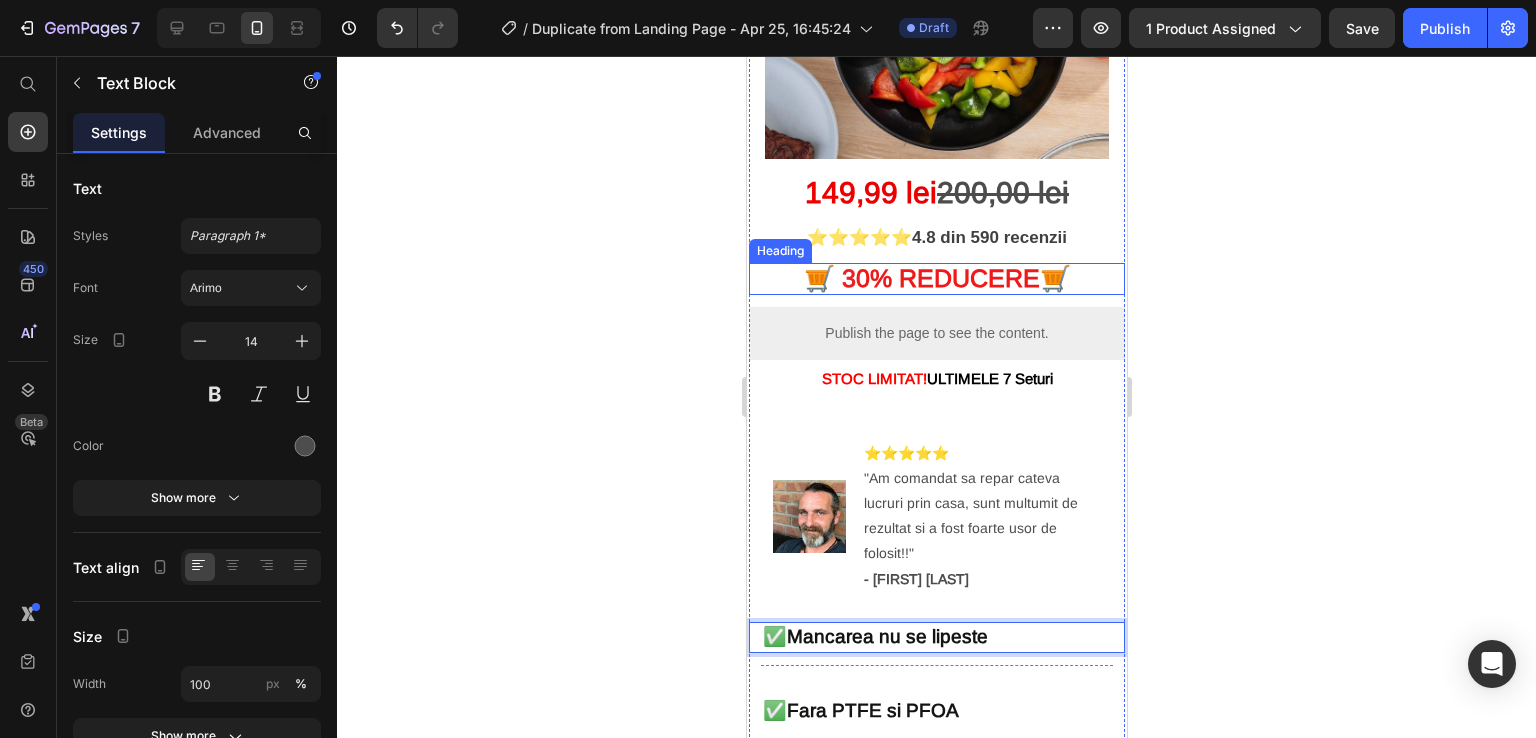 drag, startPoint x: 1060, startPoint y: 615, endPoint x: 1011, endPoint y: 277, distance: 341.5333 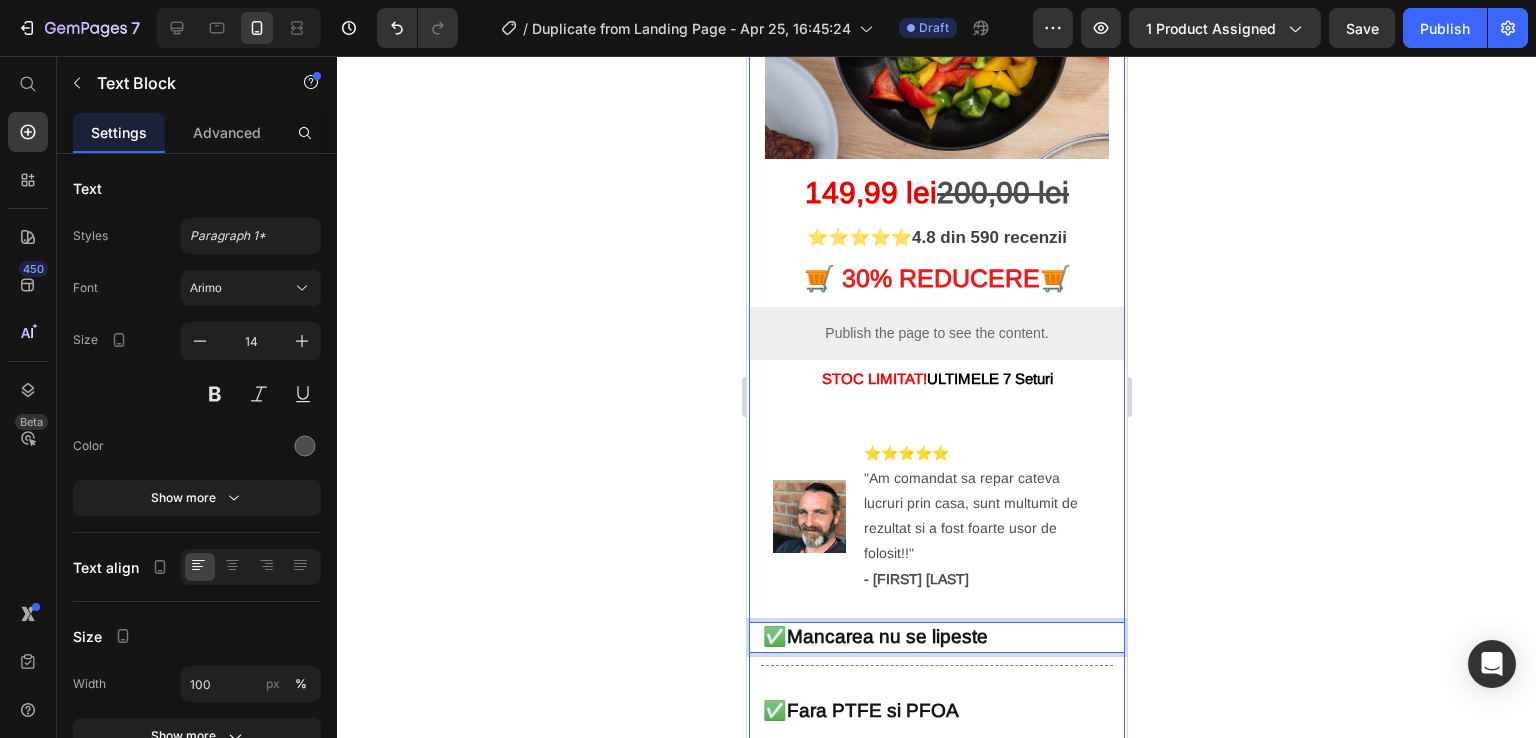 drag, startPoint x: 1031, startPoint y: 621, endPoint x: 1069, endPoint y: 284, distance: 339.13568 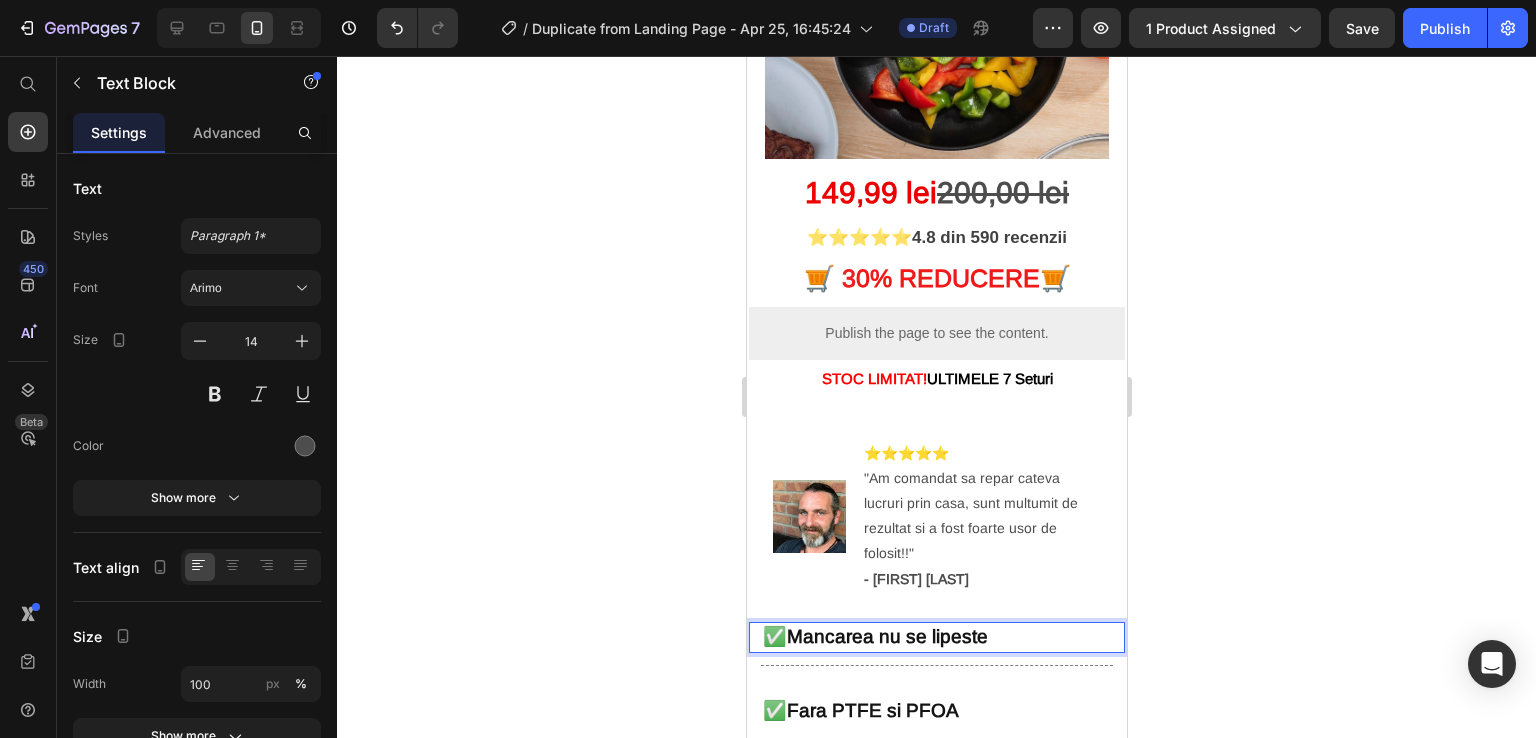 click 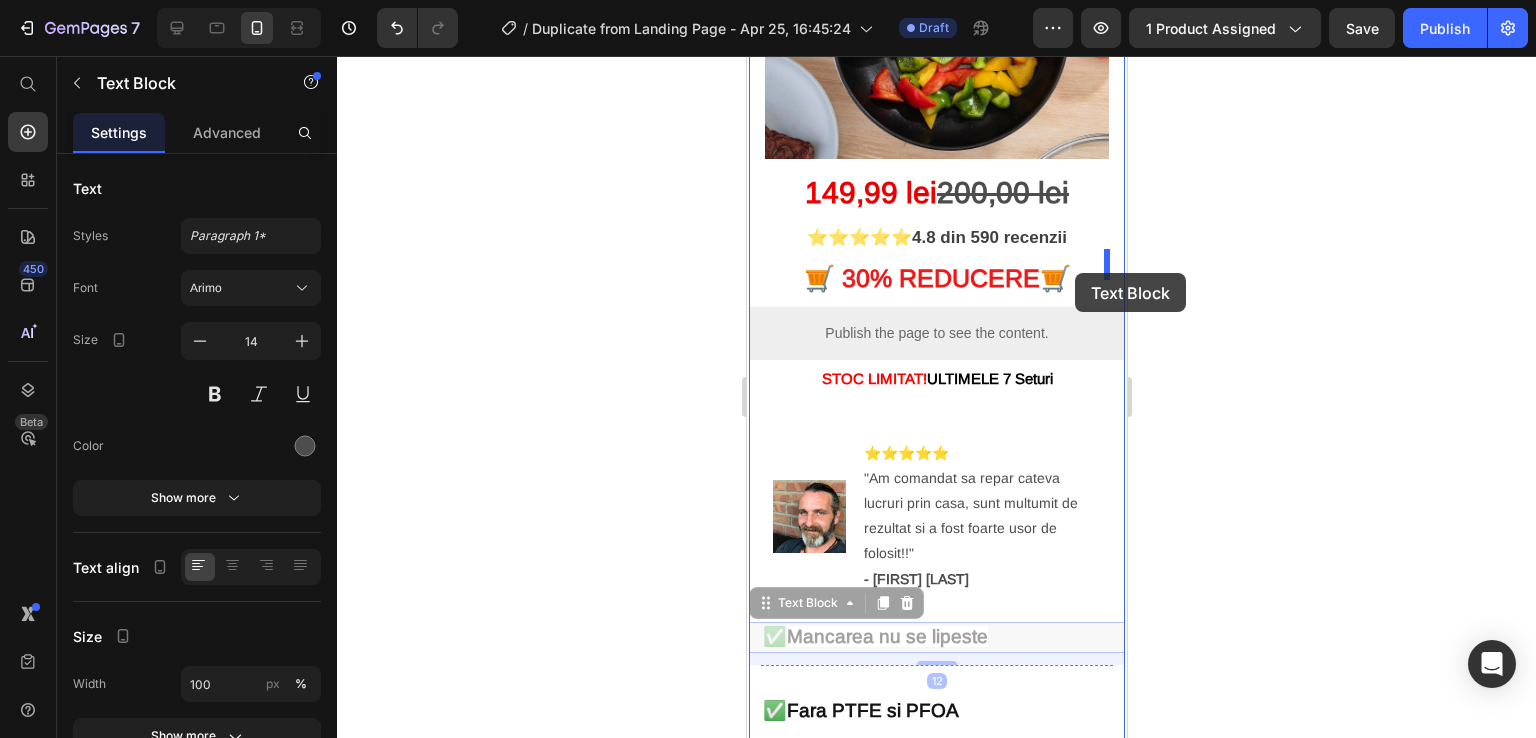 drag, startPoint x: 1067, startPoint y: 632, endPoint x: 1089, endPoint y: 361, distance: 271.8915 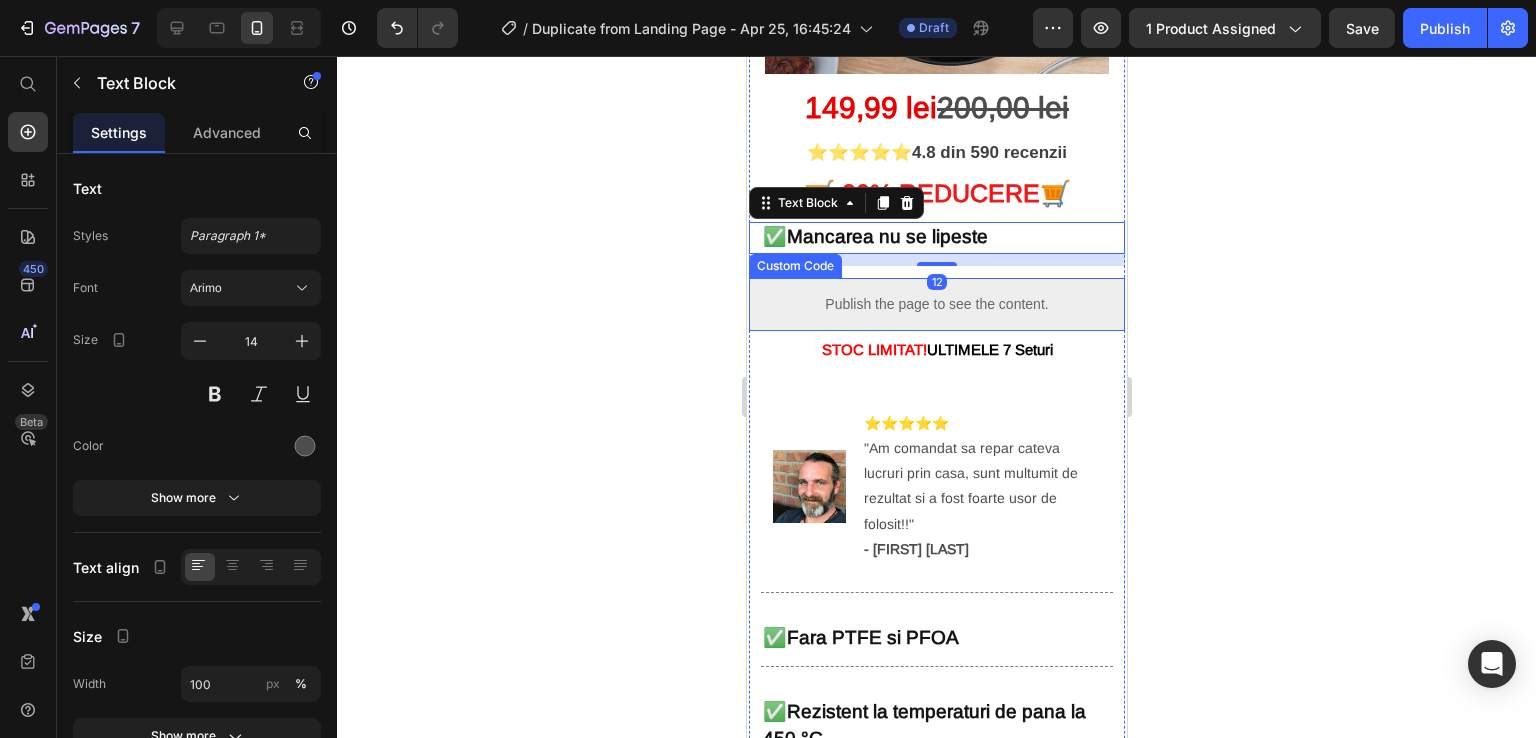 scroll, scrollTop: 500, scrollLeft: 0, axis: vertical 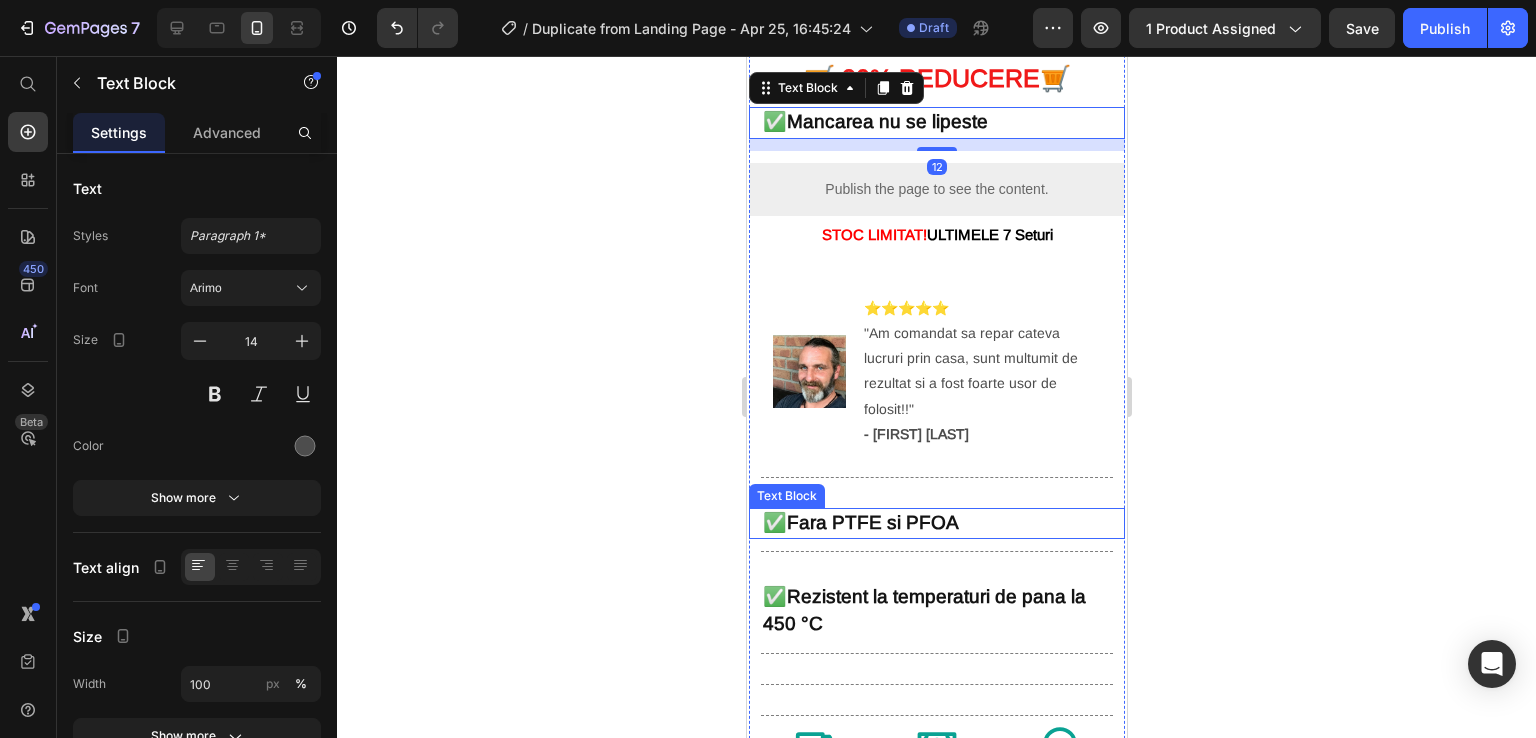 click on "✅  Fara PTFE si PFOA" at bounding box center [936, 523] 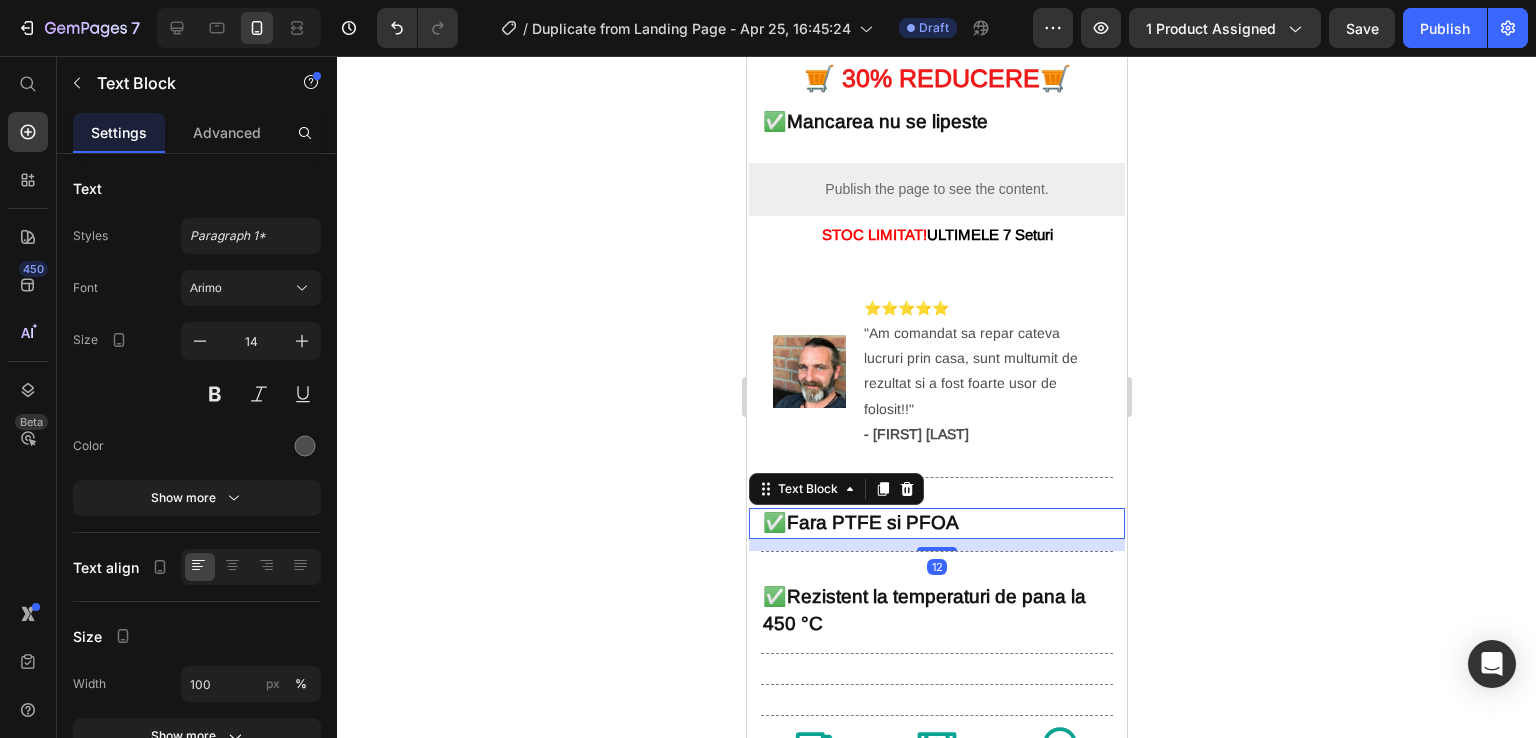 click 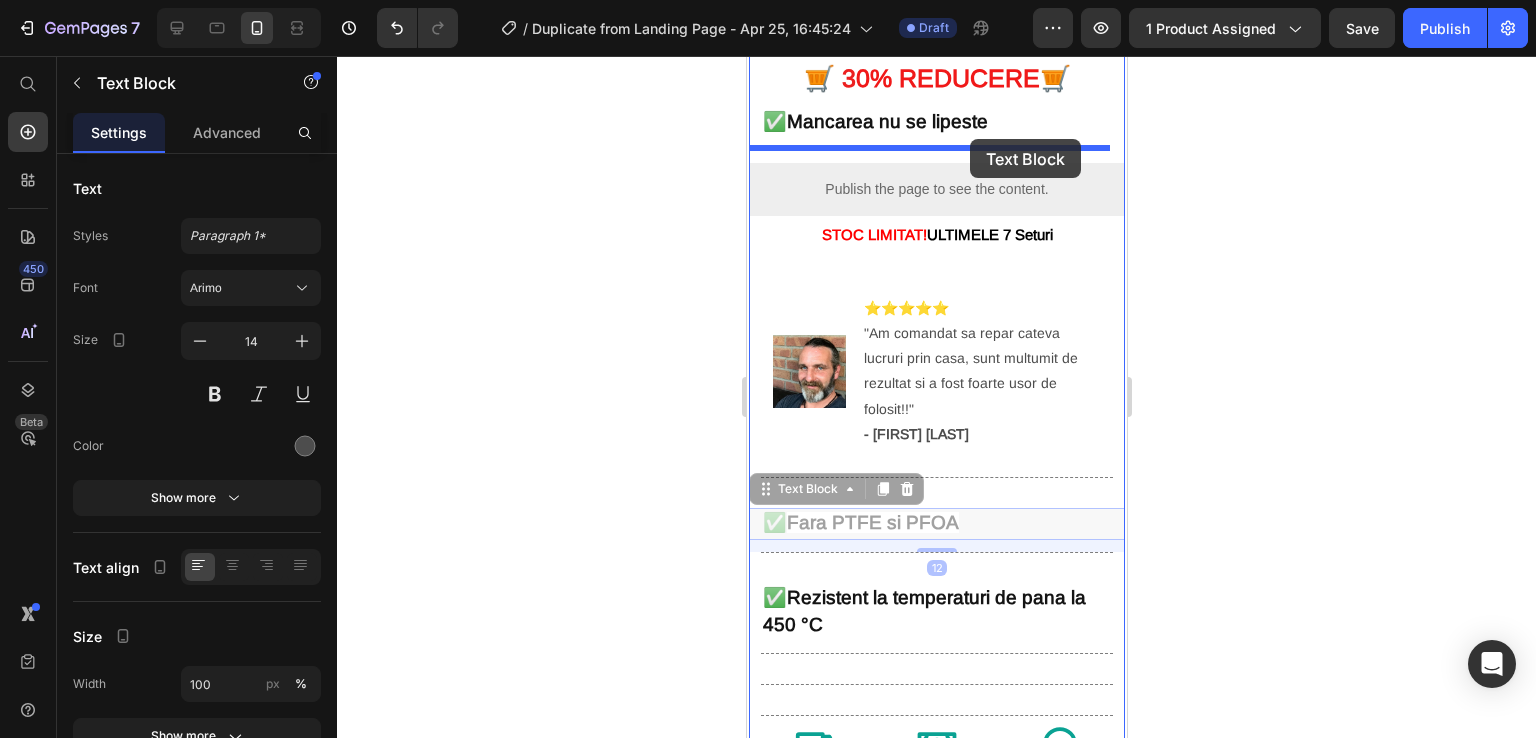 drag, startPoint x: 1089, startPoint y: 513, endPoint x: 969, endPoint y: 139, distance: 392.77985 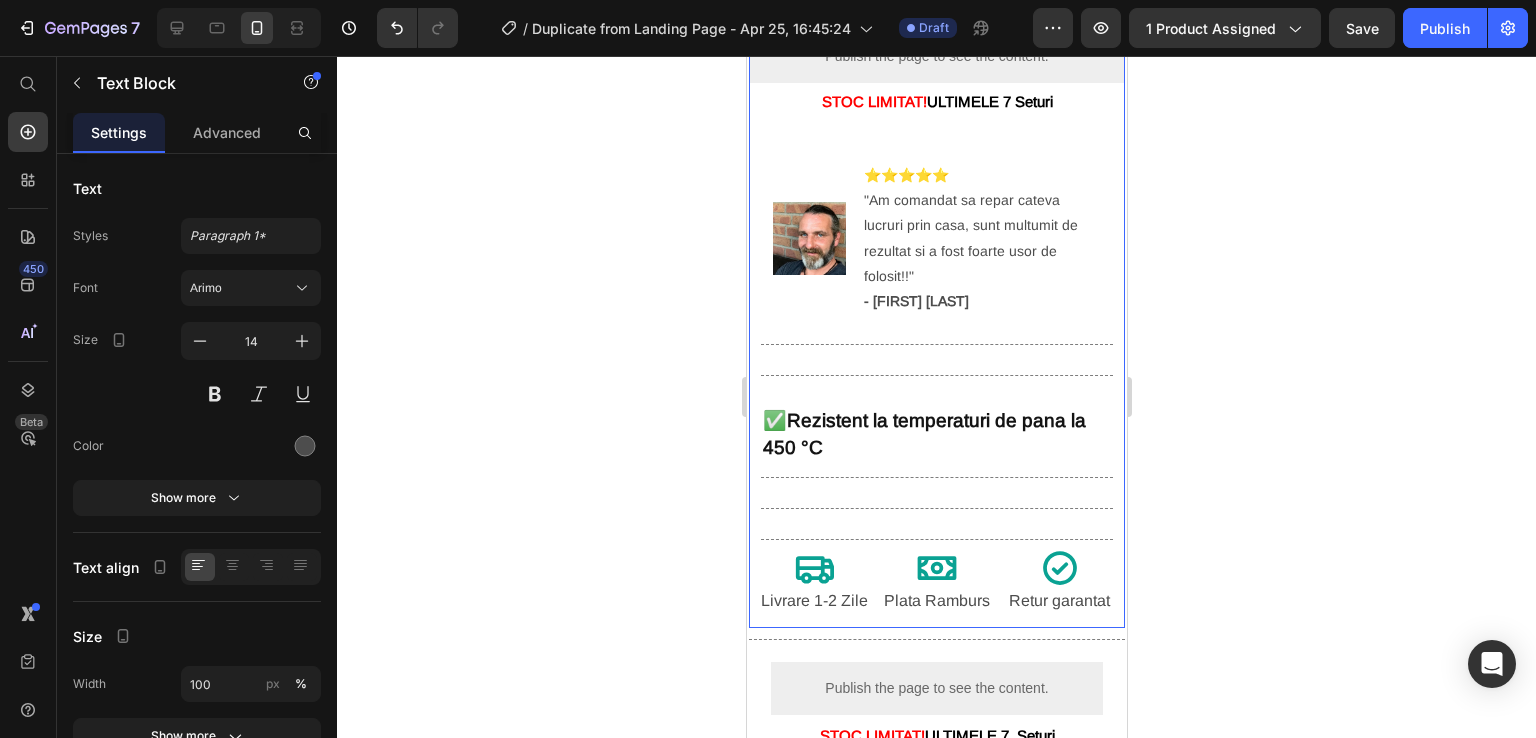 scroll, scrollTop: 700, scrollLeft: 0, axis: vertical 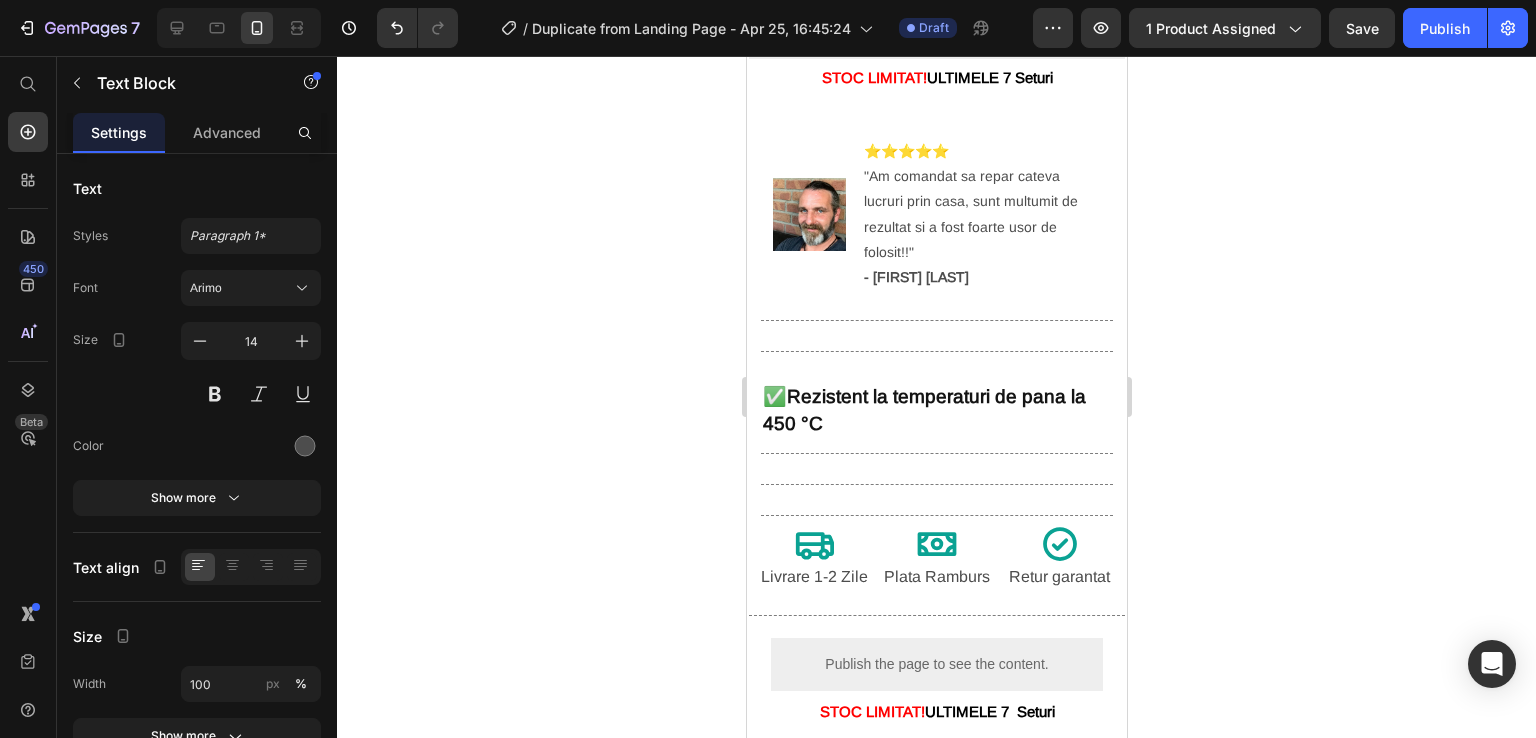 click 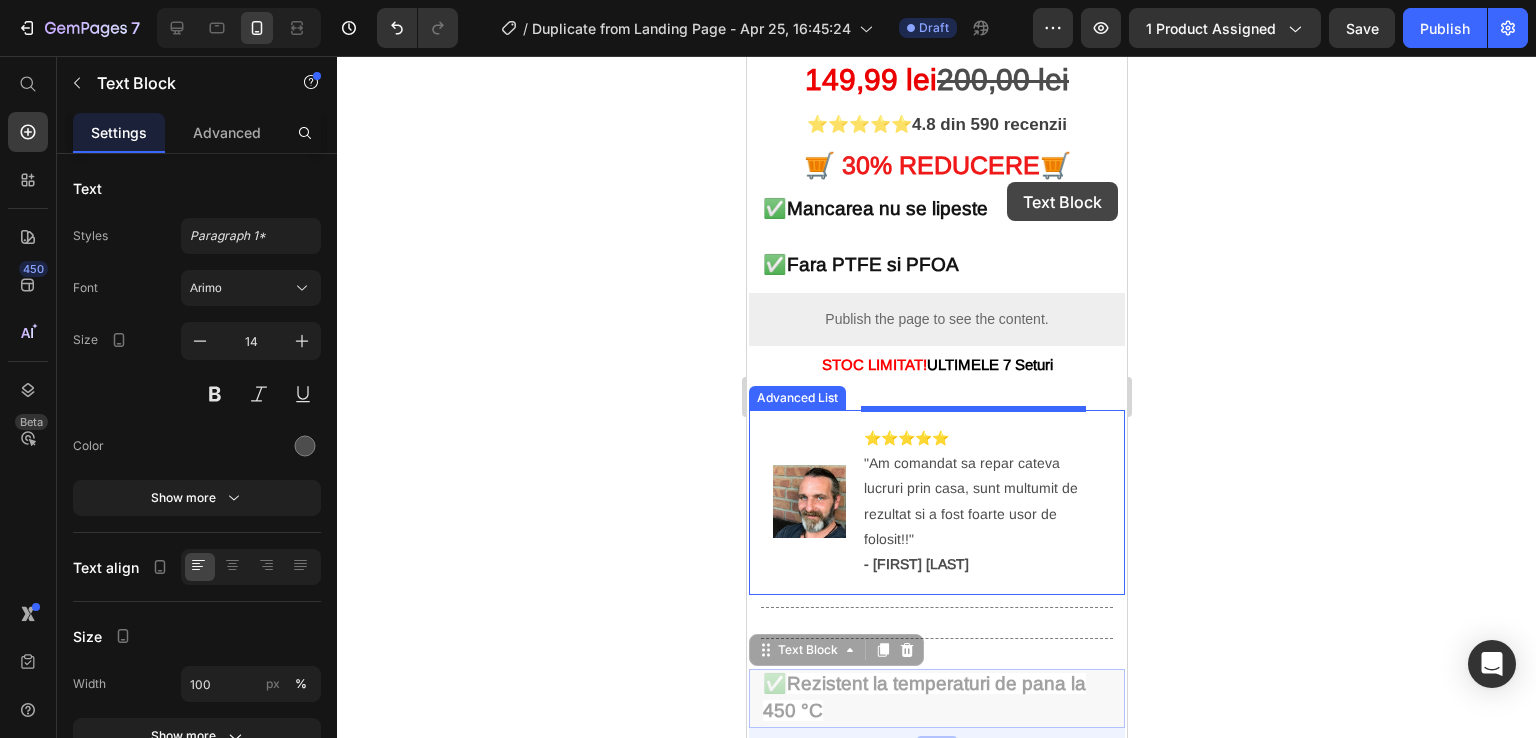 scroll, scrollTop: 400, scrollLeft: 0, axis: vertical 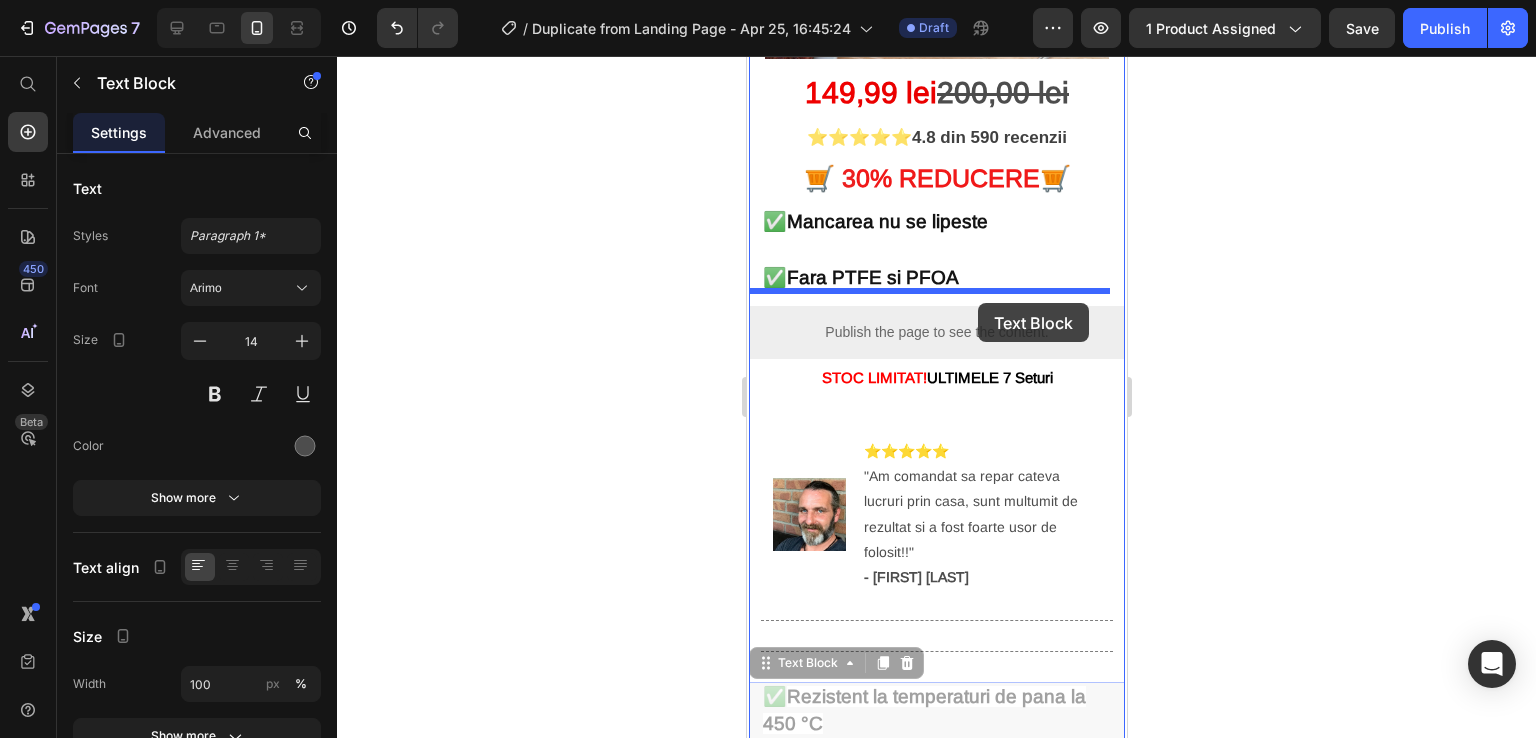 drag, startPoint x: 1127, startPoint y: 325, endPoint x: 977, endPoint y: 303, distance: 151.60475 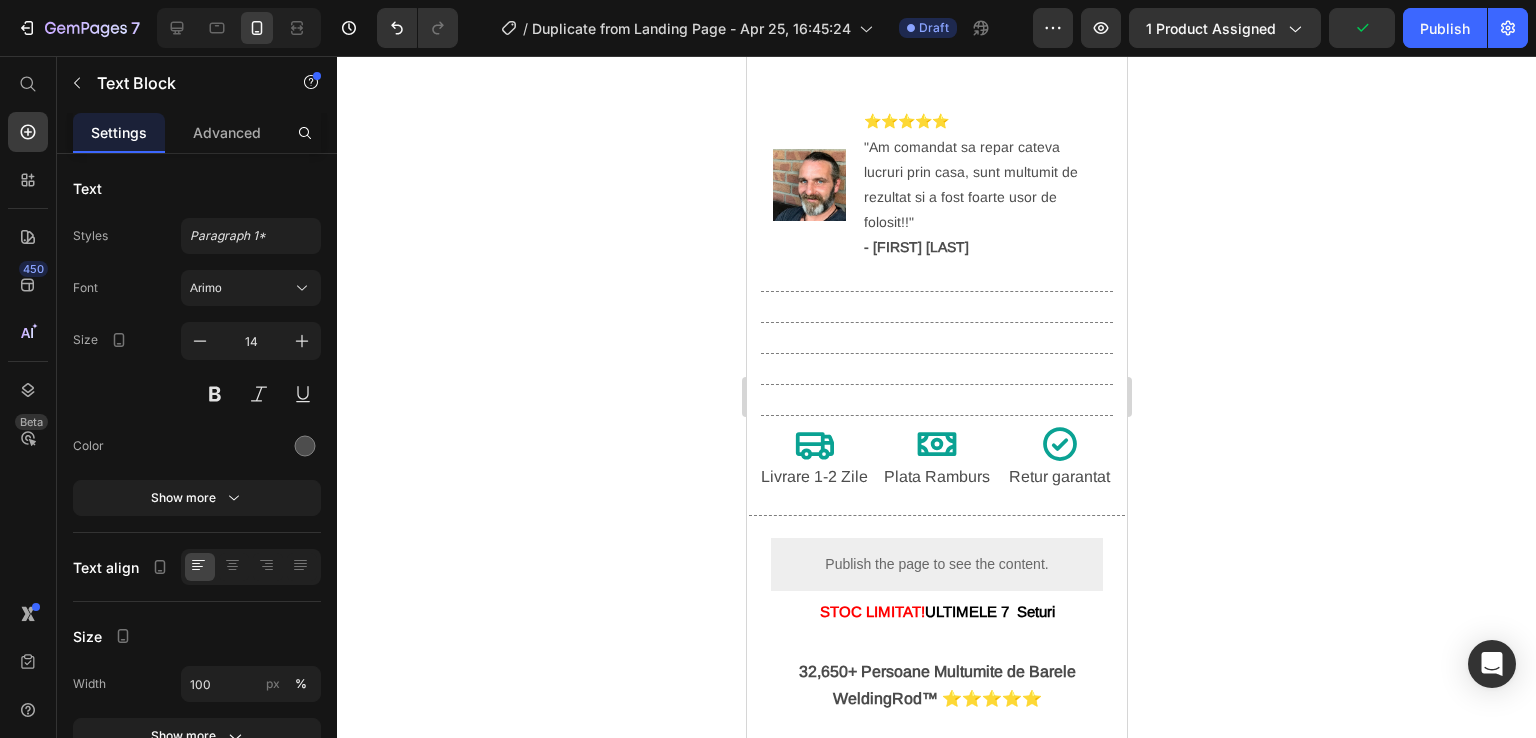 click 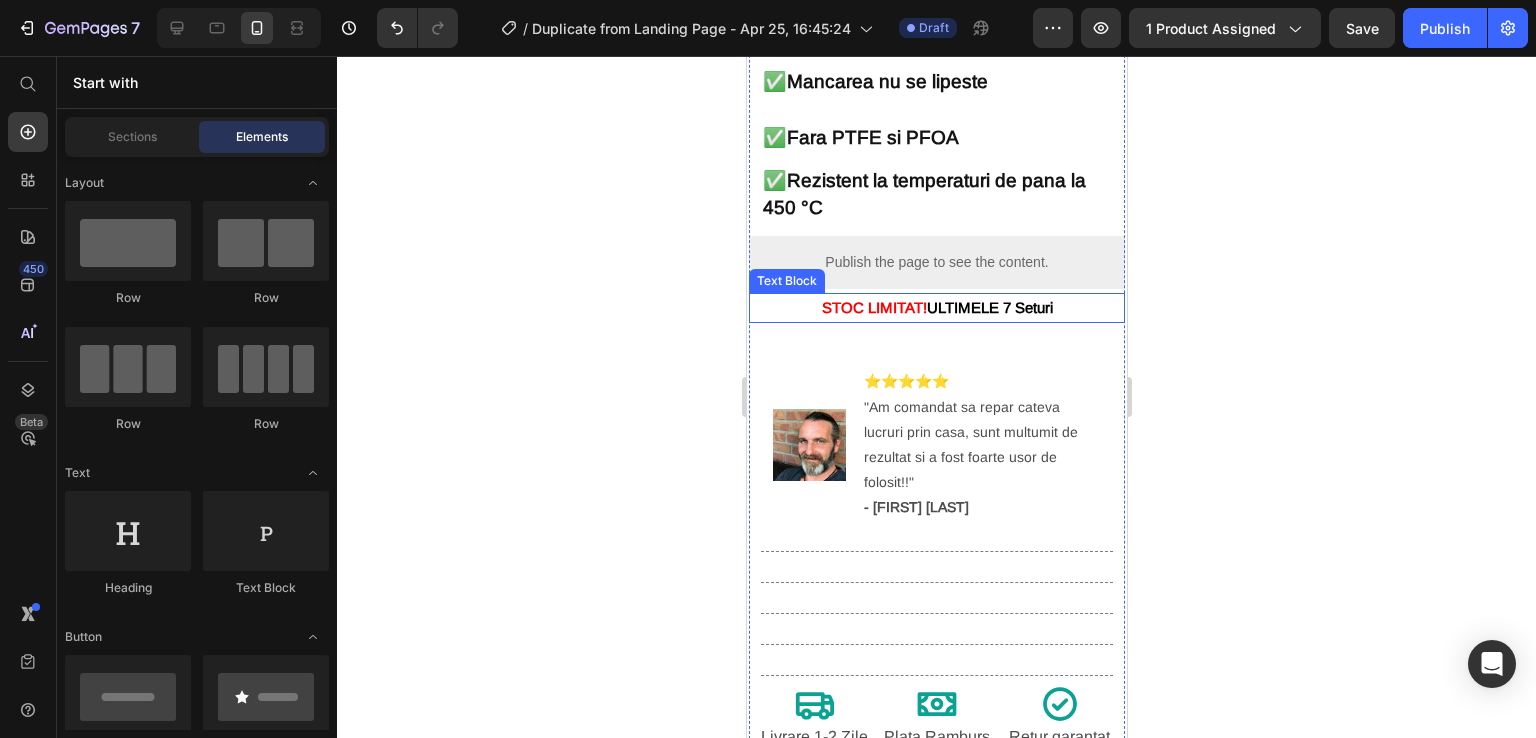 scroll, scrollTop: 600, scrollLeft: 0, axis: vertical 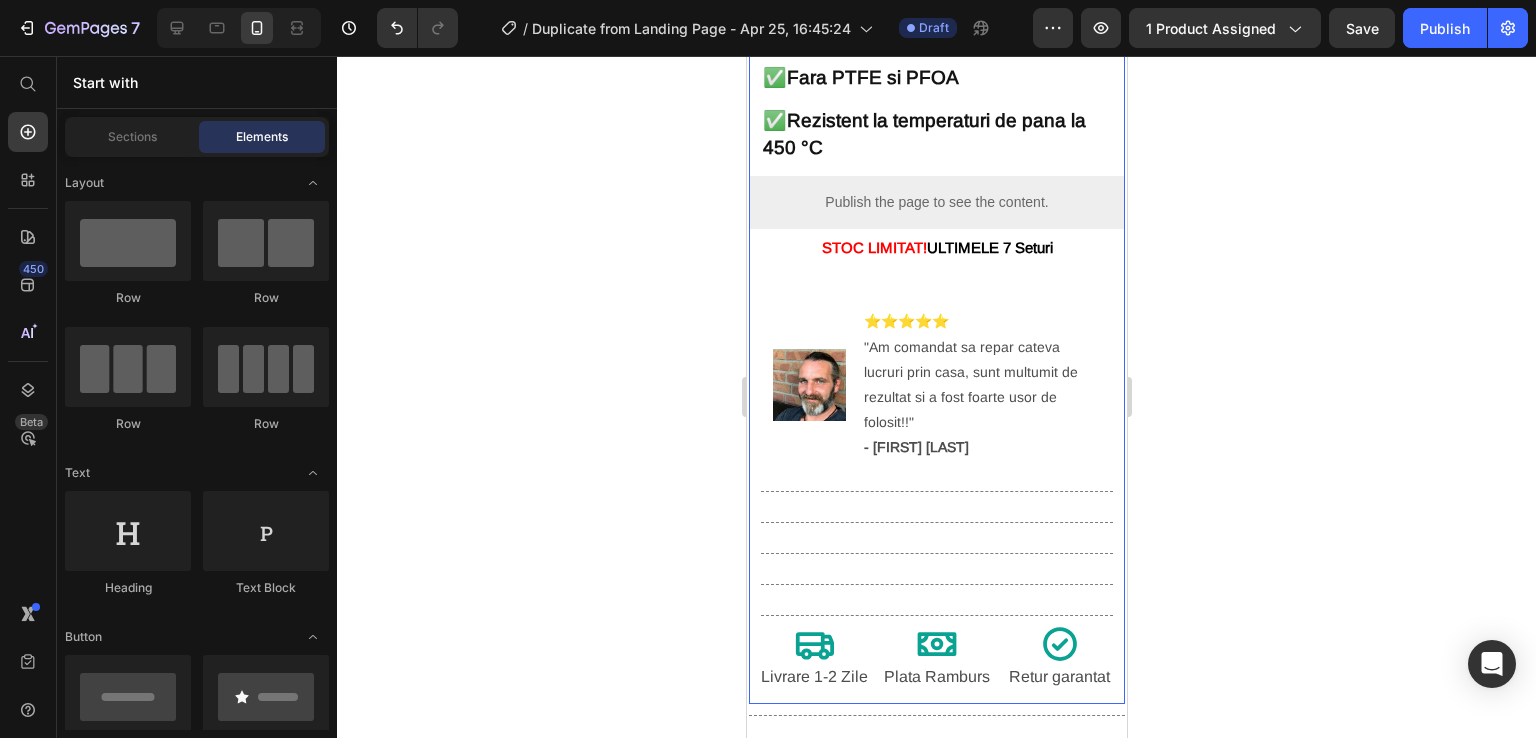 click on "149 ,99 lei   200,00 lei  Text Block ⭐⭐⭐⭐⭐  4.8 din 590 recenzii Text Block 🛒 3 0% REDUCERE  🛒 Heading ✅  Mancarea nu se lipeste Text Block Row ✅  Fara PTFE si PFOA Text Block ✅  Rezistent la temperaturi de pana la 450 °C Text Block
Publish the page to see the content.
Custom Code STOC LIMITAT!  ULTIMELE 7 Seturi Text Block Image ⭐⭐⭐⭐⭐ "Am comandat sa repar cateva lucruri prin casa, sunt multumit de rezultat si a fost foarte usor de folosit!!" - [FIRST] [LAST] Text Block Advanced List                Title Line                Title Line                Title Line                Title Line                Title Line
Icon Livrare 1-2 Zile Text Block
Icon Plata Ramburs Text Block
Icon Retur garantat  Text Block Row                Title Line" at bounding box center [936, 307] 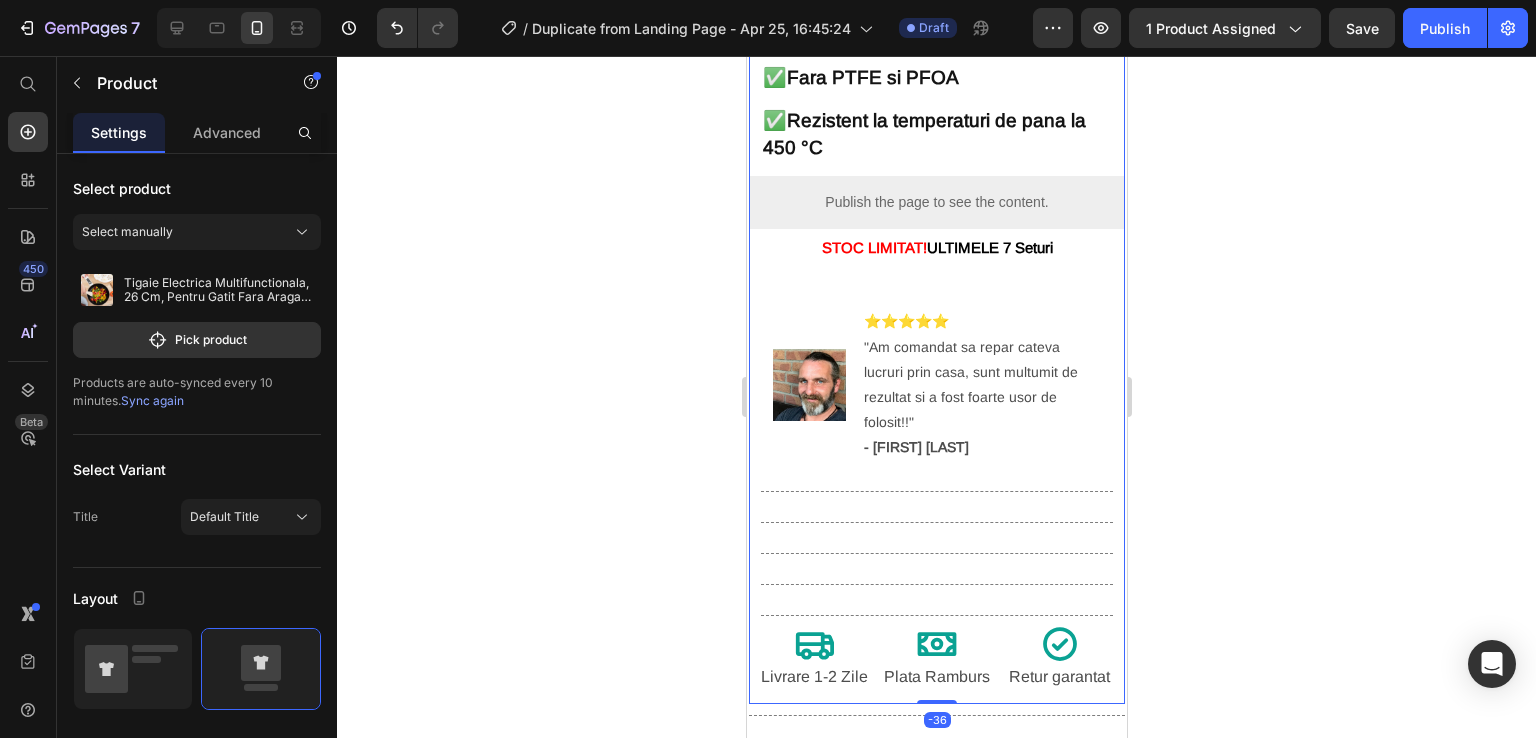 click on "149 ,99 lei   200,00 lei  Text Block ⭐⭐⭐⭐⭐  4.8 din 590 recenzii Text Block 🛒 3 0% REDUCERE  🛒 Heading ✅  Mancarea nu se lipeste Text Block Row ✅  Fara PTFE si PFOA Text Block ✅  Rezistent la temperaturi de pana la 450 °C Text Block
Publish the page to see the content.
Custom Code STOC LIMITAT!  ULTIMELE 7 Seturi Text Block Image ⭐⭐⭐⭐⭐ "Am comandat sa repar cateva lucruri prin casa, sunt multumit de rezultat si a fost foarte usor de folosit!!" - [FIRST] [LAST] Text Block Advanced List                Title Line                Title Line                Title Line                Title Line                Title Line
Icon Livrare 1-2 Zile Text Block
Icon Plata Ramburs Text Block
Icon Retur garantat  Text Block Row                Title Line" at bounding box center (936, 307) 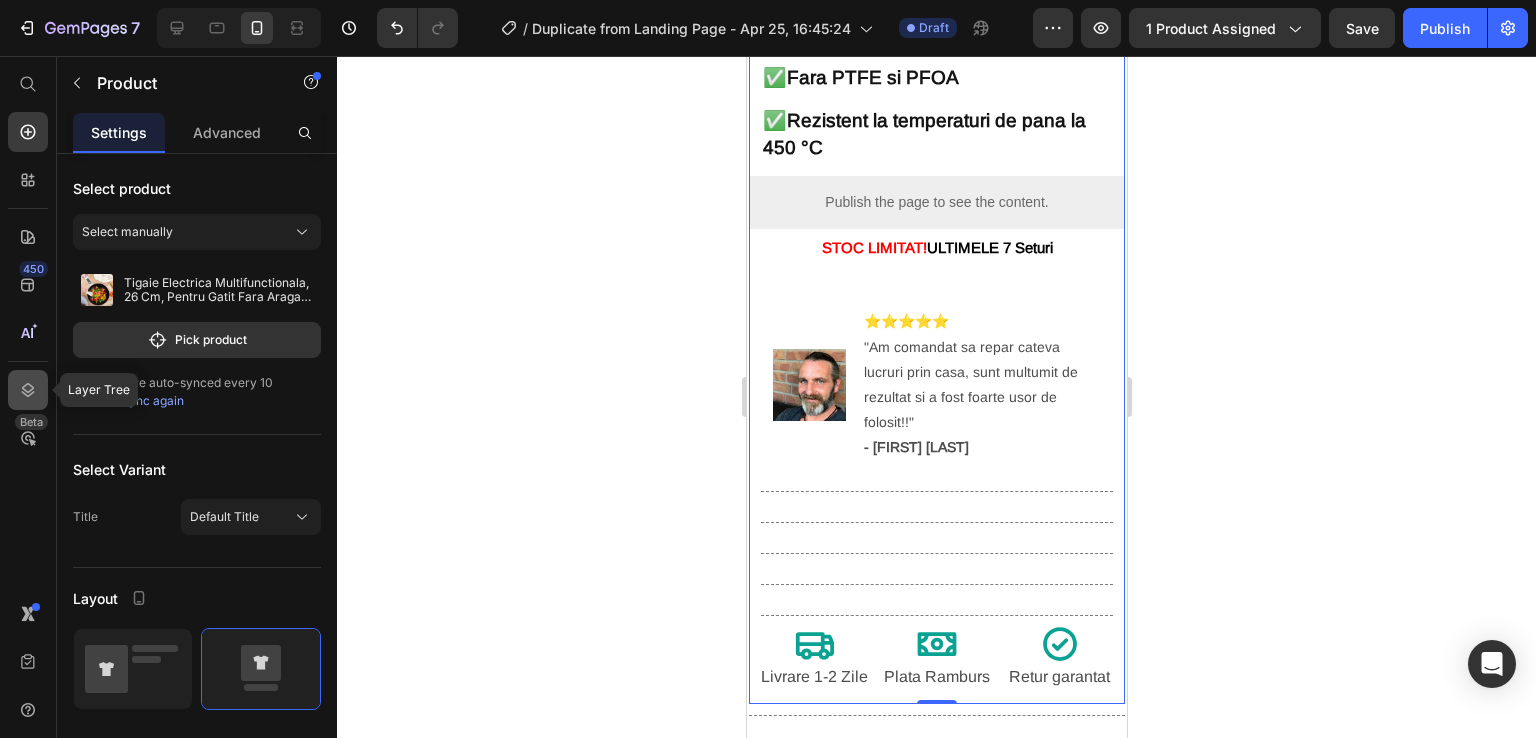 click 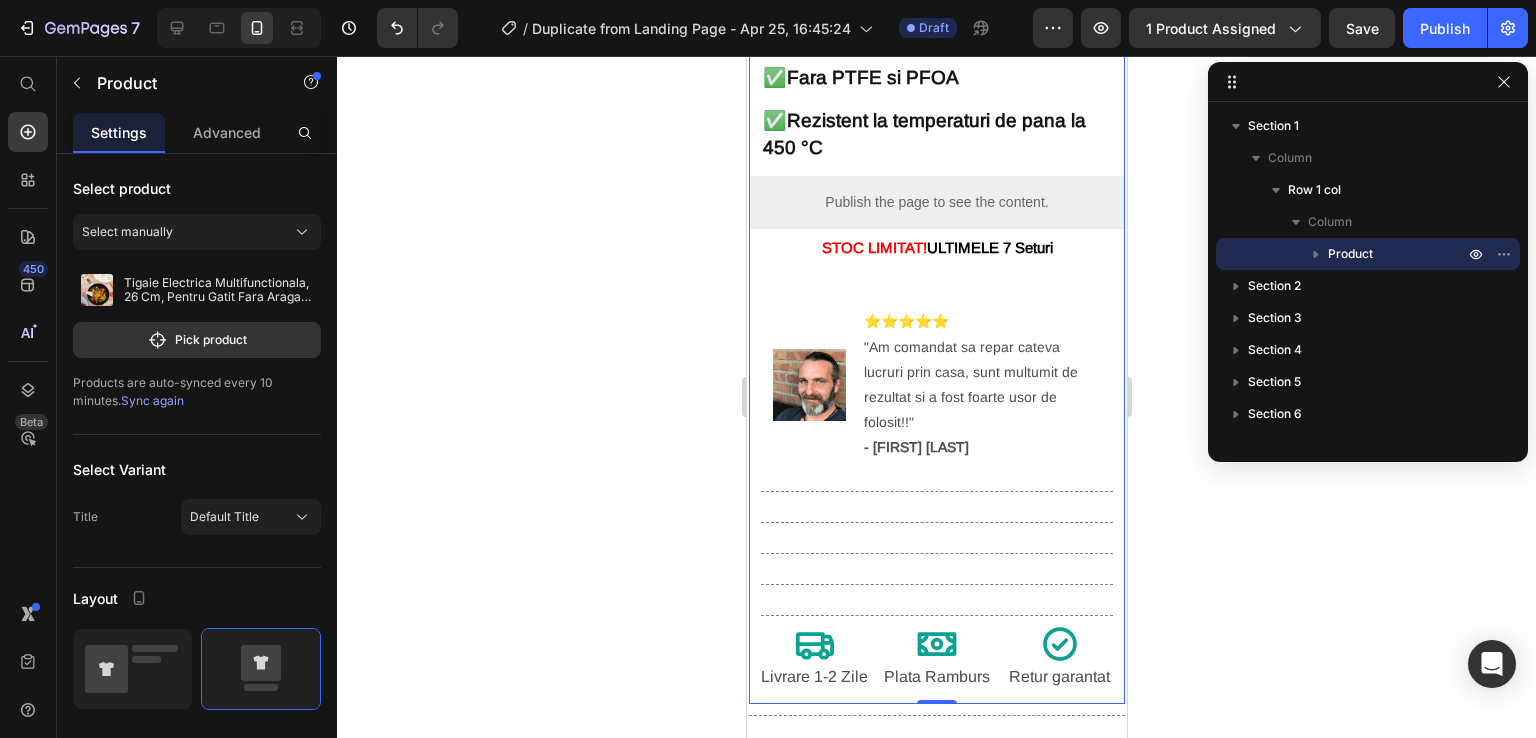 drag, startPoint x: 961, startPoint y: 493, endPoint x: 977, endPoint y: 488, distance: 16.763054 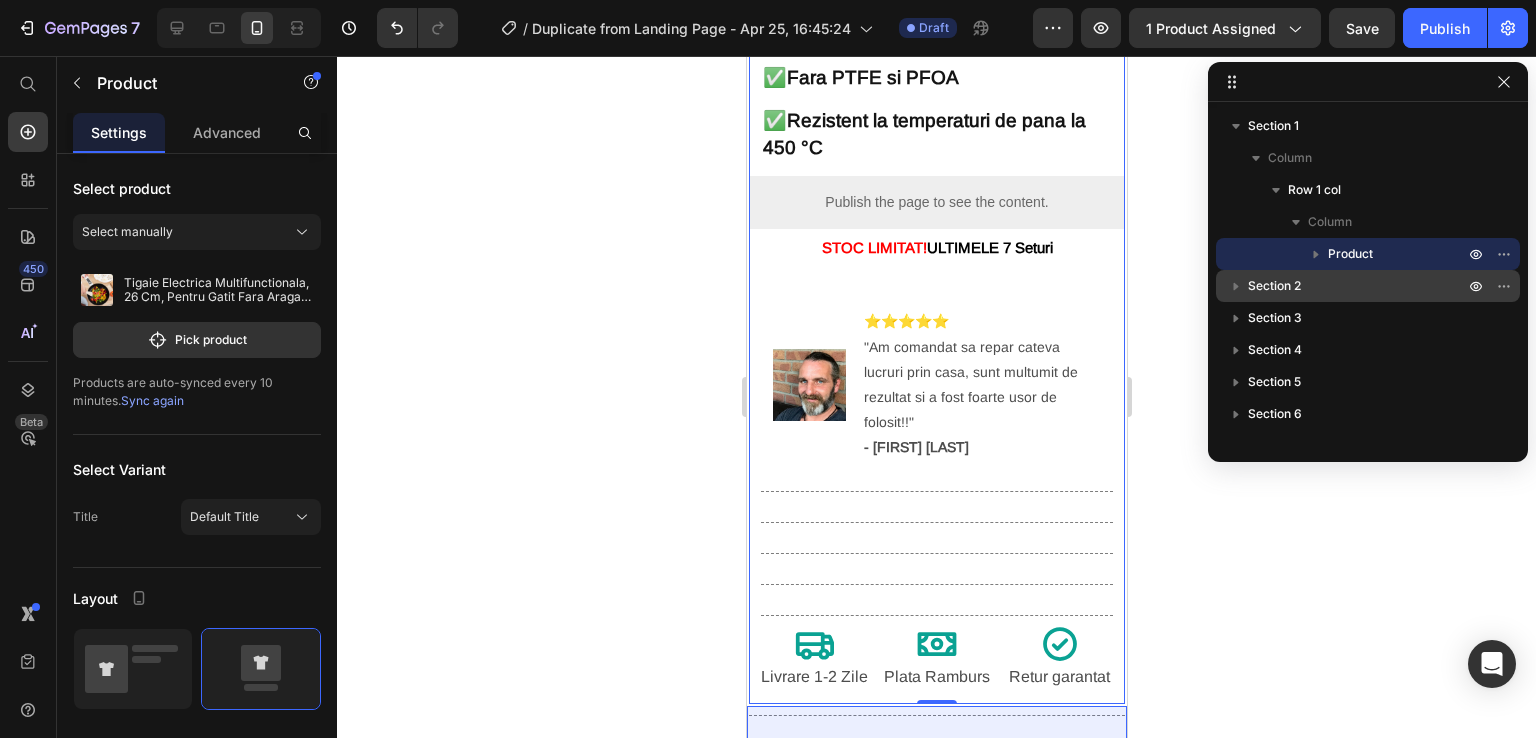 click 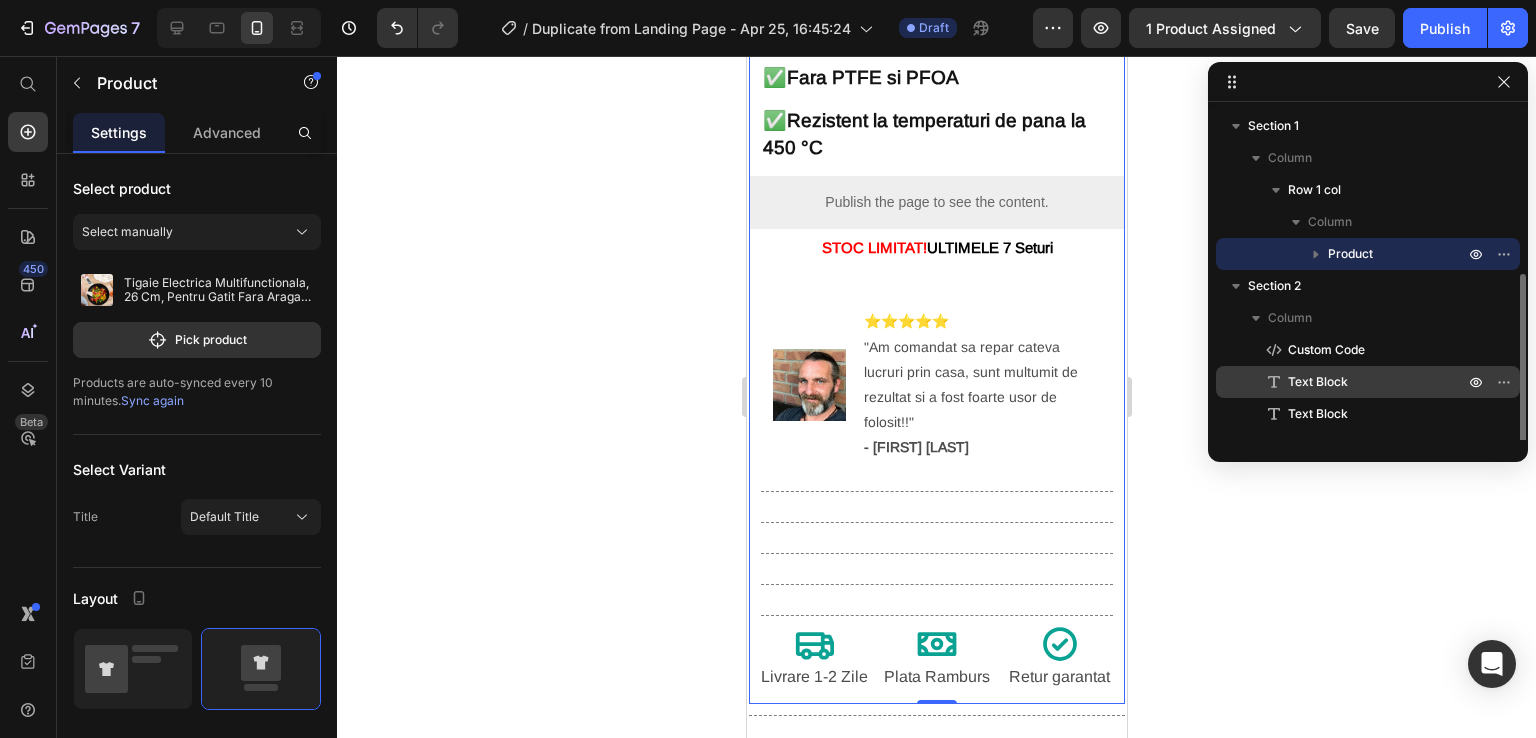 scroll, scrollTop: 100, scrollLeft: 0, axis: vertical 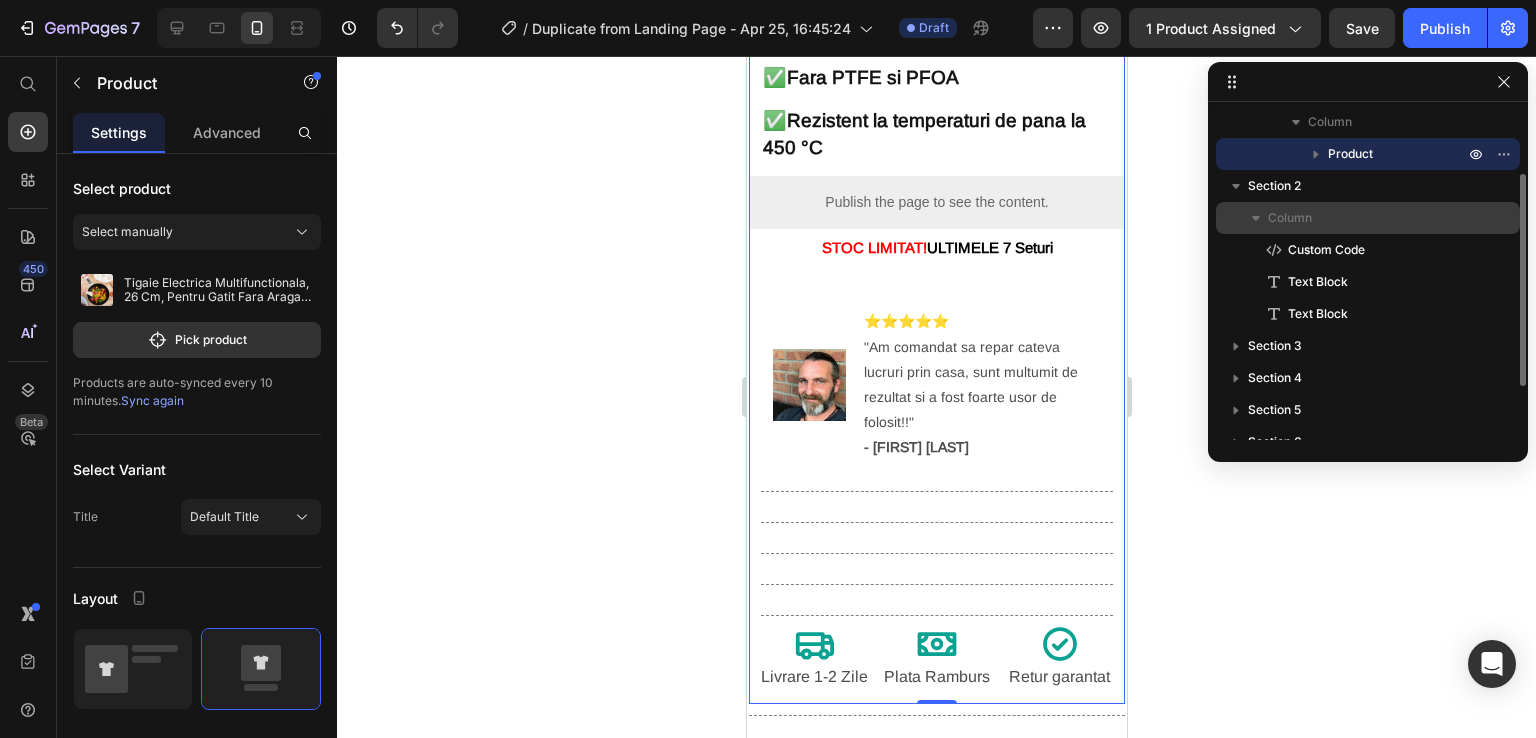 click 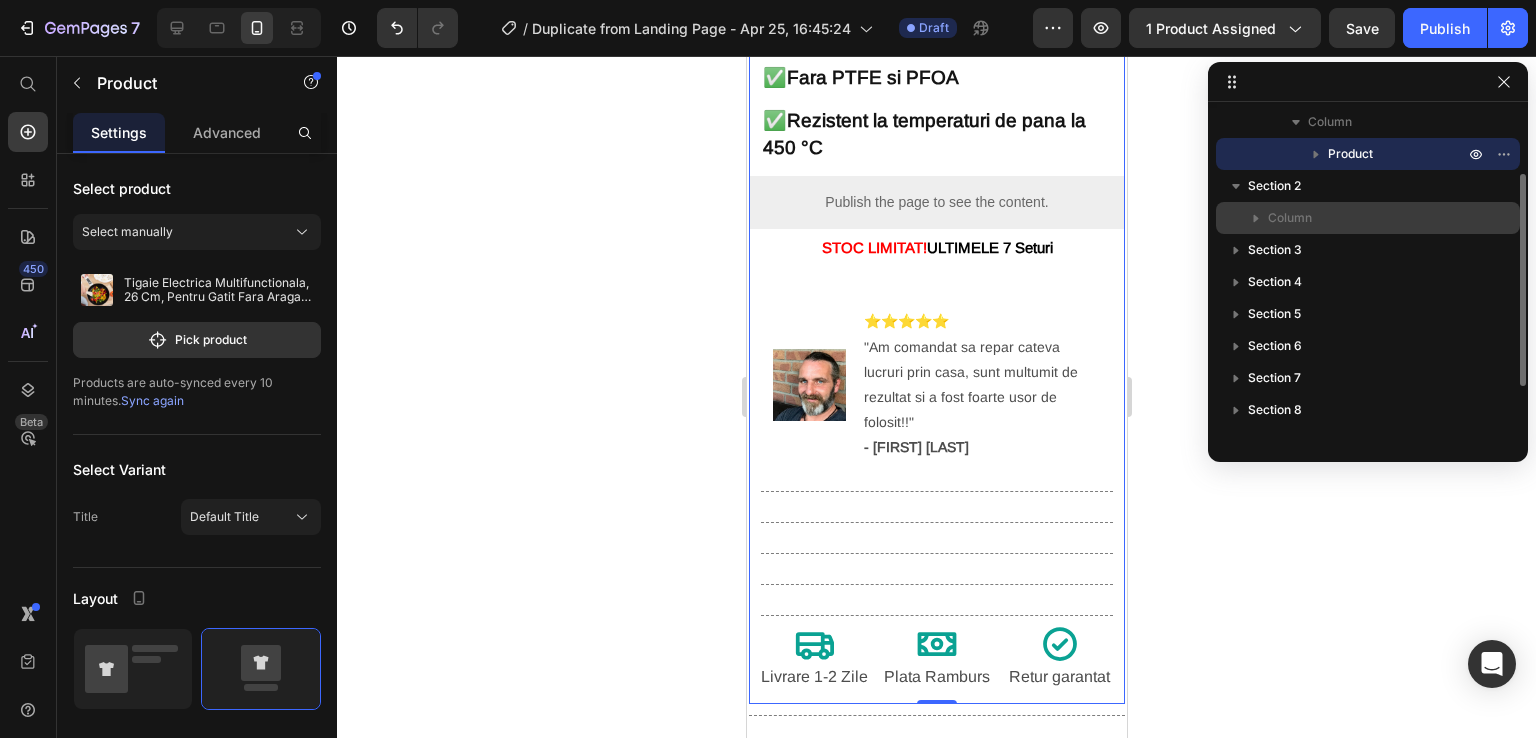 click 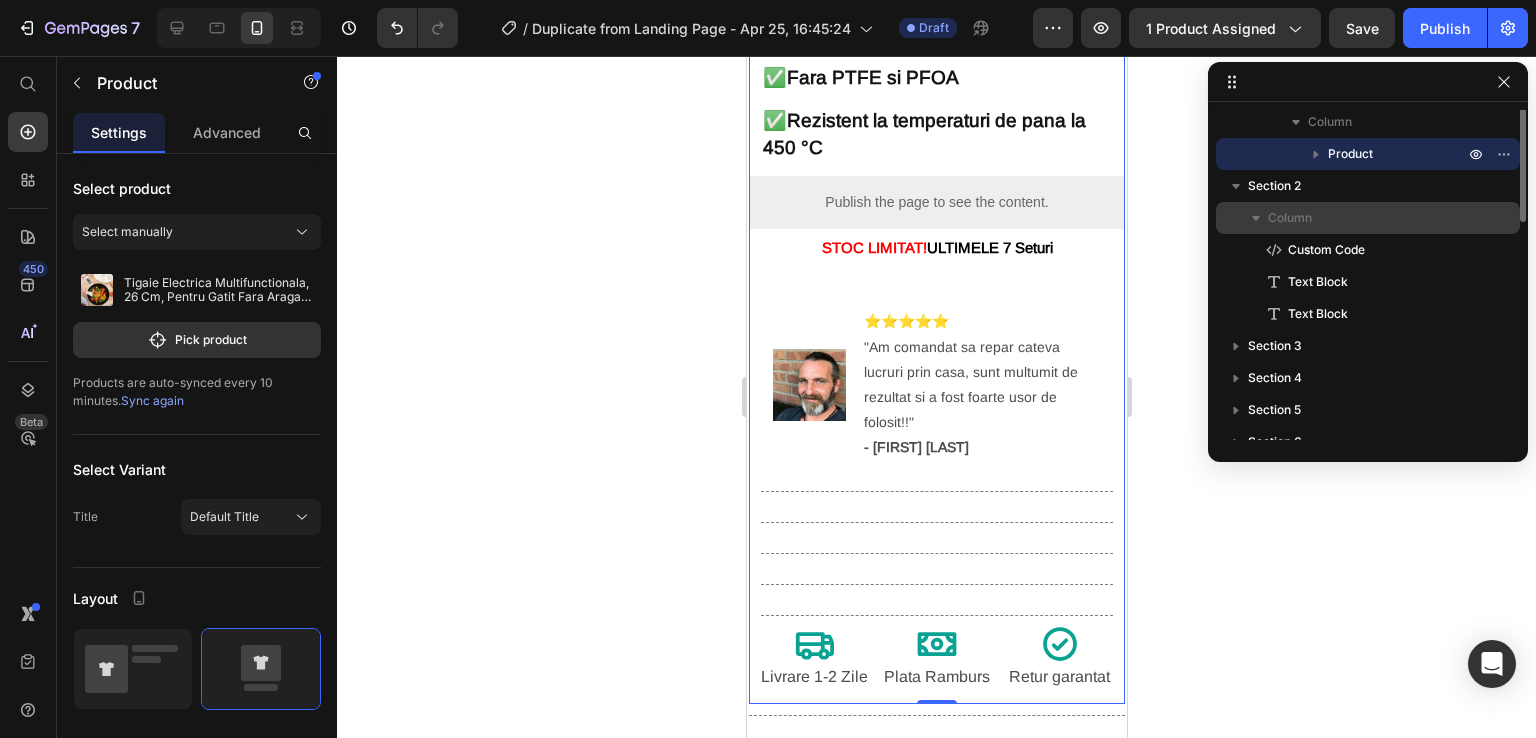 scroll, scrollTop: 0, scrollLeft: 0, axis: both 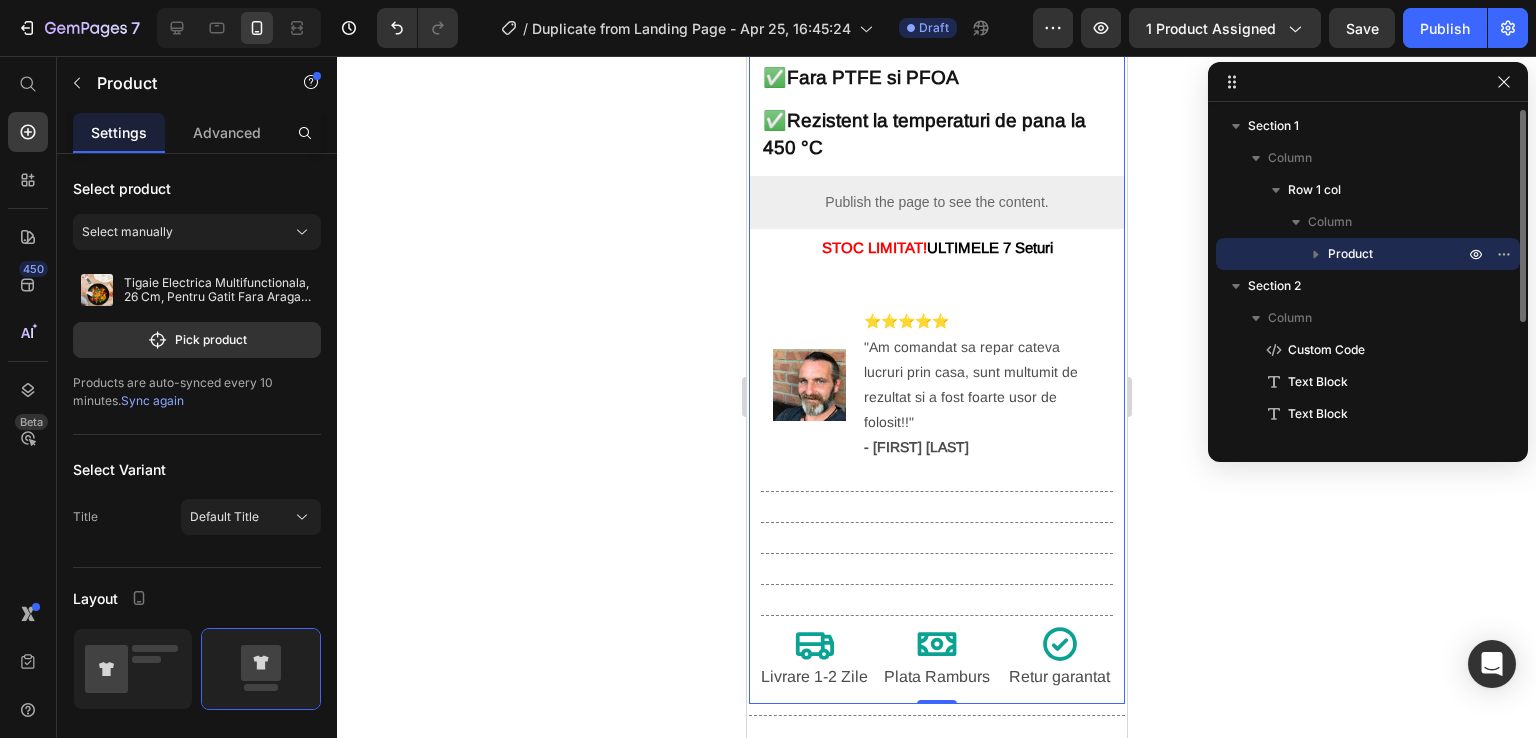 click 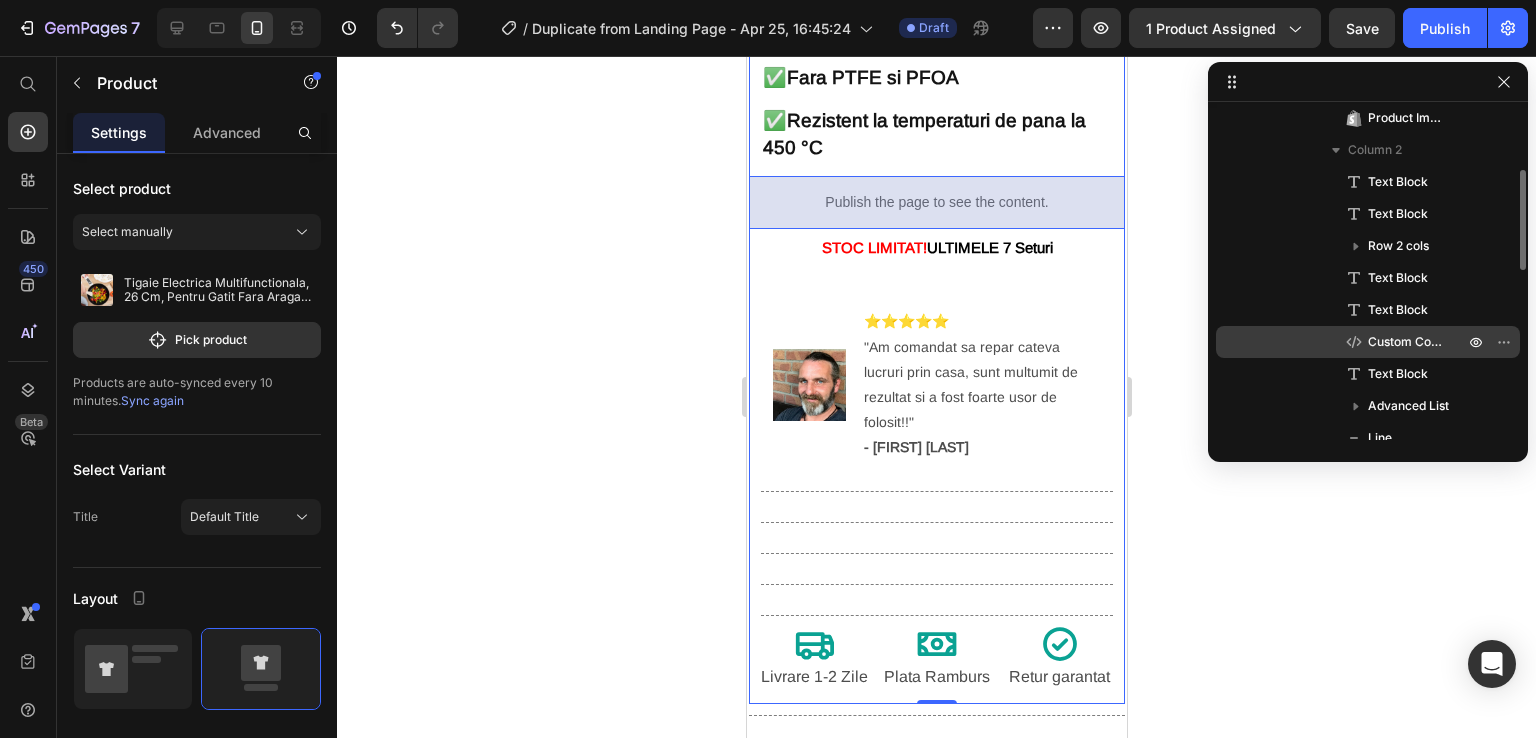 scroll, scrollTop: 300, scrollLeft: 0, axis: vertical 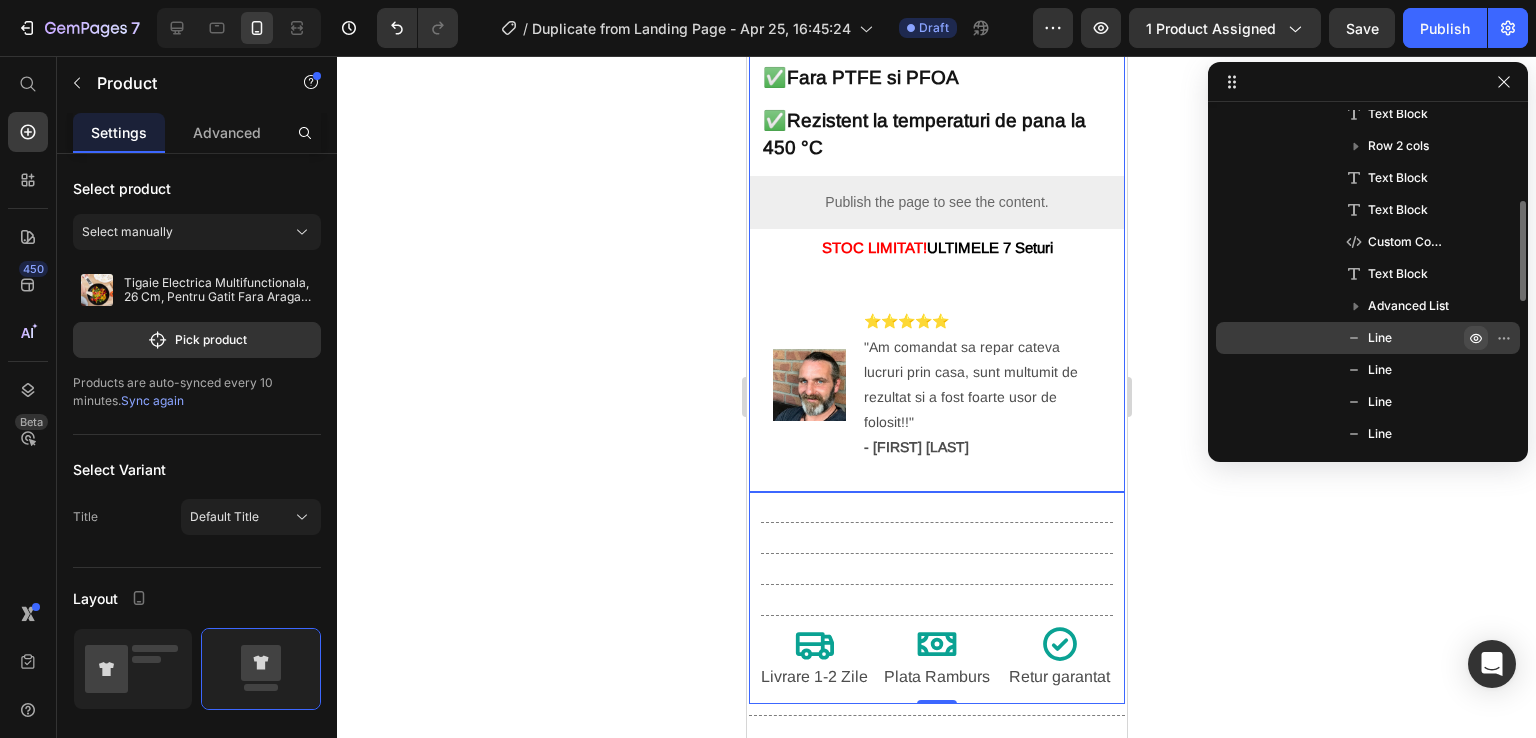 click 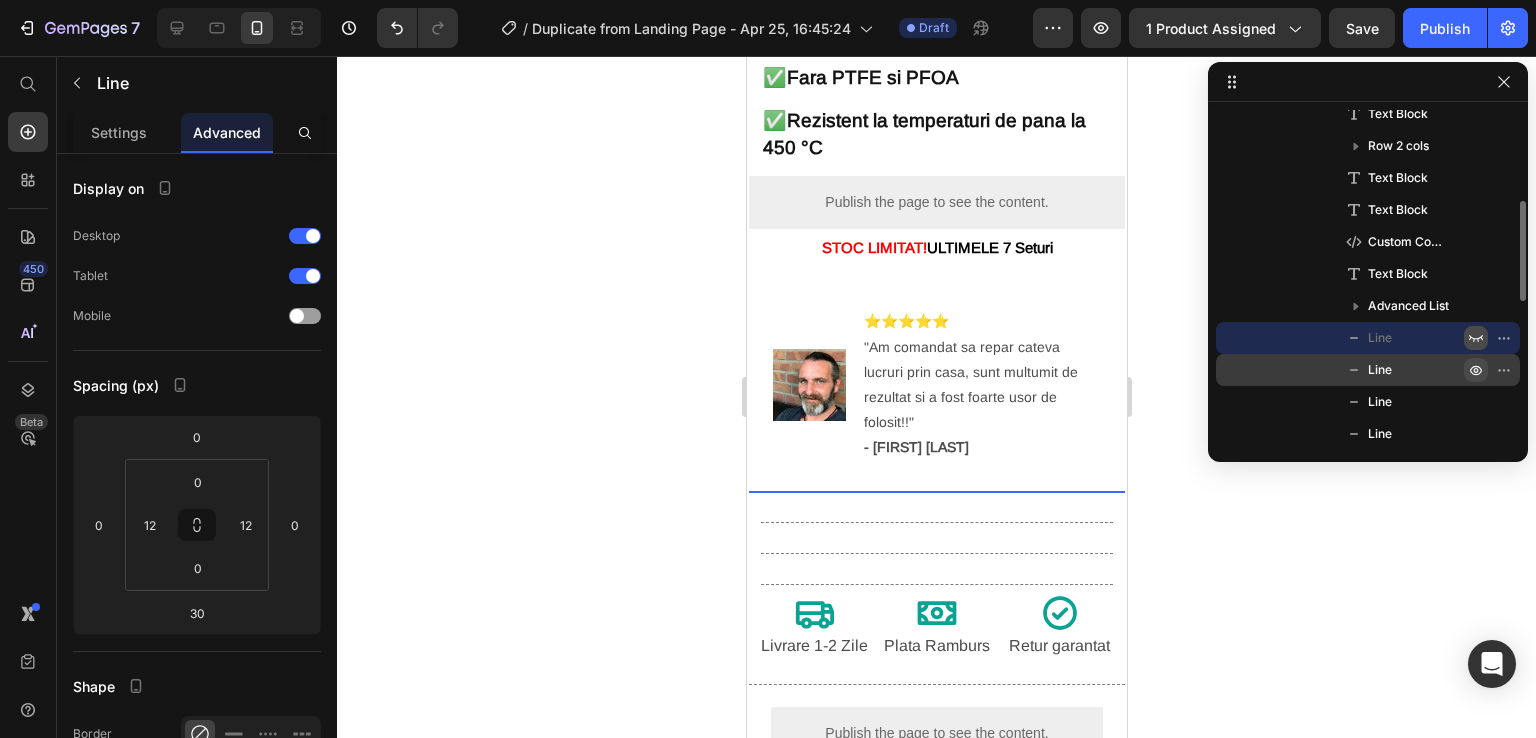 click 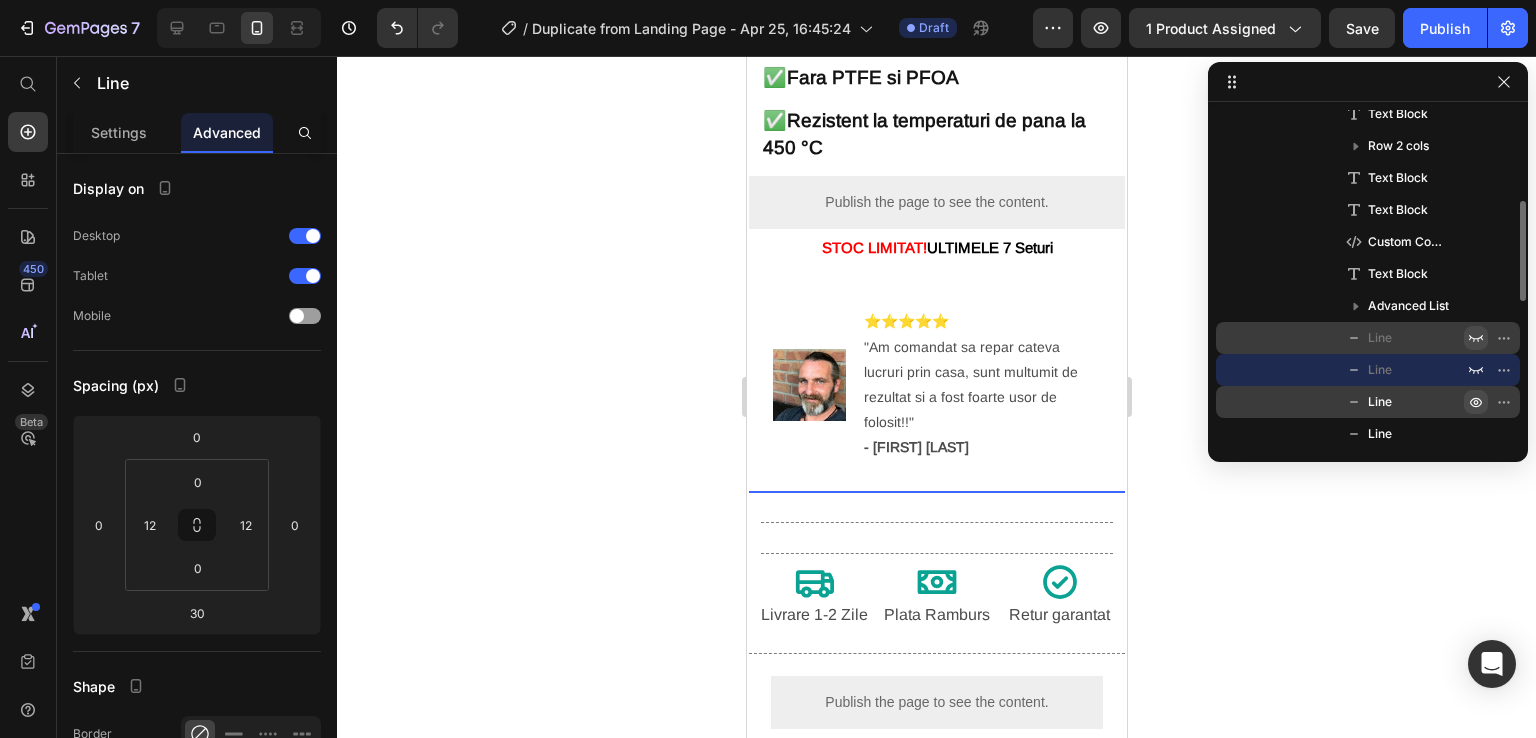 click 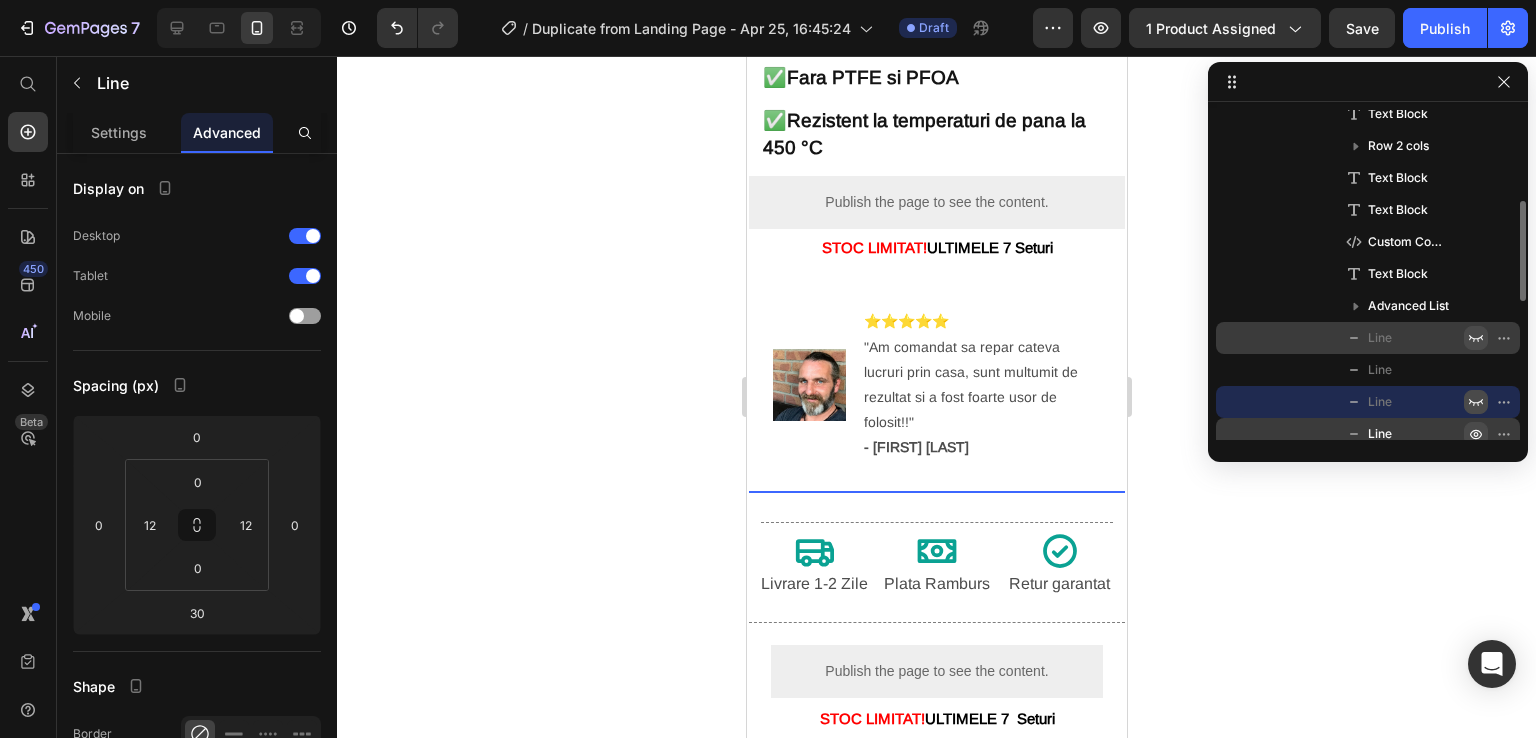 click 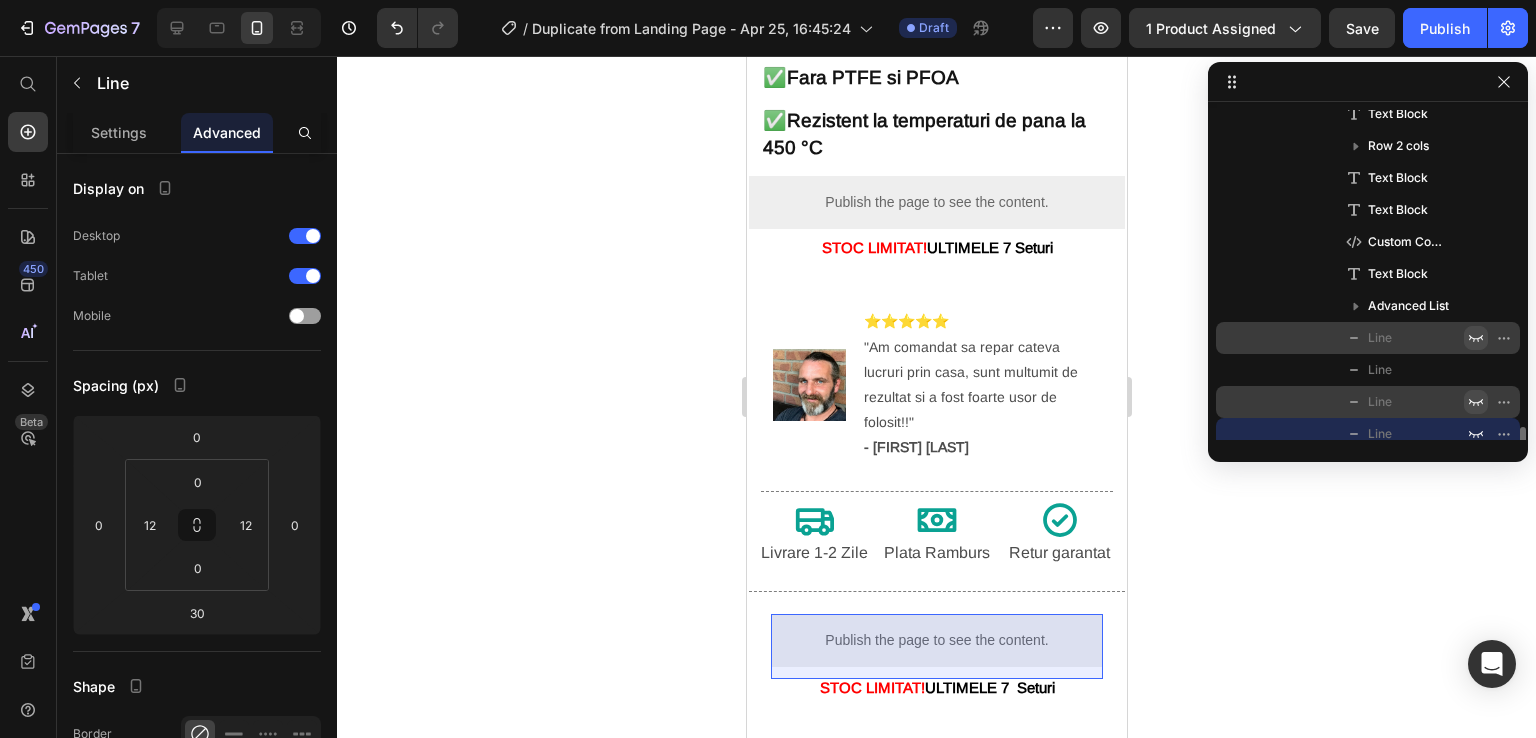 scroll, scrollTop: 474, scrollLeft: 0, axis: vertical 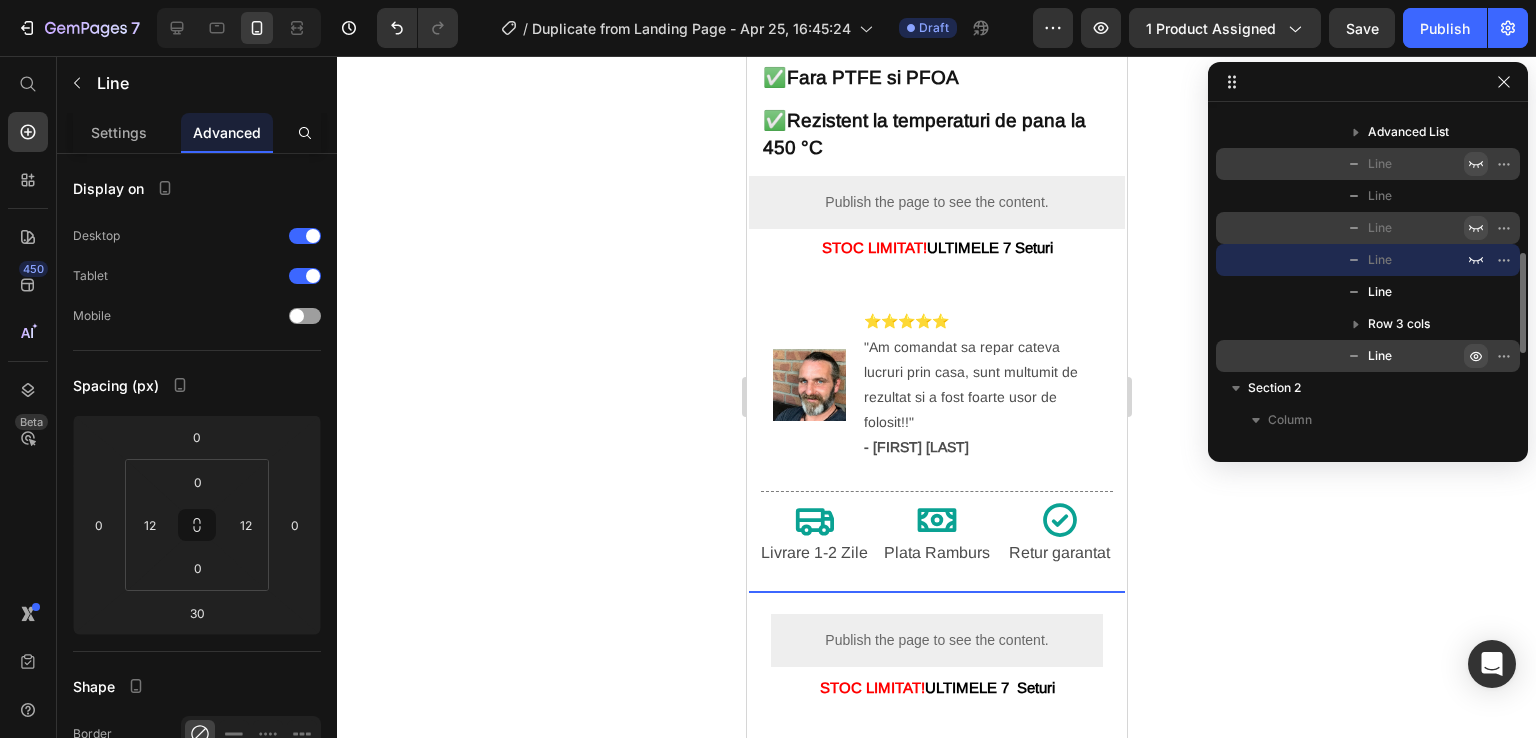 click 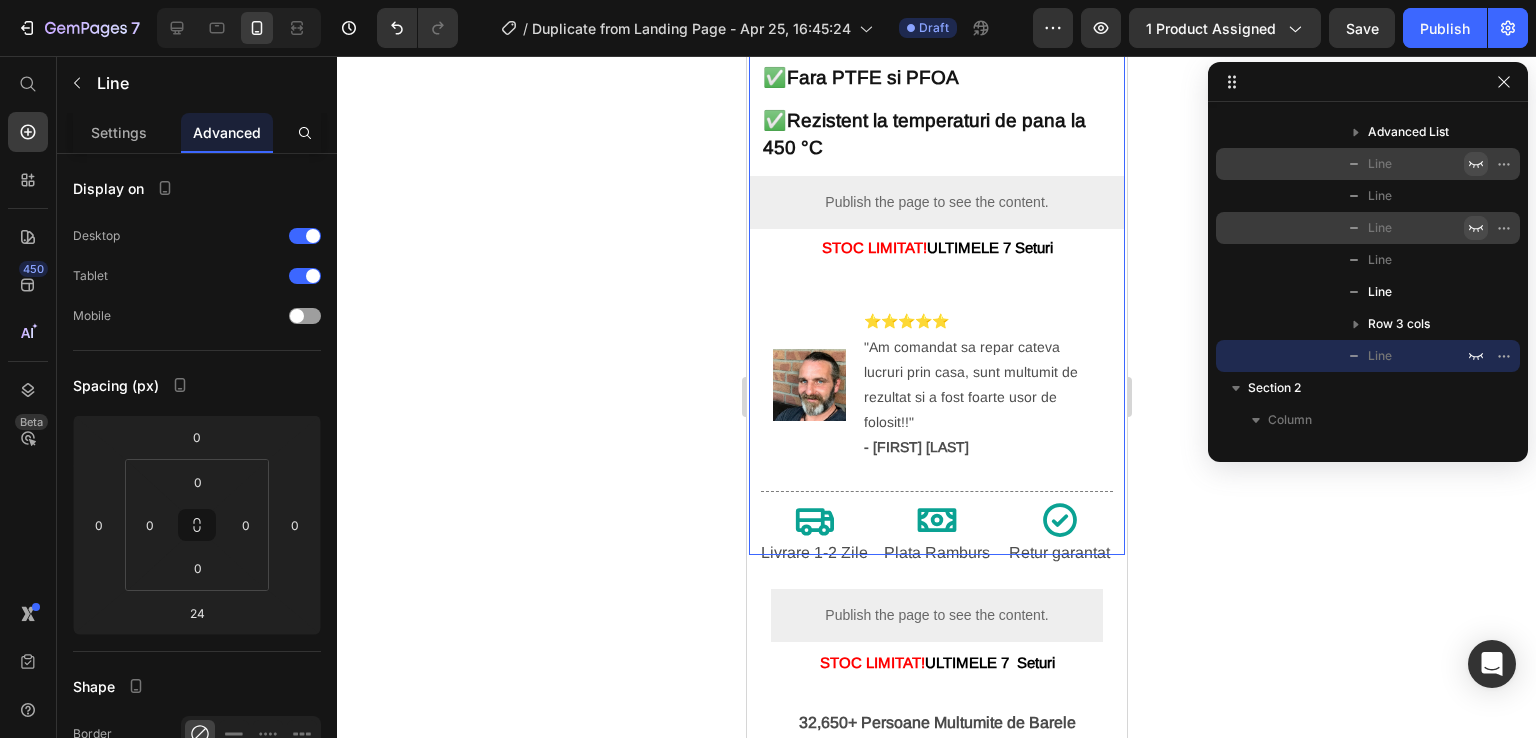 click on "149 ,99 lei   200,00 lei  Text Block ⭐⭐⭐⭐⭐  4.8 din 590 recenzii Text Block 🛒 3 0% REDUCERE  🛒 Heading ✅  Mancarea nu se lipeste Text Block Row ✅  Fara PTFE si PFOA Text Block ✅  Rezistent la temperaturi de pana la 450 °C Text Block
Publish the page to see the content.
Custom Code STOC LIMITAT!  ULTIMELE 7 Seturi Text Block Image ⭐⭐⭐⭐⭐ "Am comandat sa repar cateva lucruri prin casa, sunt multumit de rezultat si a fost foarte usor de folosit!!" - [FIRST] [LAST] Text Block Advanced List                Title Line                Title Line                Title Line                Title Line                Title Line
Icon Livrare 1-2 Zile Text Block
Icon Plata Ramburs Text Block
Icon Retur garantat  Text Block Row                Title Line   24" at bounding box center (936, 233) 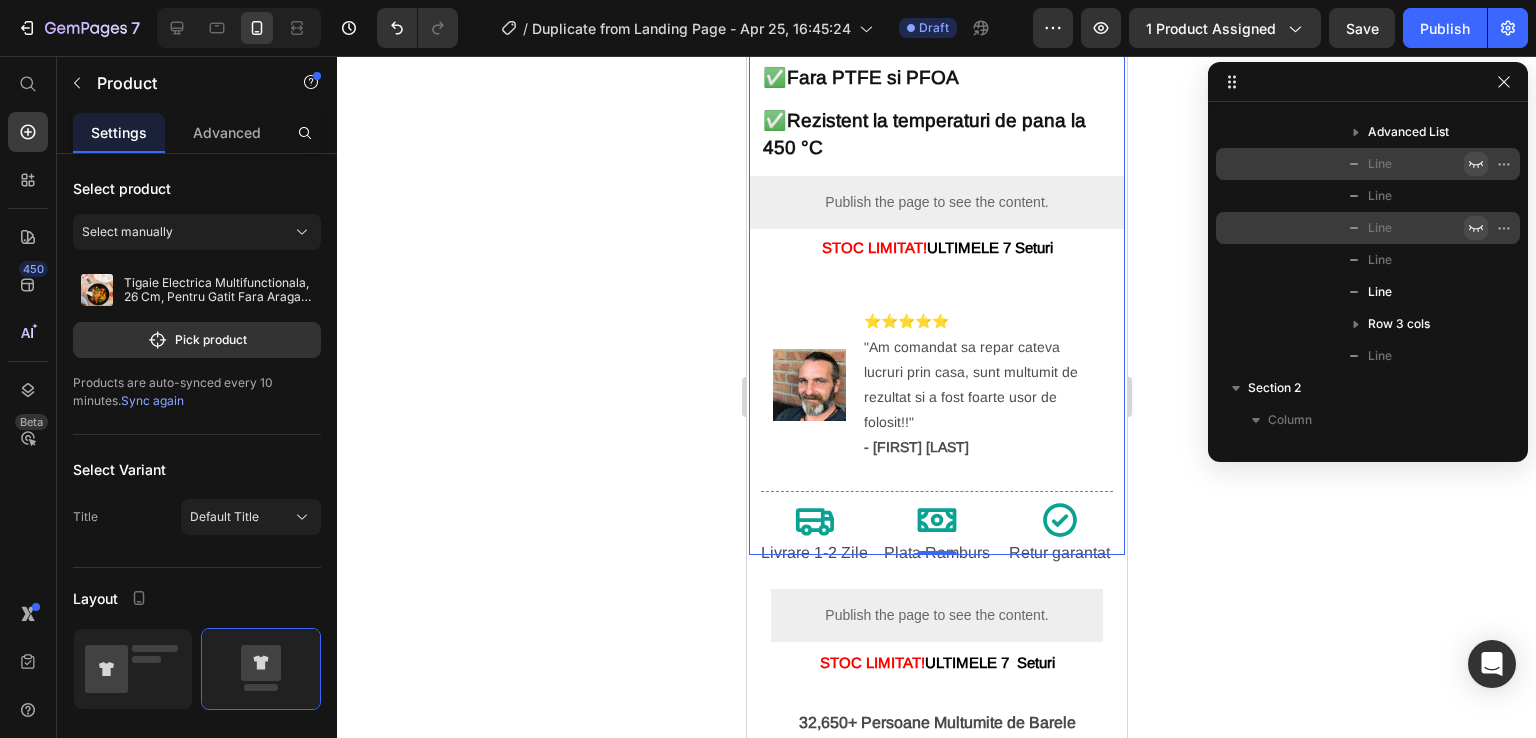 scroll, scrollTop: 0, scrollLeft: 0, axis: both 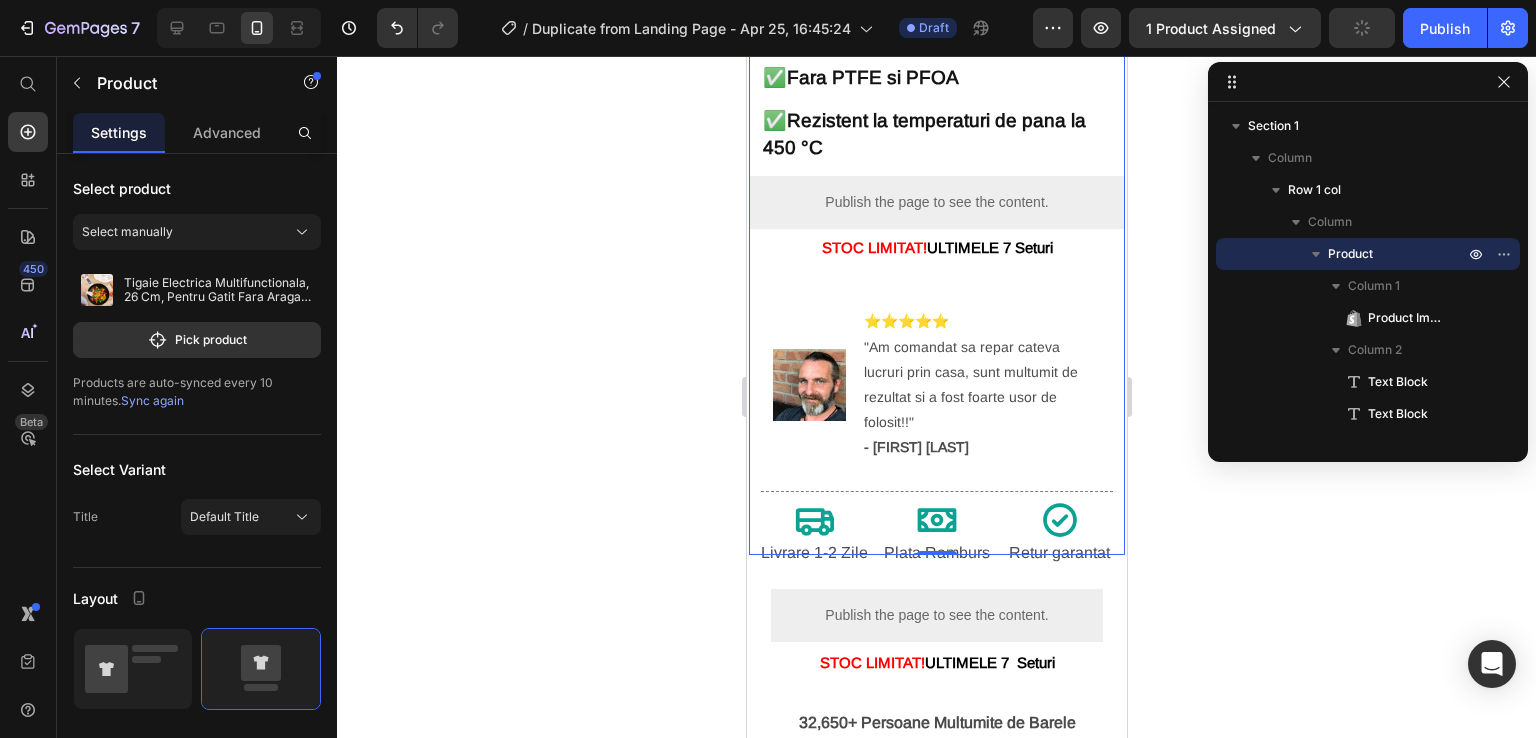 click on "149 ,99 lei   200,00 lei  Text Block ⭐⭐⭐⭐⭐  4.8 din 590 recenzii Text Block 🛒 3 0% REDUCERE  🛒 Heading ✅  Mancarea nu se lipeste Text Block Row ✅  Fara PTFE si PFOA Text Block ✅  Rezistent la temperaturi de pana la 450 °C Text Block
Publish the page to see the content.
Custom Code STOC LIMITAT!  ULTIMELE 7 Seturi Text Block Image ⭐⭐⭐⭐⭐ "Am comandat sa repar cateva lucruri prin casa, sunt multumit de rezultat si a fost foarte usor de folosit!!" - [FIRST] [LAST] Text Block Advanced List                Title Line                Title Line                Title Line                Title Line                Title Line
Icon Livrare 1-2 Zile Text Block
Icon Plata Ramburs Text Block
Icon Retur garantat  Text Block Row                Title Line" at bounding box center (936, 233) 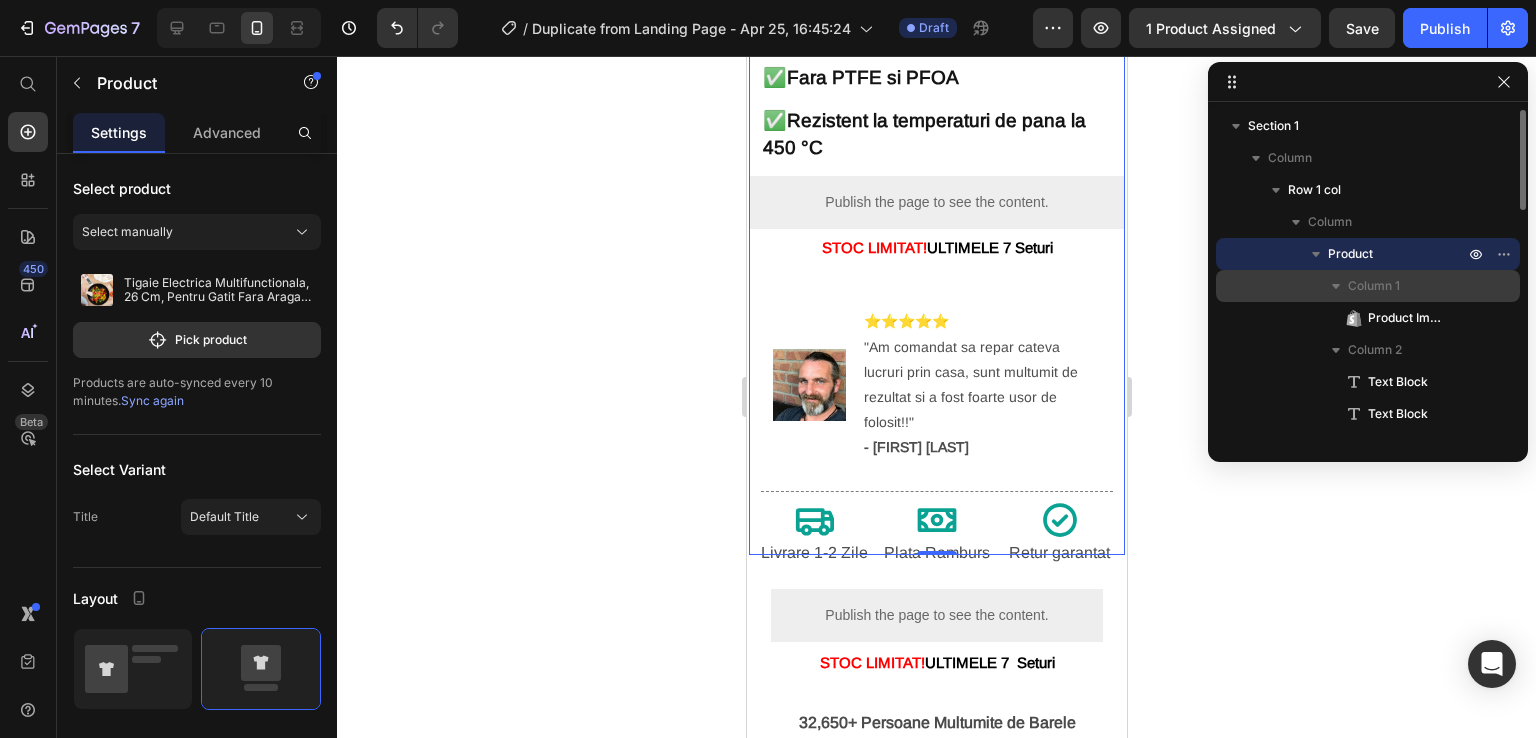 click 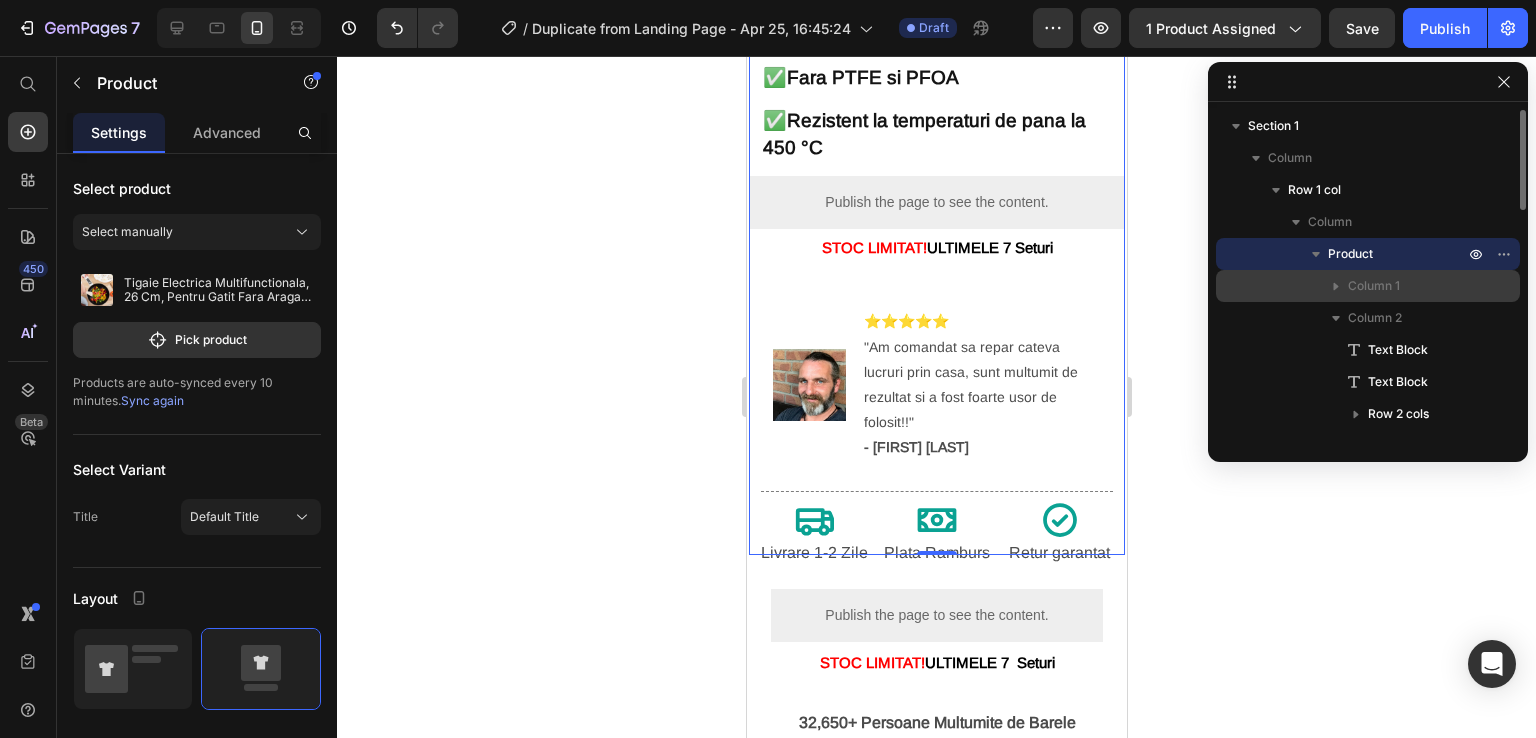 click 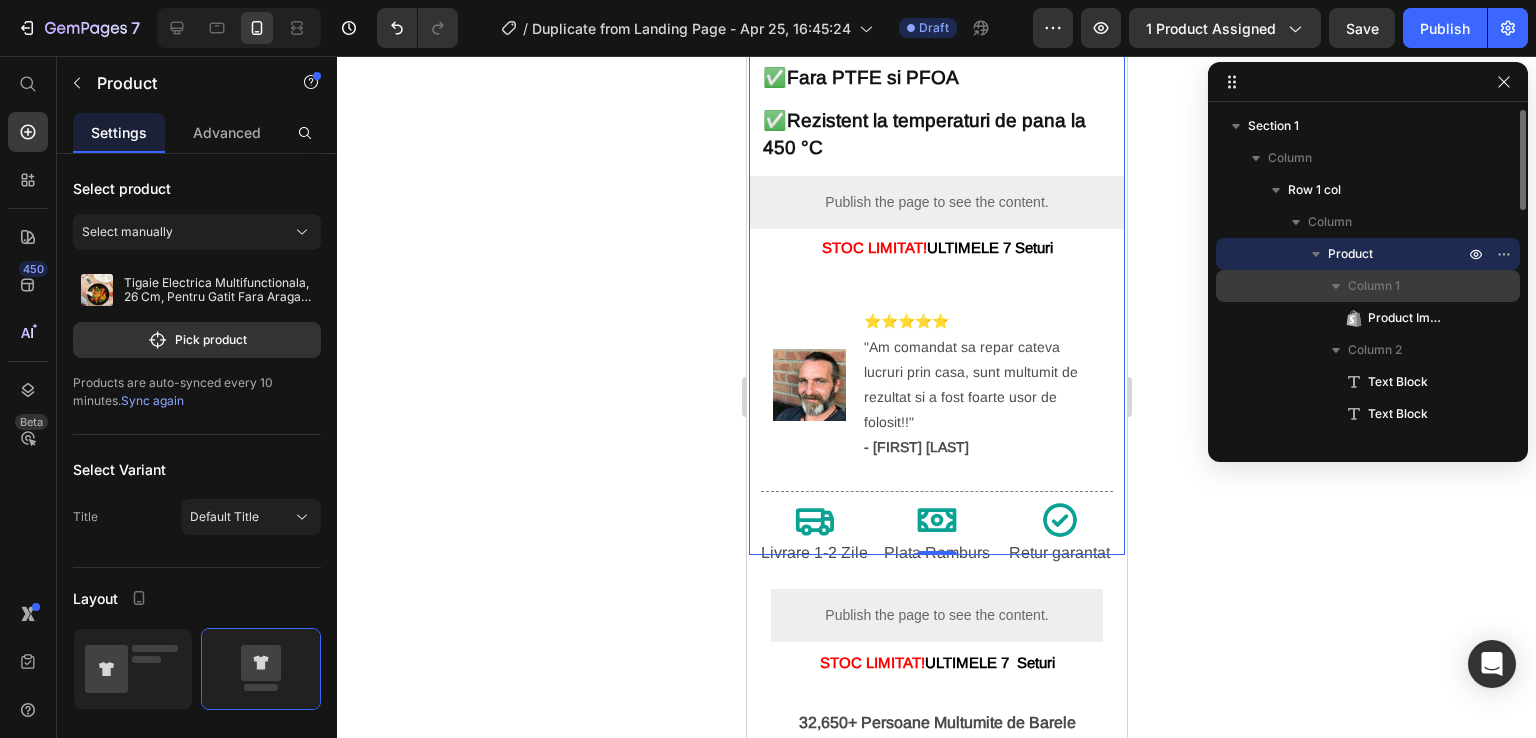 click at bounding box center [1336, 286] 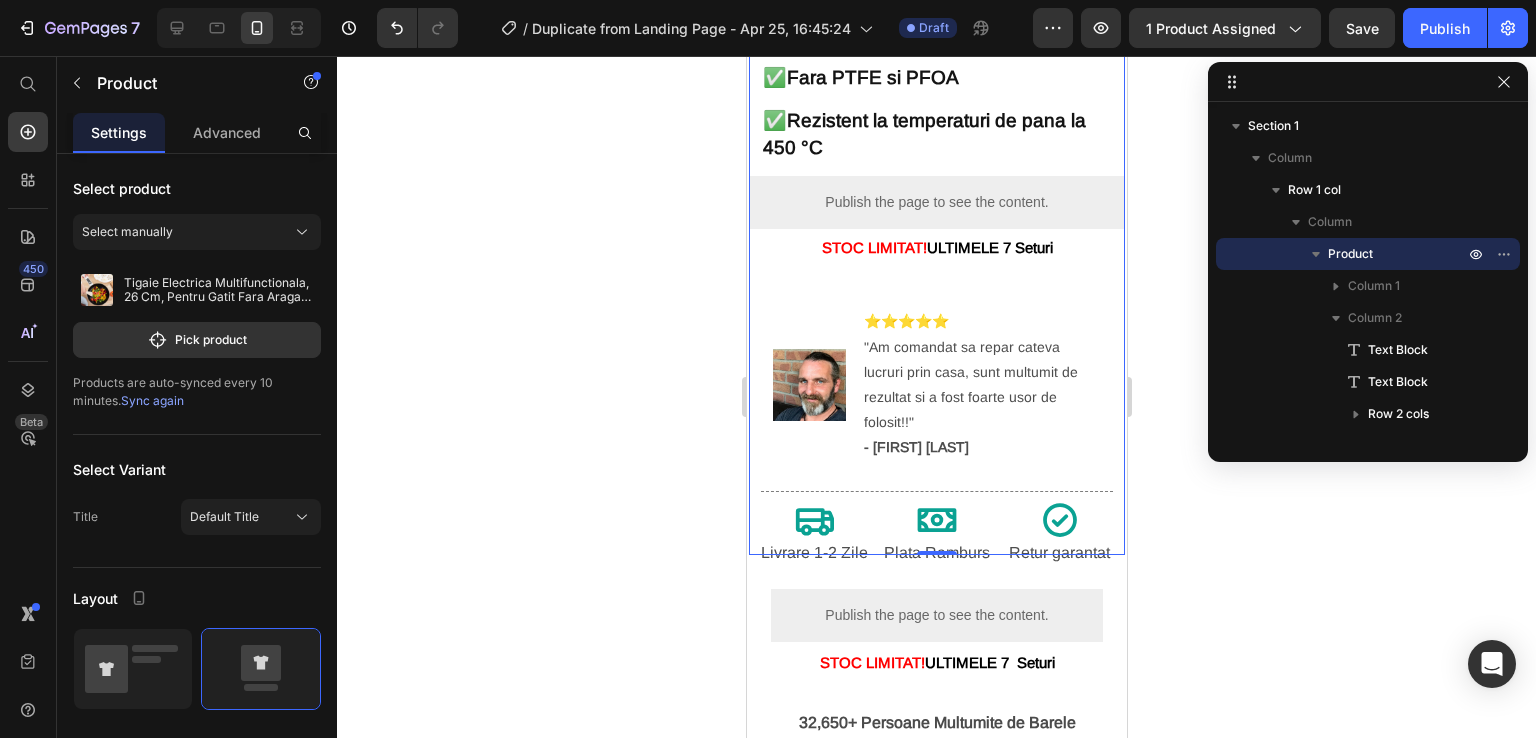 click 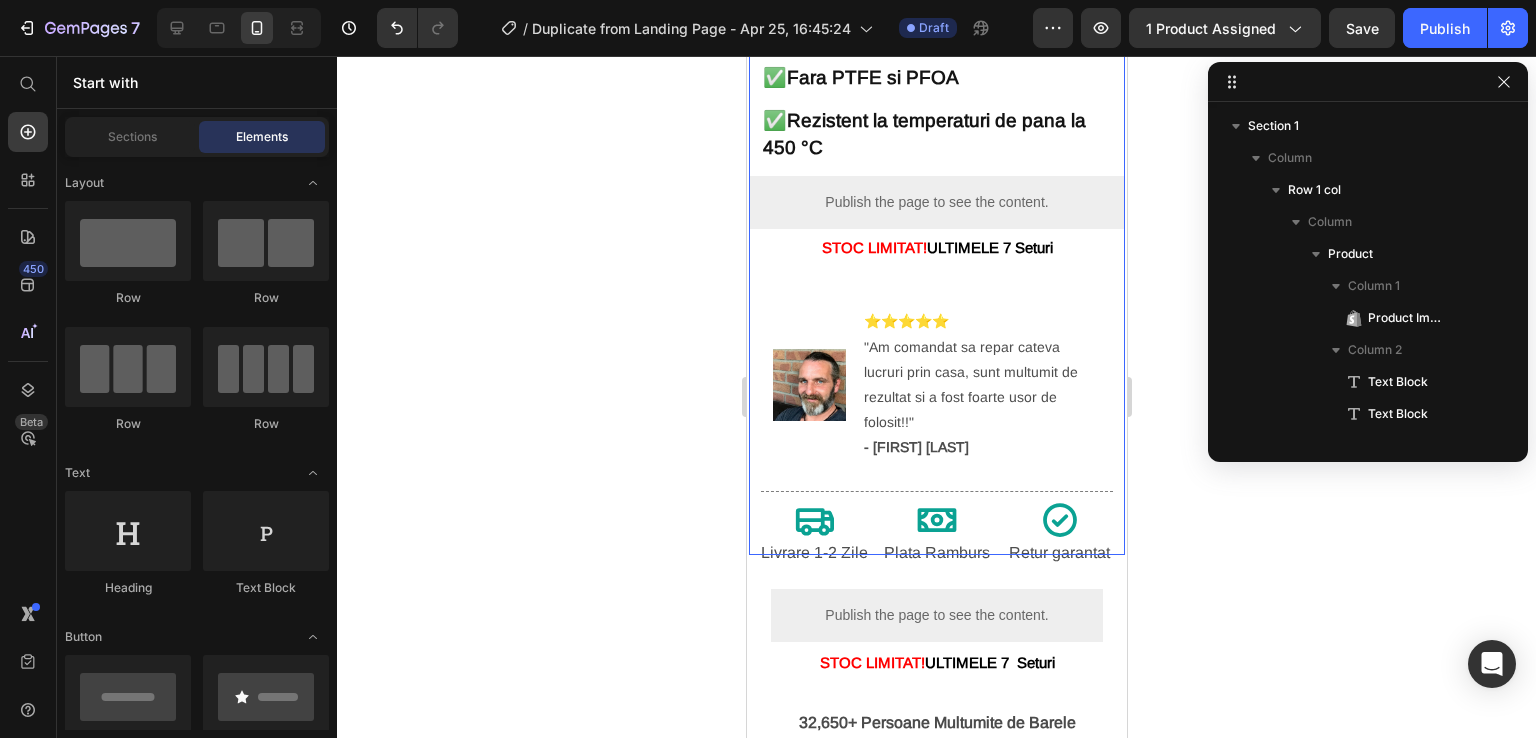 click on "149 ,99 lei   200,00 lei  Text Block ⭐⭐⭐⭐⭐  4.8 din 590 recenzii Text Block 🛒 3 0% REDUCERE  🛒 Heading ✅  Mancarea nu se lipeste Text Block Row ✅  Fara PTFE si PFOA Text Block ✅  Rezistent la temperaturi de pana la 450 °C Text Block
Publish the page to see the content.
Custom Code STOC LIMITAT!  ULTIMELE 7 Seturi Text Block Image ⭐⭐⭐⭐⭐ "Am comandat sa repar cateva lucruri prin casa, sunt multumit de rezultat si a fost foarte usor de folosit!!" - [FIRST] [LAST] Text Block Advanced List                Title Line                Title Line                Title Line                Title Line                Title Line
Icon Livrare 1-2 Zile Text Block
Icon Plata Ramburs Text Block
Icon Retur garantat  Text Block Row                Title Line" at bounding box center [936, 233] 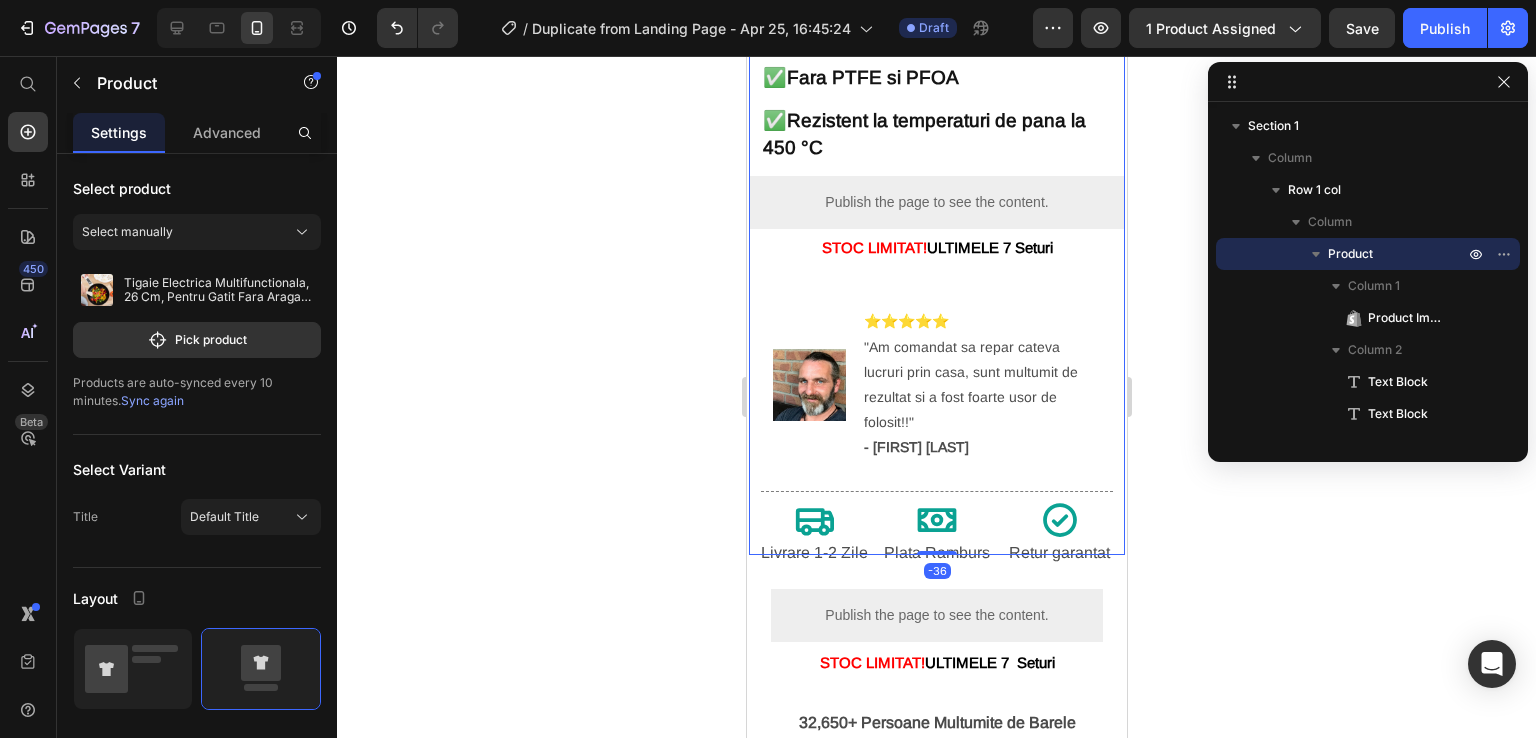 click on "149 ,99 lei   200,00 lei  Text Block ⭐⭐⭐⭐⭐  4.8 din 590 recenzii Text Block 🛒 3 0% REDUCERE  🛒 Heading ✅  Mancarea nu se lipeste Text Block Row ✅  Fara PTFE si PFOA Text Block ✅  Rezistent la temperaturi de pana la 450 °C Text Block
Publish the page to see the content.
Custom Code STOC LIMITAT!  ULTIMELE 7 Seturi Text Block Image ⭐⭐⭐⭐⭐ "Am comandat sa repar cateva lucruri prin casa, sunt multumit de rezultat si a fost foarte usor de folosit!!" - [FIRST] [LAST] Text Block Advanced List                Title Line                Title Line                Title Line                Title Line                Title Line
Icon Livrare 1-2 Zile Text Block
Icon Plata Ramburs Text Block
Icon Retur garantat  Text Block Row                Title Line" at bounding box center [936, 233] 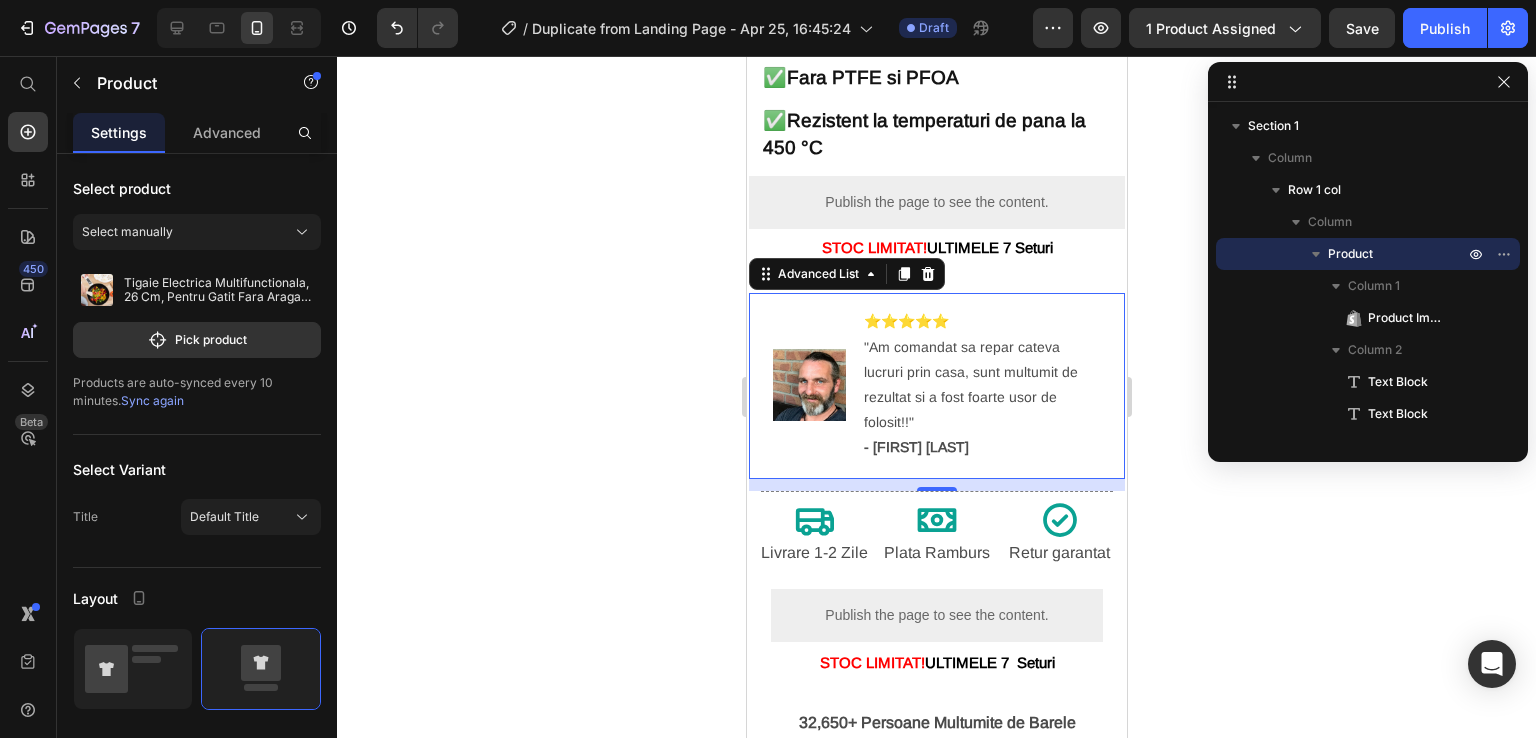 click on "Image ⭐⭐⭐⭐⭐ "Am comandat sa repar cateva lucruri prin casa, sunt multumit de rezultat si a fost foarte usor de folosit!!" - [FIRST] [LAST] Text Block" at bounding box center [936, 385] 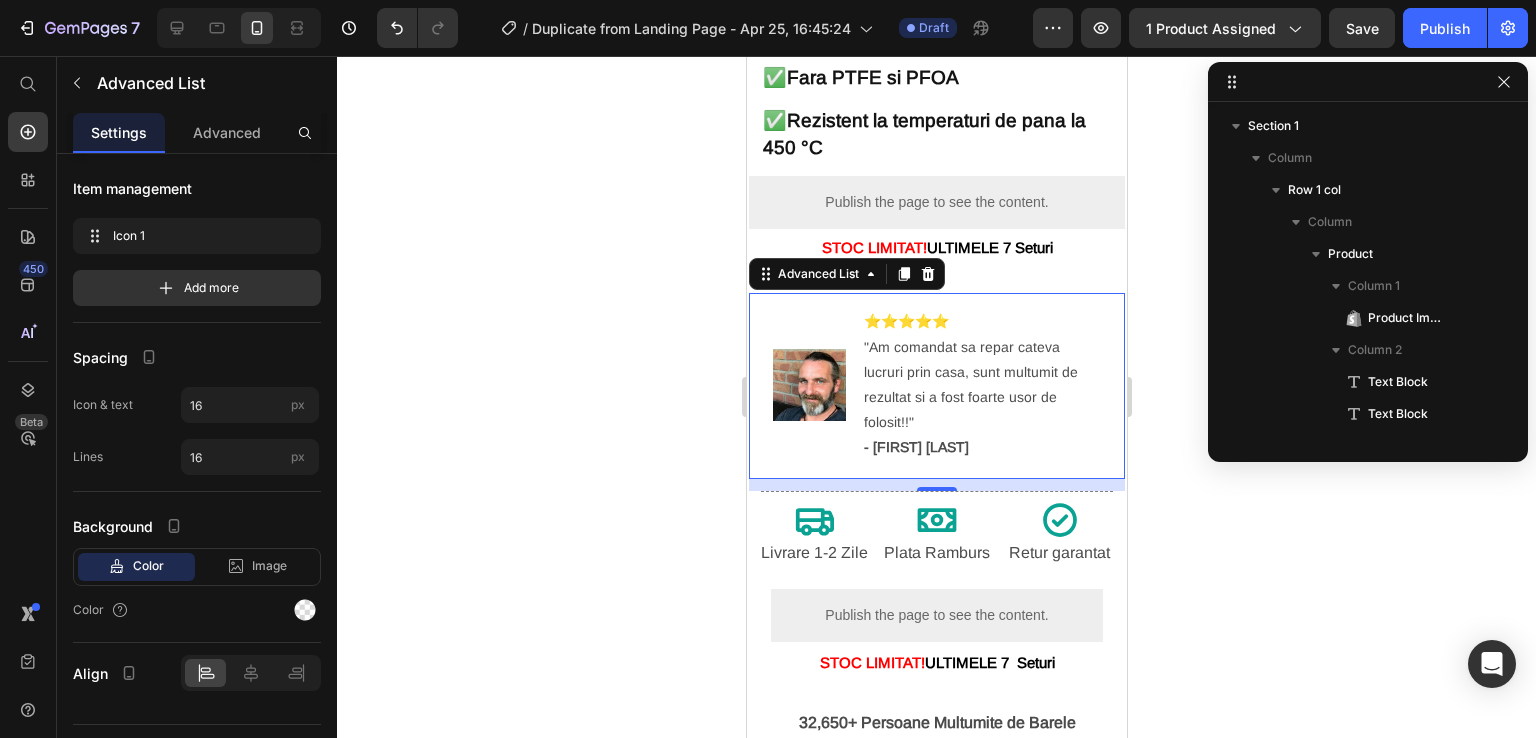 scroll, scrollTop: 474, scrollLeft: 0, axis: vertical 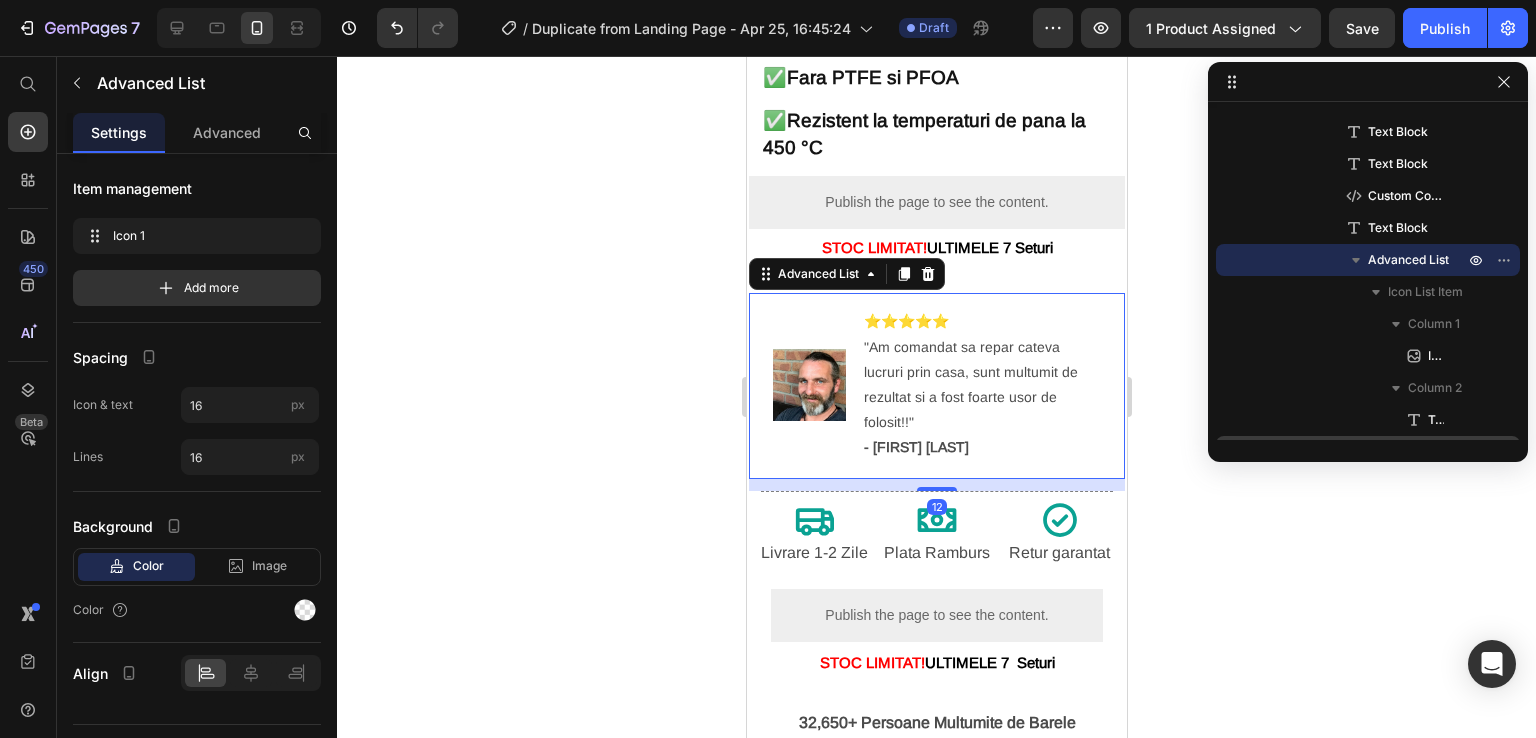click on "12" at bounding box center [936, 485] 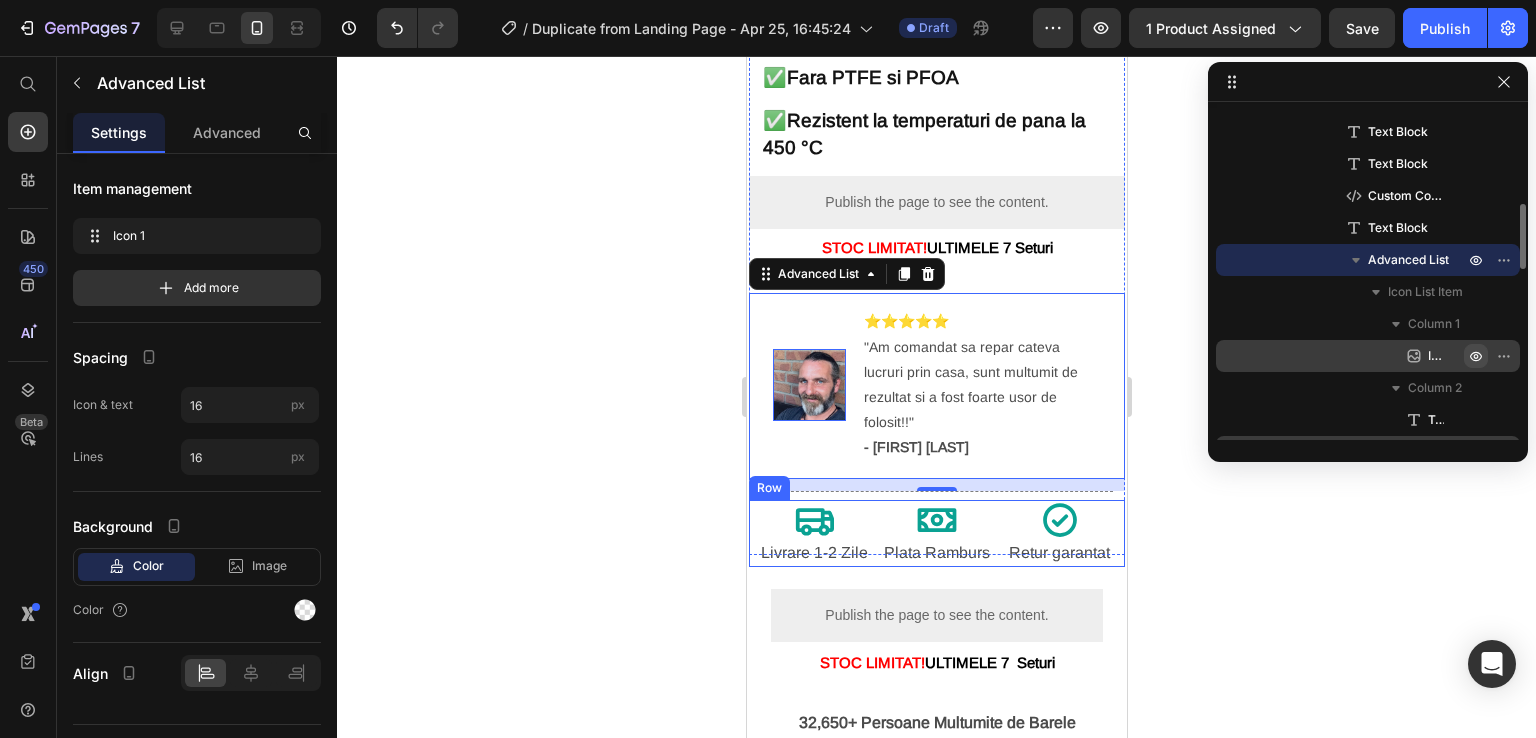 click 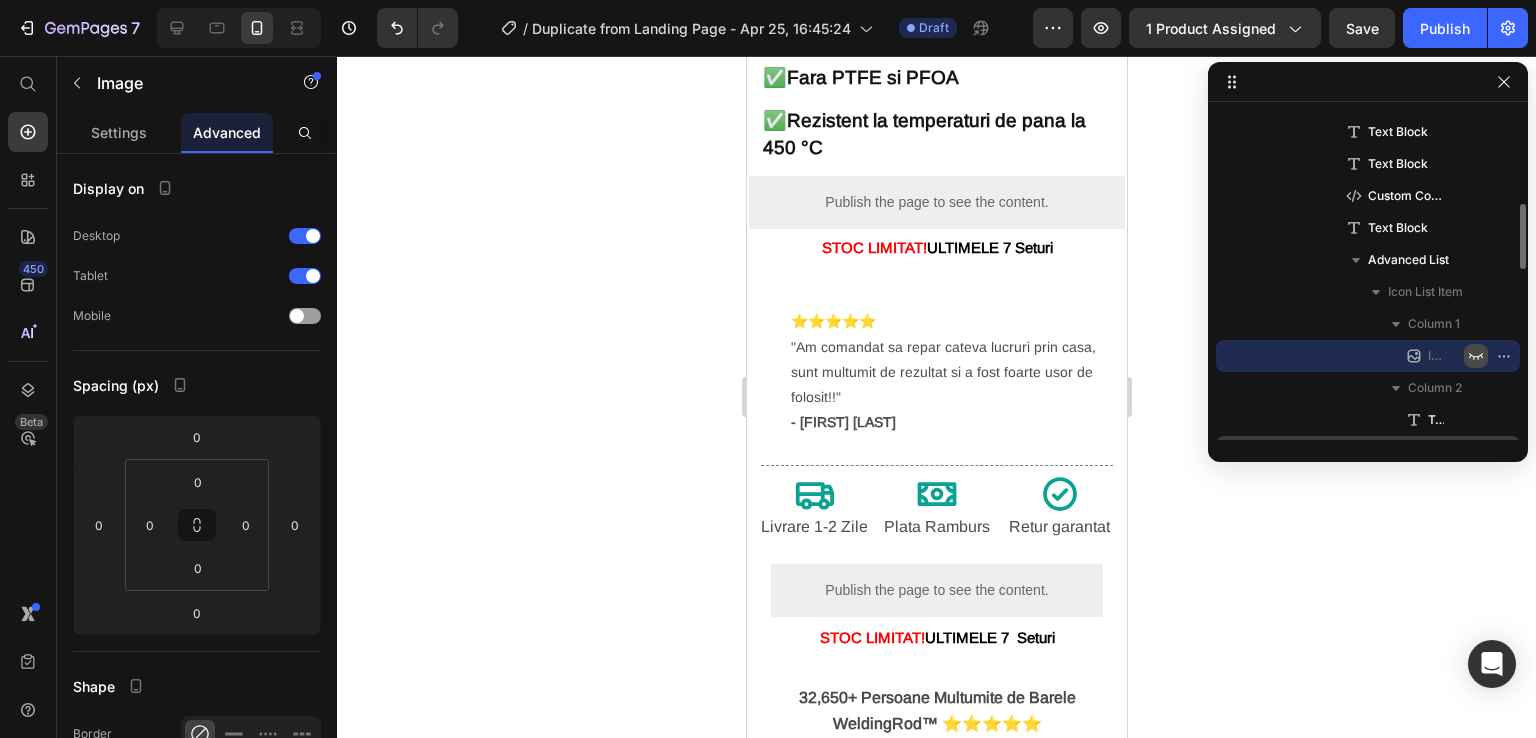 click 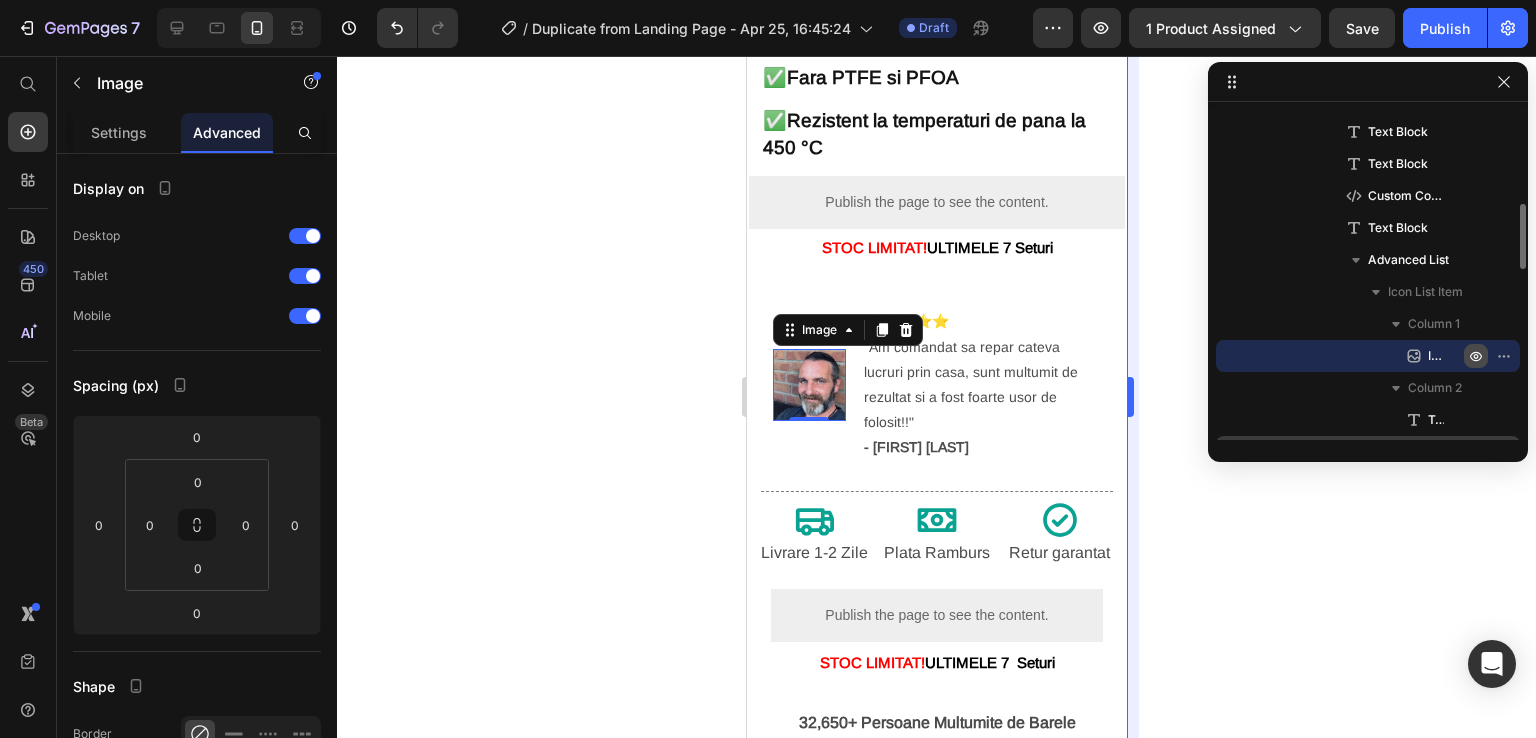 drag, startPoint x: 1217, startPoint y: 552, endPoint x: 1126, endPoint y: 531, distance: 93.39165 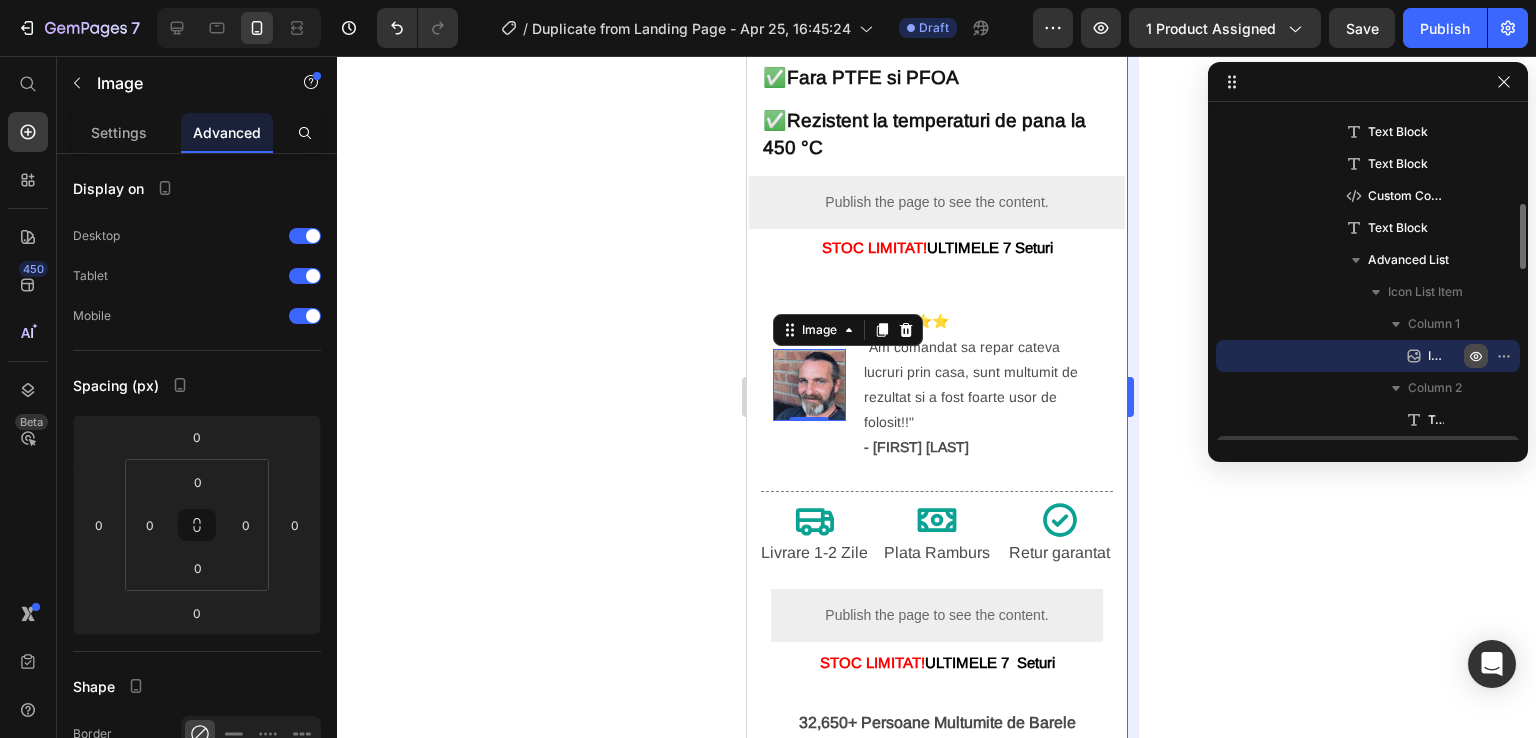 click 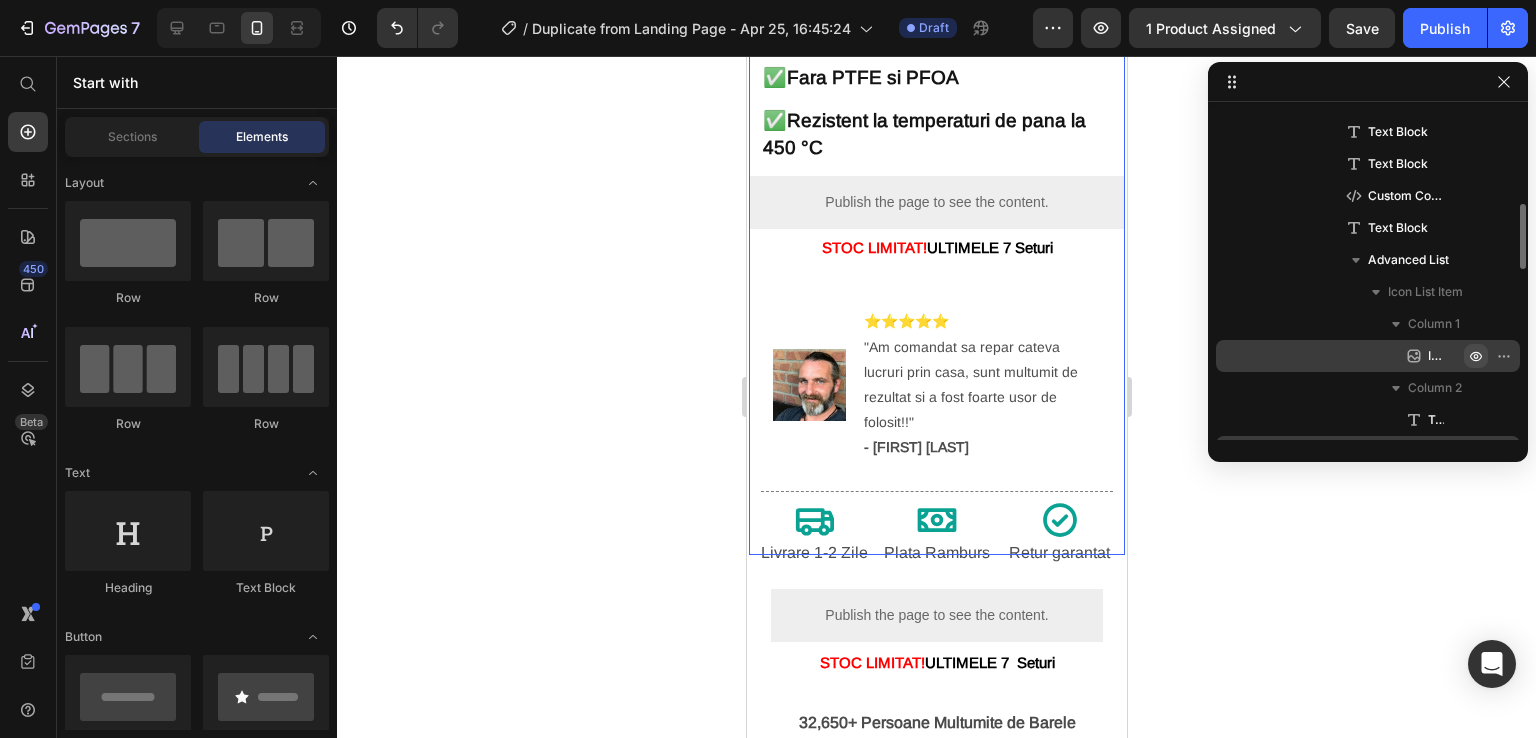 click on "149 ,99 lei   200,00 lei  Text Block ⭐⭐⭐⭐⭐  4.8 din 590 recenzii Text Block 🛒 3 0% REDUCERE  🛒 Heading ✅  Mancarea nu se lipeste Text Block Row ✅  Fara PTFE si PFOA Text Block ✅  Rezistent la temperaturi de pana la 450 °C Text Block
Publish the page to see the content.
Custom Code STOC LIMITAT!  ULTIMELE 7 Seturi Text Block Image ⭐⭐⭐⭐⭐ "Am comandat sa repar cateva lucruri prin casa, sunt multumit de rezultat si a fost foarte usor de folosit!!" - [FIRST] [LAST] Text Block Advanced List                Title Line                Title Line                Title Line                Title Line                Title Line
Icon Livrare 1-2 Zile Text Block
Icon Plata Ramburs Text Block
Icon Retur garantat  Text Block Row                Title Line" at bounding box center [936, 233] 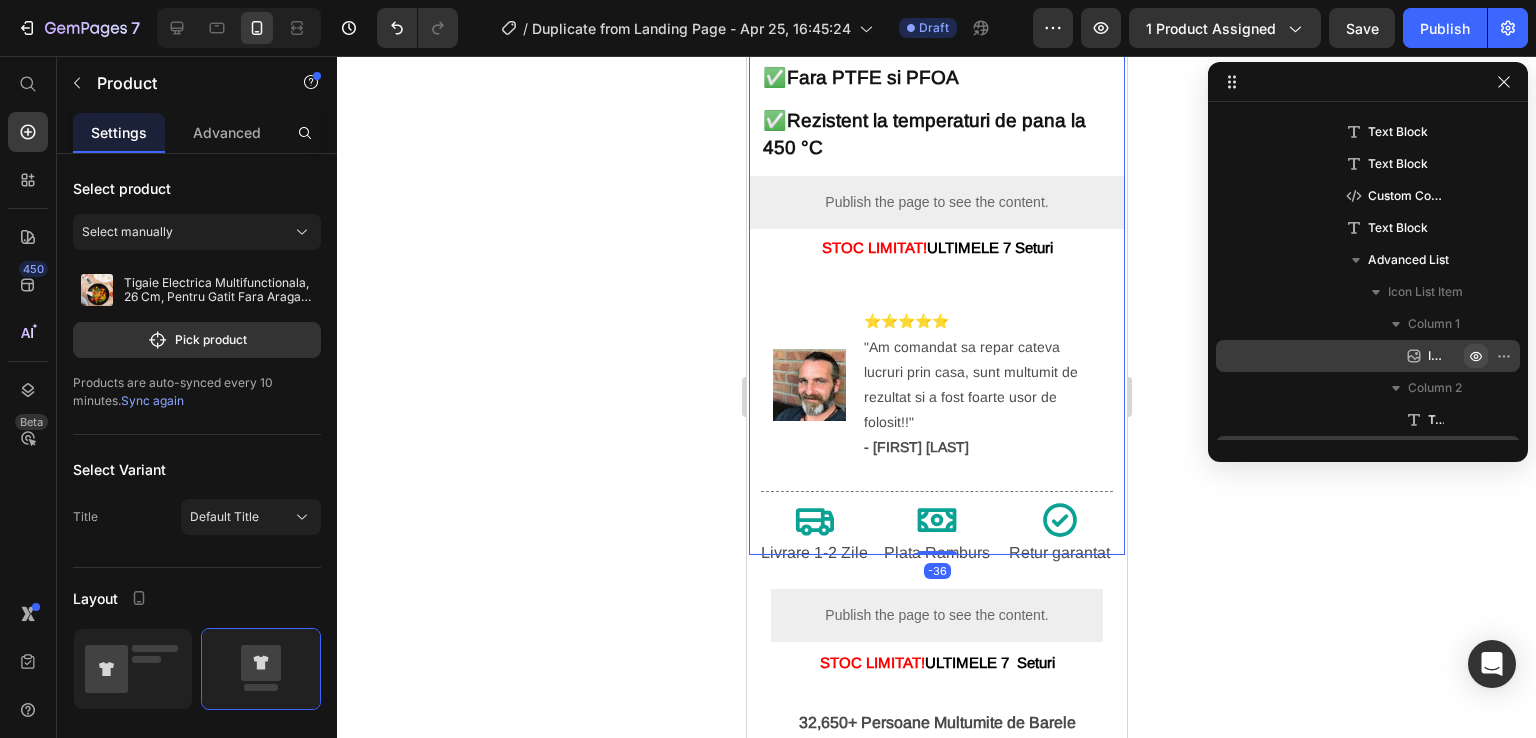 scroll, scrollTop: 0, scrollLeft: 0, axis: both 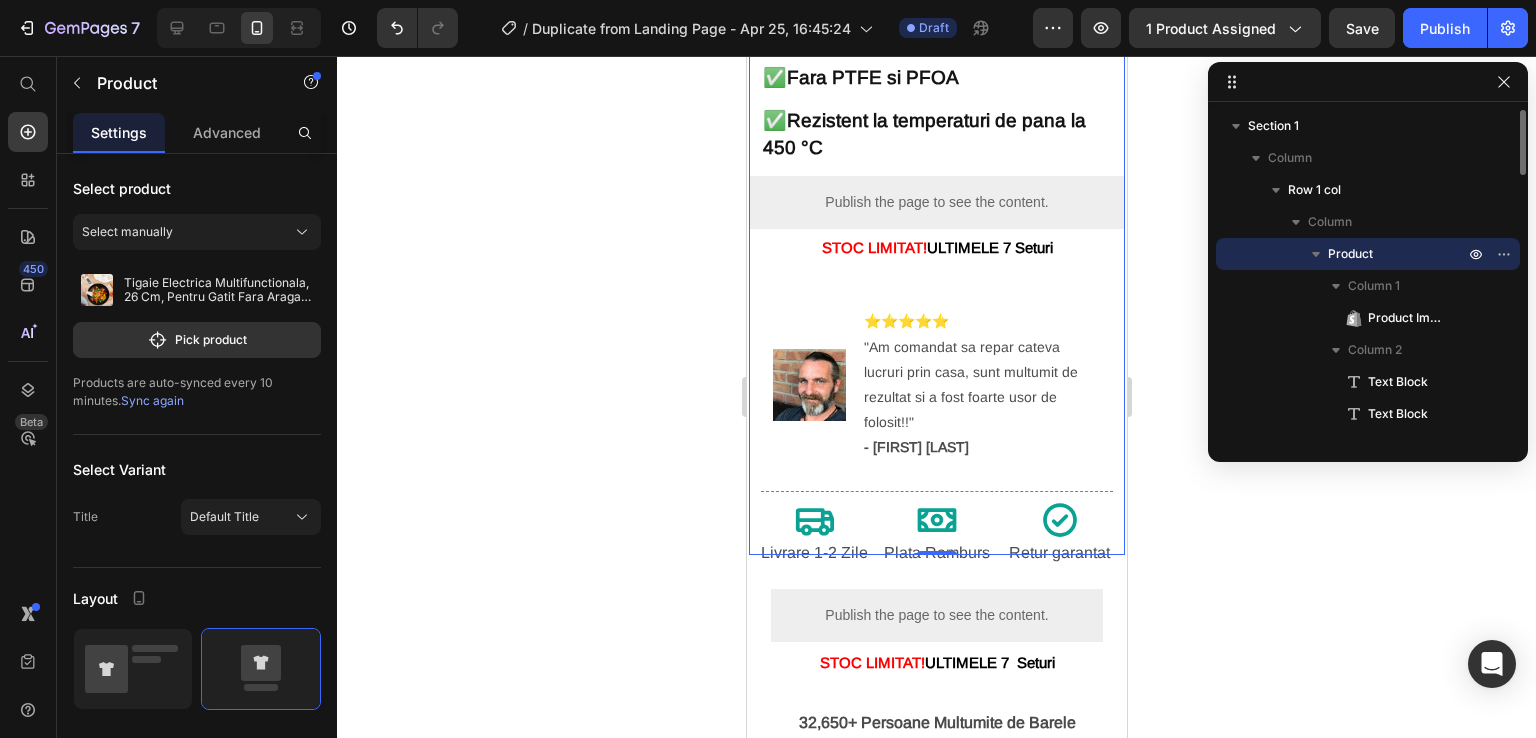 click on "149 ,99 lei   200,00 lei  Text Block ⭐⭐⭐⭐⭐  4.8 din 590 recenzii Text Block 🛒 3 0% REDUCERE  🛒 Heading ✅  Mancarea nu se lipeste Text Block Row ✅  Fara PTFE si PFOA Text Block ✅  Rezistent la temperaturi de pana la 450 °C Text Block
Publish the page to see the content.
Custom Code STOC LIMITAT!  ULTIMELE 7 Seturi Text Block Image ⭐⭐⭐⭐⭐ "Am comandat sa repar cateva lucruri prin casa, sunt multumit de rezultat si a fost foarte usor de folosit!!" - [FIRST] [LAST] Text Block Advanced List                Title Line                Title Line                Title Line                Title Line                Title Line
Icon Livrare 1-2 Zile Text Block
Icon Plata Ramburs Text Block
Icon Retur garantat  Text Block Row                Title Line" at bounding box center (936, 233) 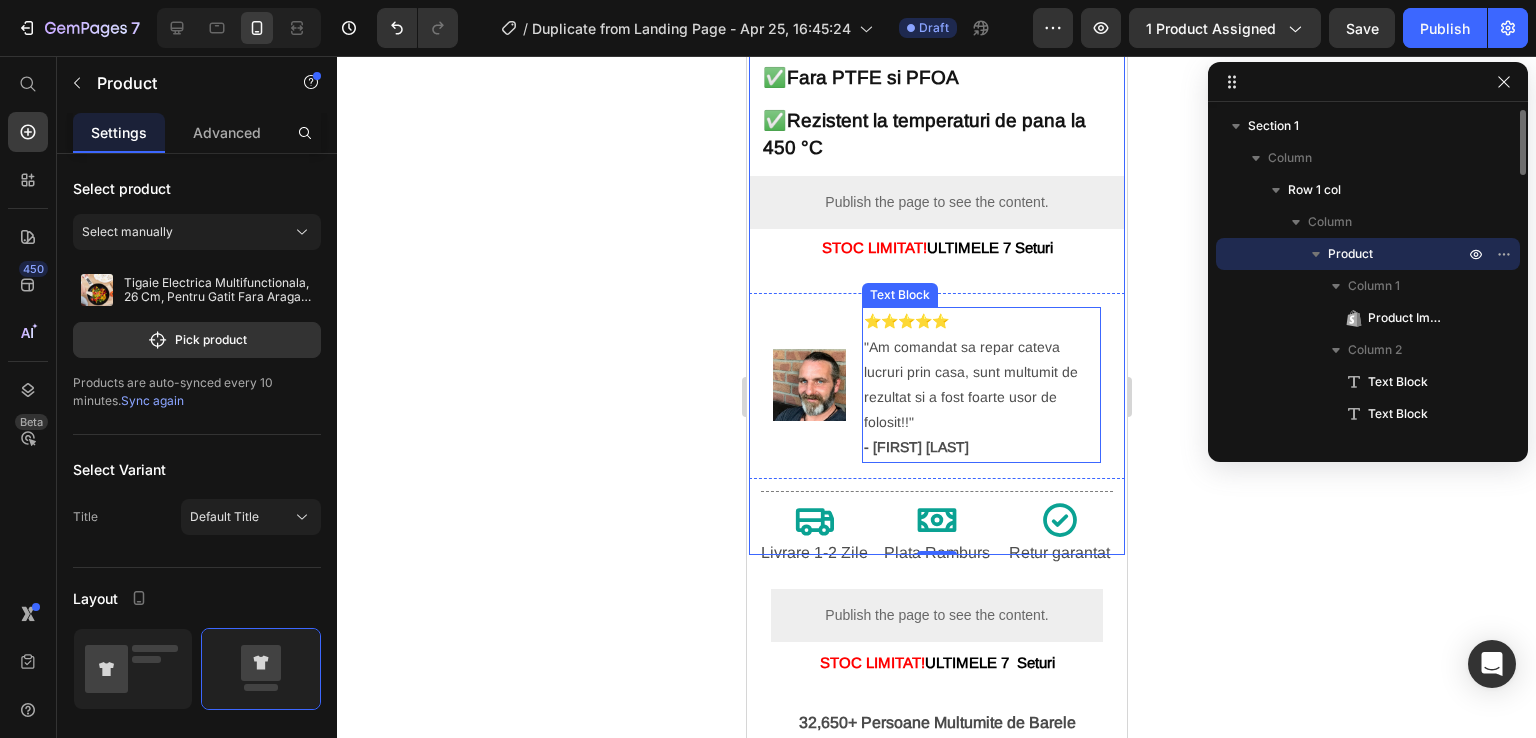 click on "⭐⭐⭐⭐⭐ "Am comandat sa repar cateva lucruri prin casa, sunt multumit de rezultat si a fost foarte usor de folosit!!" - [FIRST] [LAST]" at bounding box center (980, 384) 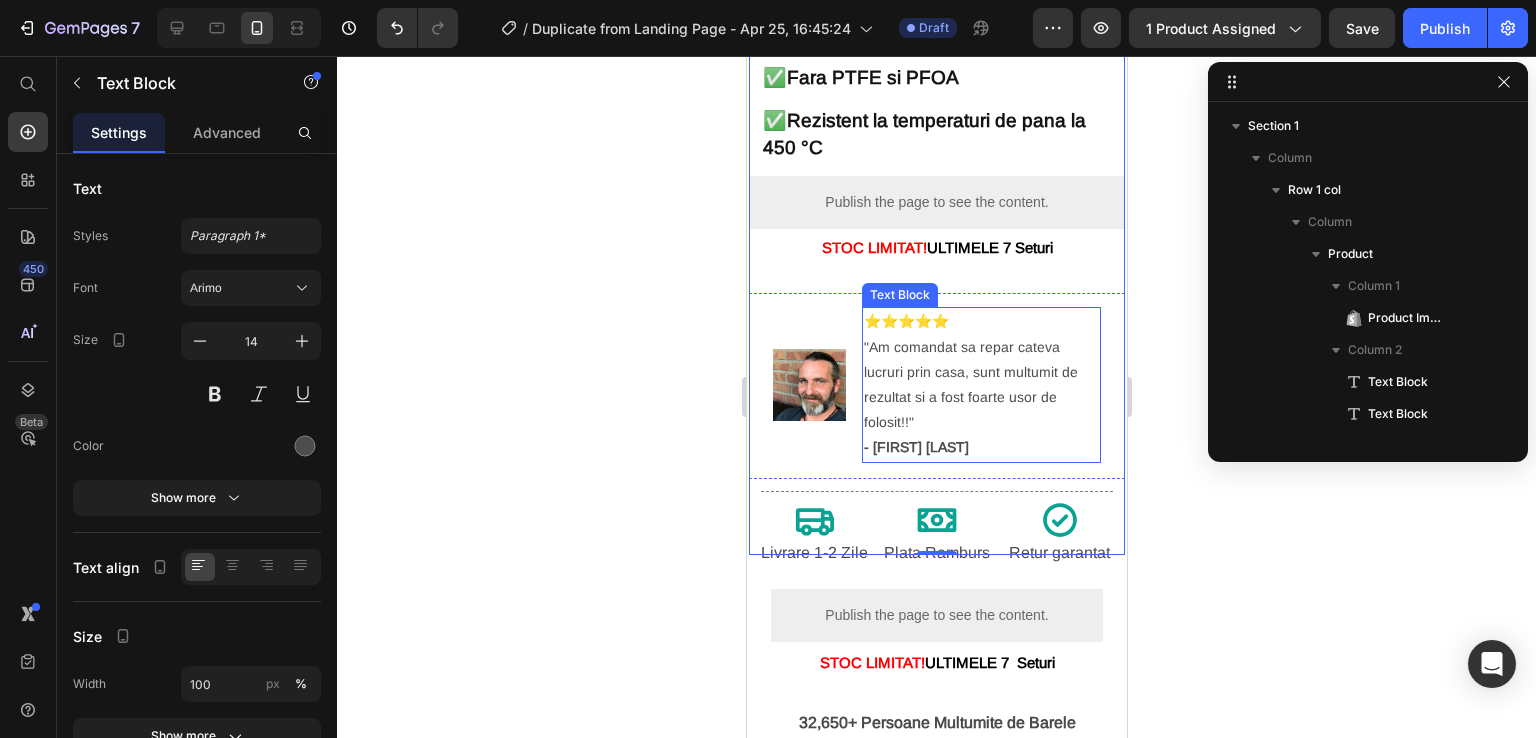 scroll, scrollTop: 634, scrollLeft: 0, axis: vertical 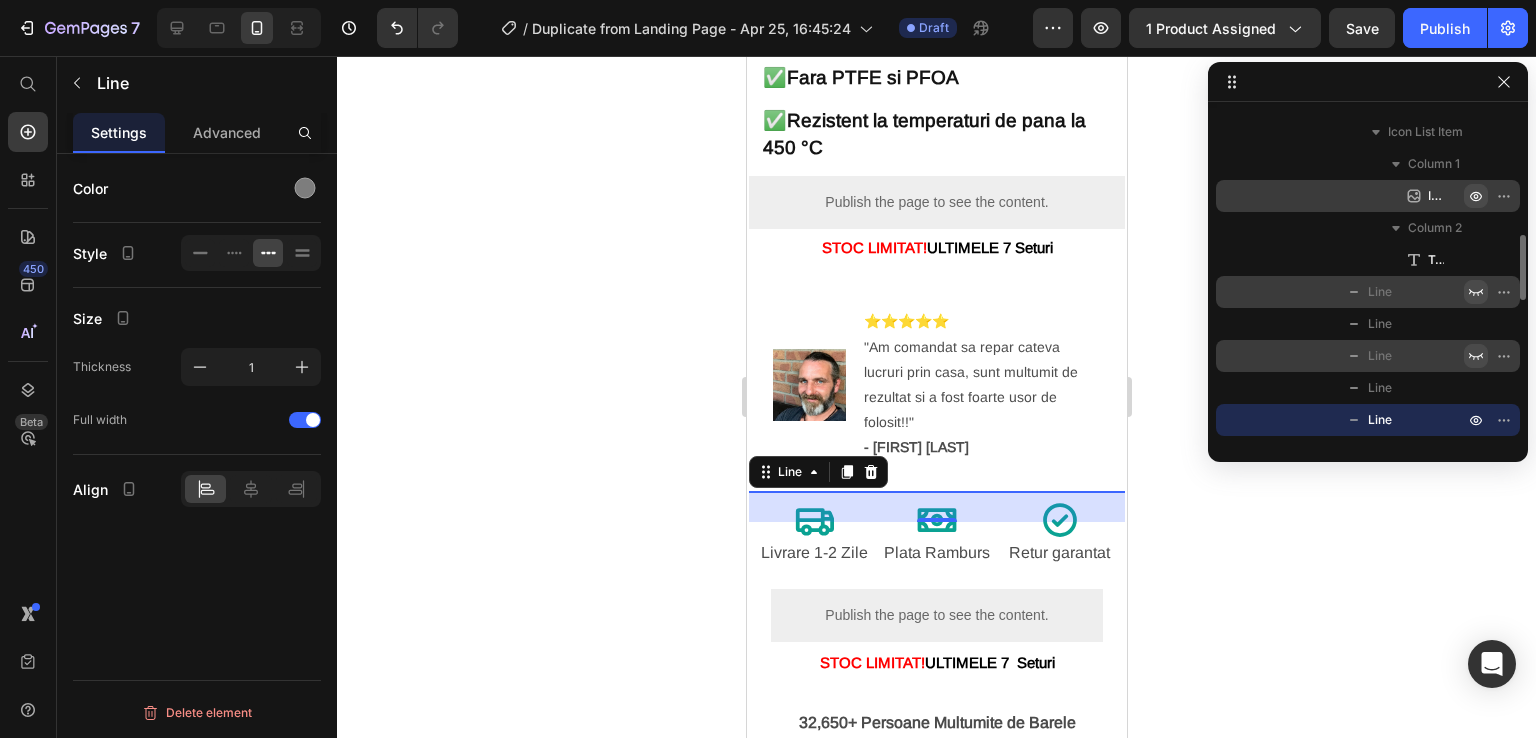 click at bounding box center (936, 491) 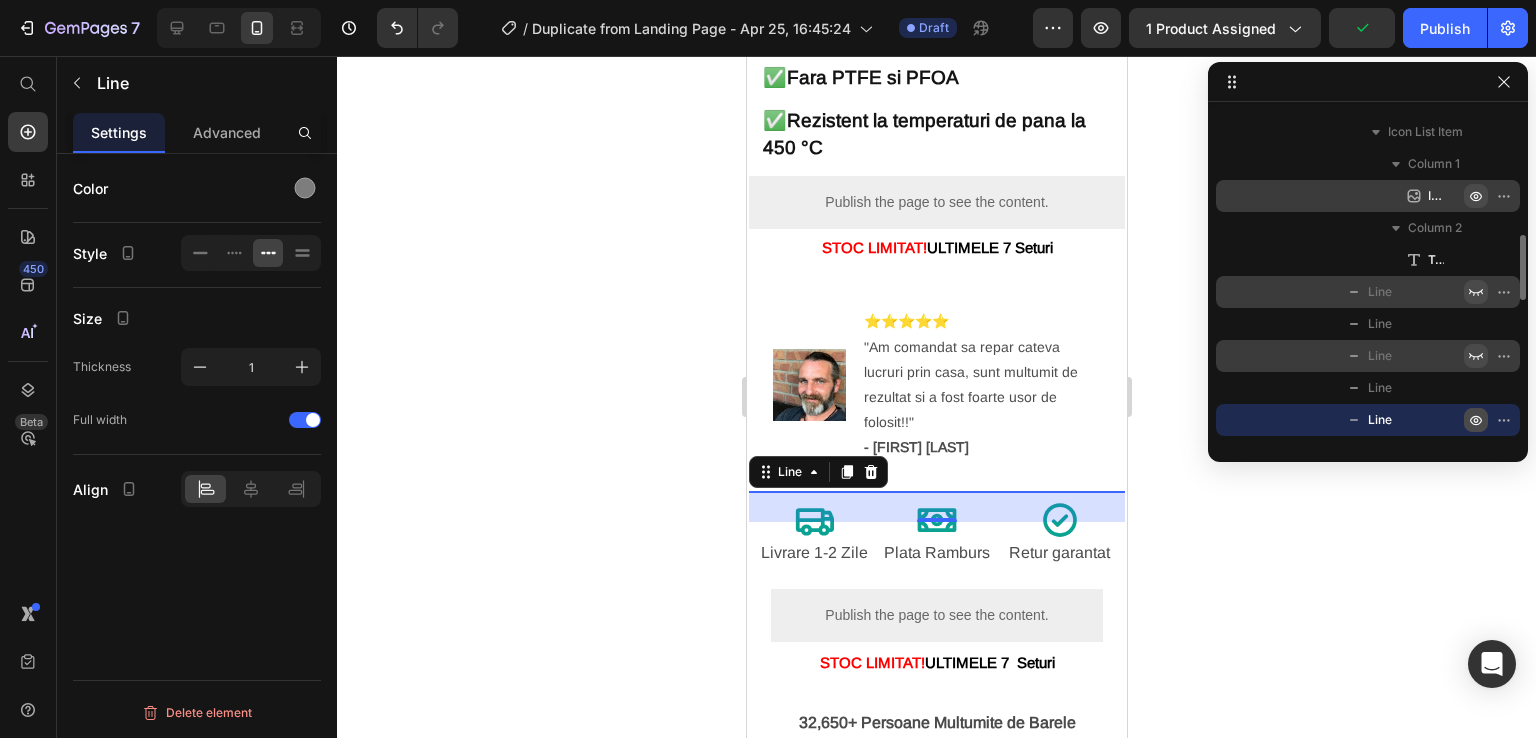 click 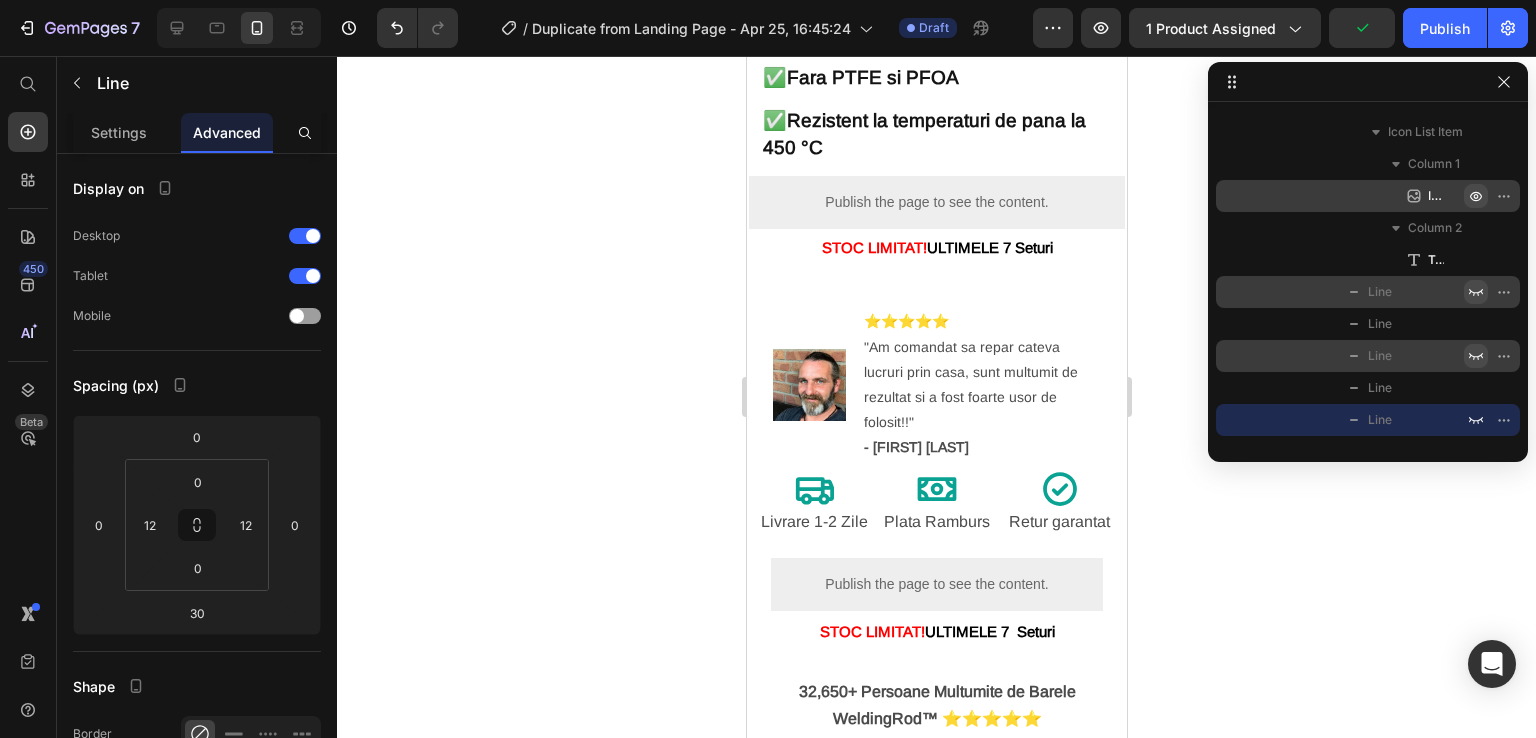 click 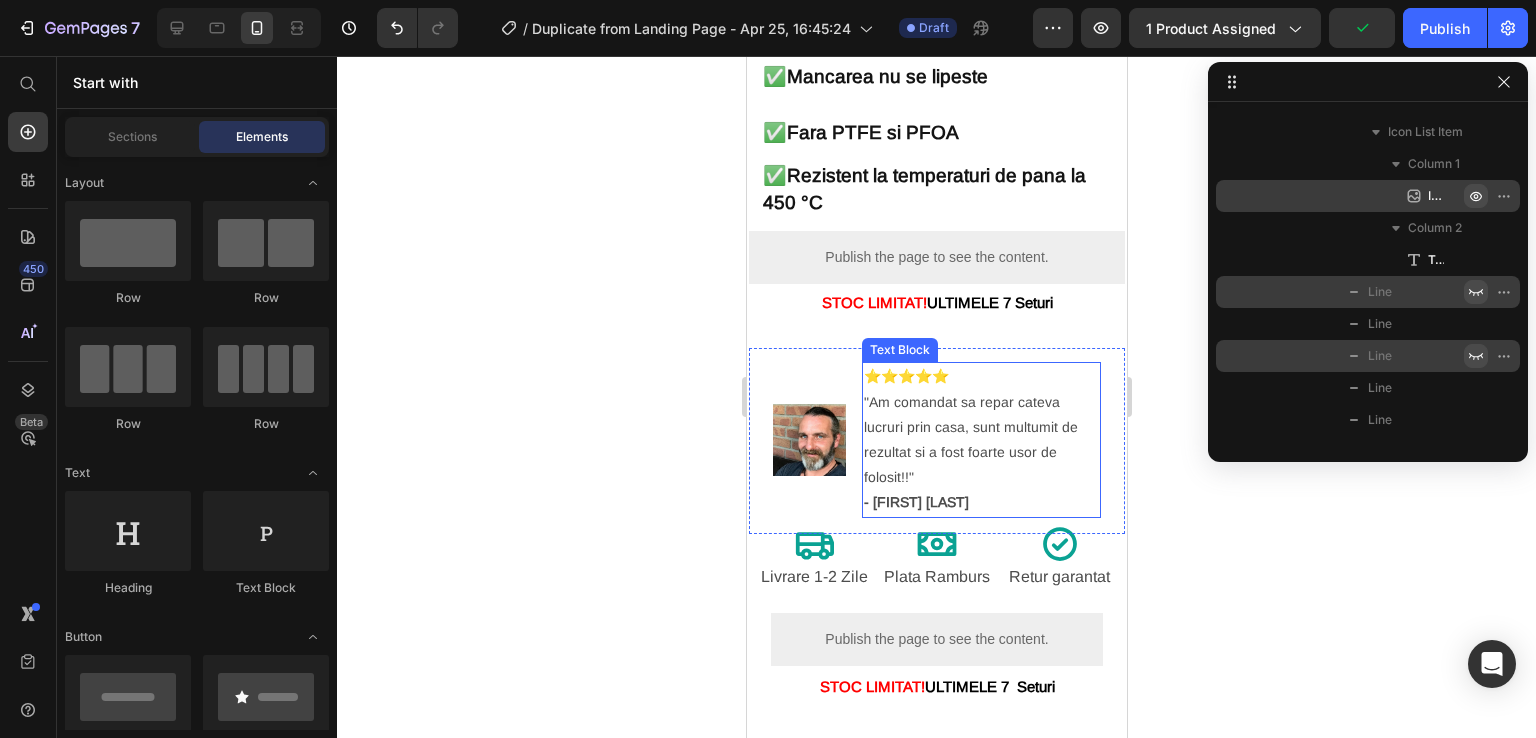 scroll, scrollTop: 500, scrollLeft: 0, axis: vertical 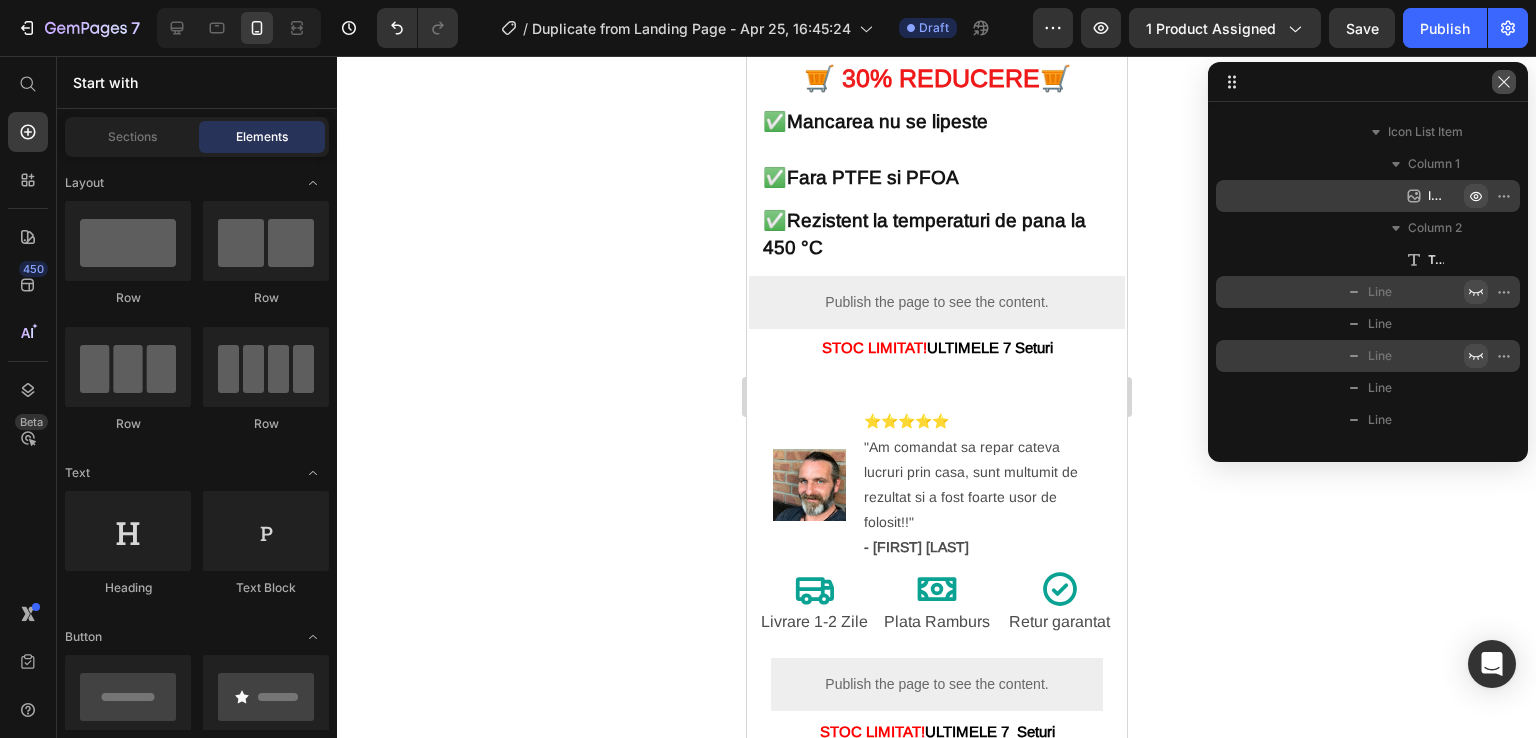 click 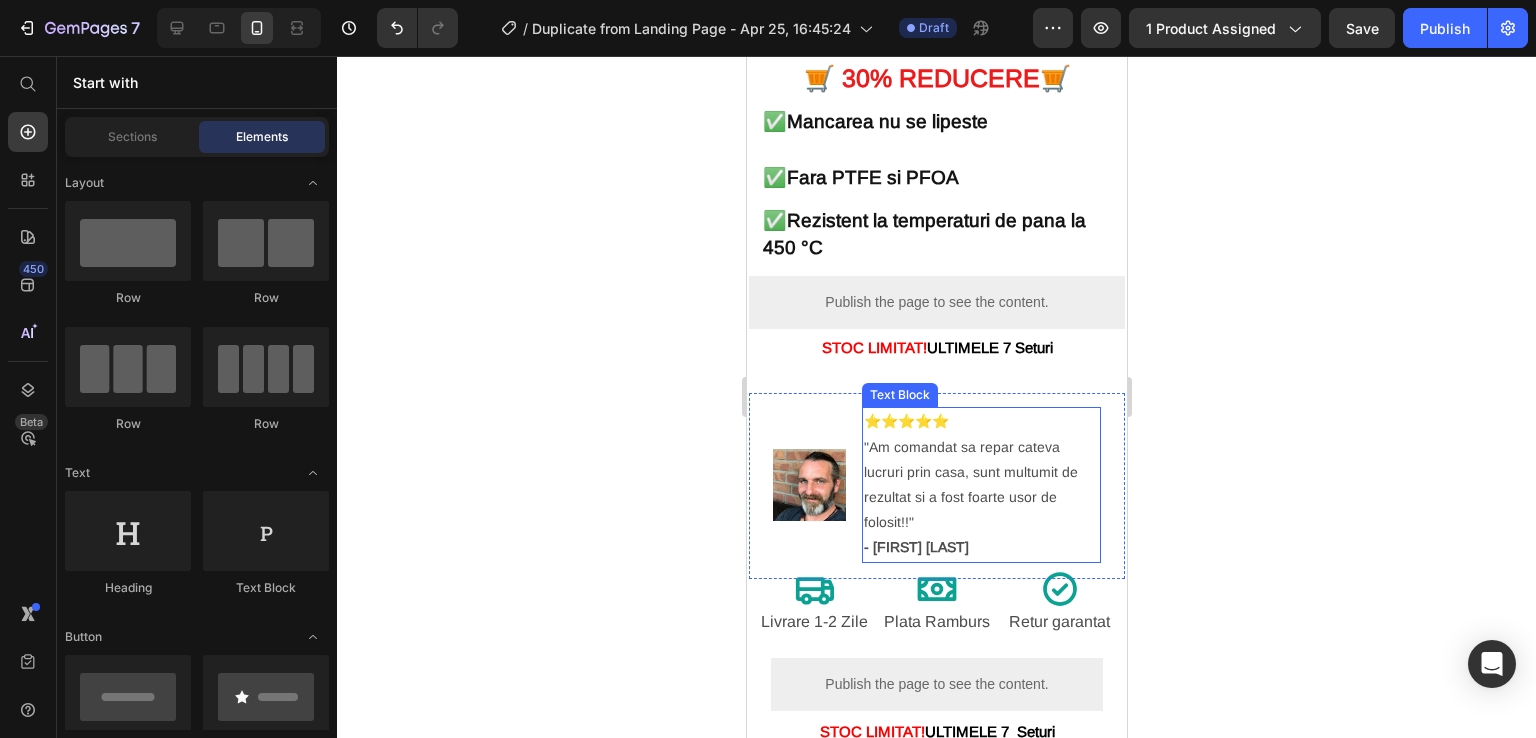 click on "⭐⭐⭐⭐⭐ "Am comandat sa repar cateva lucruri prin casa, sunt multumit de rezultat si a fost foarte usor de folosit!!" - [FIRST] [LAST]" at bounding box center [980, 484] 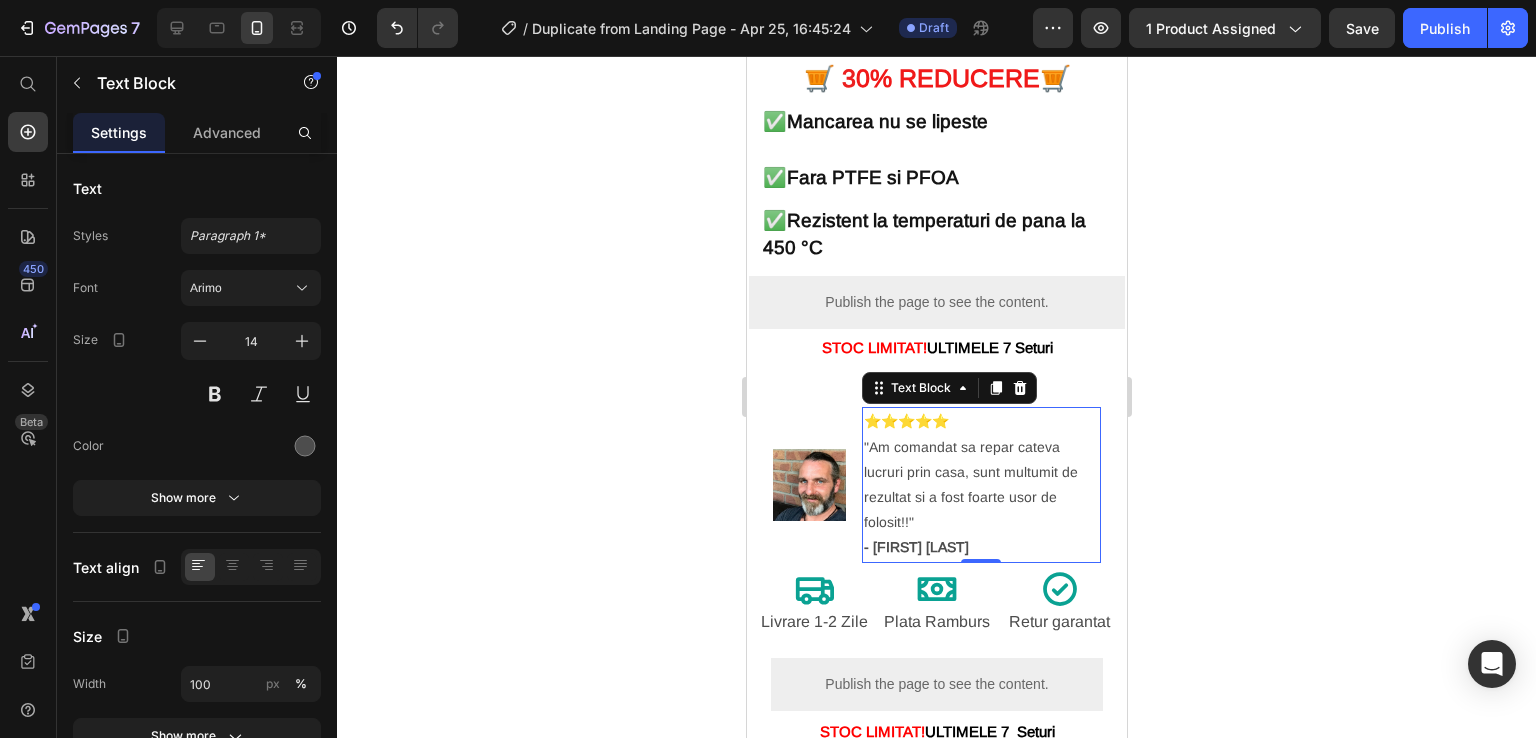 click on "⭐⭐⭐⭐⭐ "Am comandat sa repar cateva lucruri prin casa, sunt multumit de rezultat si a fost foarte usor de folosit!!" - [FIRST] [LAST]" at bounding box center (980, 484) 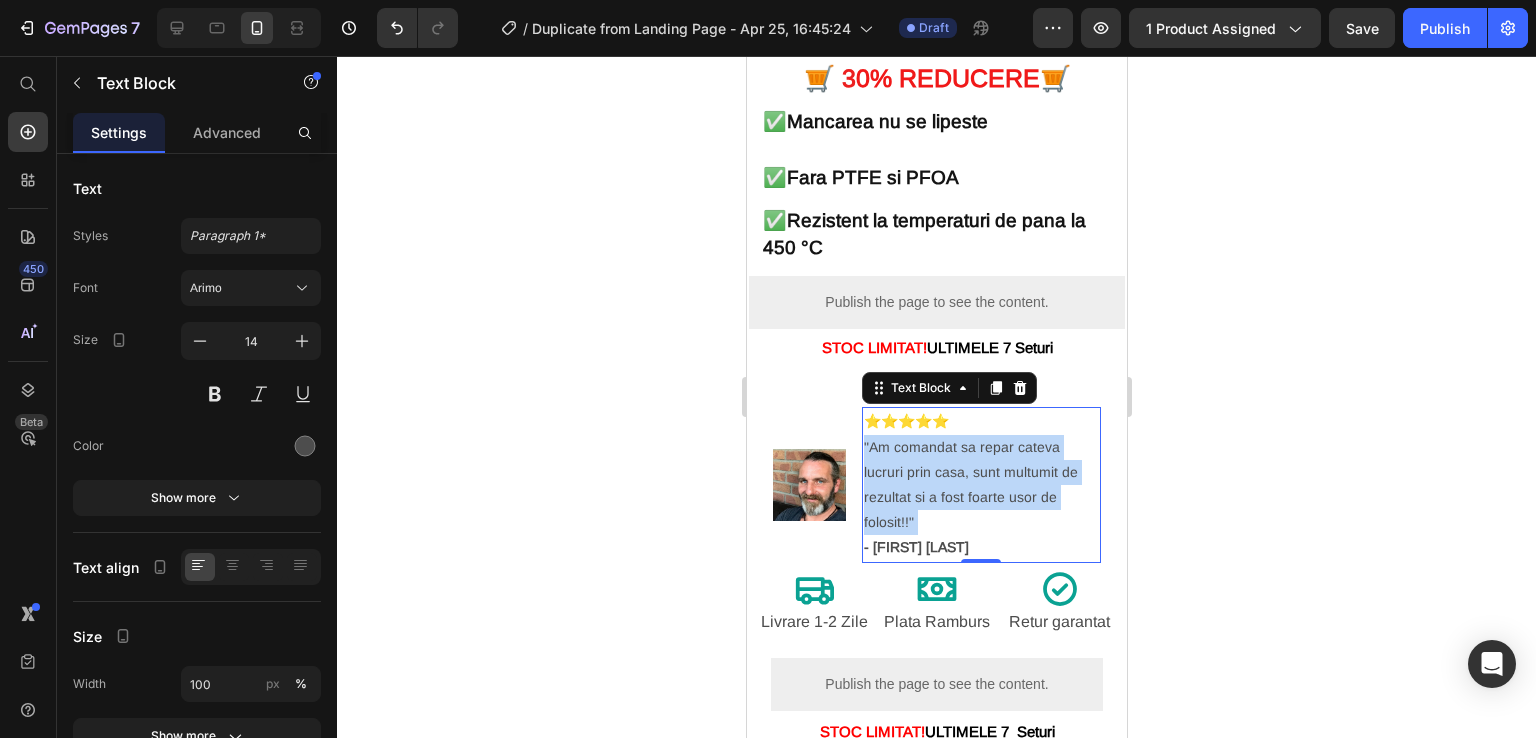 click on "⭐⭐⭐⭐⭐ "Am comandat sa repar cateva lucruri prin casa, sunt multumit de rezultat si a fost foarte usor de folosit!!" - [FIRST] [LAST]" at bounding box center (980, 484) 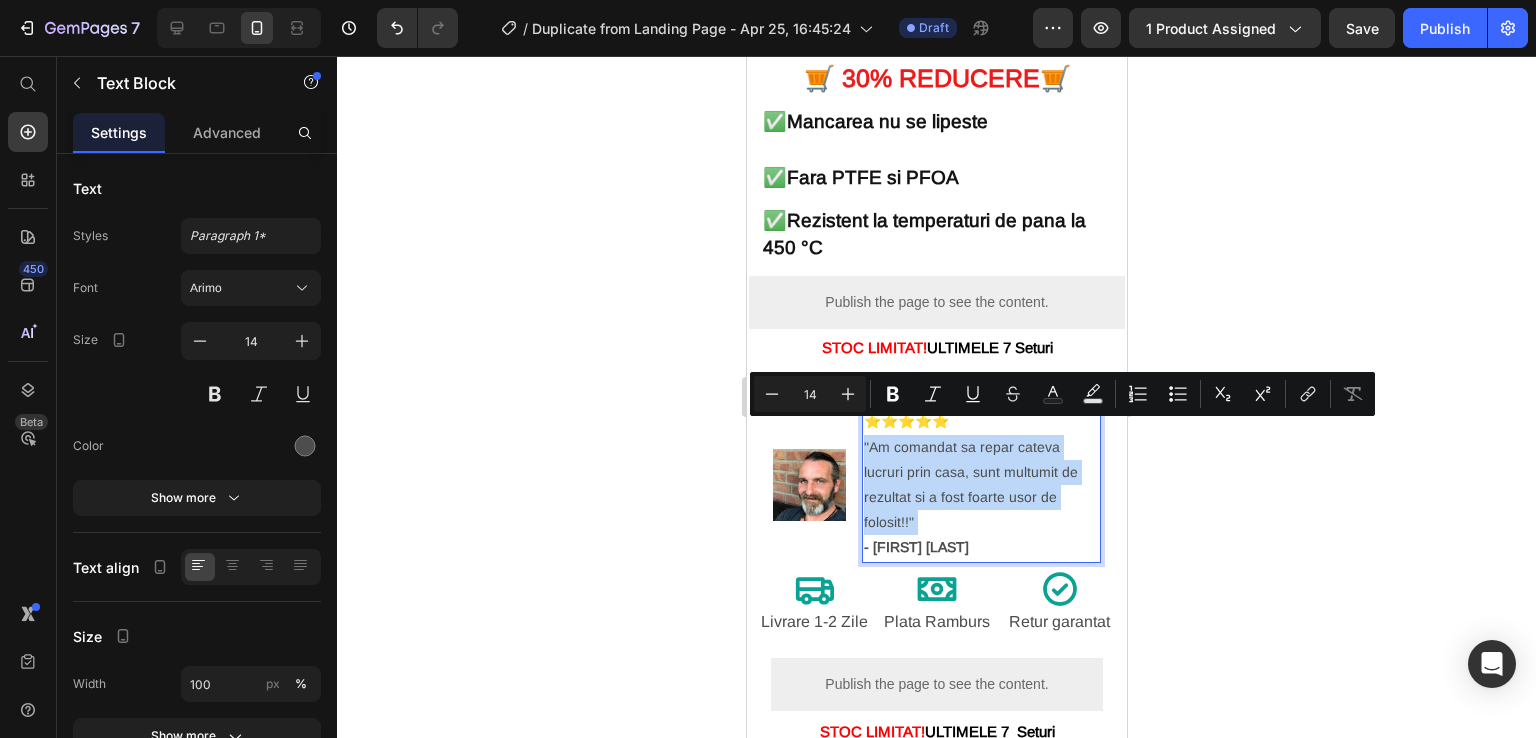 copy on ""Am comandat sa repar cateva lucruri prin casa, sunt multumit de rezultat si a fost foarte usor de folosit!!"" 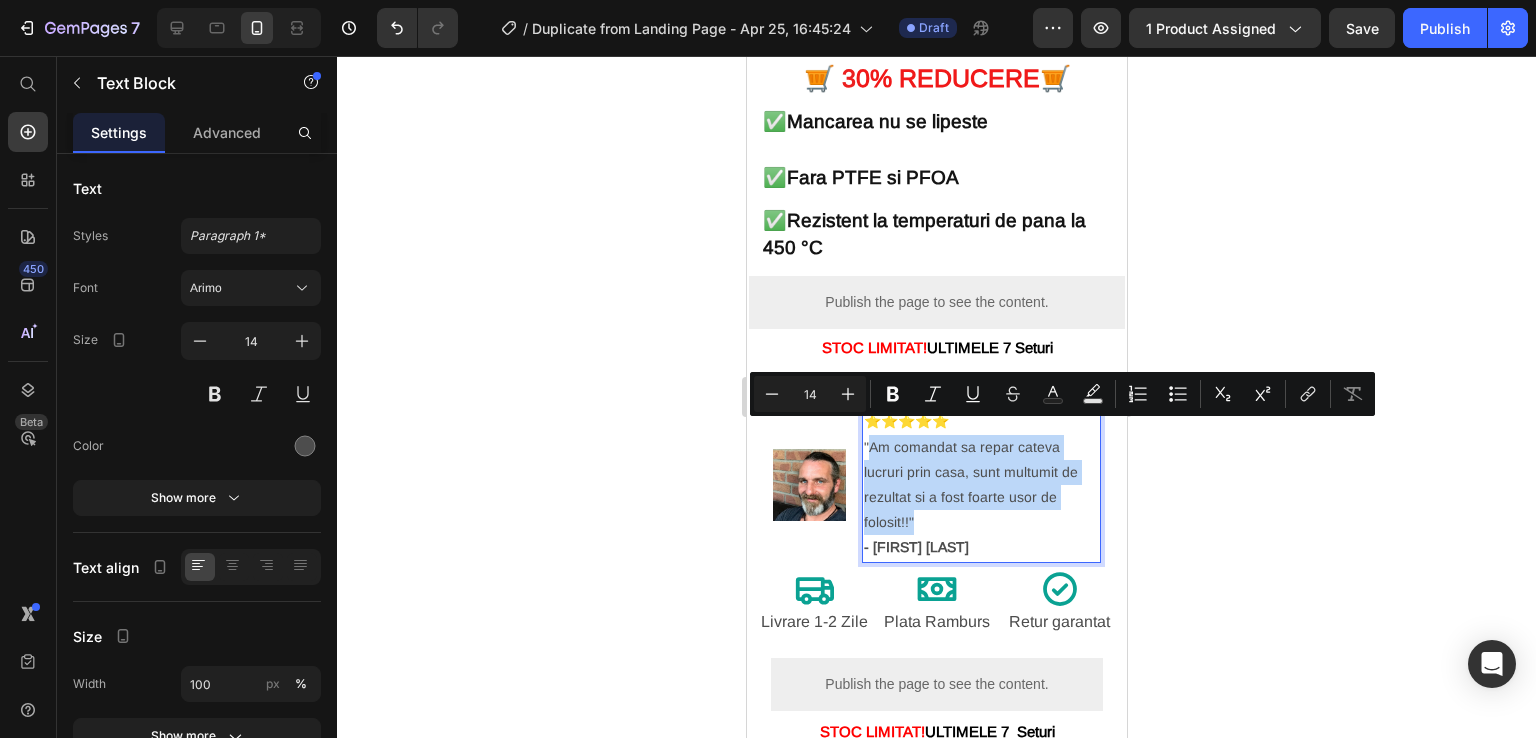 drag, startPoint x: 906, startPoint y: 509, endPoint x: 869, endPoint y: 437, distance: 80.9506 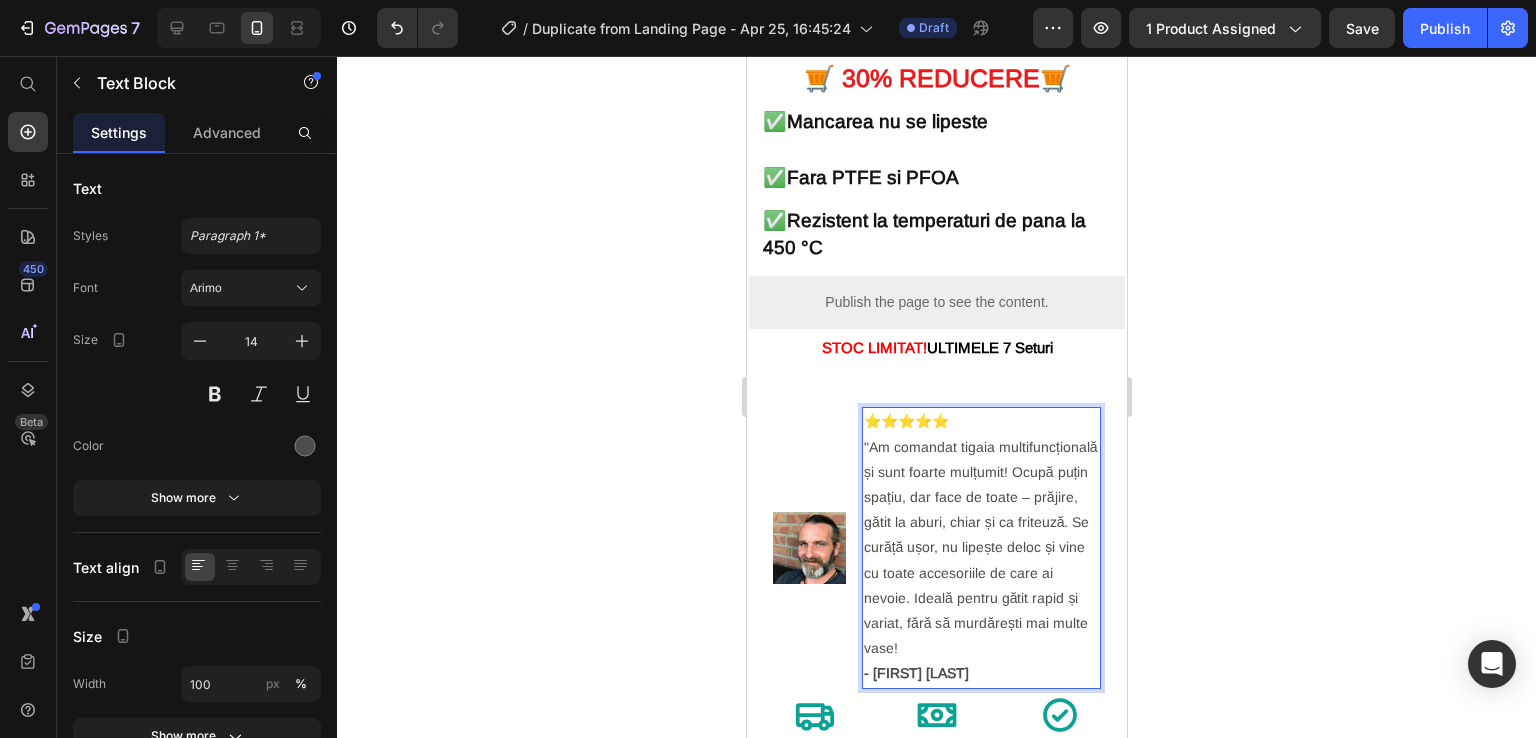 click on "⭐⭐⭐⭐⭐ "Am comandat tigaia multifuncțională și sunt foarte mulțumit! Ocupă puțin spațiu, dar face de toate – prăjire, gătit la aburi, chiar și ca friteuză. Se curăță ușor, nu lipește deloc și vine cu toate accesoriile de care ai nevoie. Ideală pentru gătit rapid și variat, fără să murdărești mai multe vase! - [FIRST] [LAST]" at bounding box center (980, 547) 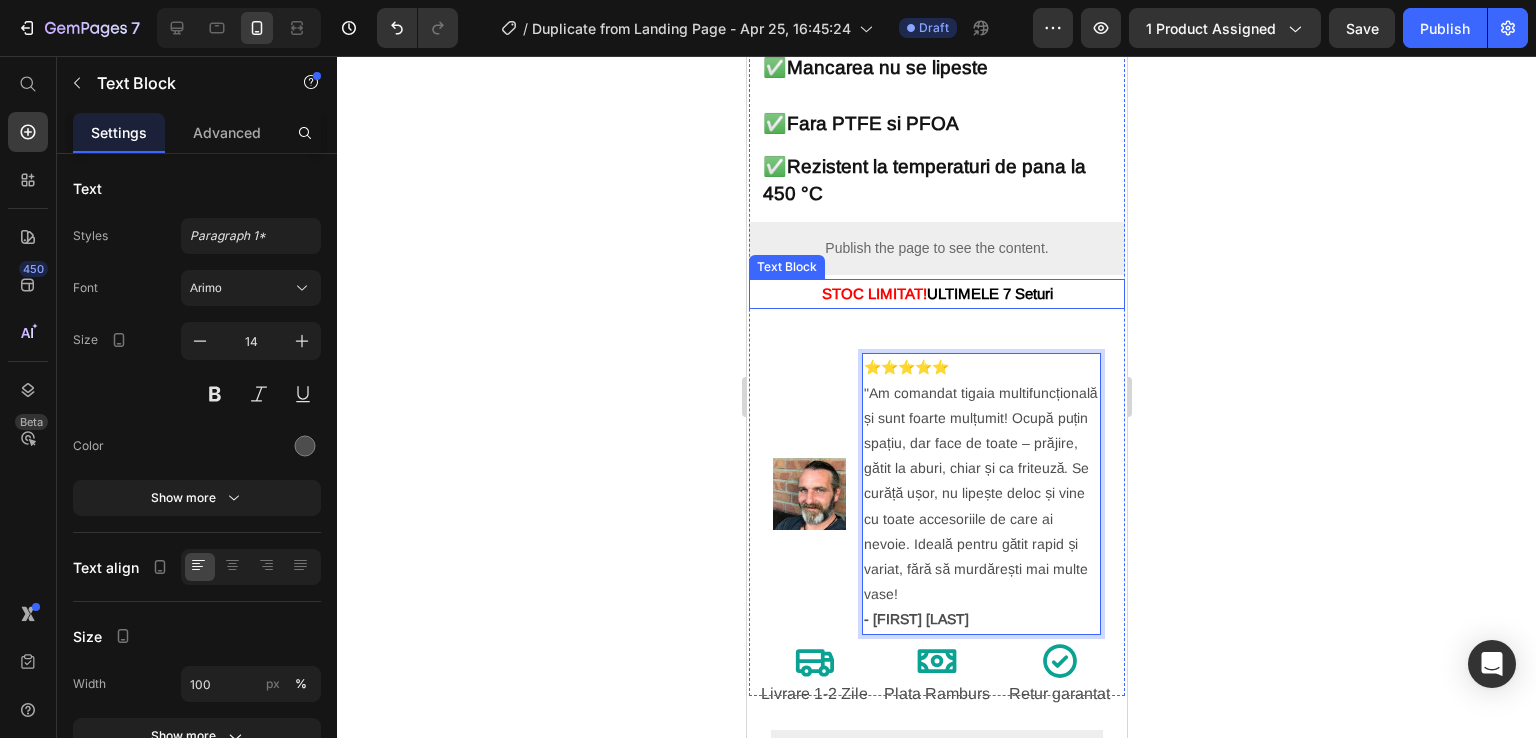 scroll, scrollTop: 700, scrollLeft: 0, axis: vertical 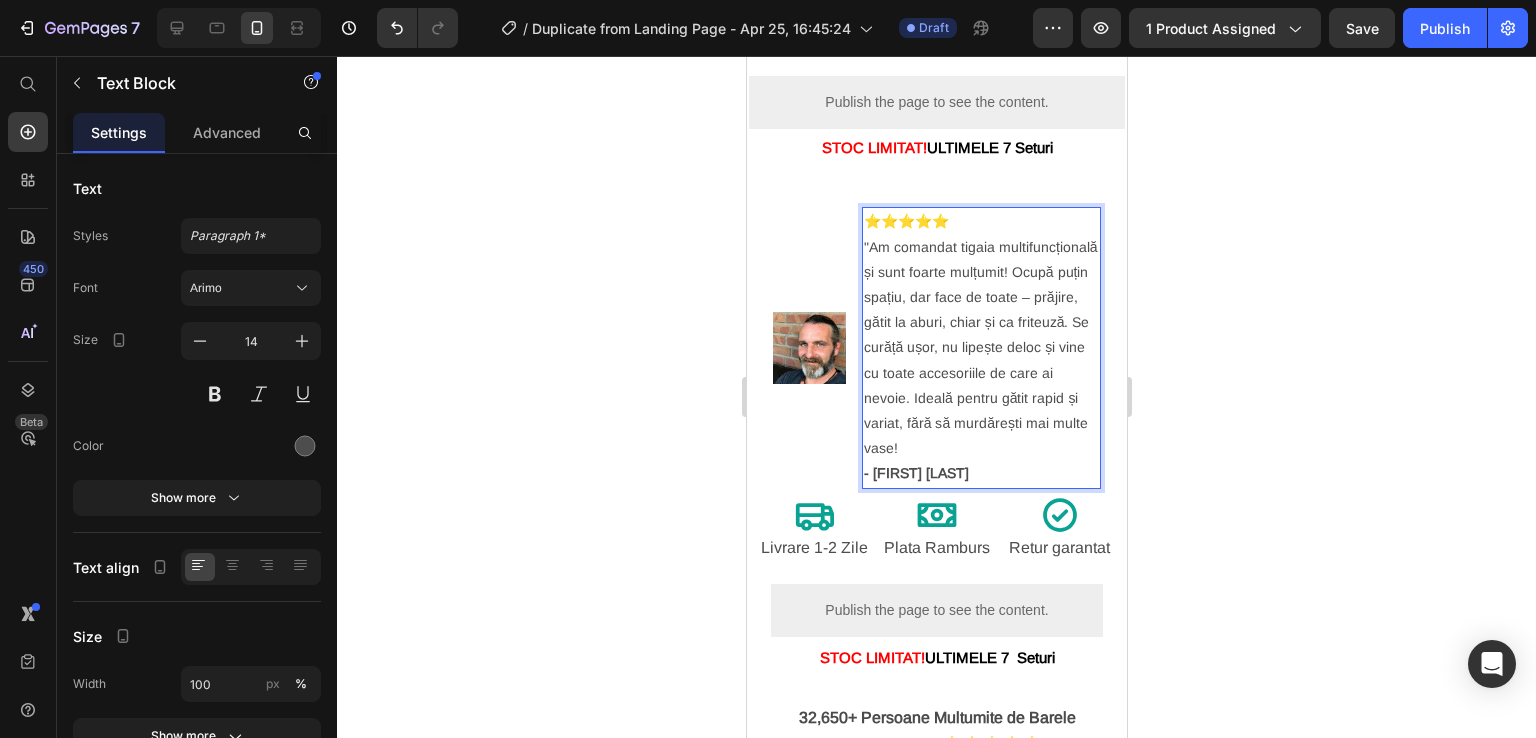 click 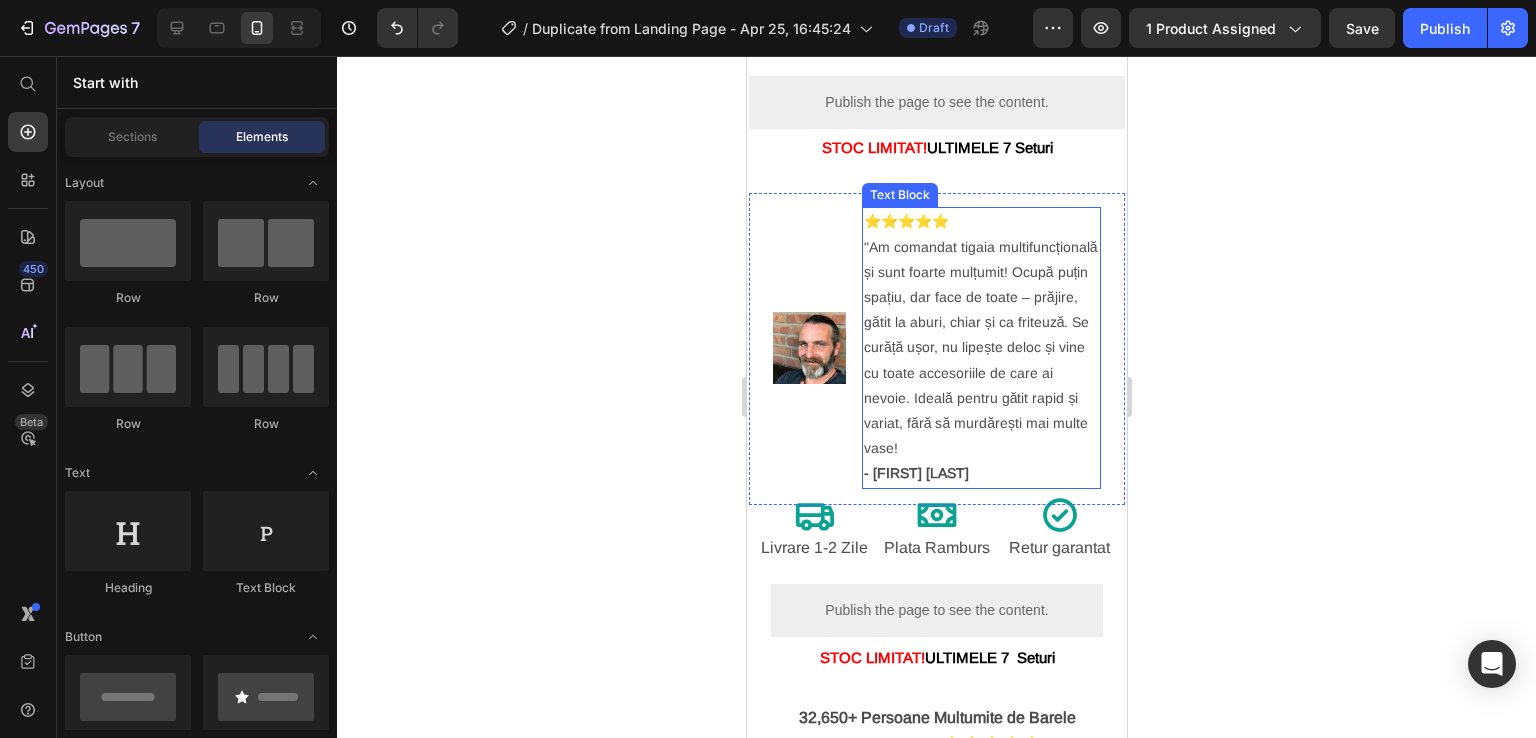 click on "⭐⭐⭐⭐⭐ "Am comandat tigaia multifuncțională și sunt foarte mulțumit! Ocupă puțin spațiu, dar face de toate – prăjire, gătit la aburi, chiar și ca friteuză. Se curăță ușor, nu lipește deloc și vine cu toate accesoriile de care ai nevoie. Ideală pentru gătit rapid și variat, fără să murdărești mai multe vase! - [FIRST] [LAST]" at bounding box center [980, 347] 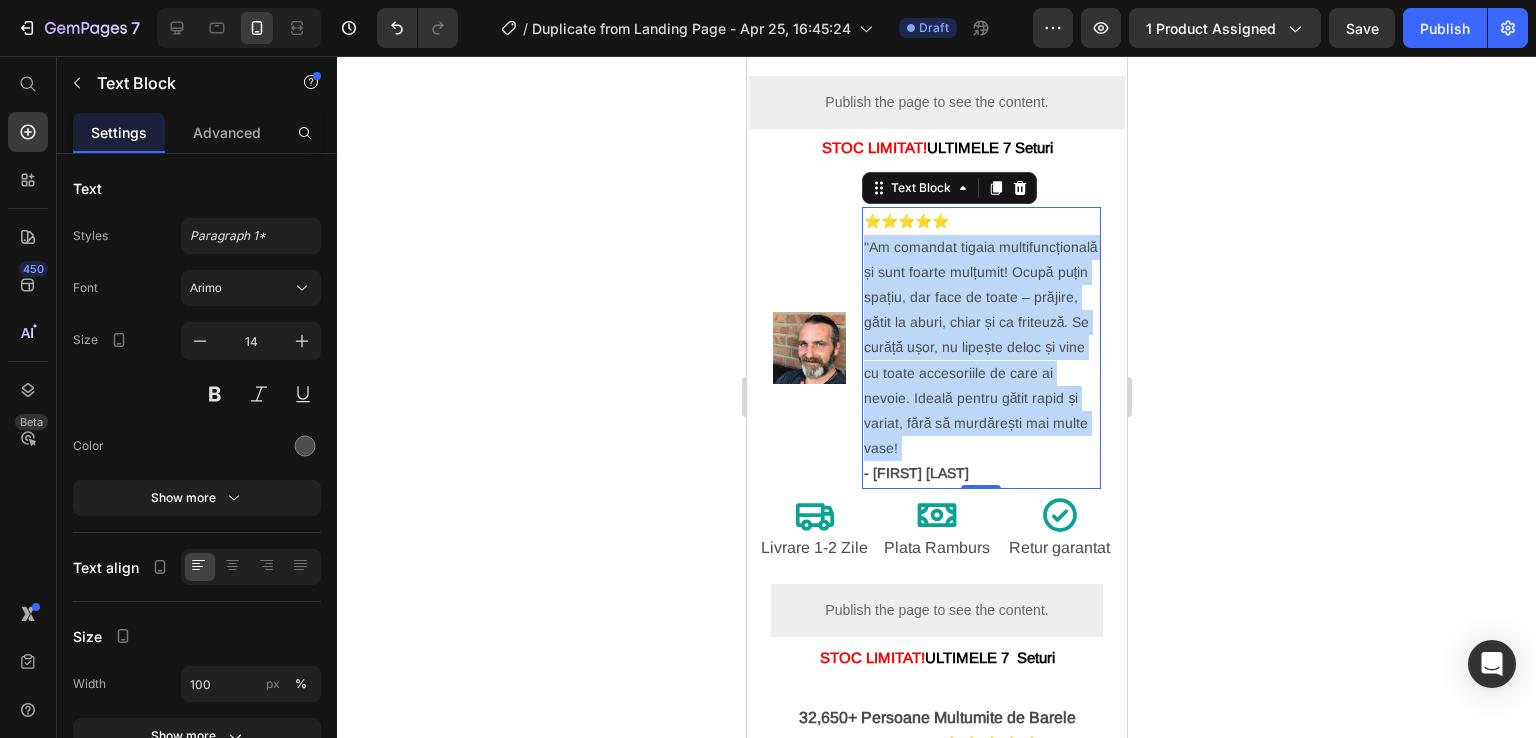 click on "⭐⭐⭐⭐⭐ "Am comandat tigaia multifuncțională și sunt foarte mulțumit! Ocupă puțin spațiu, dar face de toate – prăjire, gătit la aburi, chiar și ca friteuză. Se curăță ușor, nu lipește deloc și vine cu toate accesoriile de care ai nevoie. Ideală pentru gătit rapid și variat, fără să murdărești mai multe vase! - [FIRST] [LAST]" at bounding box center [980, 347] 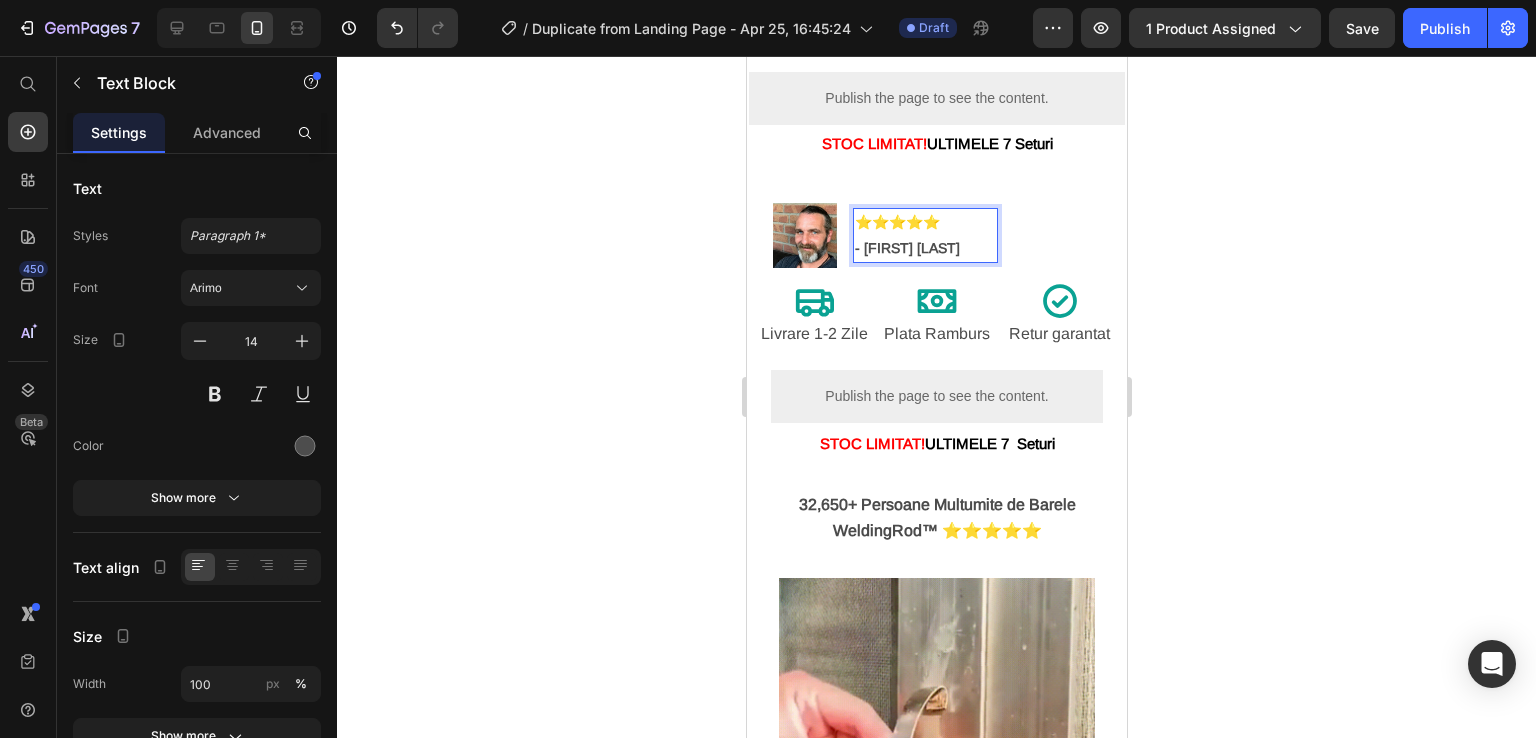 scroll, scrollTop: 700, scrollLeft: 0, axis: vertical 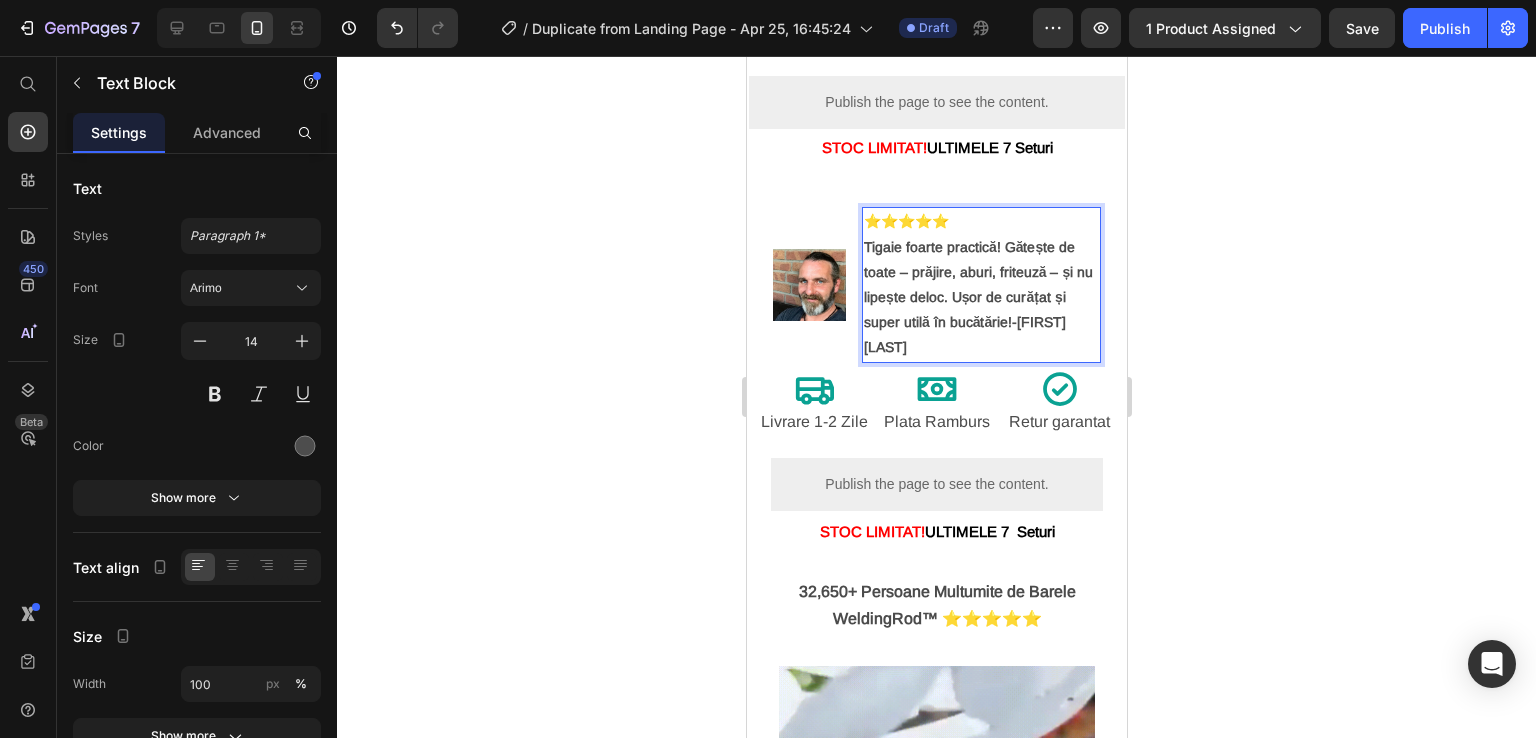 click 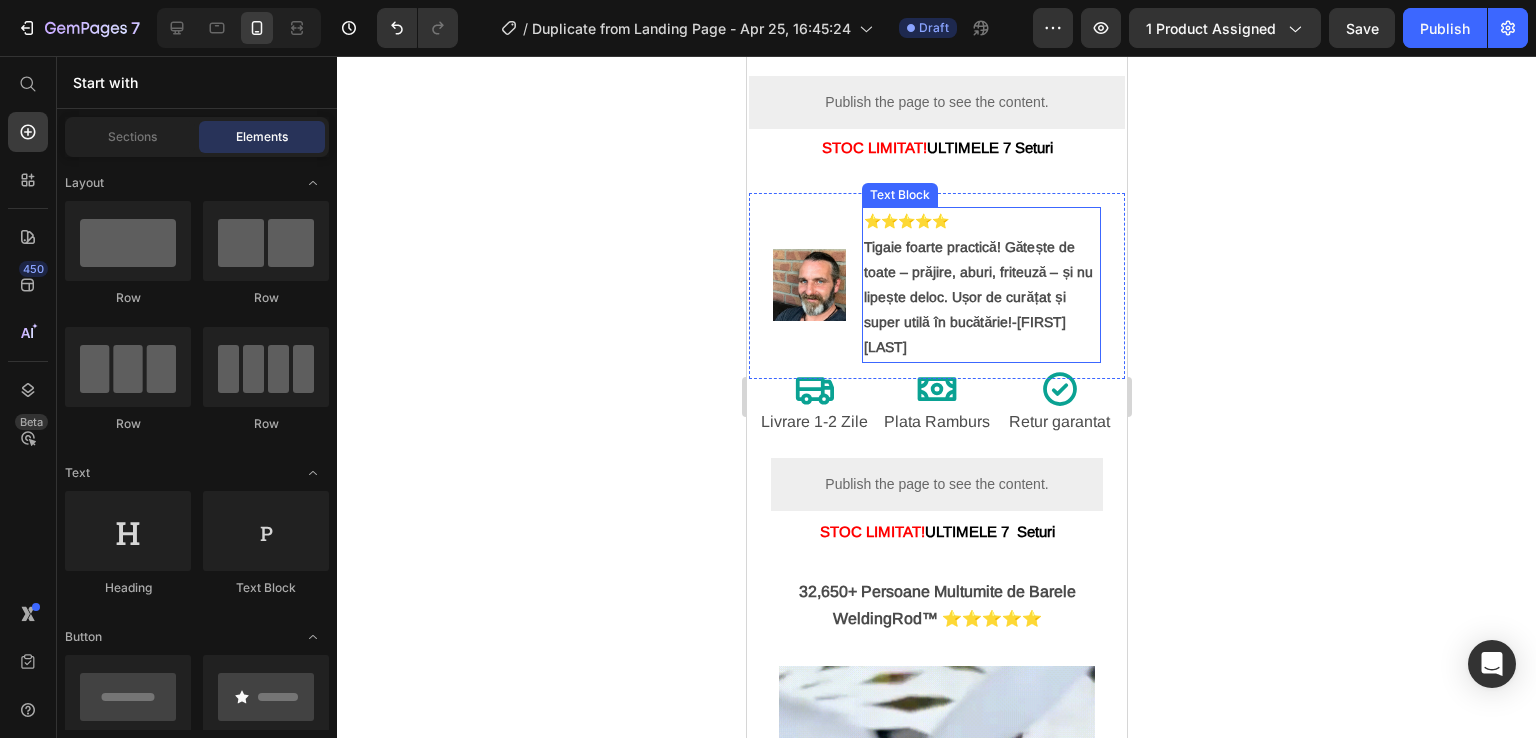 click on "Tigaie foarte practică! Gătește de toate – prăjire, aburi, friteuză – și nu lipește deloc. Ușor de curățat și super utilă în bucătărie!-[FIRST] [LAST]" at bounding box center (977, 297) 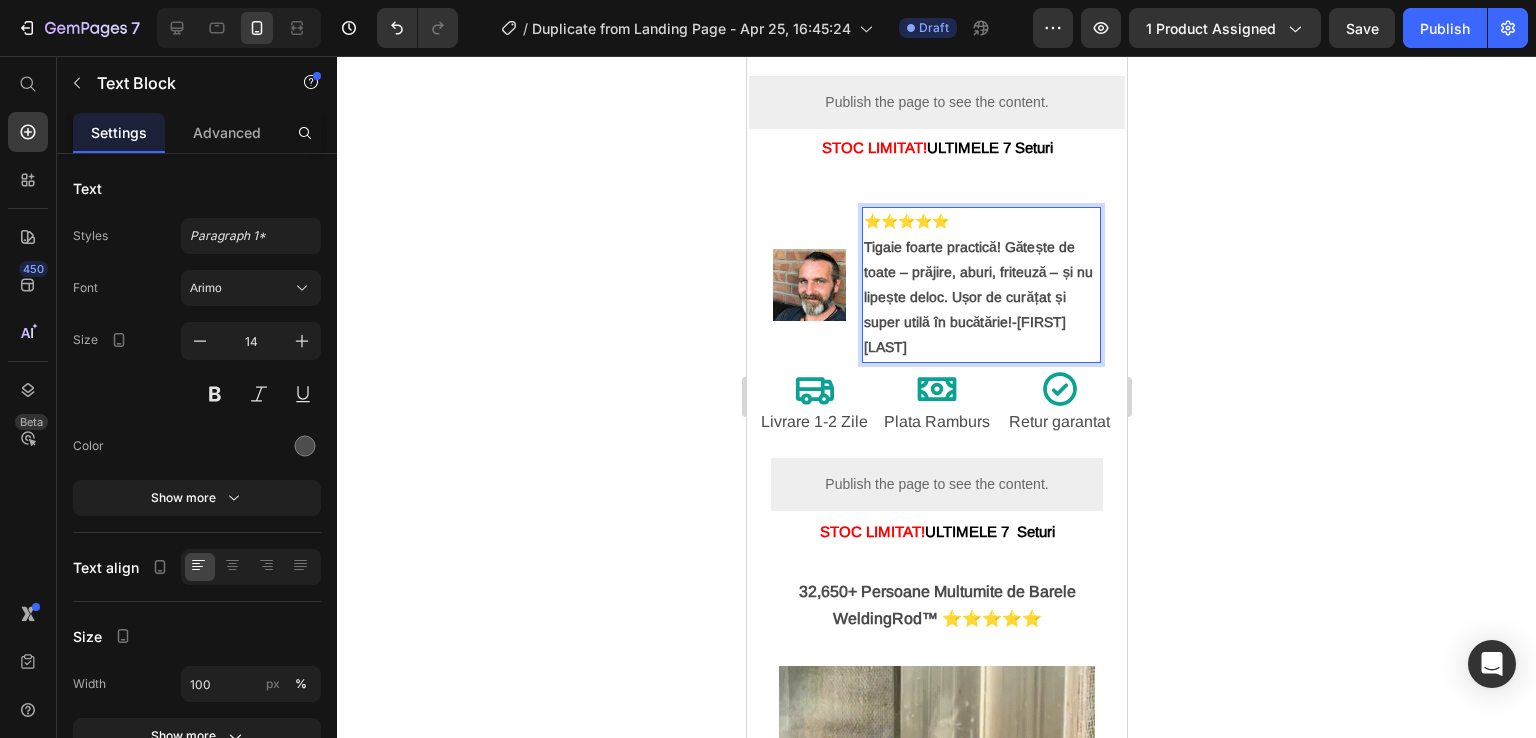 click on "Tigaie foarte practică! Gătește de toate – prăjire, aburi, friteuză – și nu lipește deloc. Ușor de curățat și super utilă în bucătărie!-[FIRST] [LAST]" at bounding box center [977, 297] 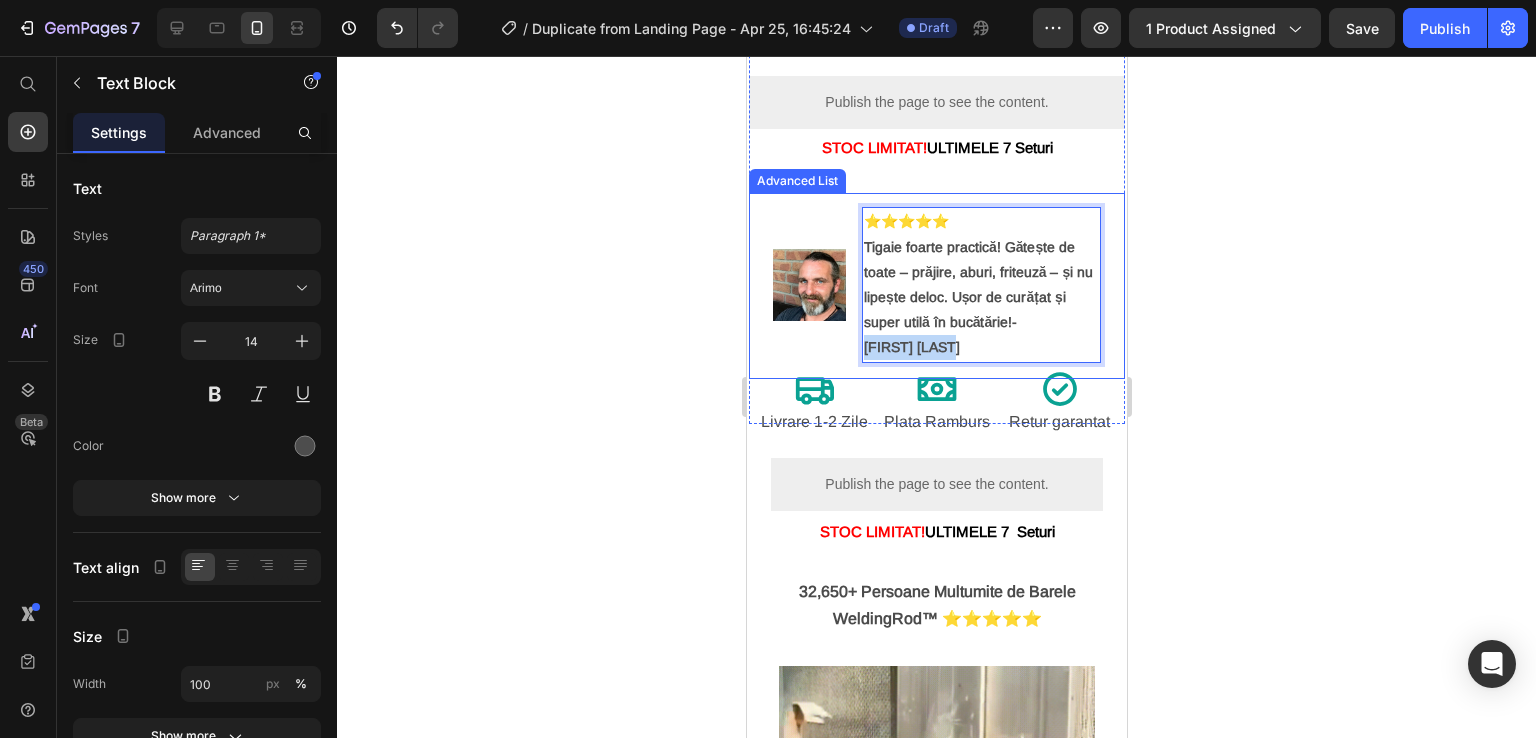 drag, startPoint x: 953, startPoint y: 337, endPoint x: 835, endPoint y: 335, distance: 118.016945 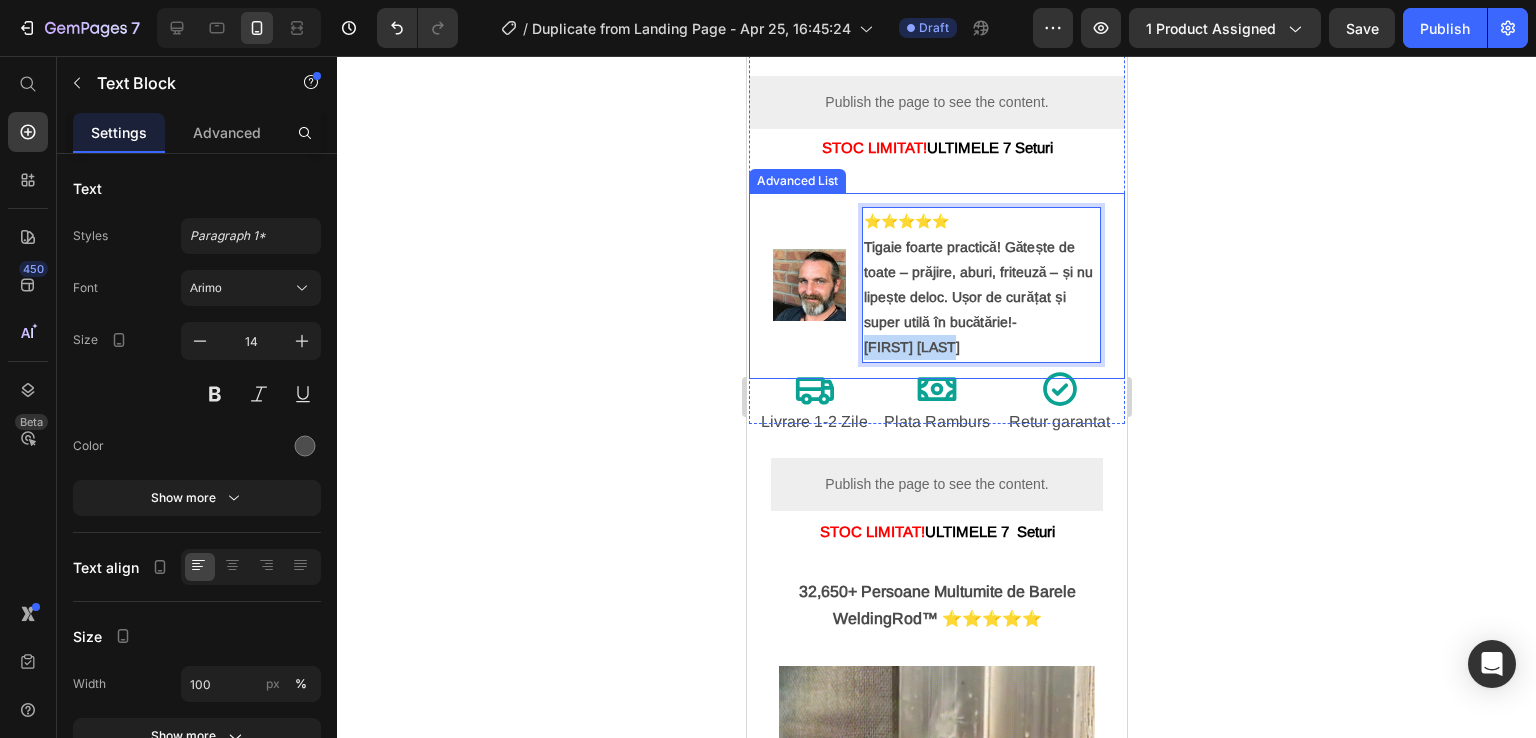 click on "Image ⭐⭐⭐⭐⭐ Tigaie foarte practică! Gătește de toate – prăjire, aburi, friteuză – și nu lipește deloc. Ușor de curățat și super utilă în bucătărie!-[FIRST] [LAST] Text Block   0" at bounding box center (936, 284) 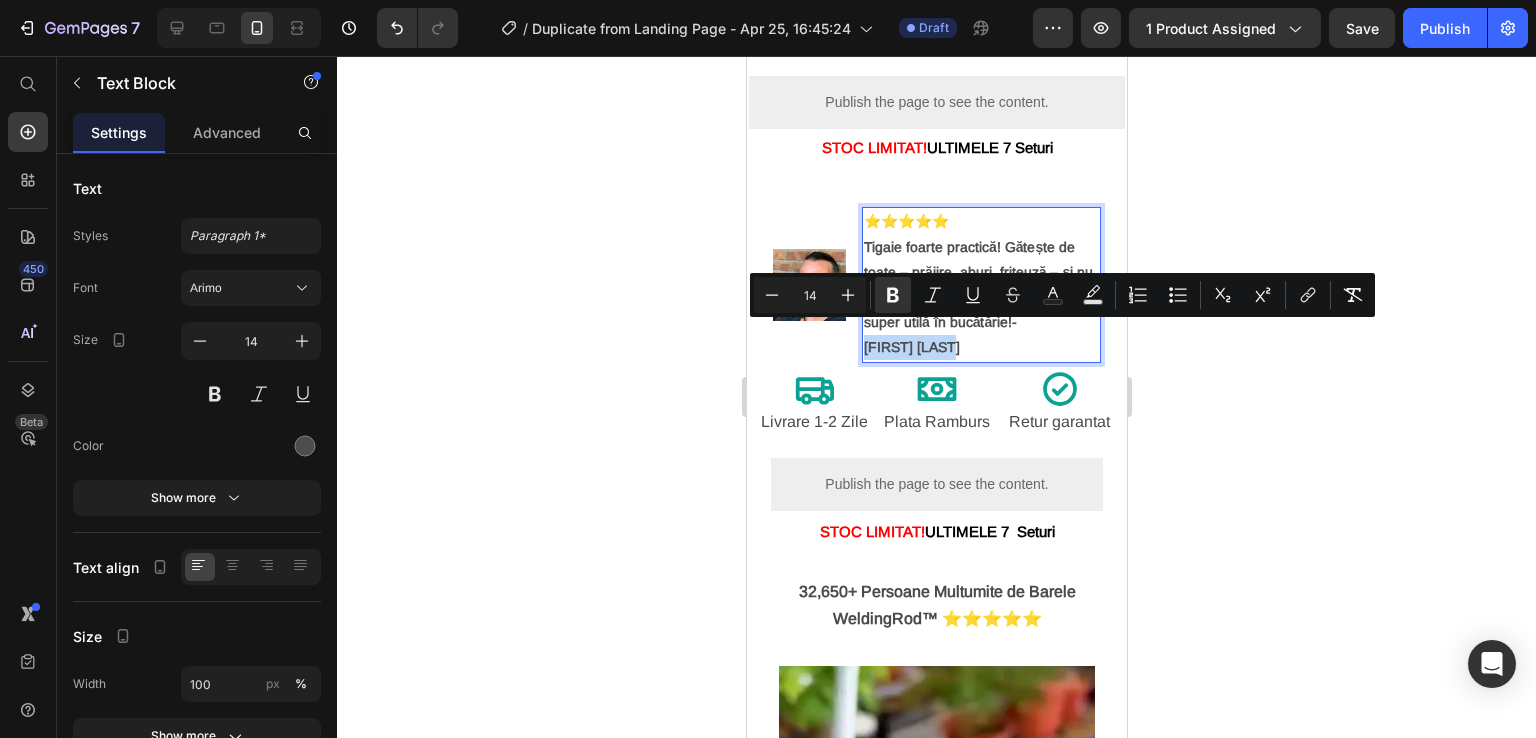 click on "[FIRST] [LAST]" at bounding box center [980, 347] 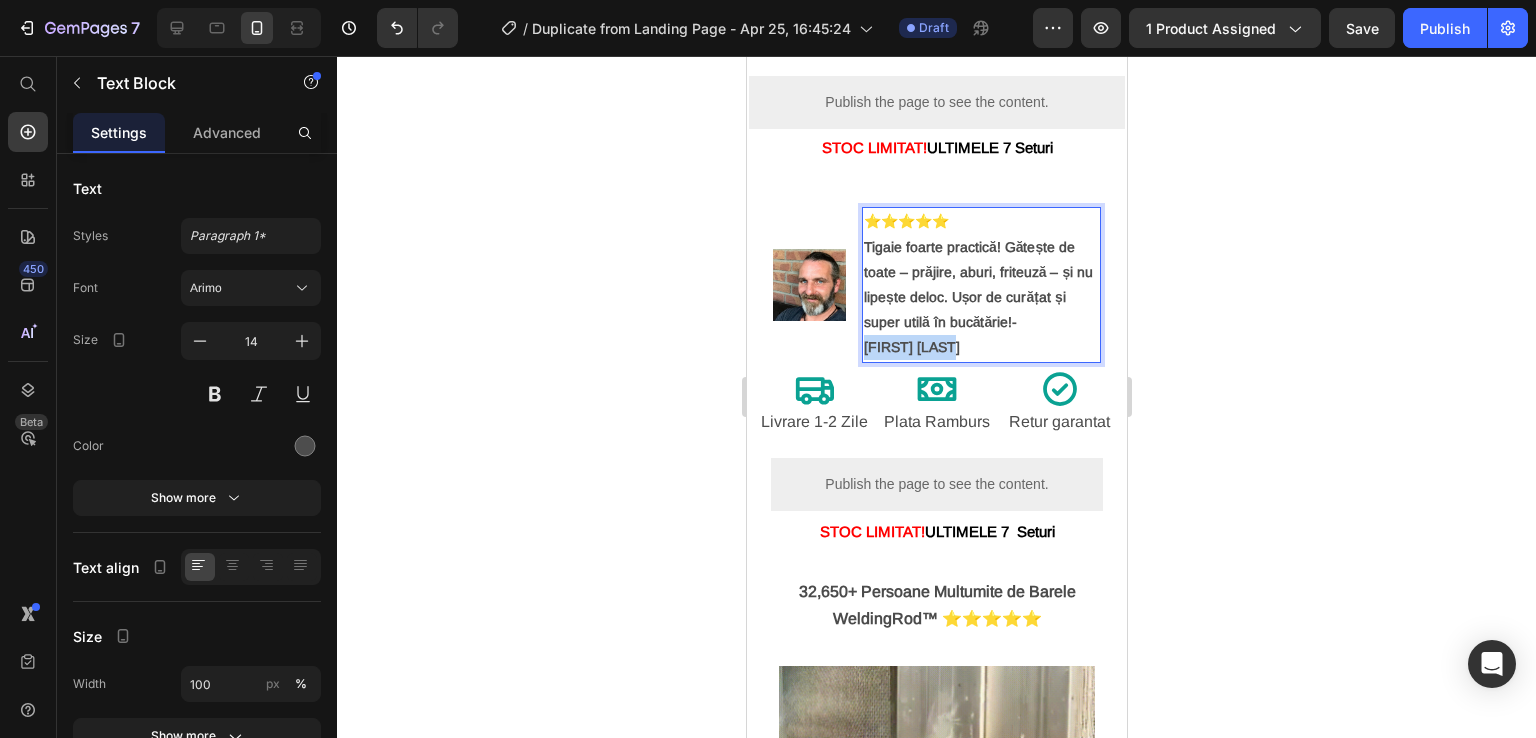 drag, startPoint x: 919, startPoint y: 334, endPoint x: 862, endPoint y: 326, distance: 57.558666 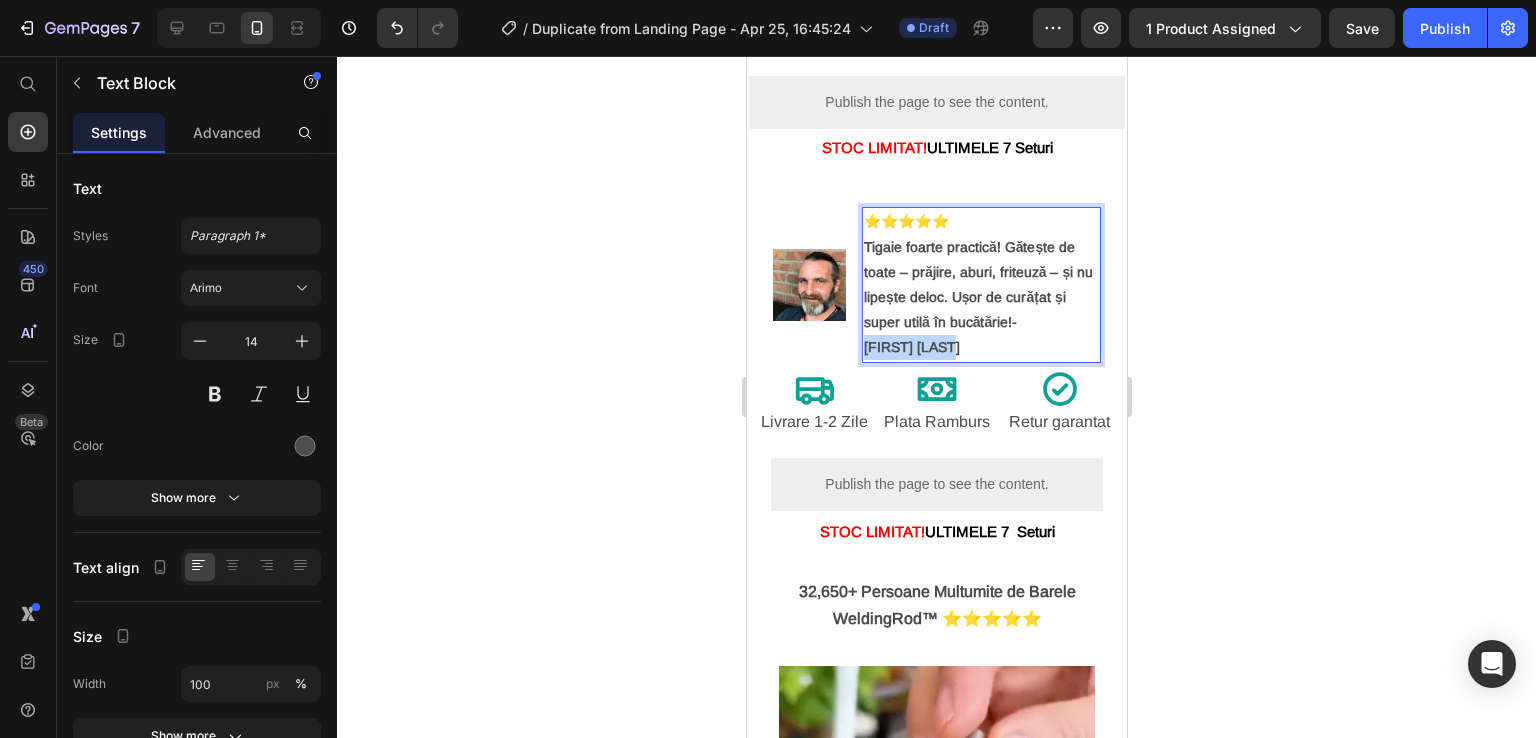 click on "[FIRST] [LAST]" at bounding box center (980, 347) 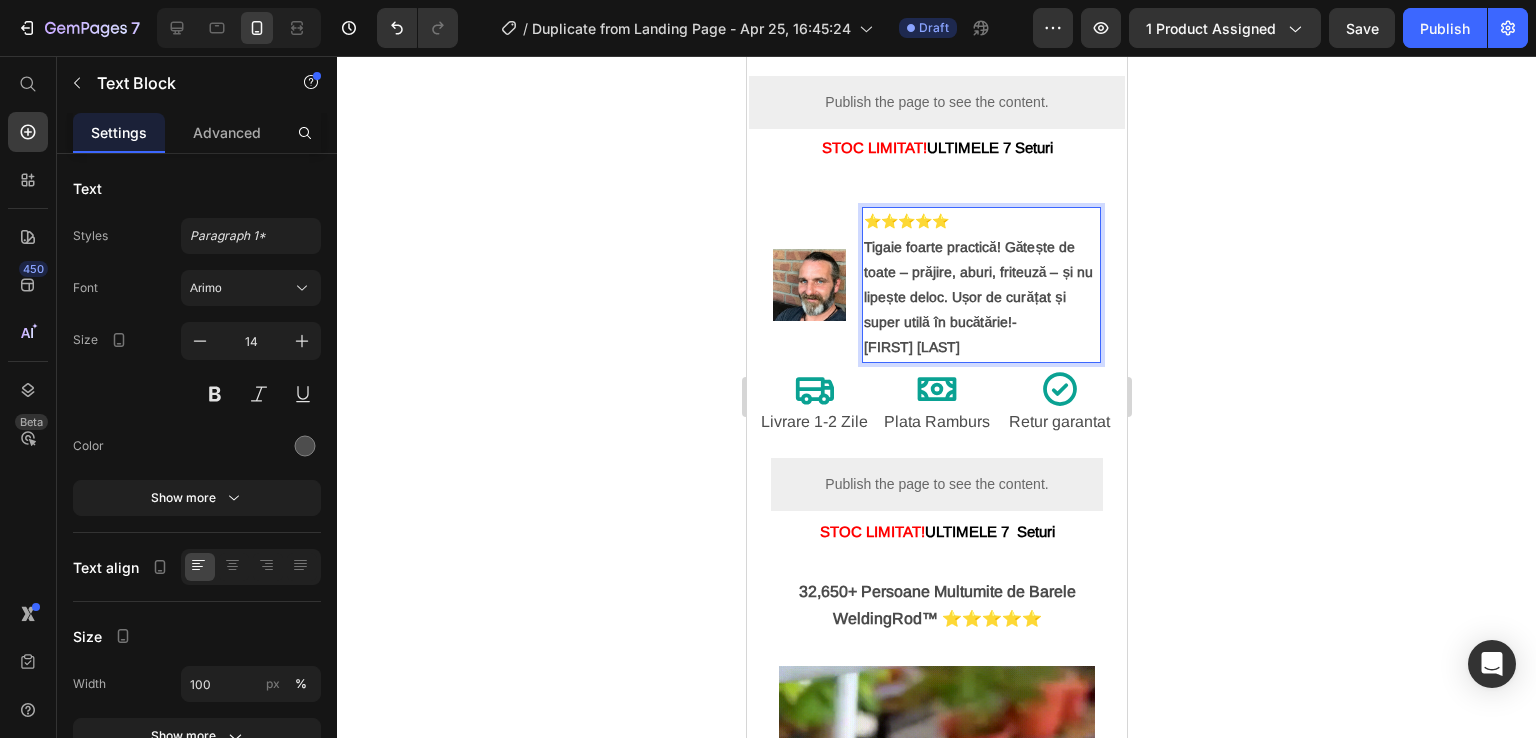 click 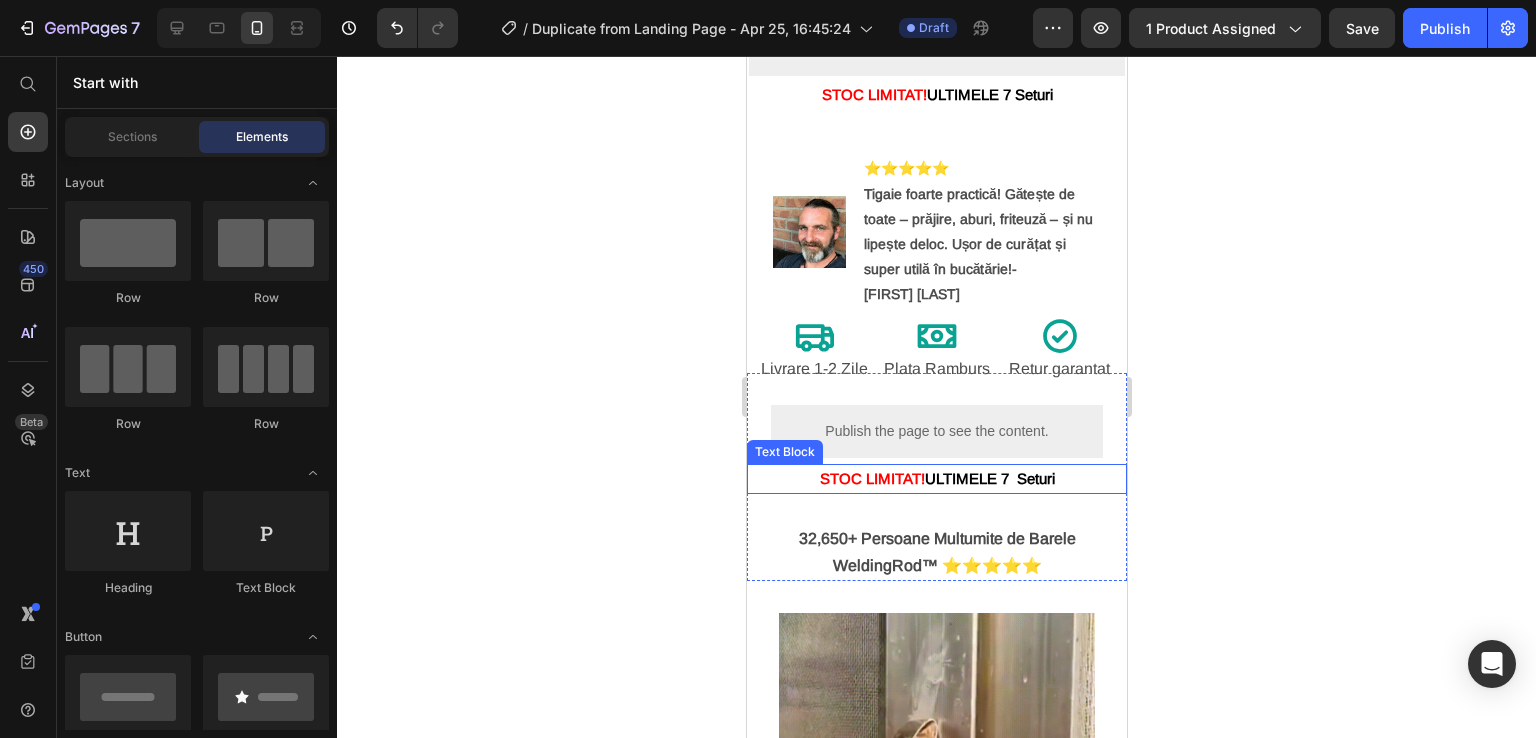 scroll, scrollTop: 800, scrollLeft: 0, axis: vertical 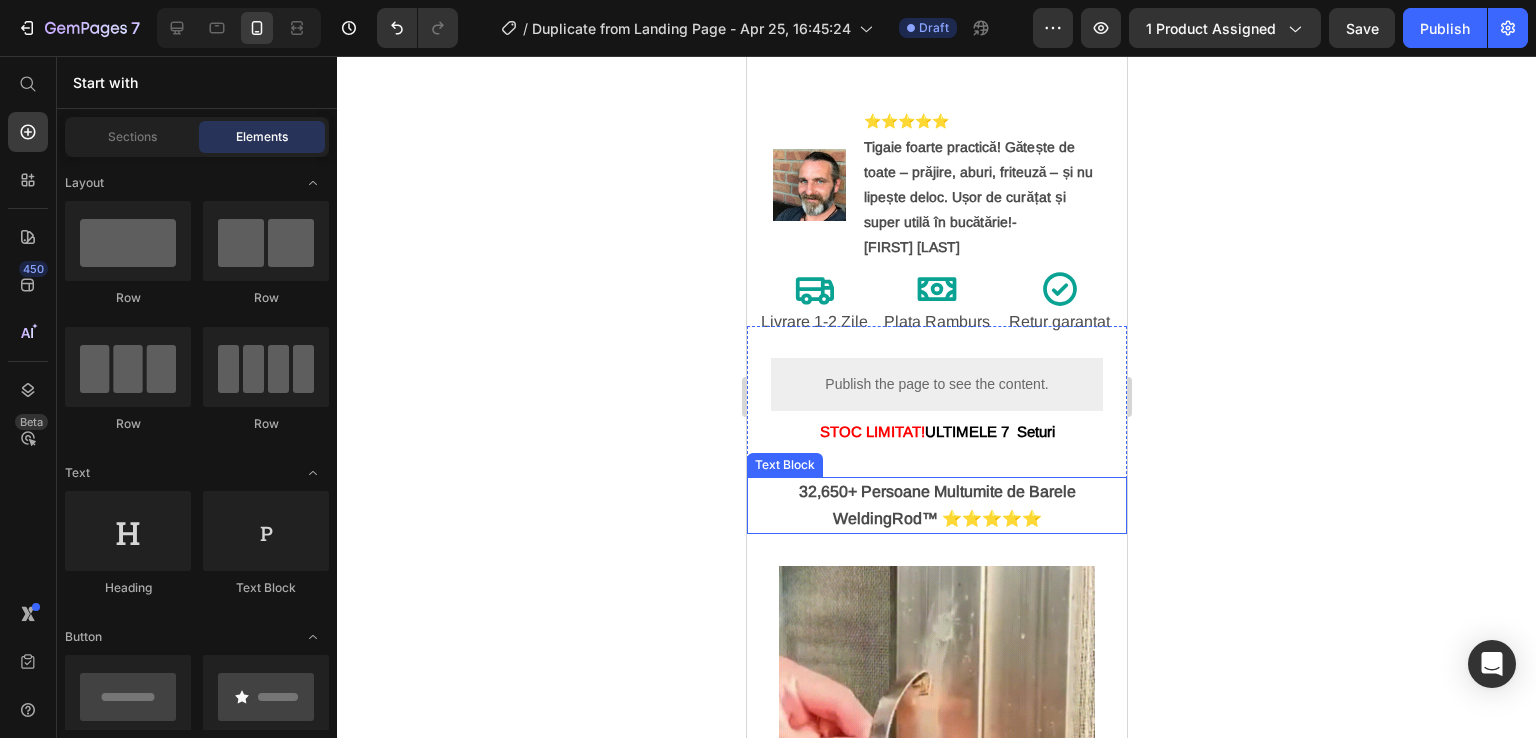 click on "32,650+ Persoane Multumite de Barele WeldingRod™ ⭐⭐⭐⭐⭐" at bounding box center (936, 504) 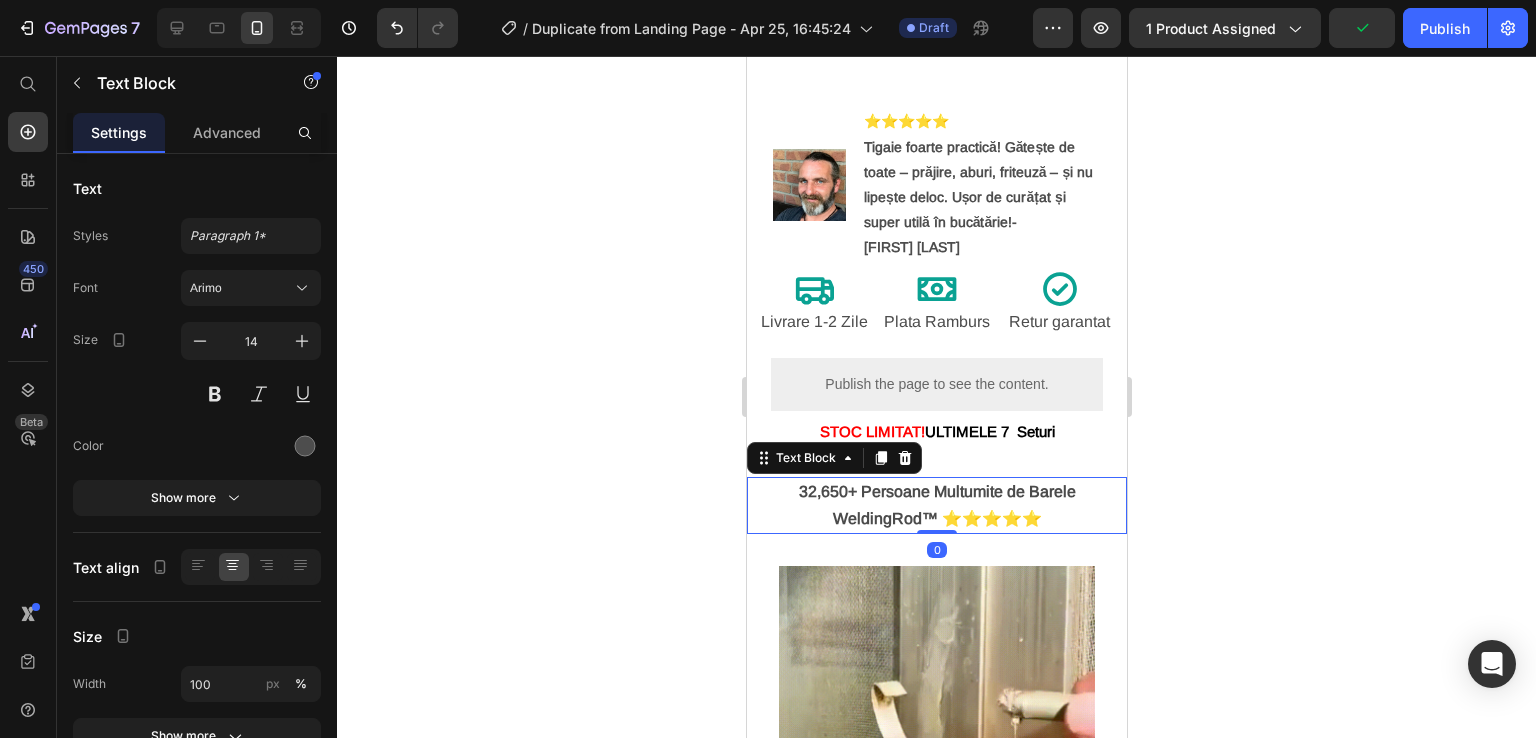 click on "32,650+ Persoane Multumite de Barele WeldingRod™ ⭐⭐⭐⭐⭐" at bounding box center (936, 504) 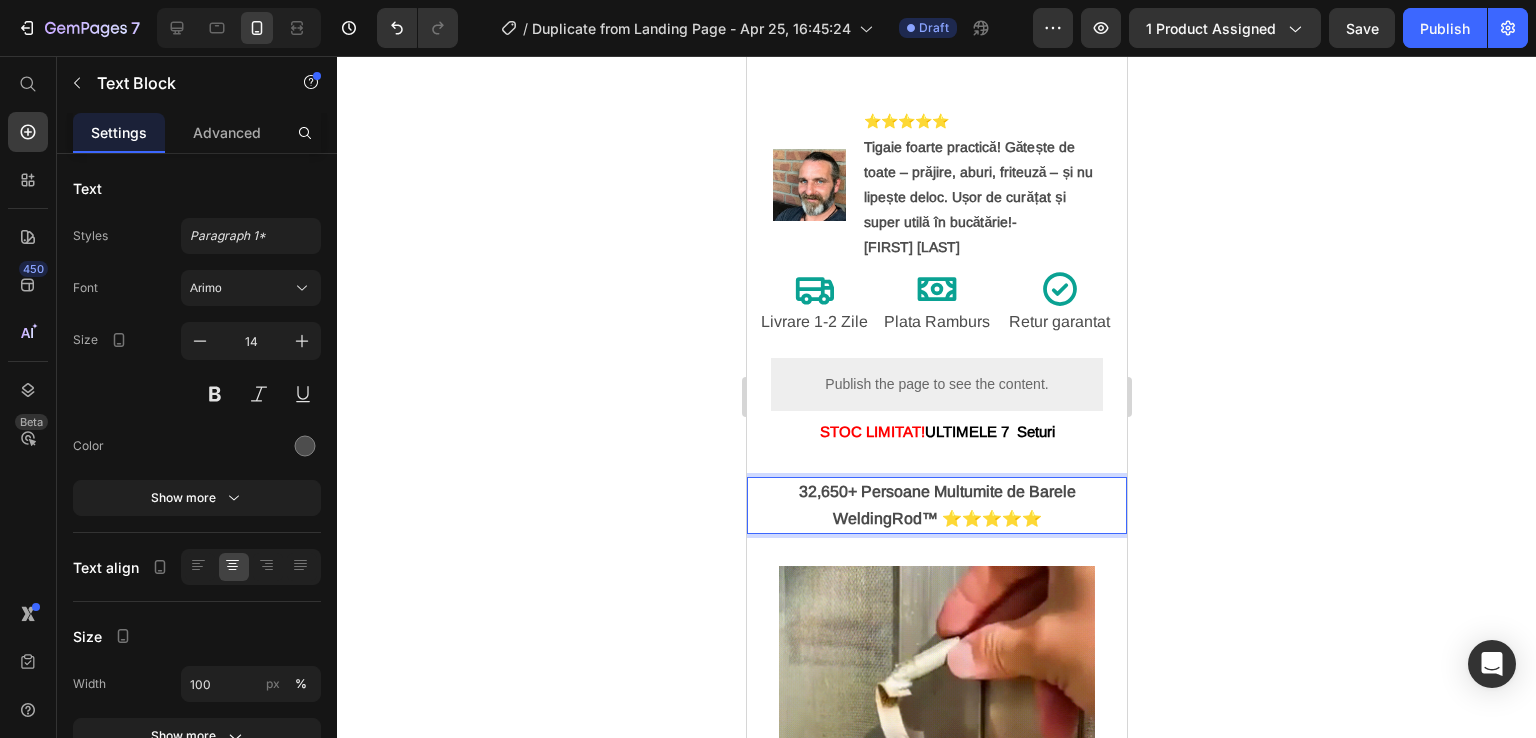 click on "32,650+ Persoane Multumite de Barele WeldingRod™ ⭐⭐⭐⭐⭐" at bounding box center (936, 504) 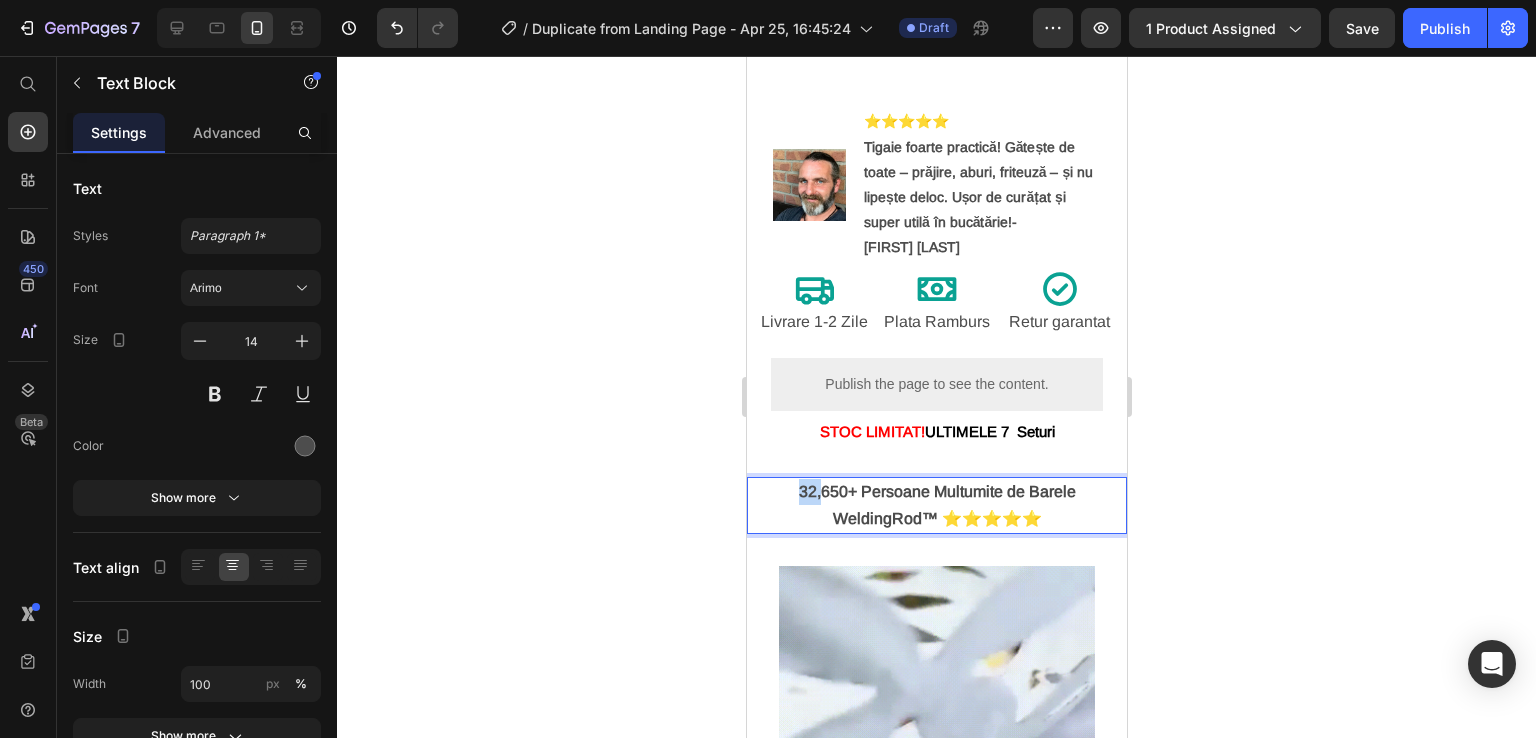 drag, startPoint x: 812, startPoint y: 505, endPoint x: 785, endPoint y: 501, distance: 27.294687 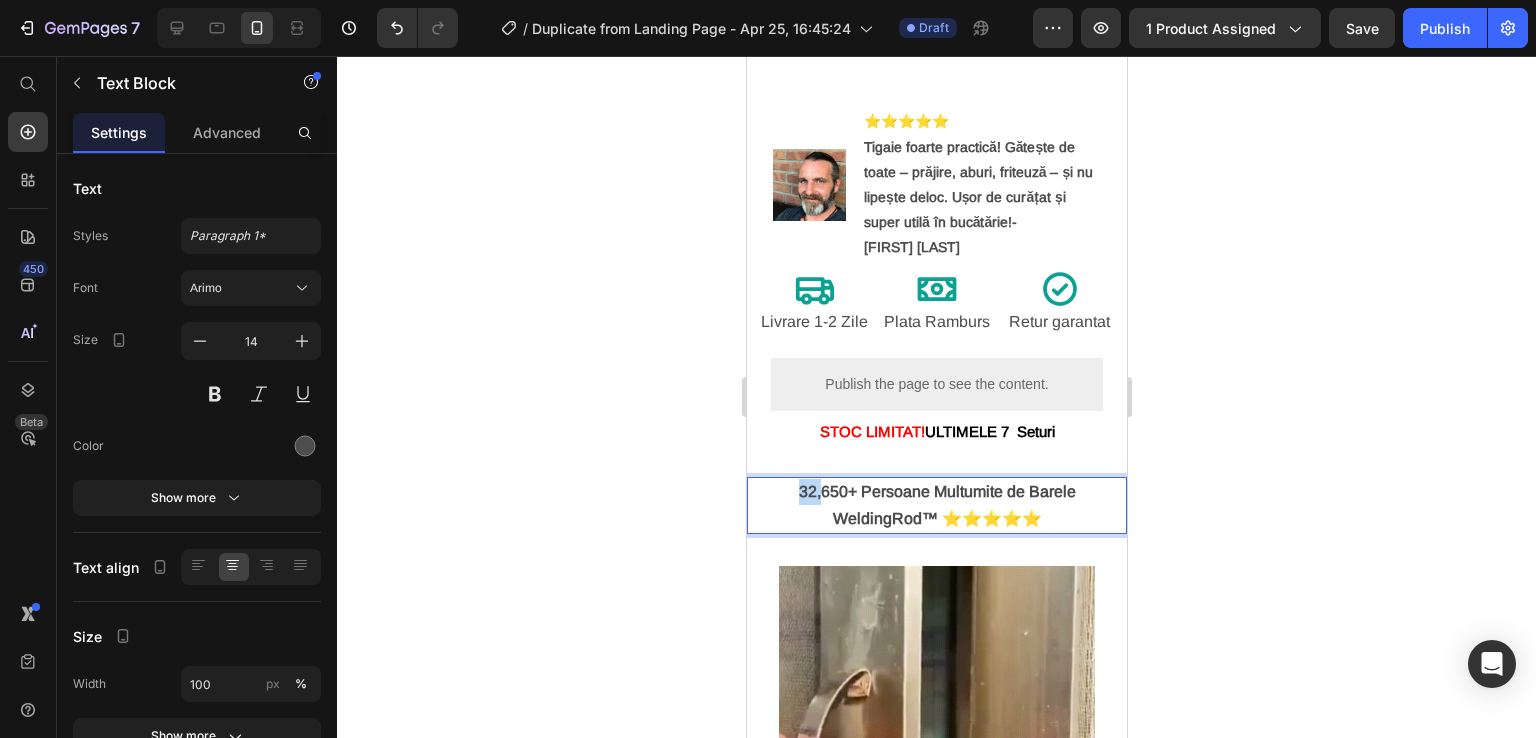 click on "32,650+ Persoane Multumite de Barele WeldingRod™ ⭐⭐⭐⭐⭐" at bounding box center (936, 505) 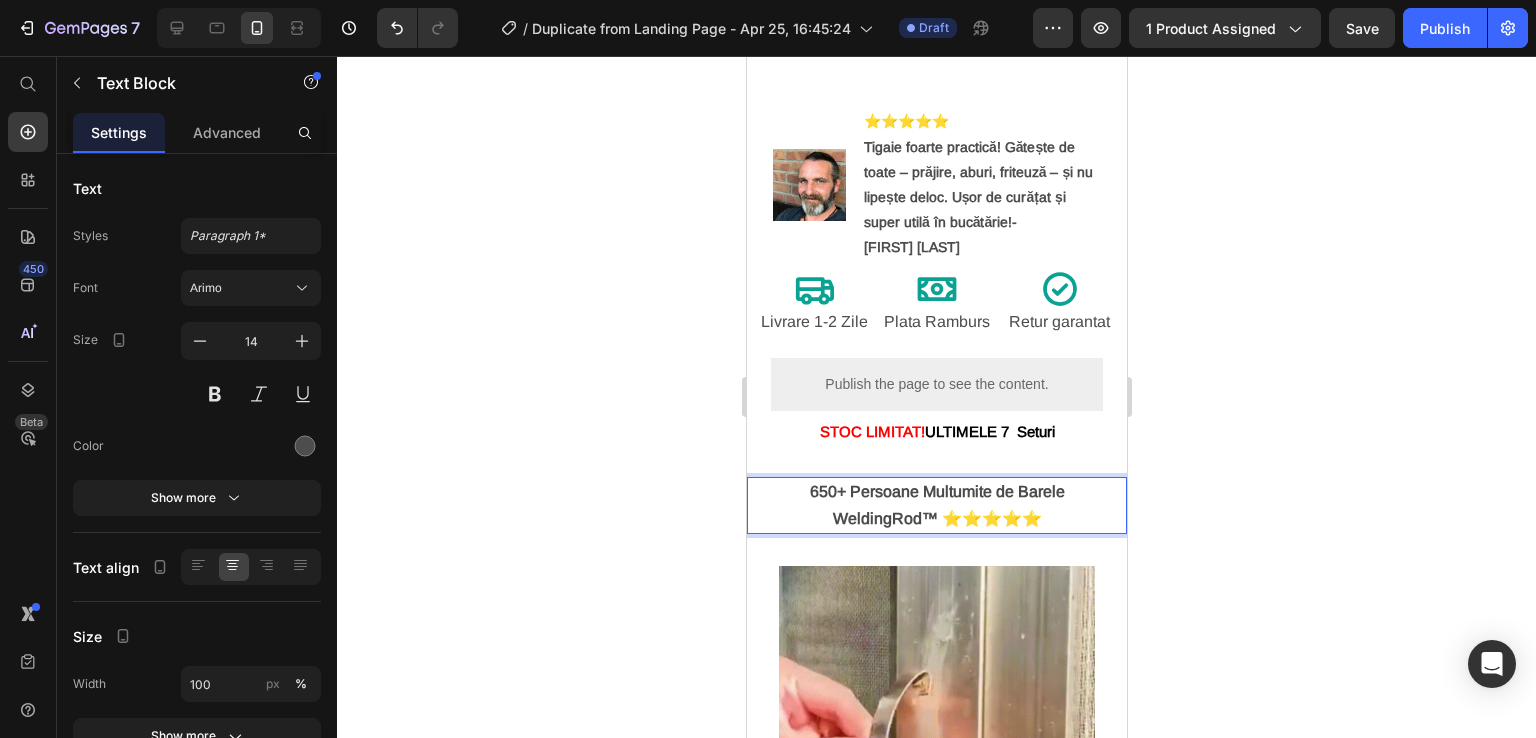 click on "650+ Persoane Multumite de Barele WeldingRod™ ⭐⭐⭐⭐⭐" at bounding box center (936, 504) 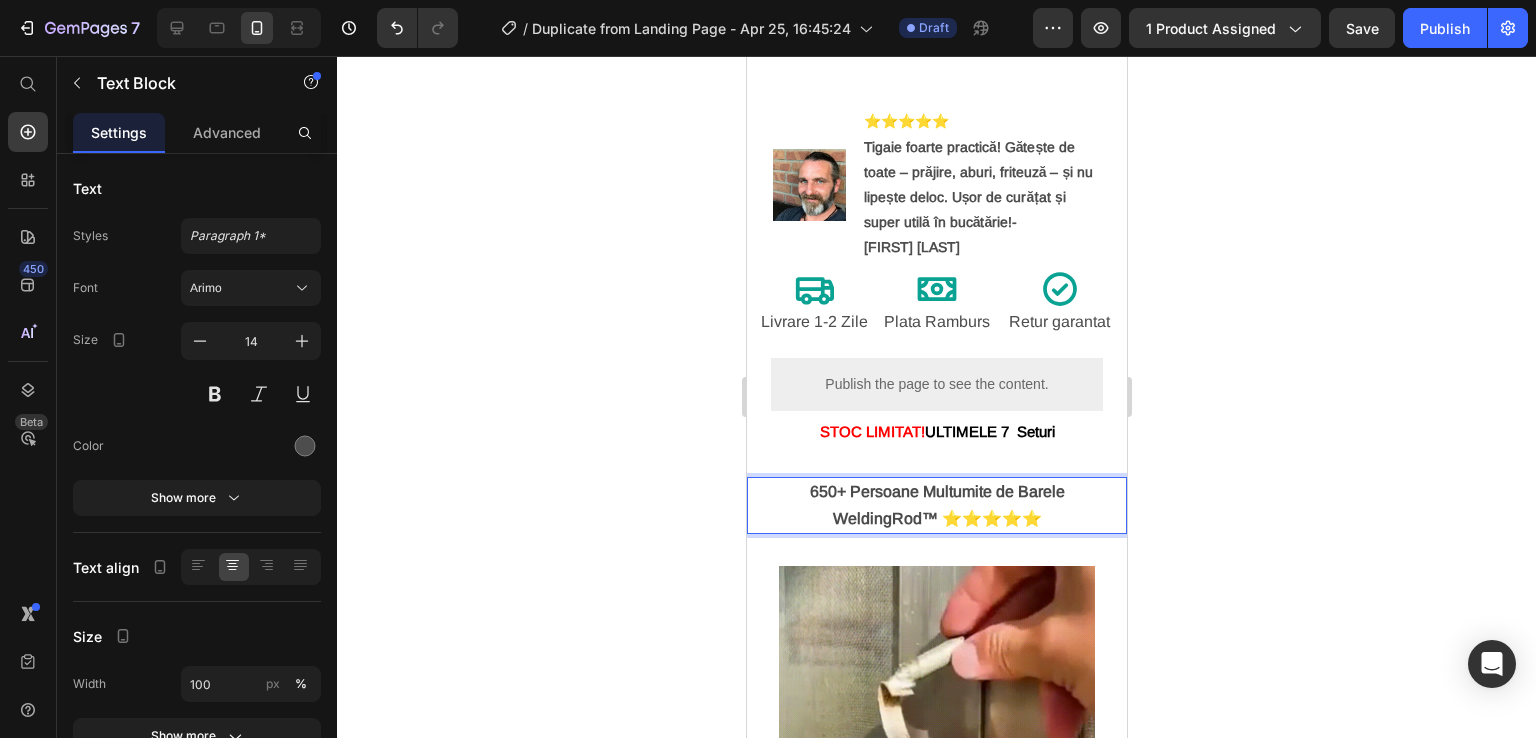 click on "650+ Persoane Multumite de Barele WeldingRod™ ⭐⭐⭐⭐⭐" at bounding box center [936, 504] 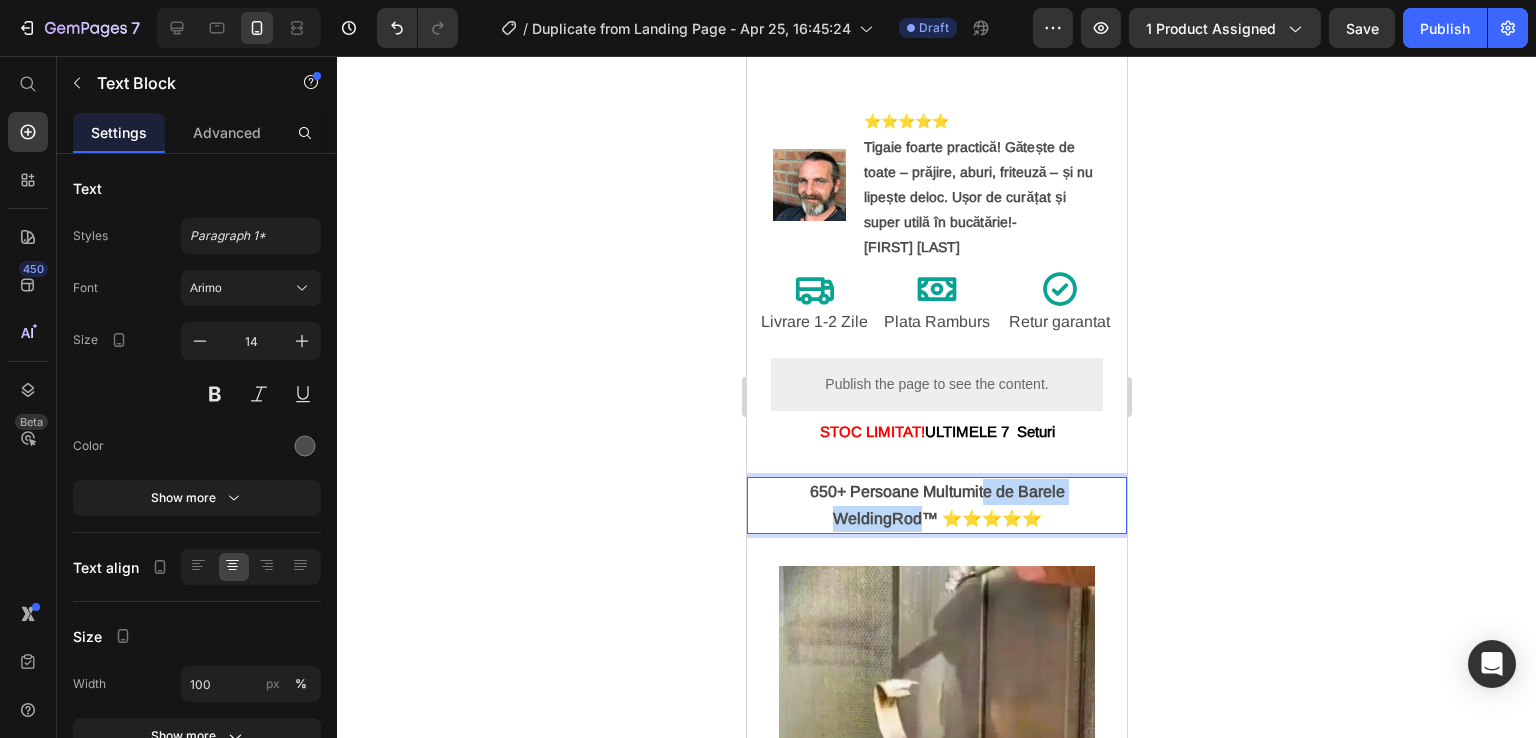 drag, startPoint x: 905, startPoint y: 529, endPoint x: 992, endPoint y: 497, distance: 92.69843 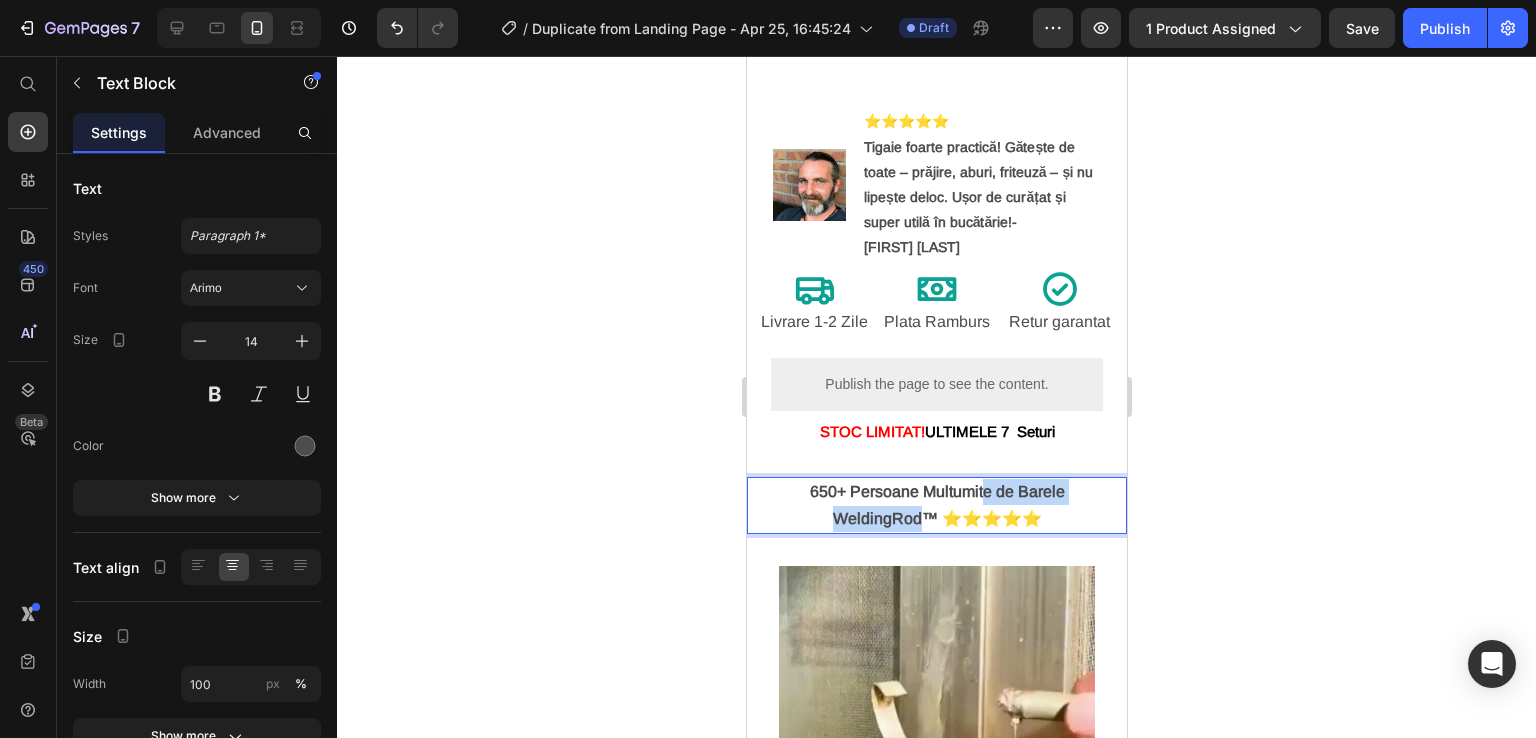 click on "650+ Persoane Multumite de Barele WeldingRod™ ⭐⭐⭐⭐⭐" at bounding box center (936, 504) 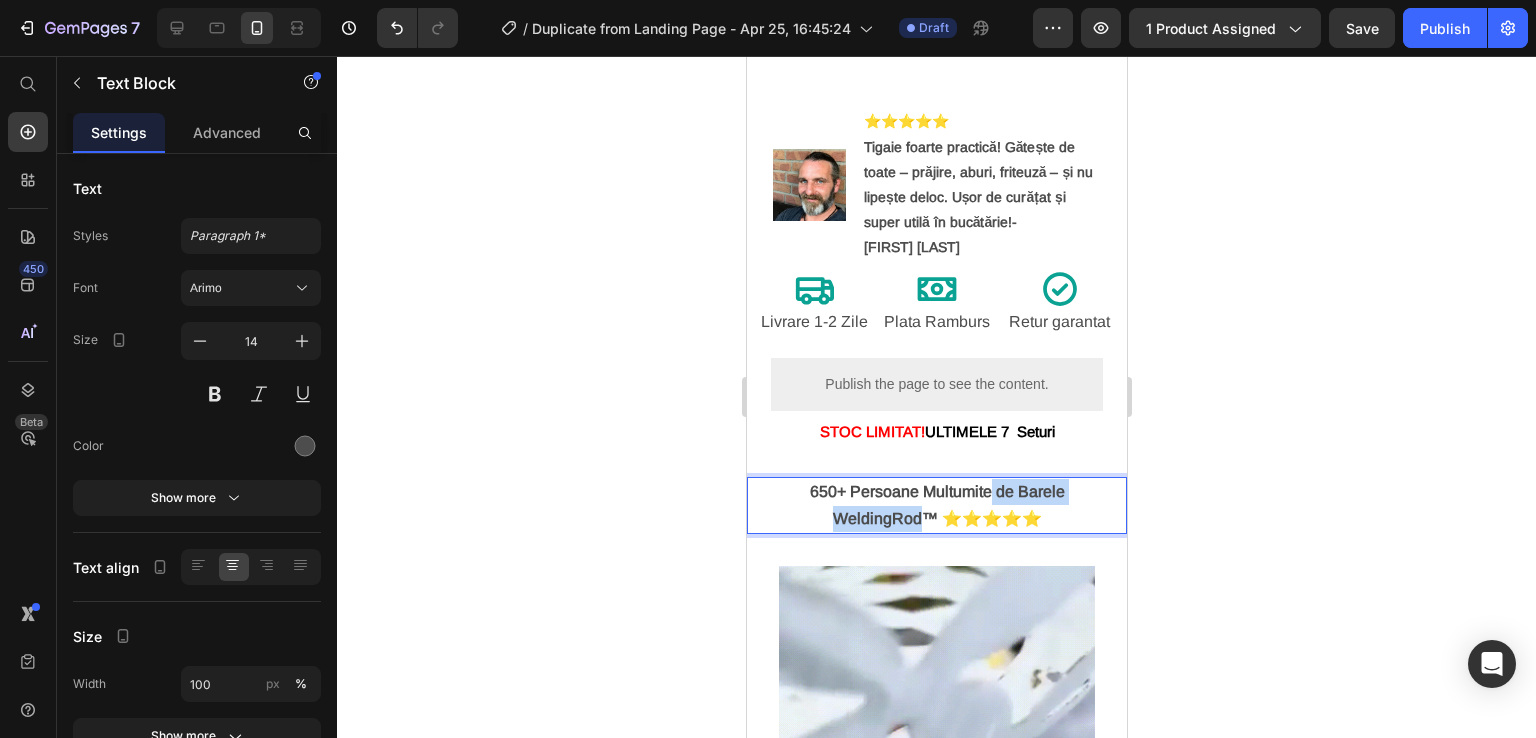 click on "650+ Persoane Multumite de Barele WeldingRod™ ⭐⭐⭐⭐⭐" at bounding box center [936, 504] 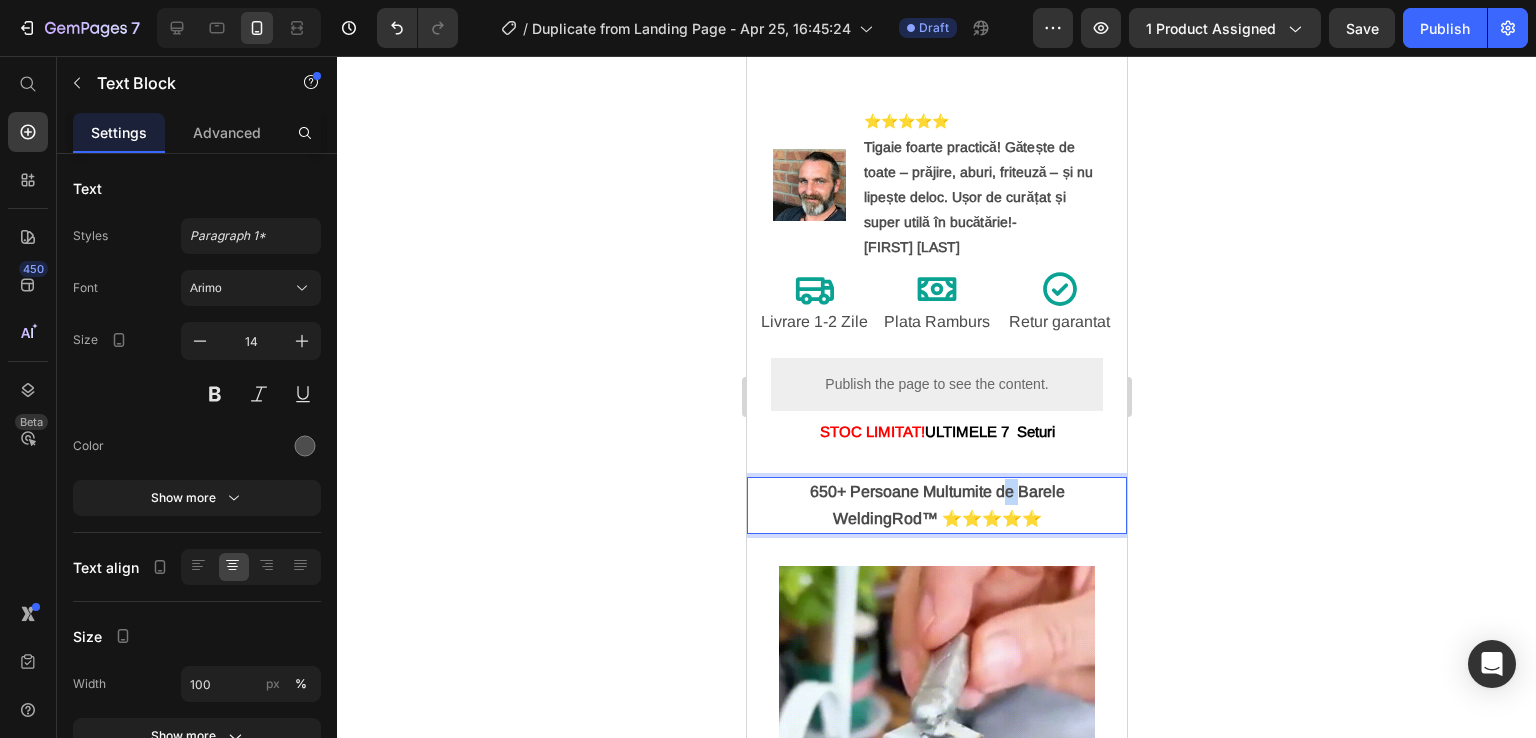 drag, startPoint x: 995, startPoint y: 497, endPoint x: 1014, endPoint y: 495, distance: 19.104973 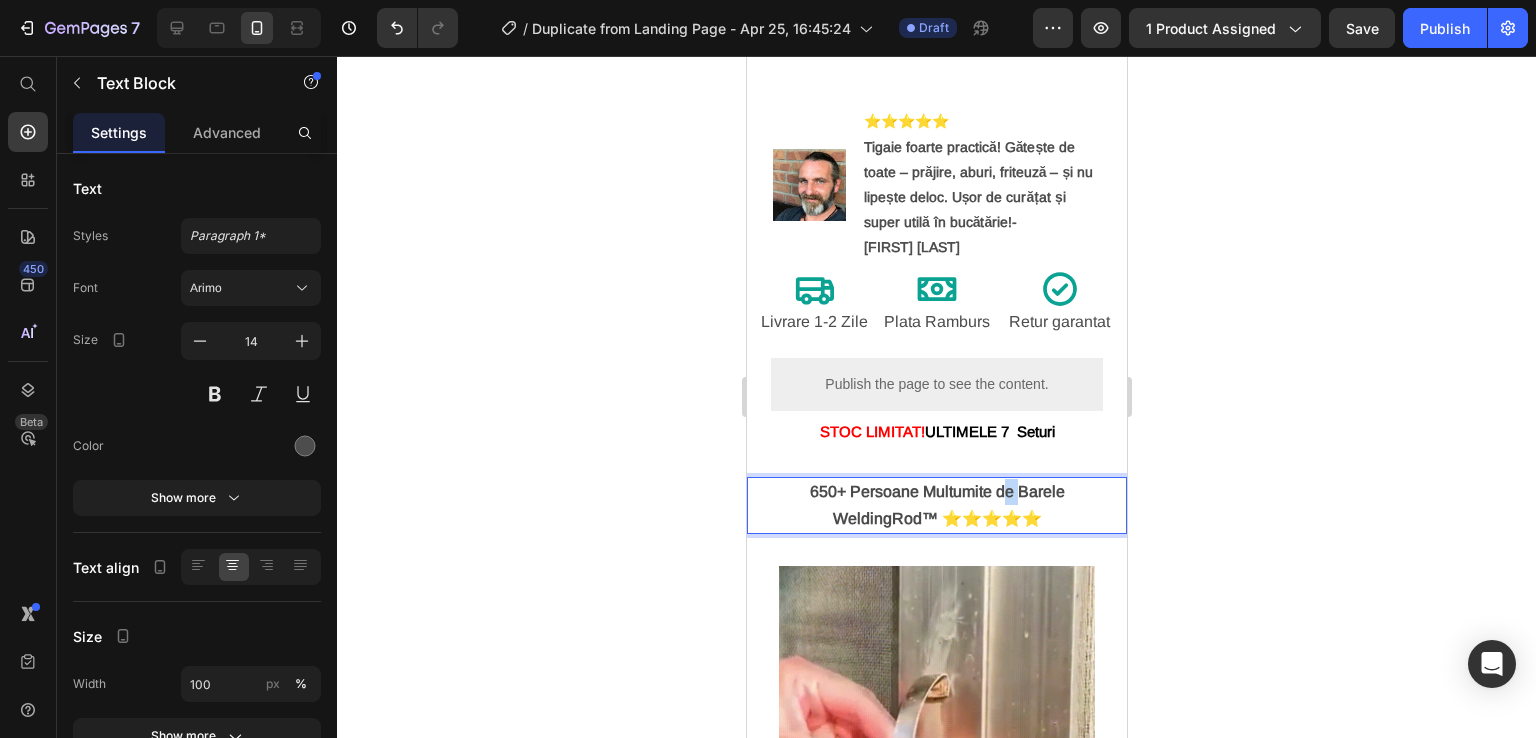 click on "650+ Persoane Multumite de Barele WeldingRod™ ⭐⭐⭐⭐⭐" at bounding box center (936, 504) 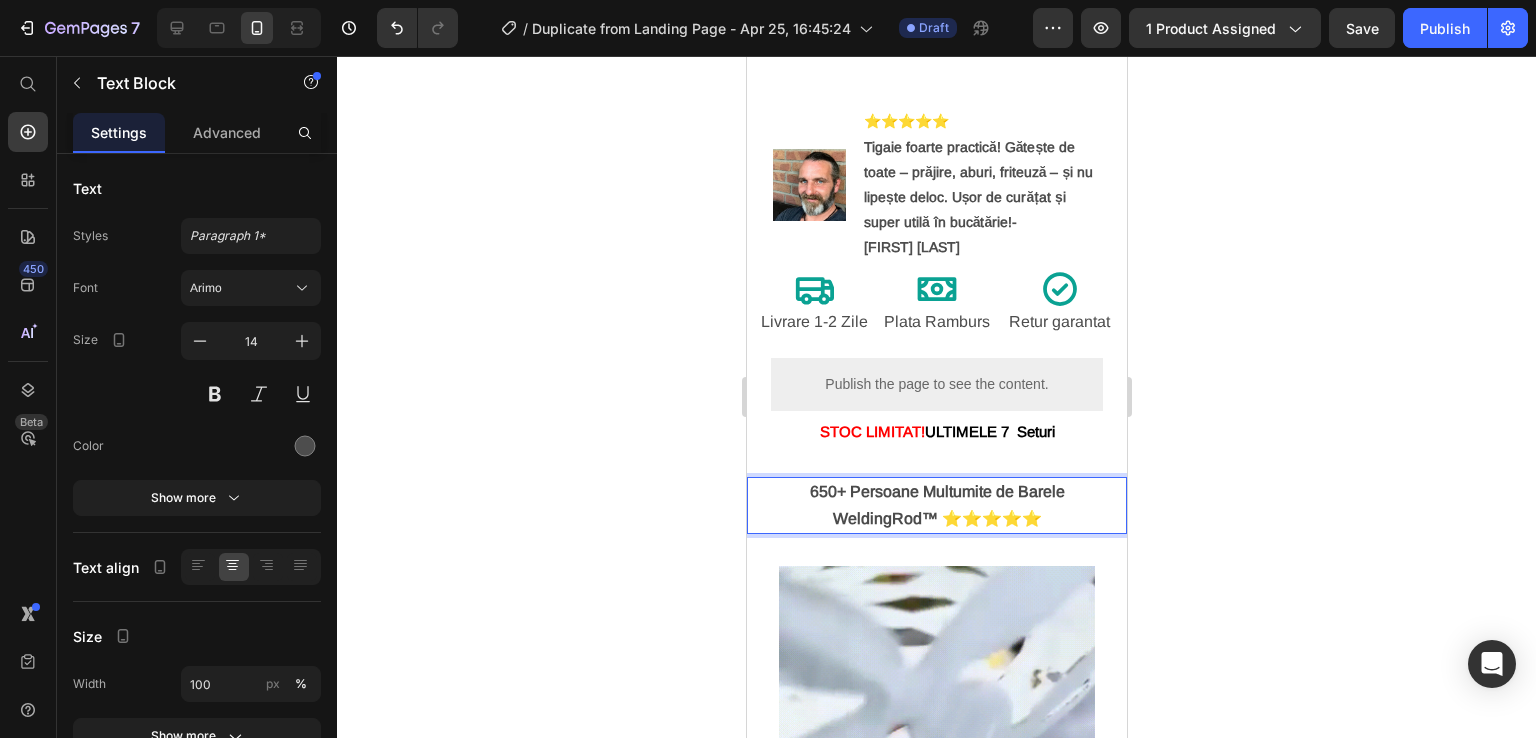 click on "650+ Persoane Multumite de Barele WeldingRod™ ⭐⭐⭐⭐⭐" at bounding box center [936, 504] 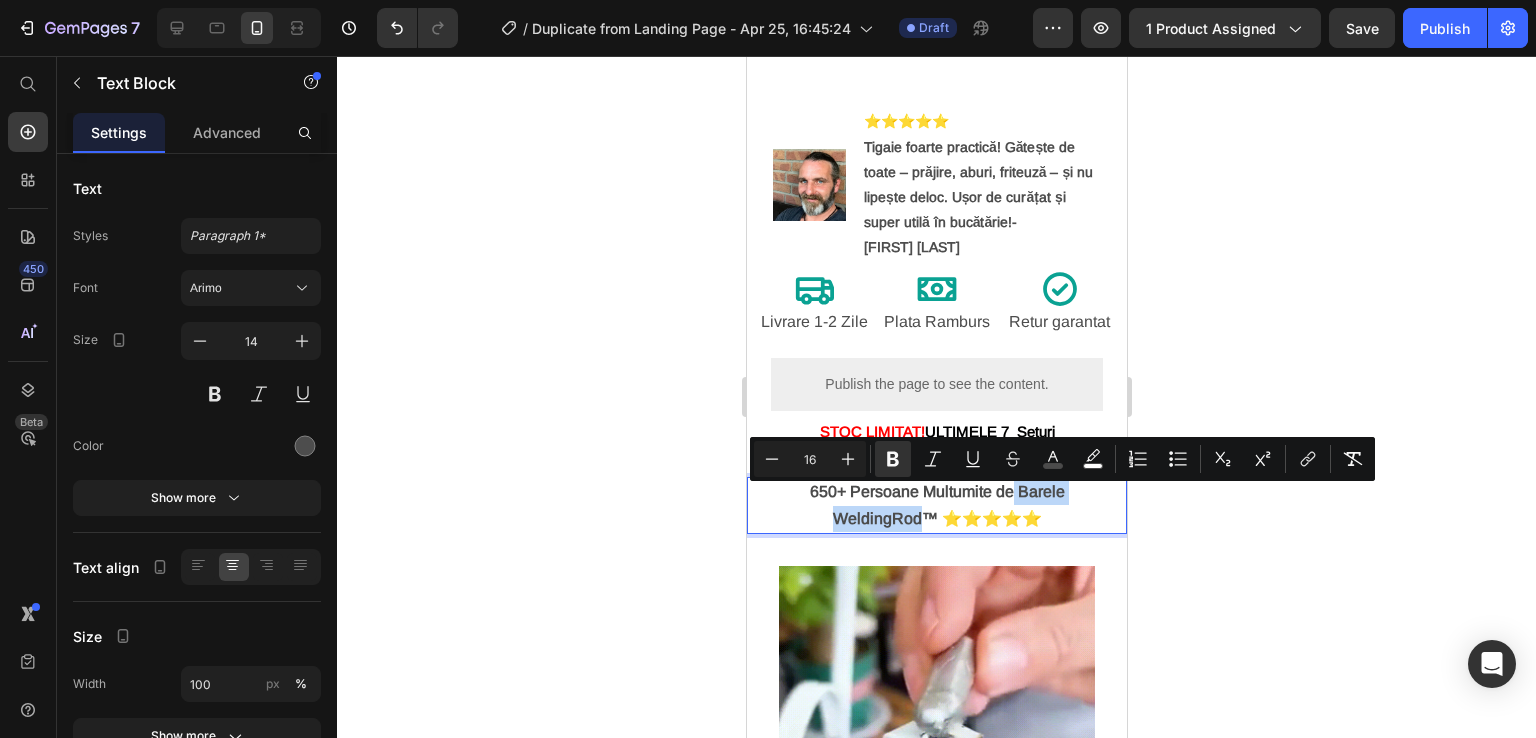 drag, startPoint x: 1006, startPoint y: 496, endPoint x: 905, endPoint y: 528, distance: 105.9481 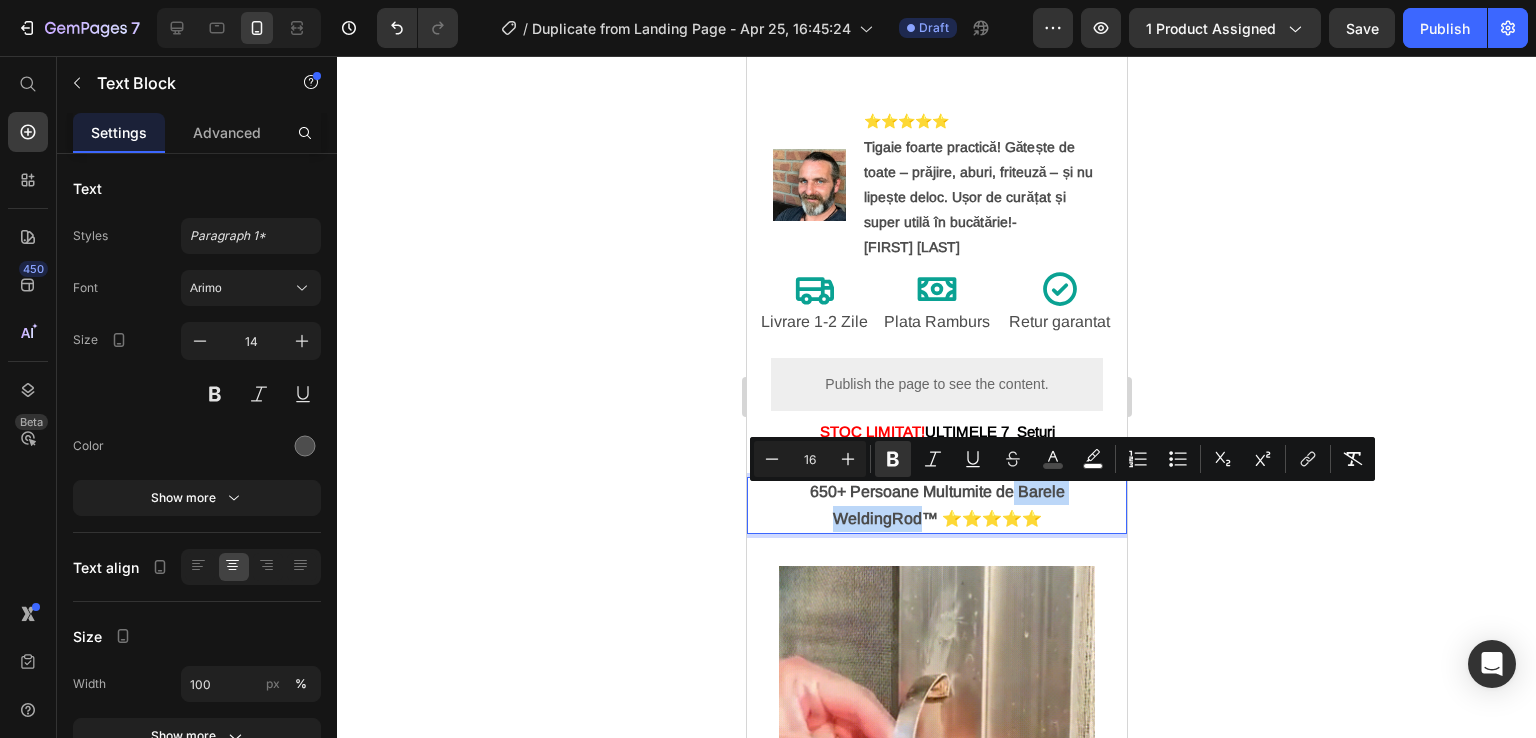 click on "650+ Persoane Multumite de Barele WeldingRod™ ⭐⭐⭐⭐⭐" at bounding box center (936, 504) 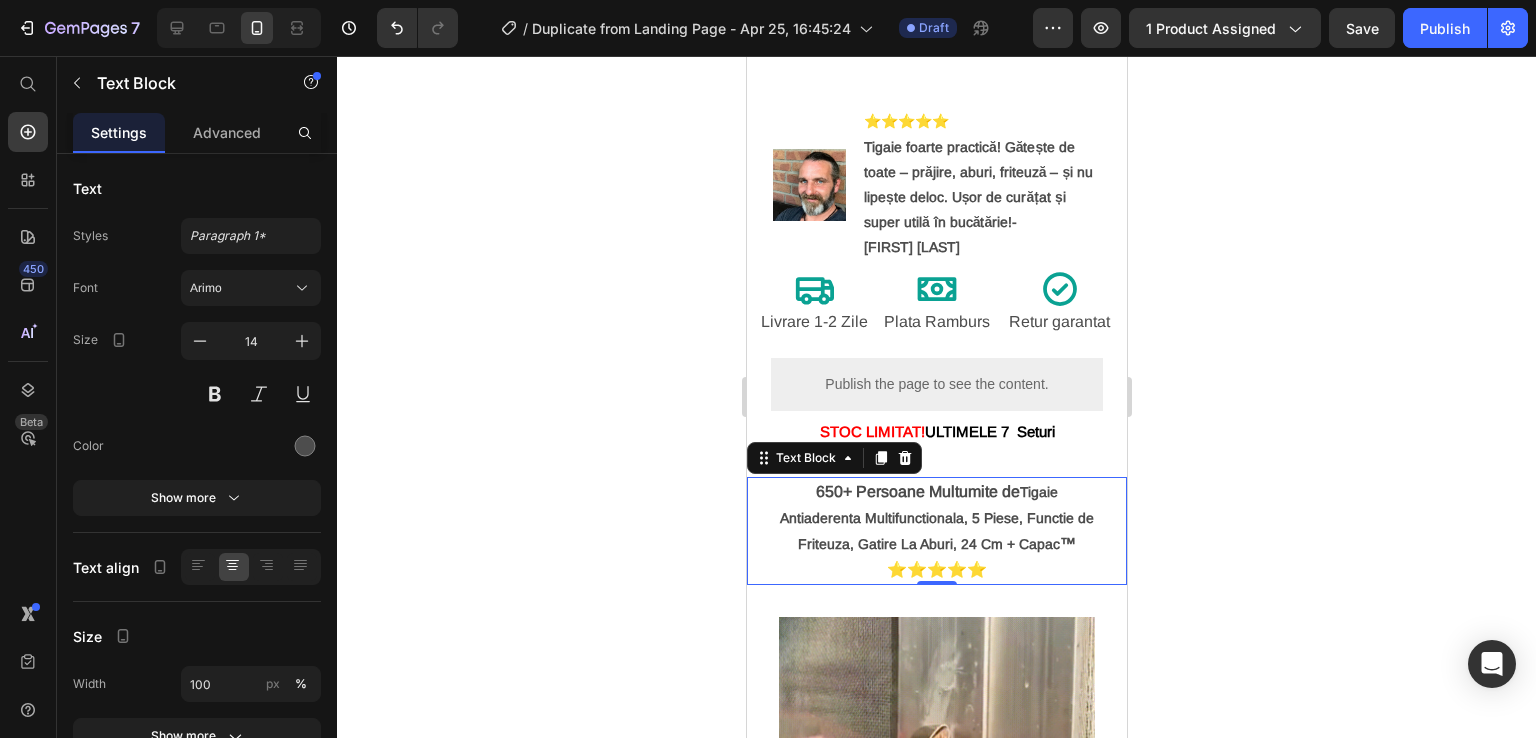 click 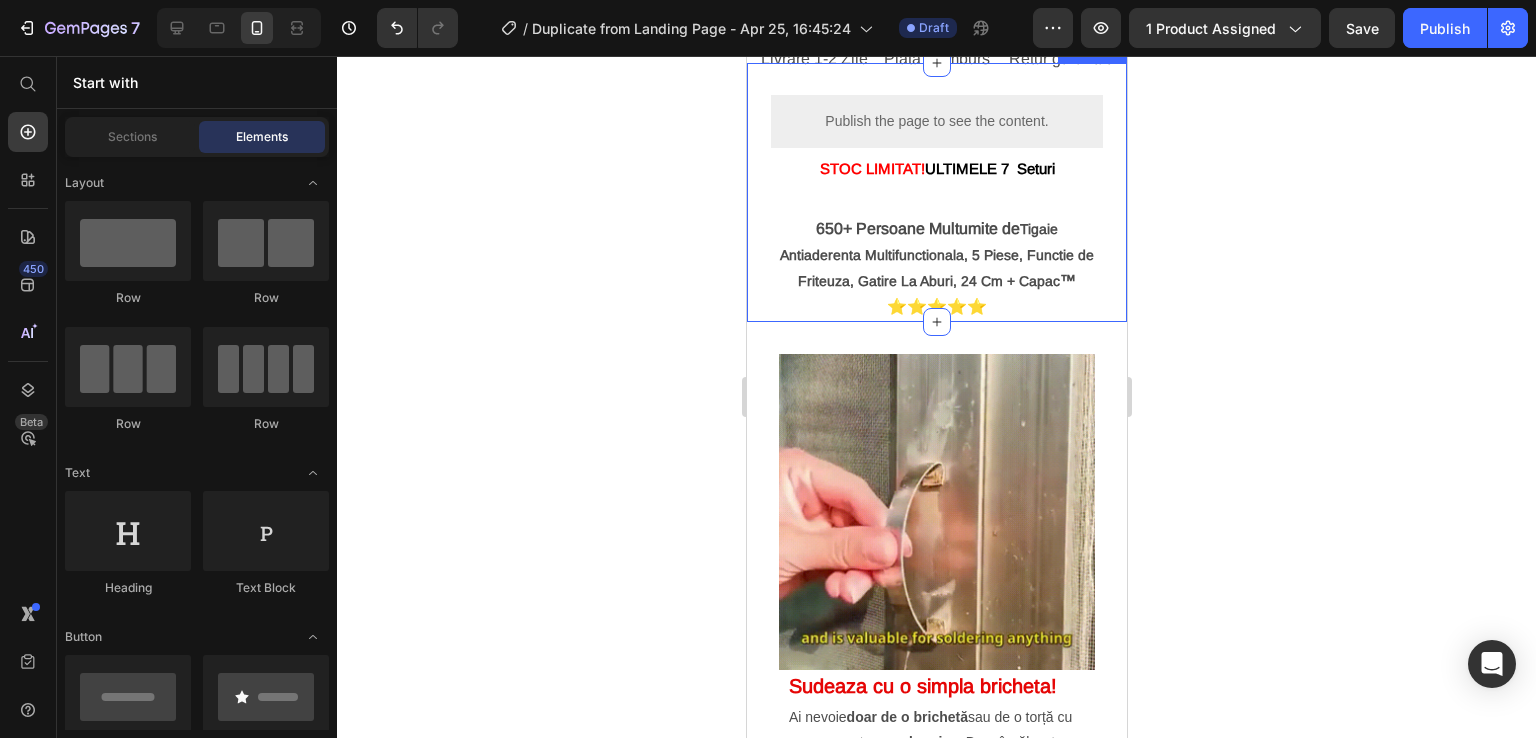 scroll, scrollTop: 1100, scrollLeft: 0, axis: vertical 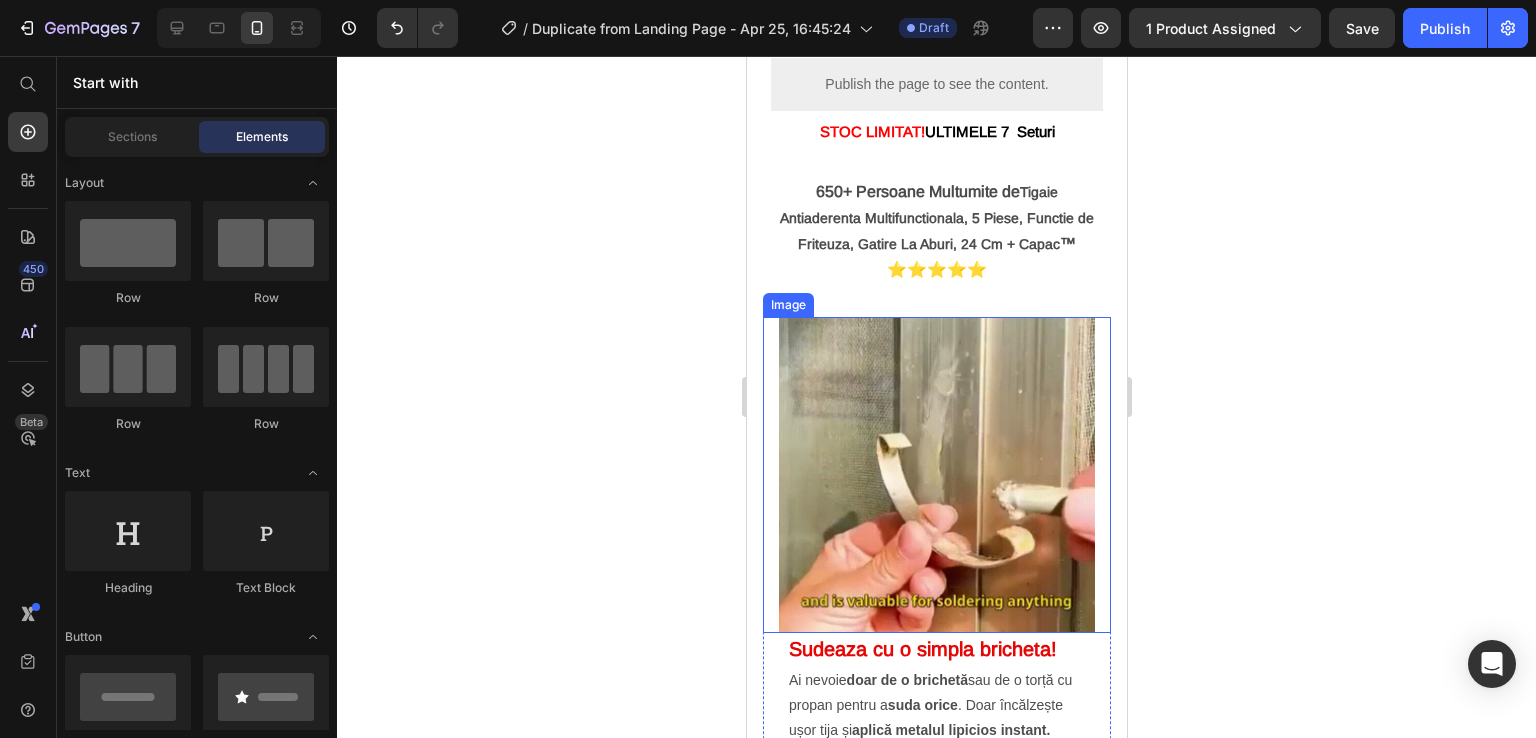click at bounding box center [936, 475] 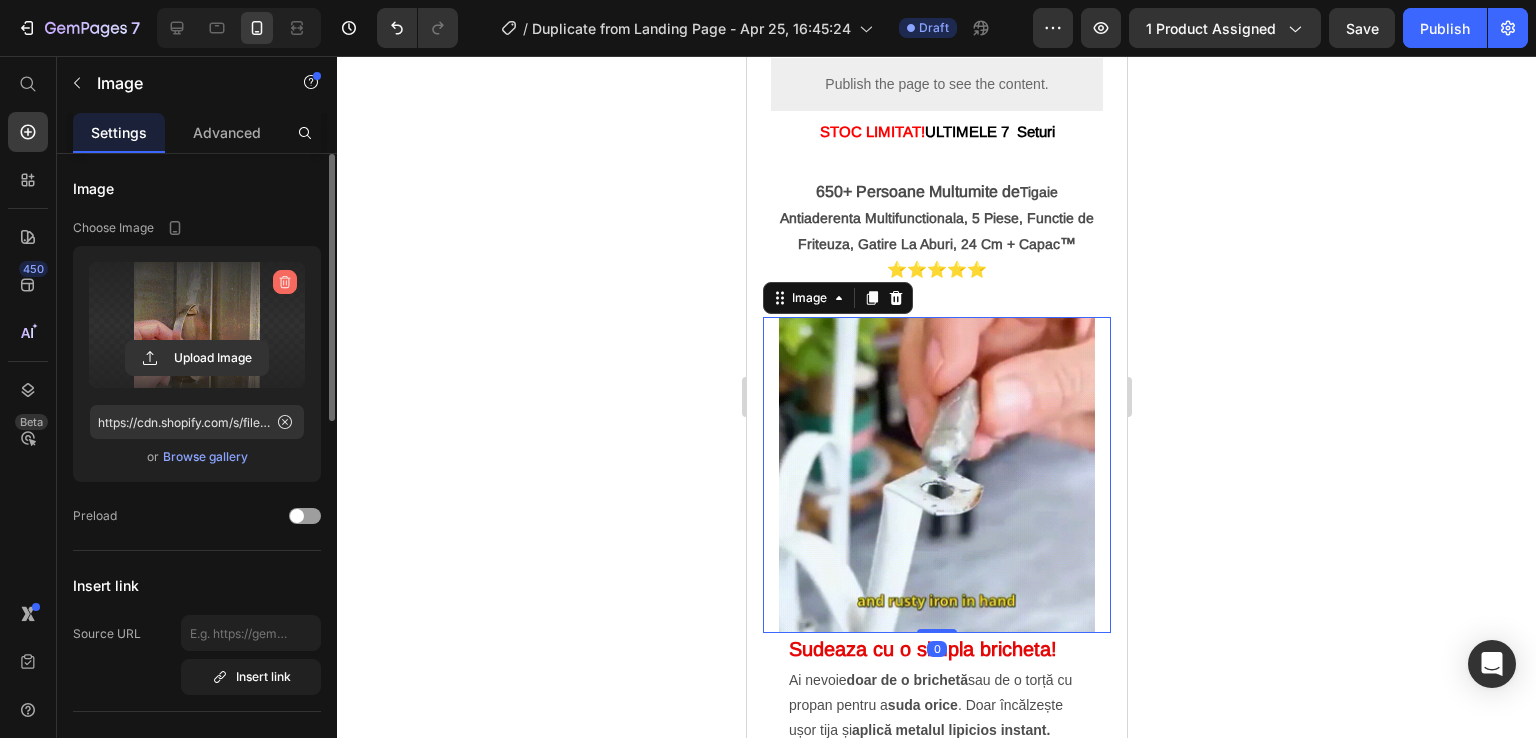 click 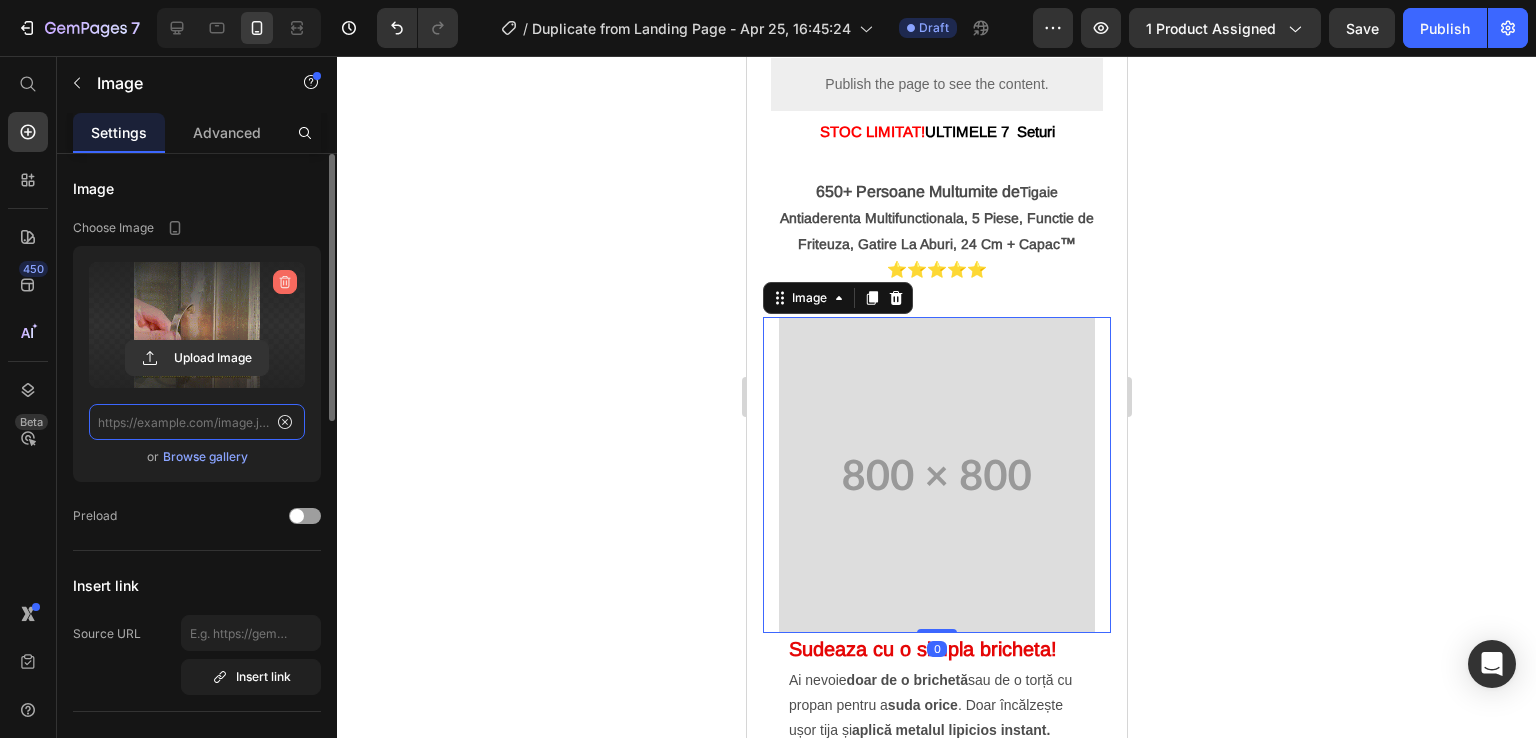 scroll, scrollTop: 0, scrollLeft: 0, axis: both 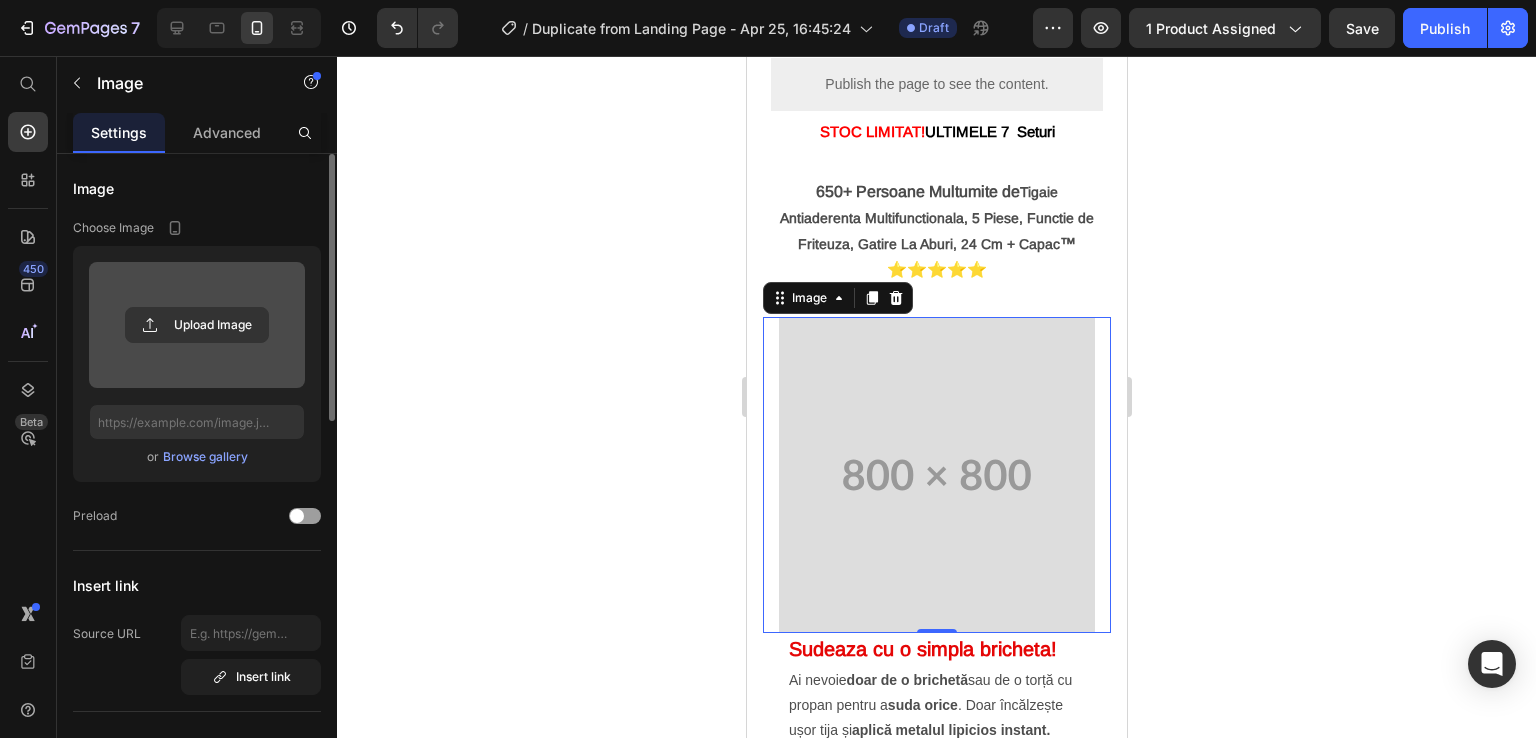 click at bounding box center [197, 325] 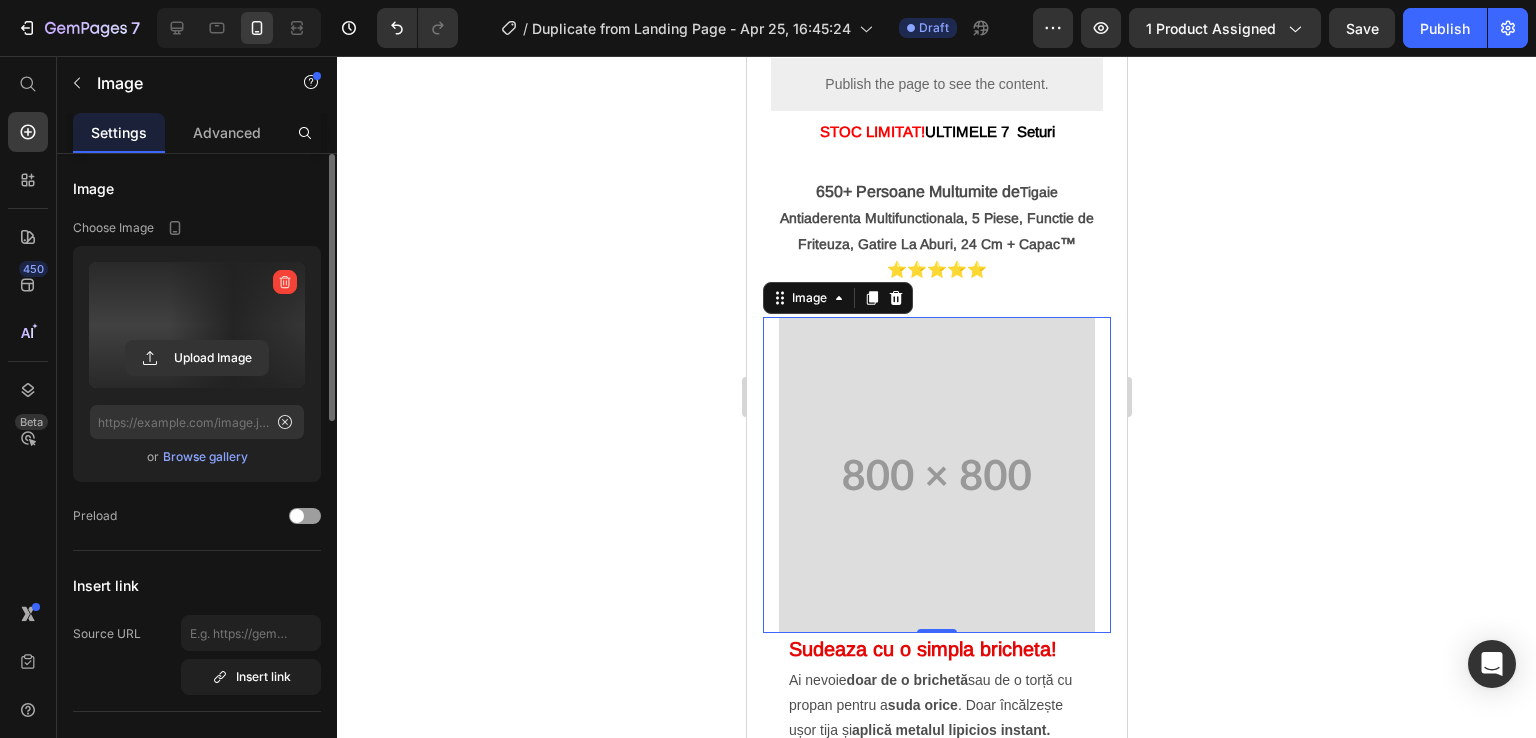 type on "https://cdn.shopify.com/s/files/1/0930/3100/6475/files/gempages_564793600076940453-d061da4e-e8b2-4bcf-8114-fcbe532cbac9.webp" 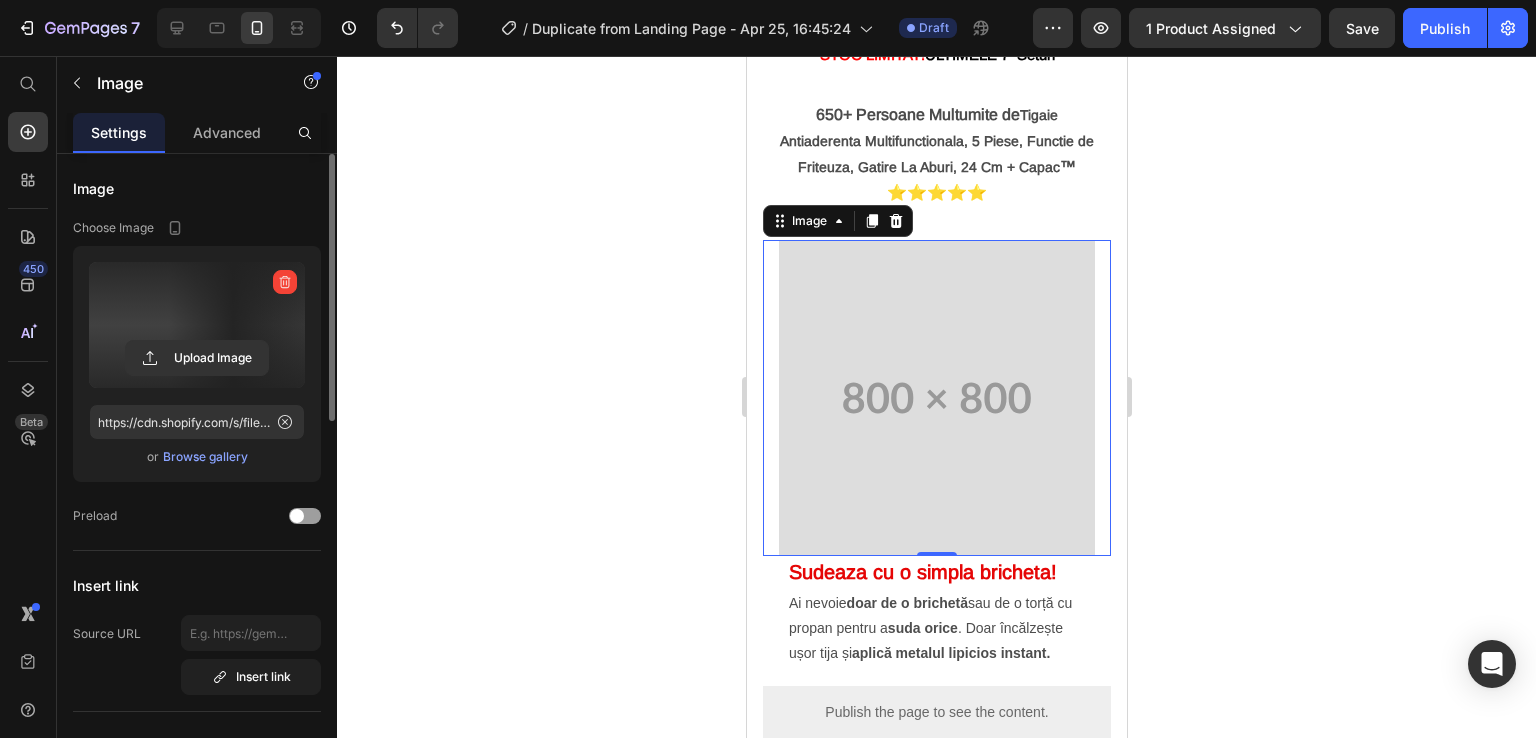 scroll, scrollTop: 1300, scrollLeft: 0, axis: vertical 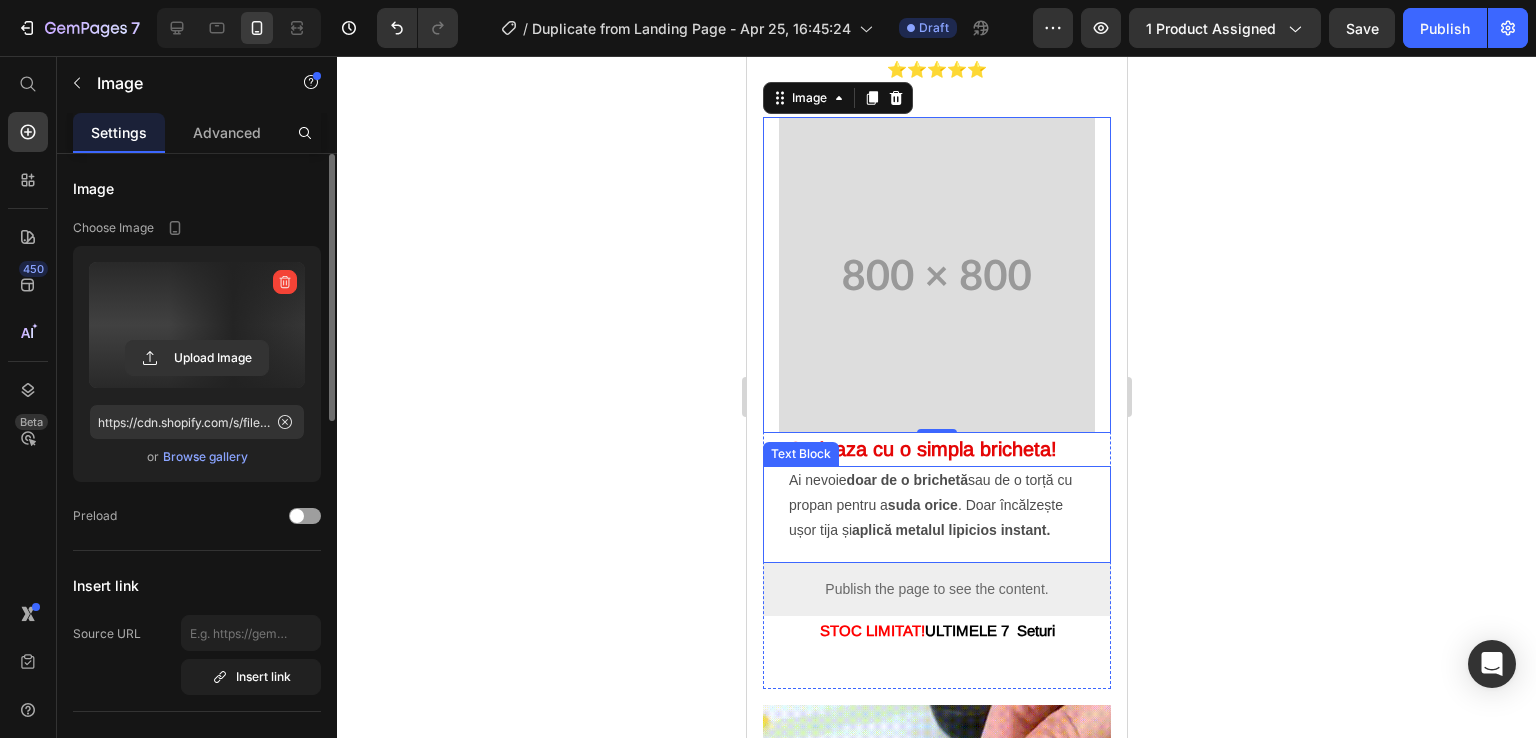click on "Ai nevoie  doar de o brichetă  sau de o torță cu propan pentru a  suda orice . Doar încălzește ușor tija și  aplică metalul lipicios instant." at bounding box center [936, 506] 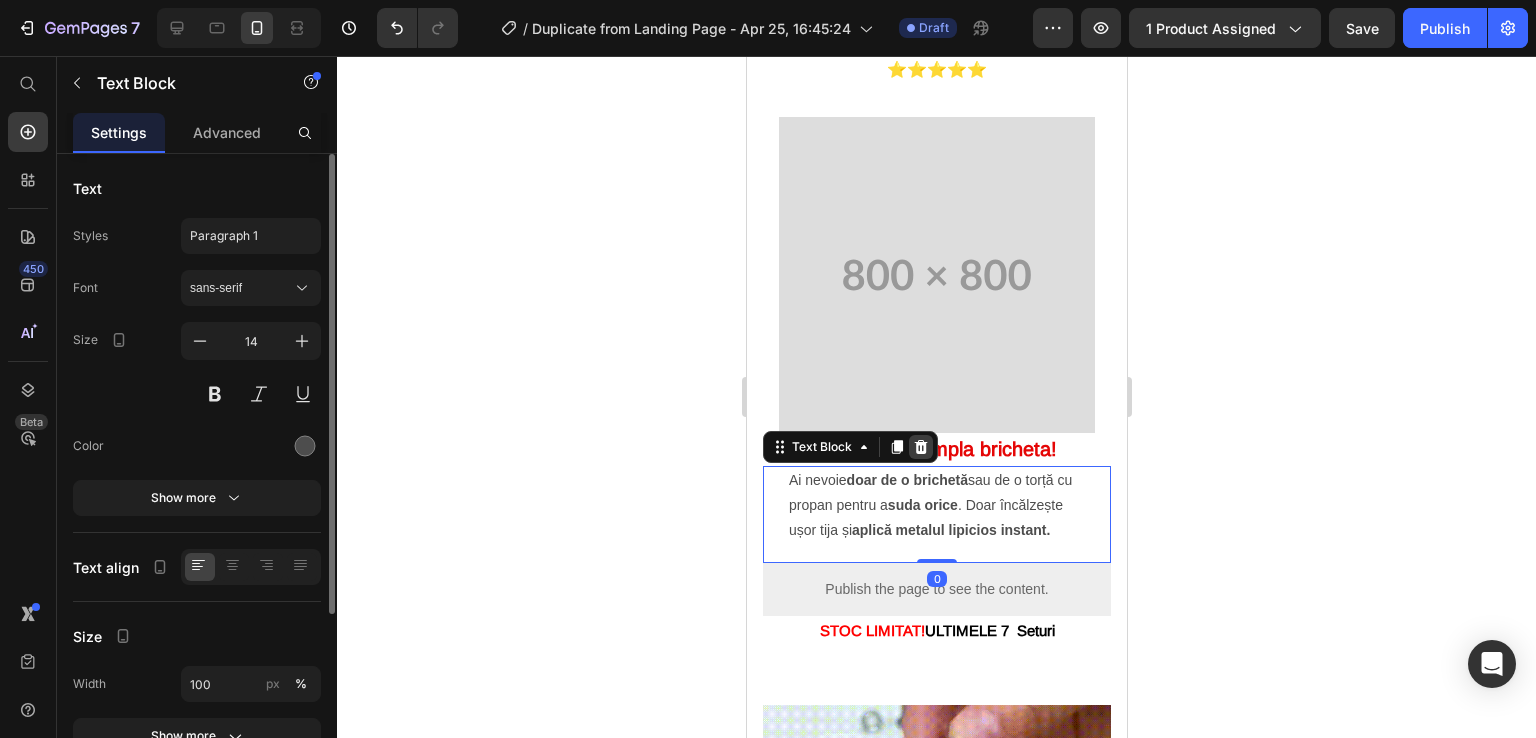 click 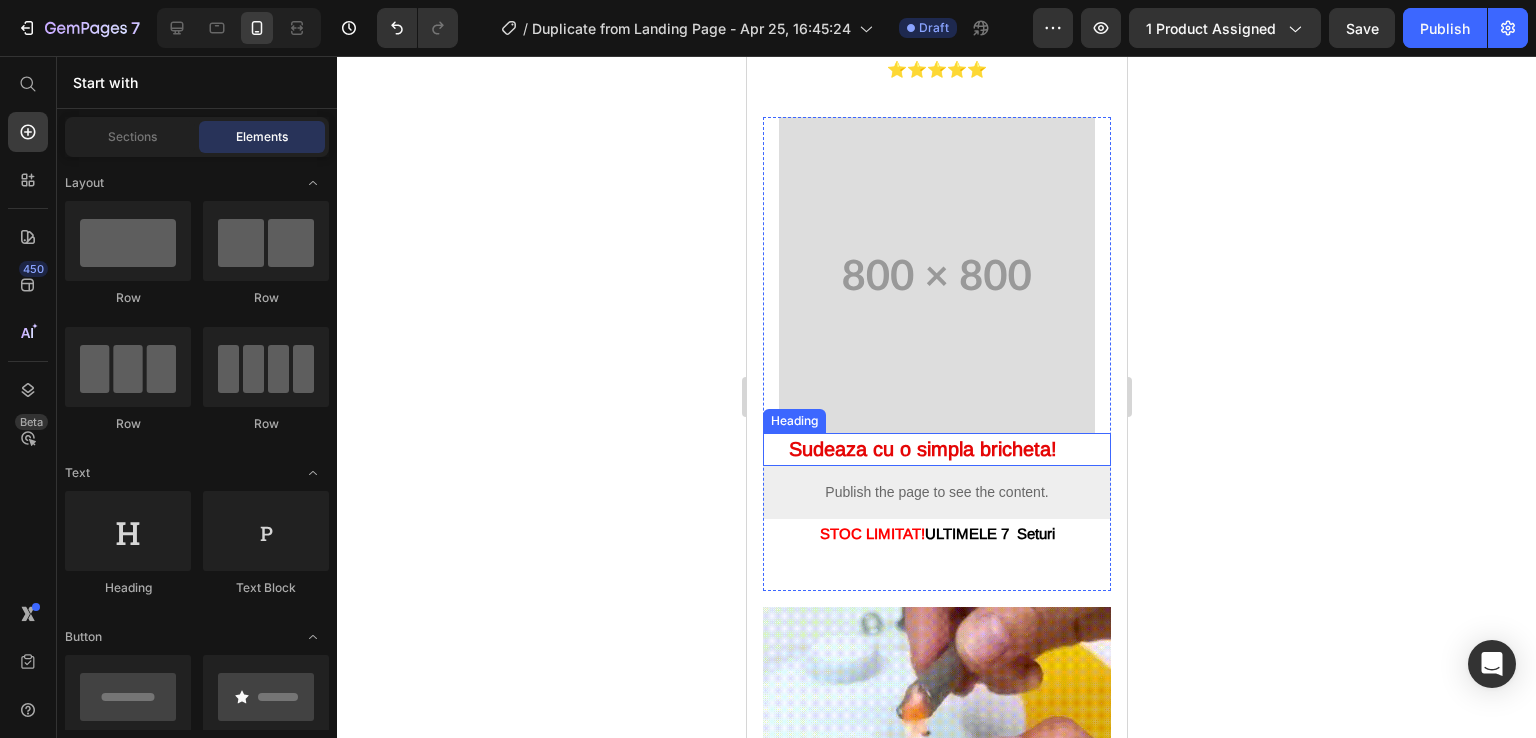 click on "Sudeaza cu o simpla bricheta!" at bounding box center (922, 449) 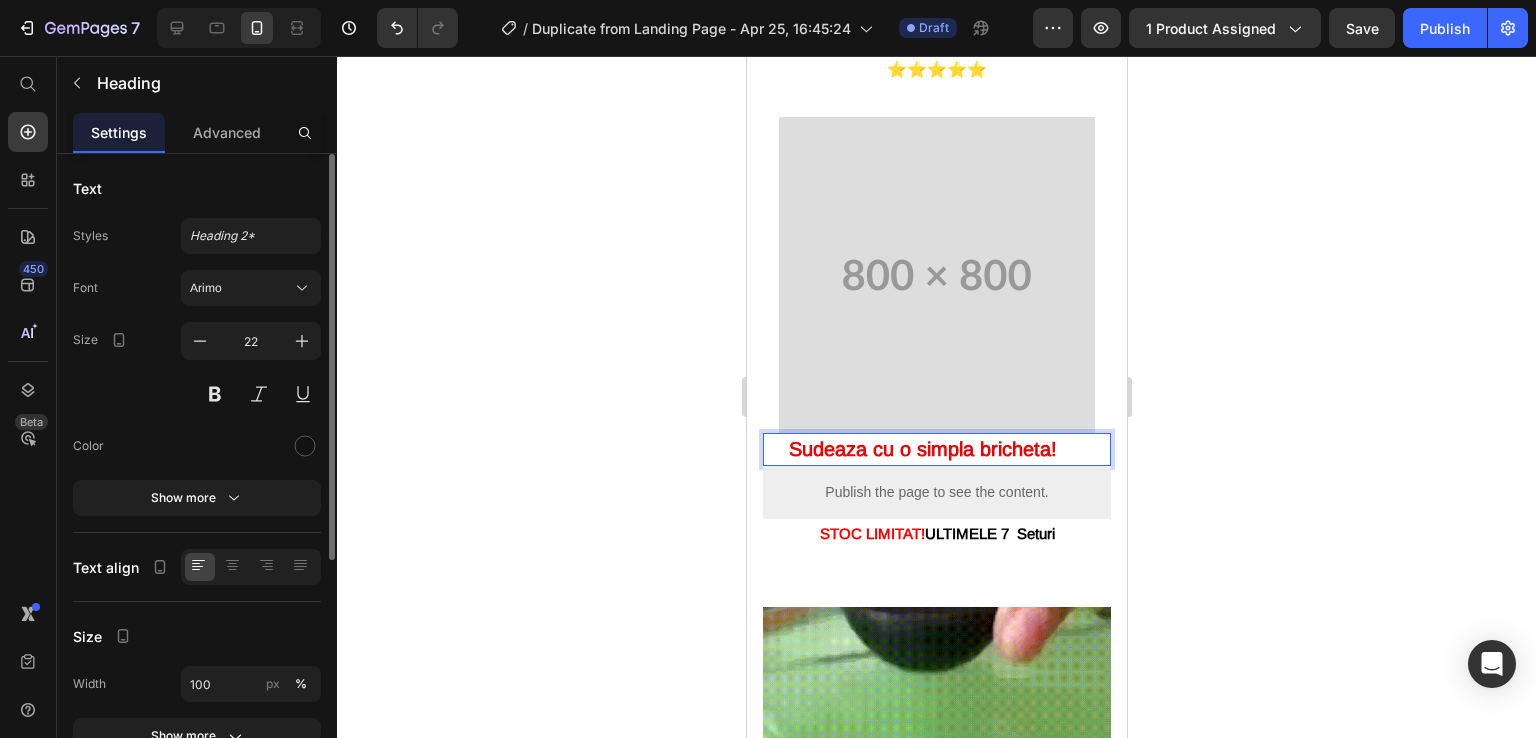 click on "Sudeaza cu o simpla bricheta!" at bounding box center [922, 449] 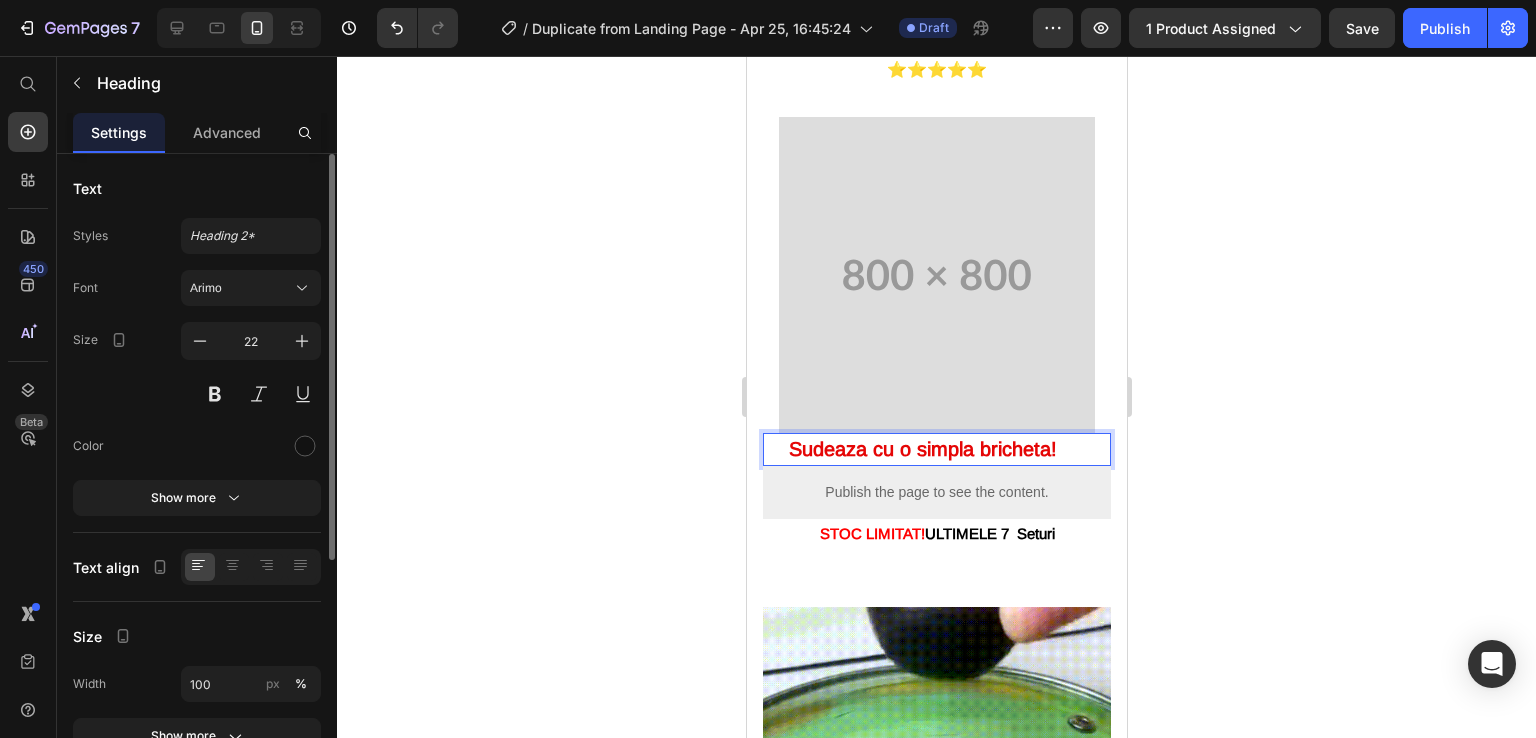 click on "Sudeaza cu o simpla bricheta!" at bounding box center [922, 449] 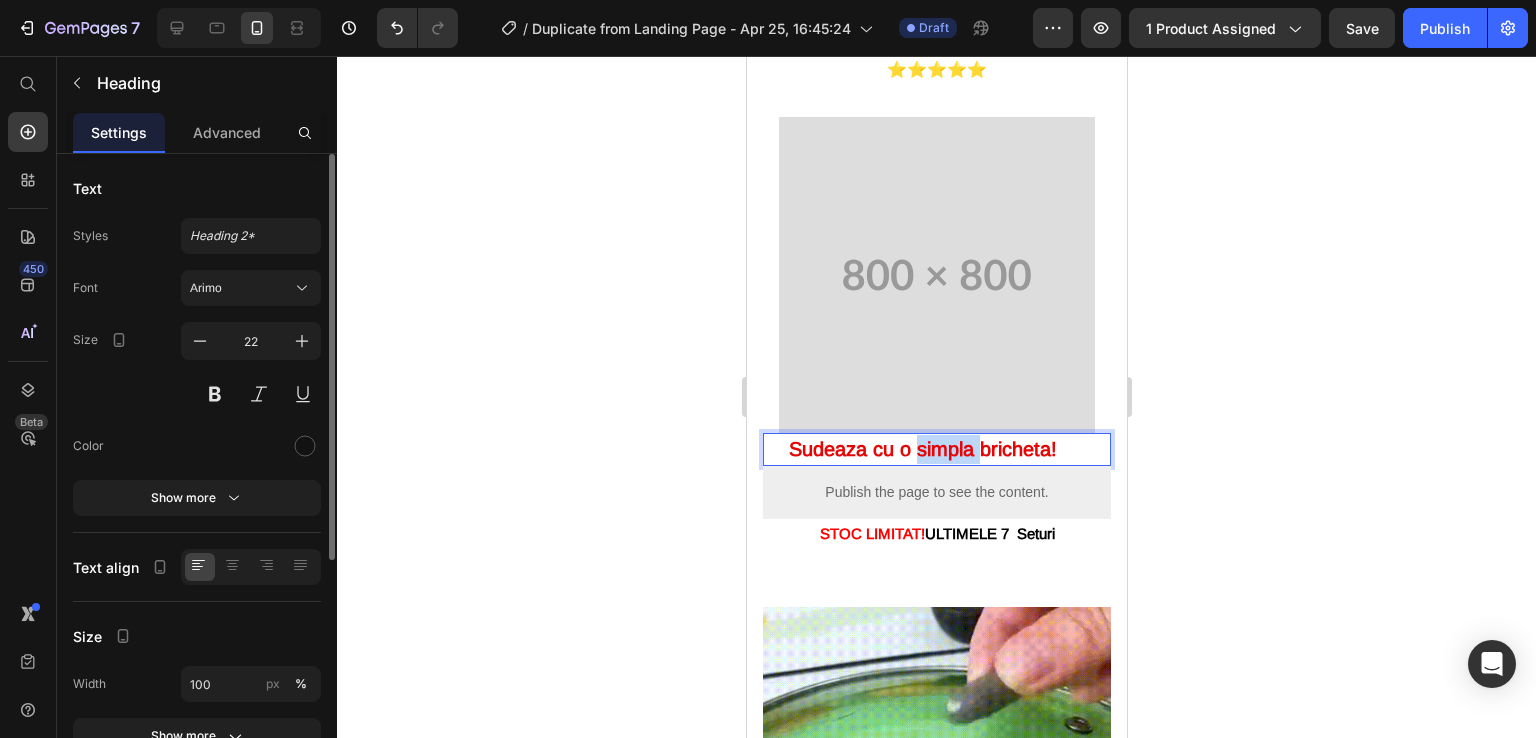 click on "Sudeaza cu o simpla bricheta!" at bounding box center (922, 449) 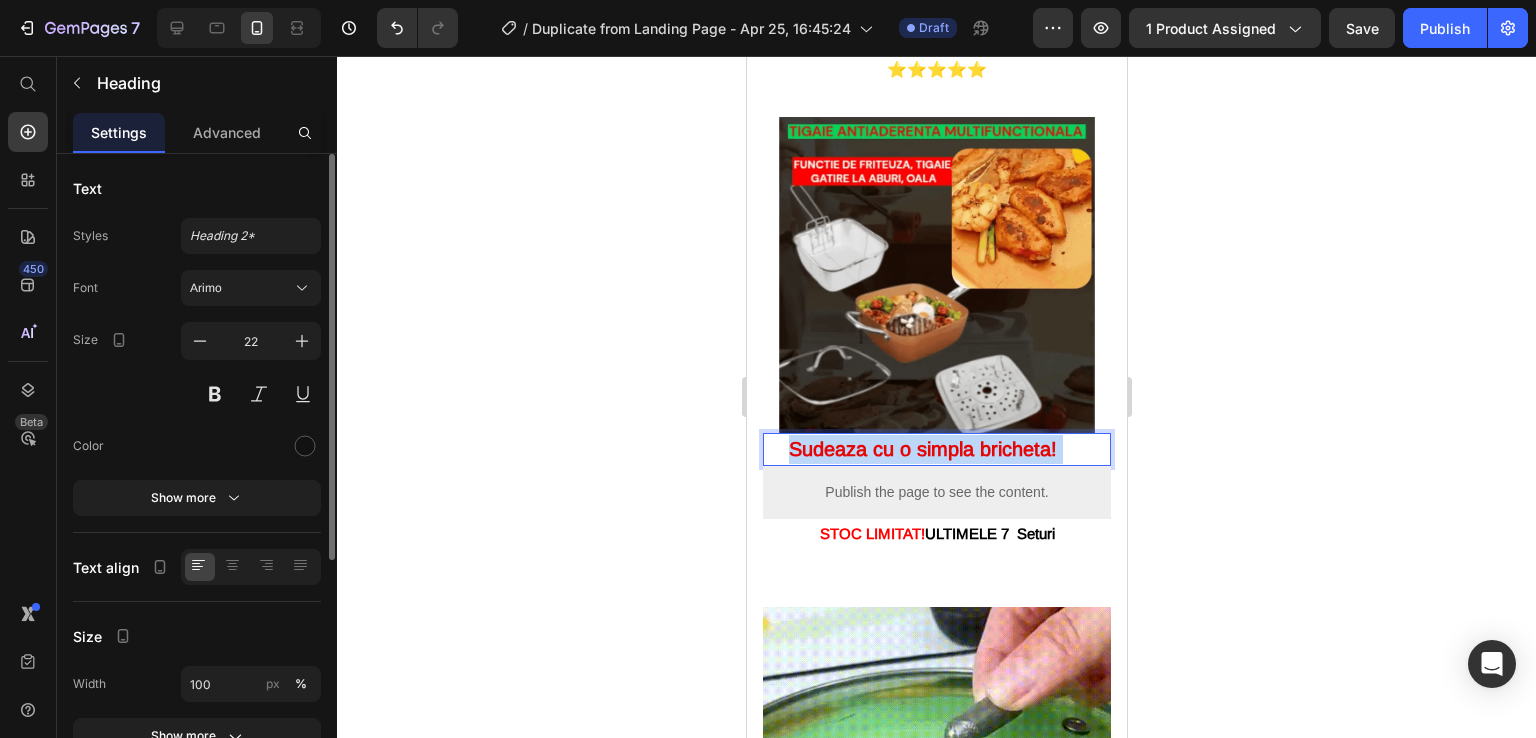click on "Sudeaza cu o simpla bricheta!" at bounding box center [922, 449] 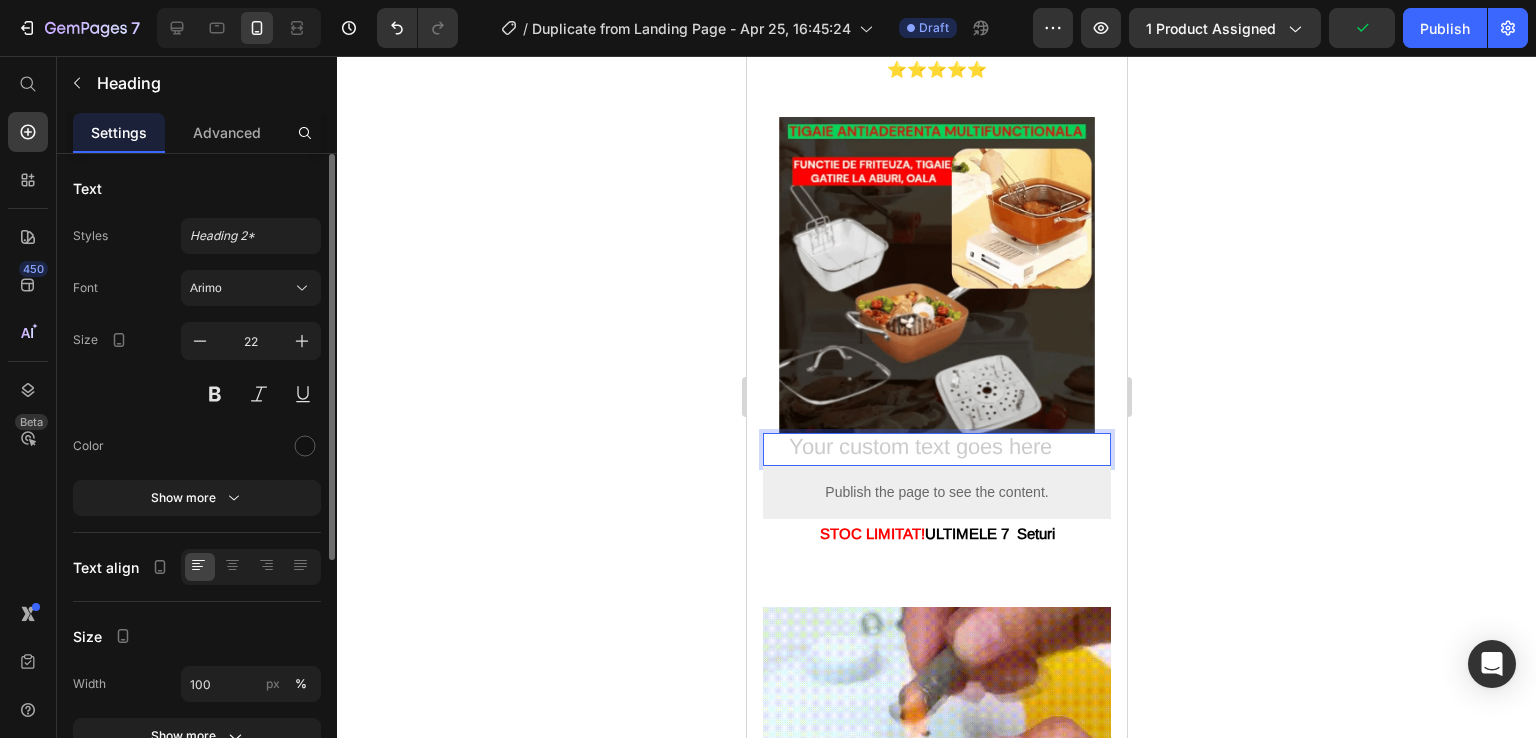 click at bounding box center [936, 449] 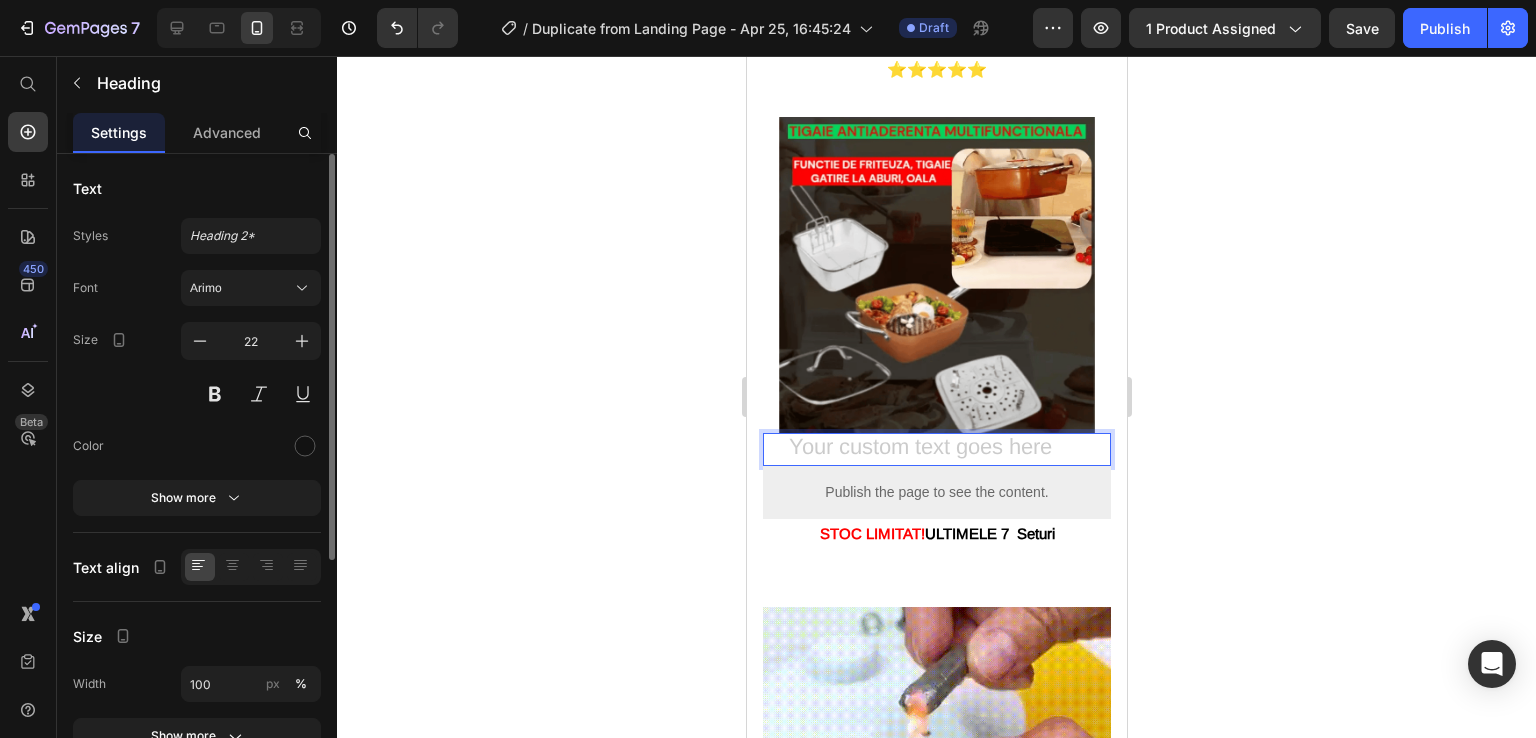 drag, startPoint x: 1412, startPoint y: 425, endPoint x: 1280, endPoint y: 450, distance: 134.34657 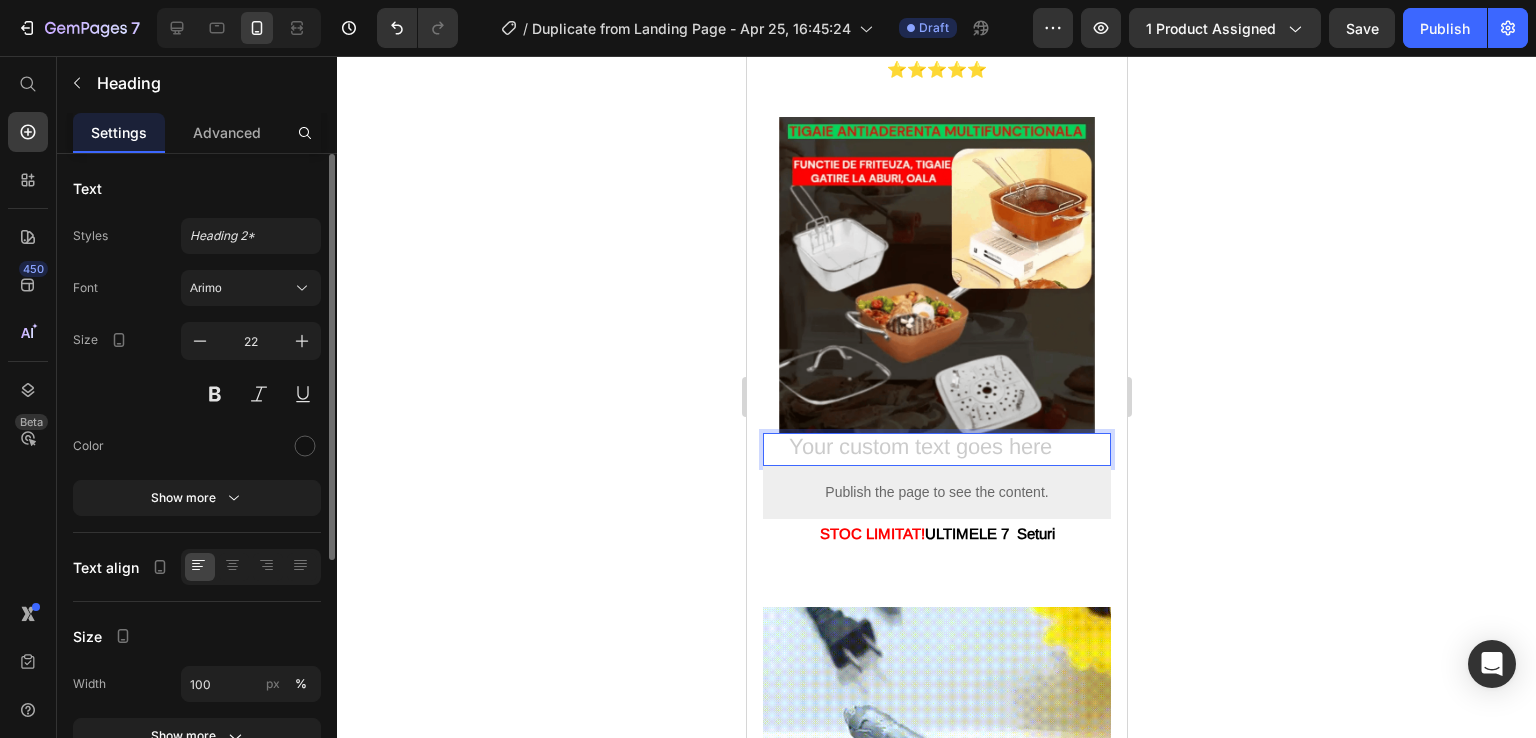 click 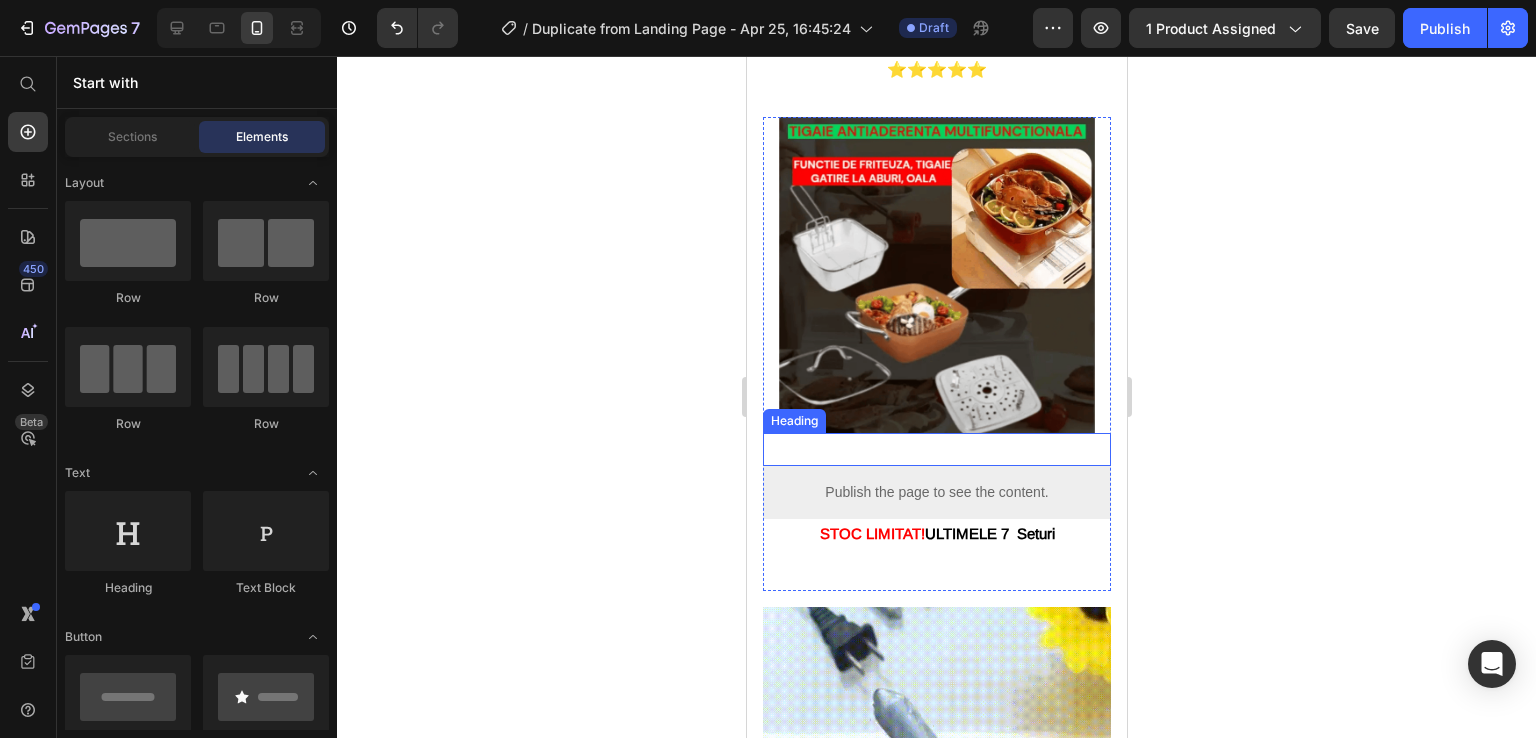 click at bounding box center (936, 449) 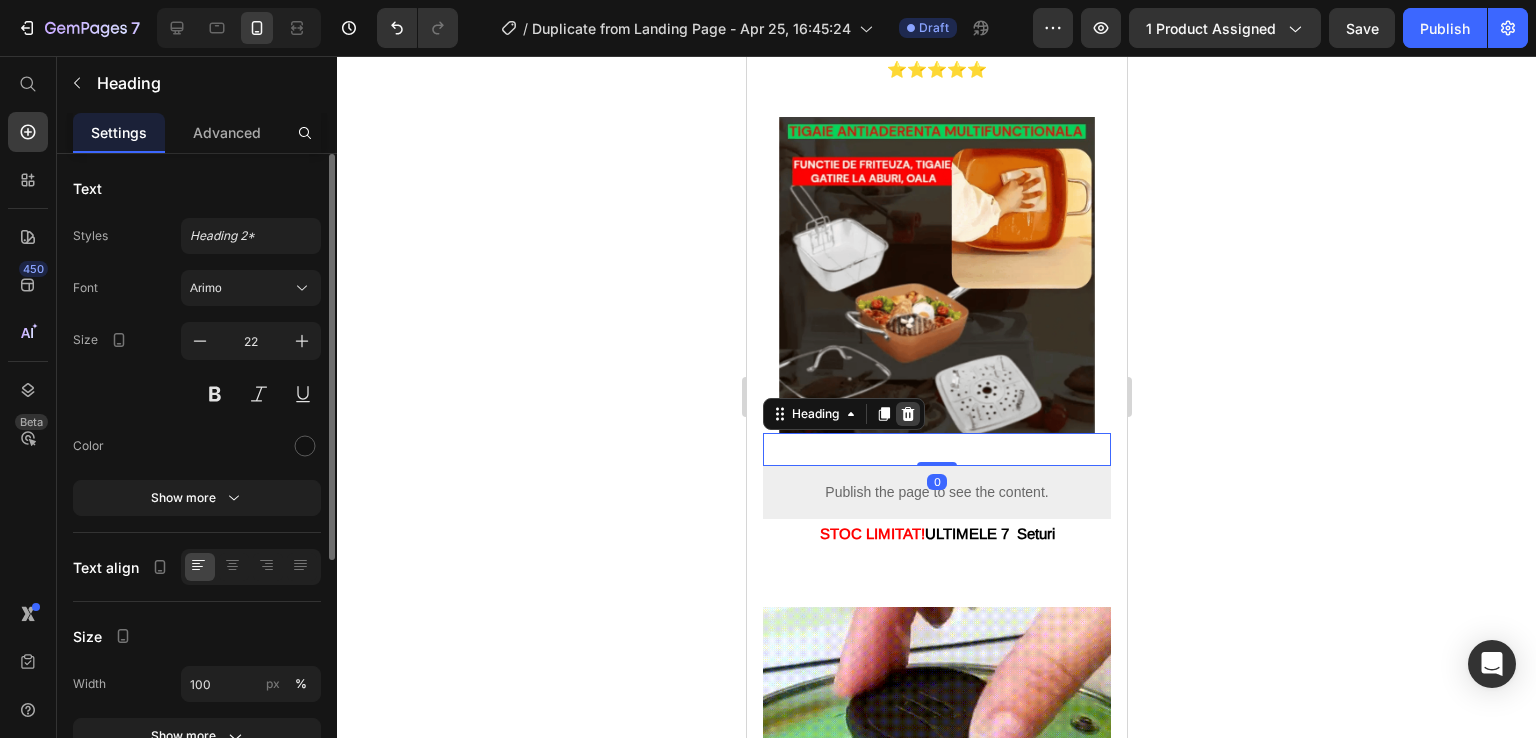 click 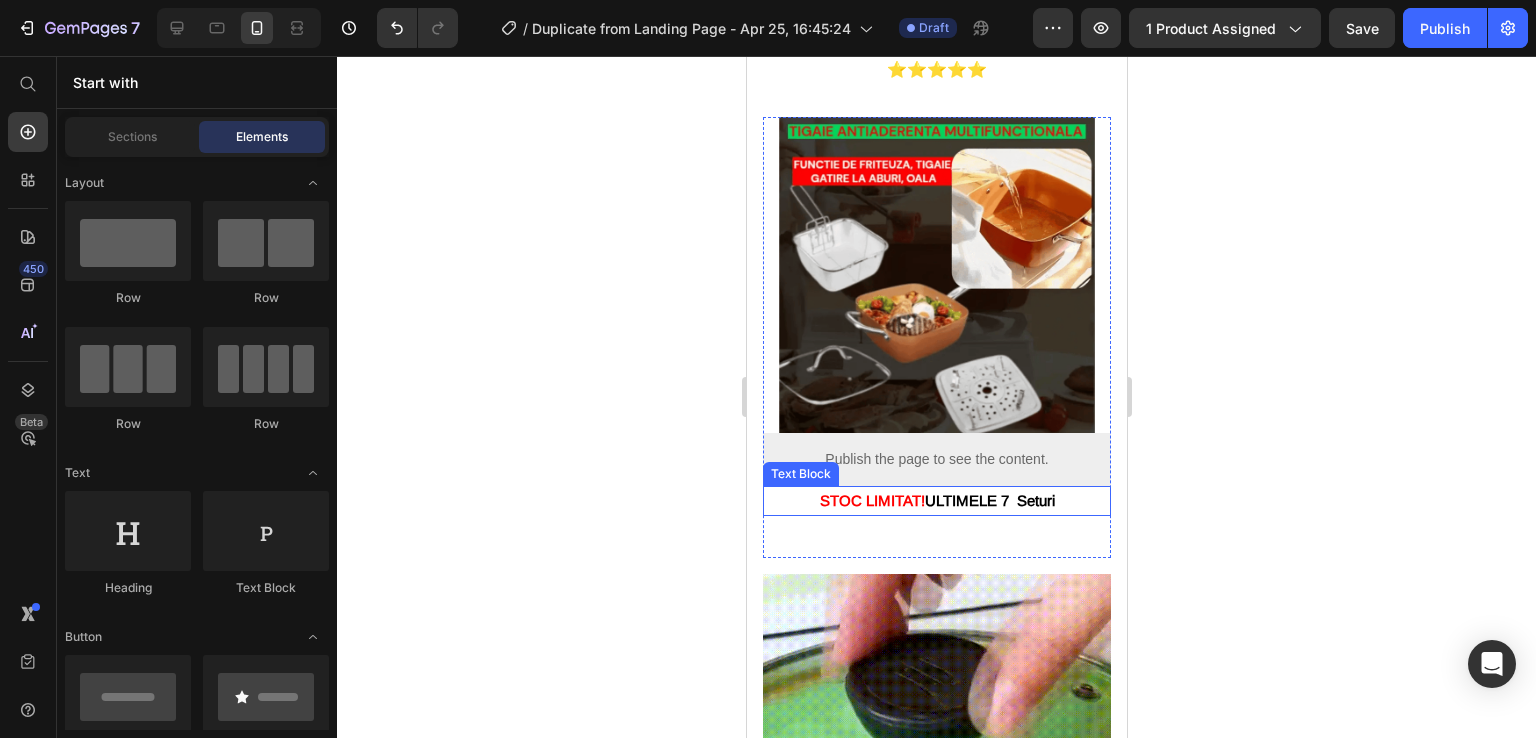 click on "ULTIMELE 7  Seturi" at bounding box center (989, 500) 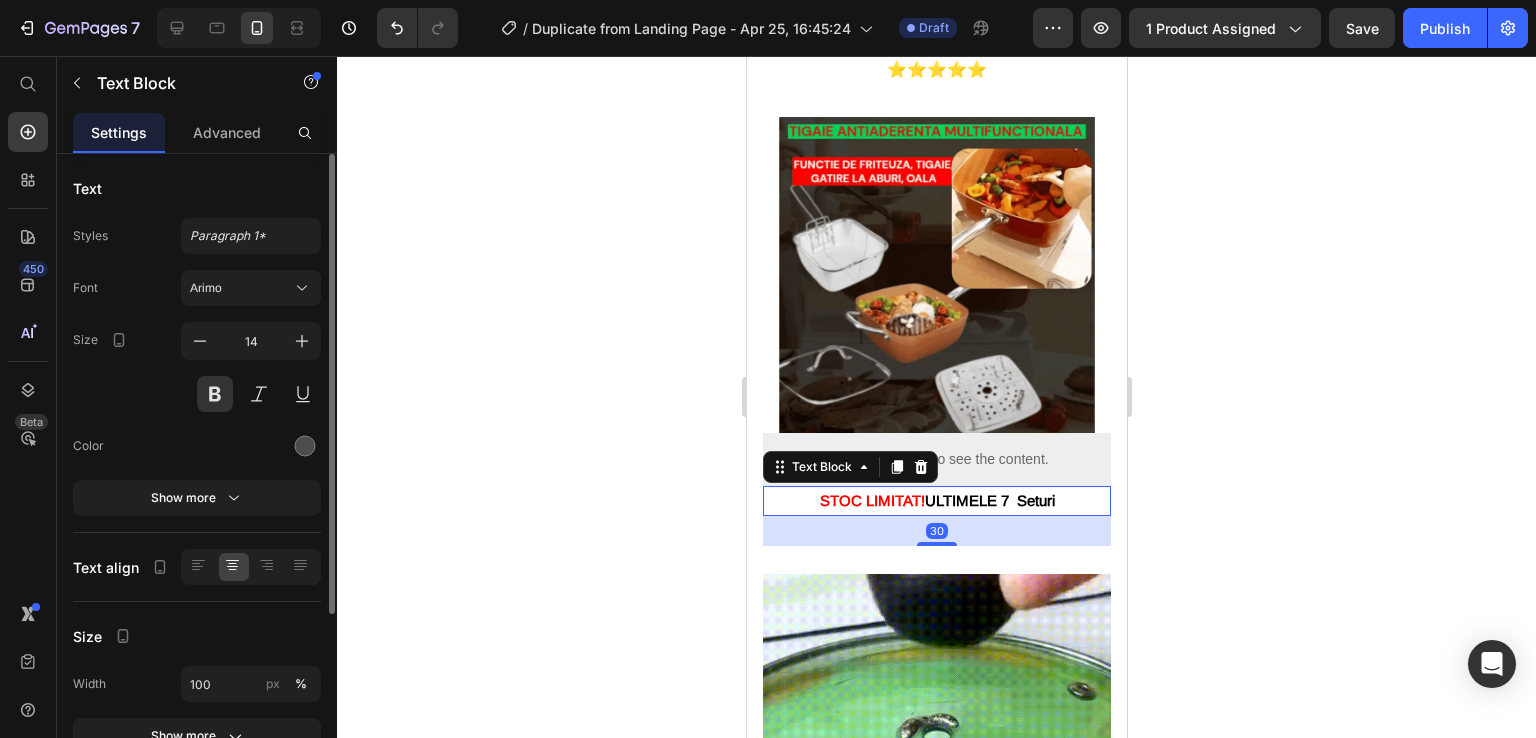 click 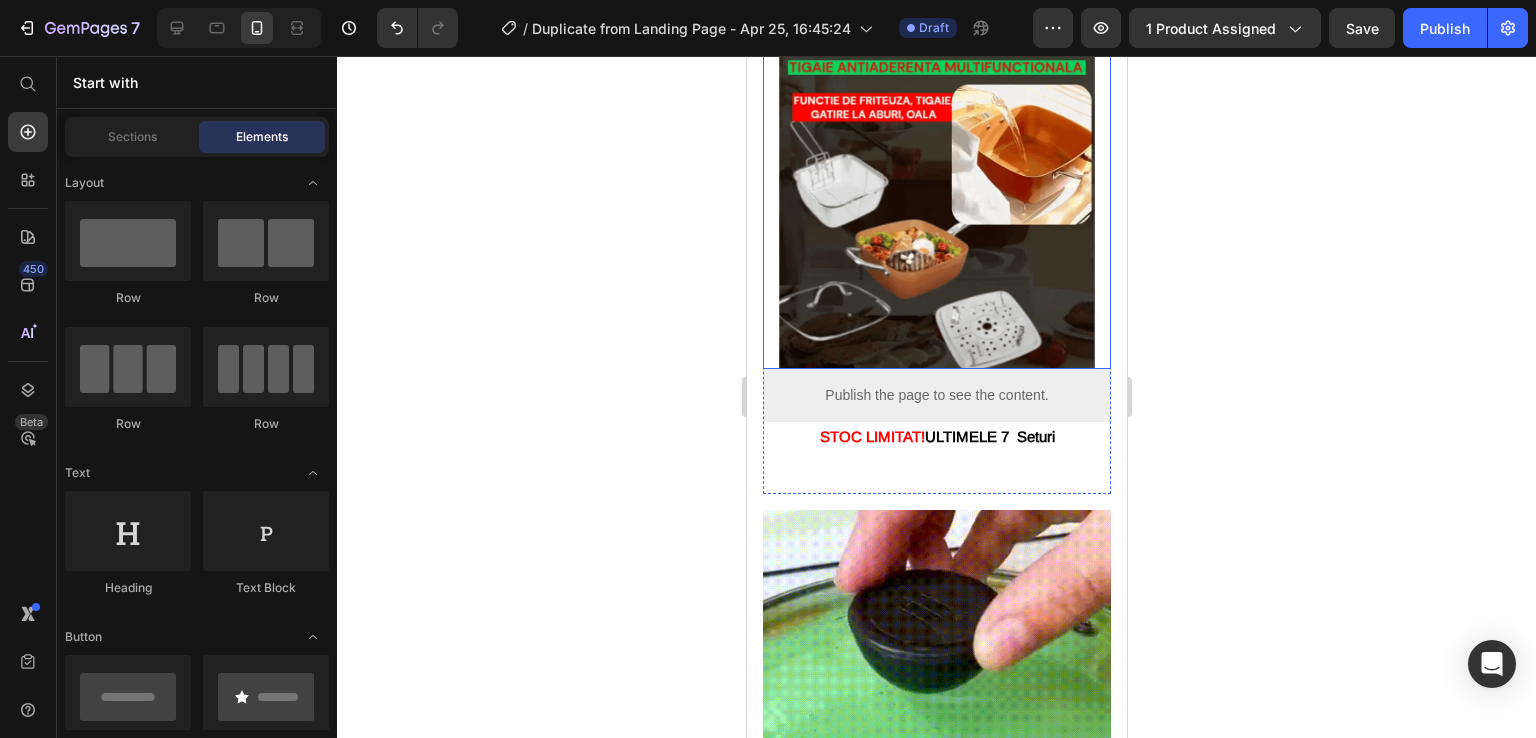 scroll, scrollTop: 1500, scrollLeft: 0, axis: vertical 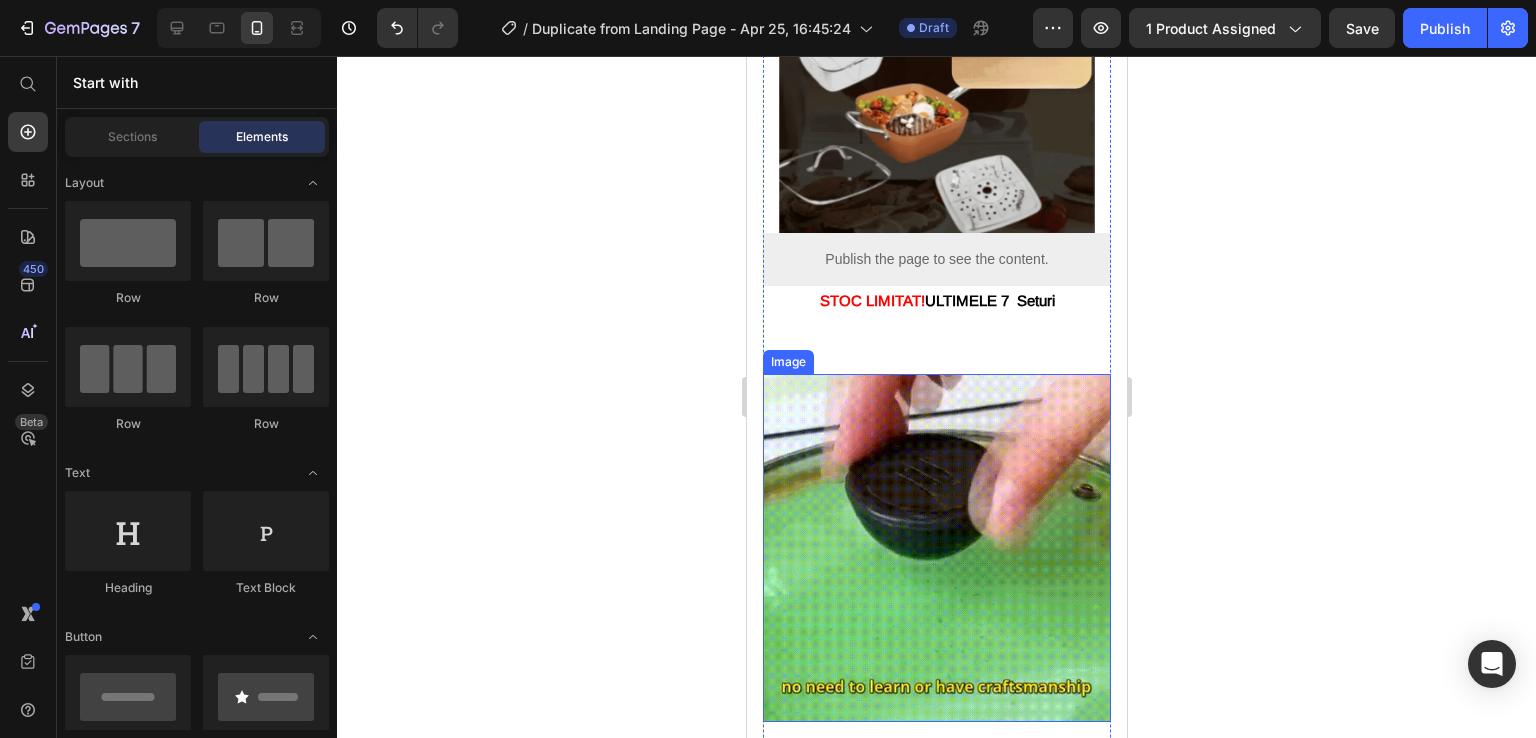 click at bounding box center (936, 548) 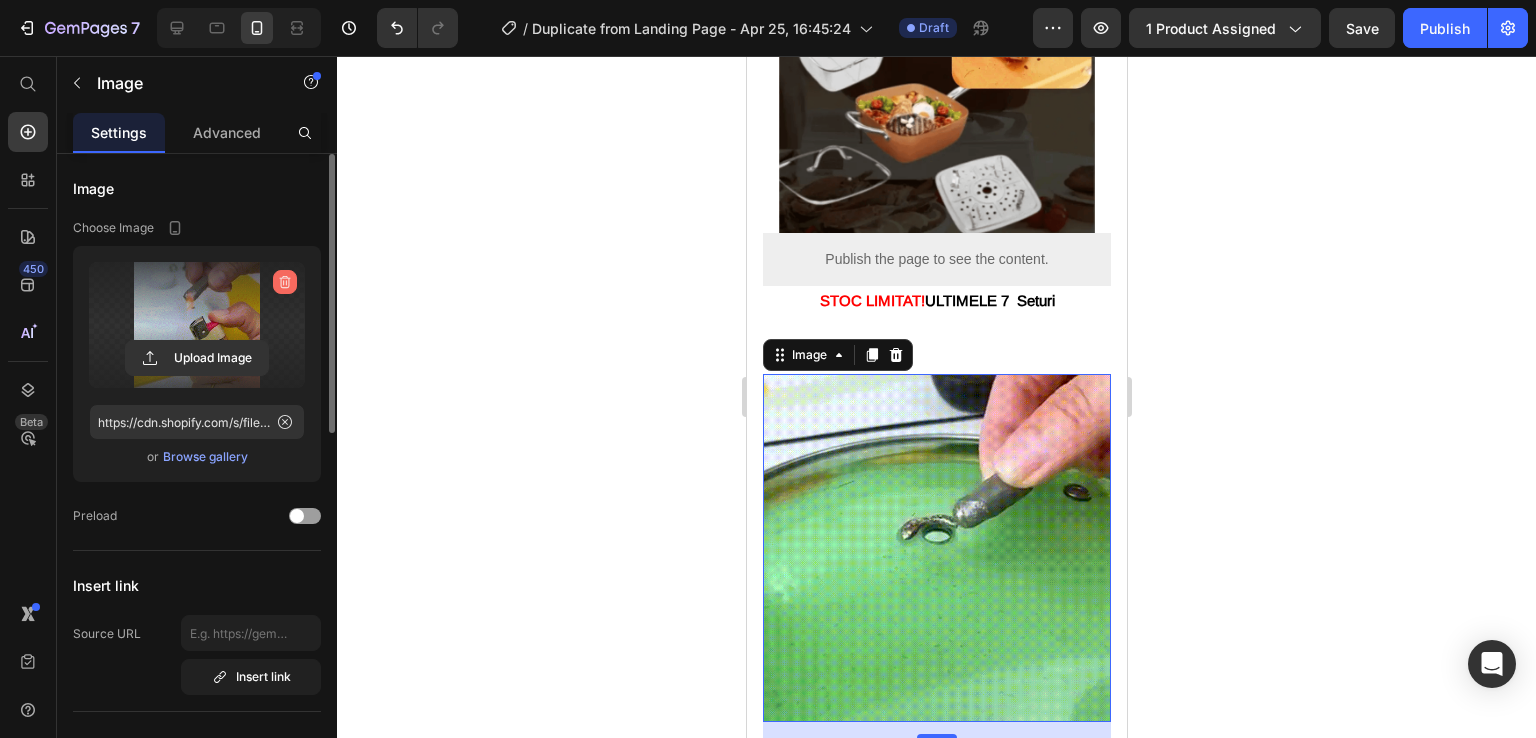 click 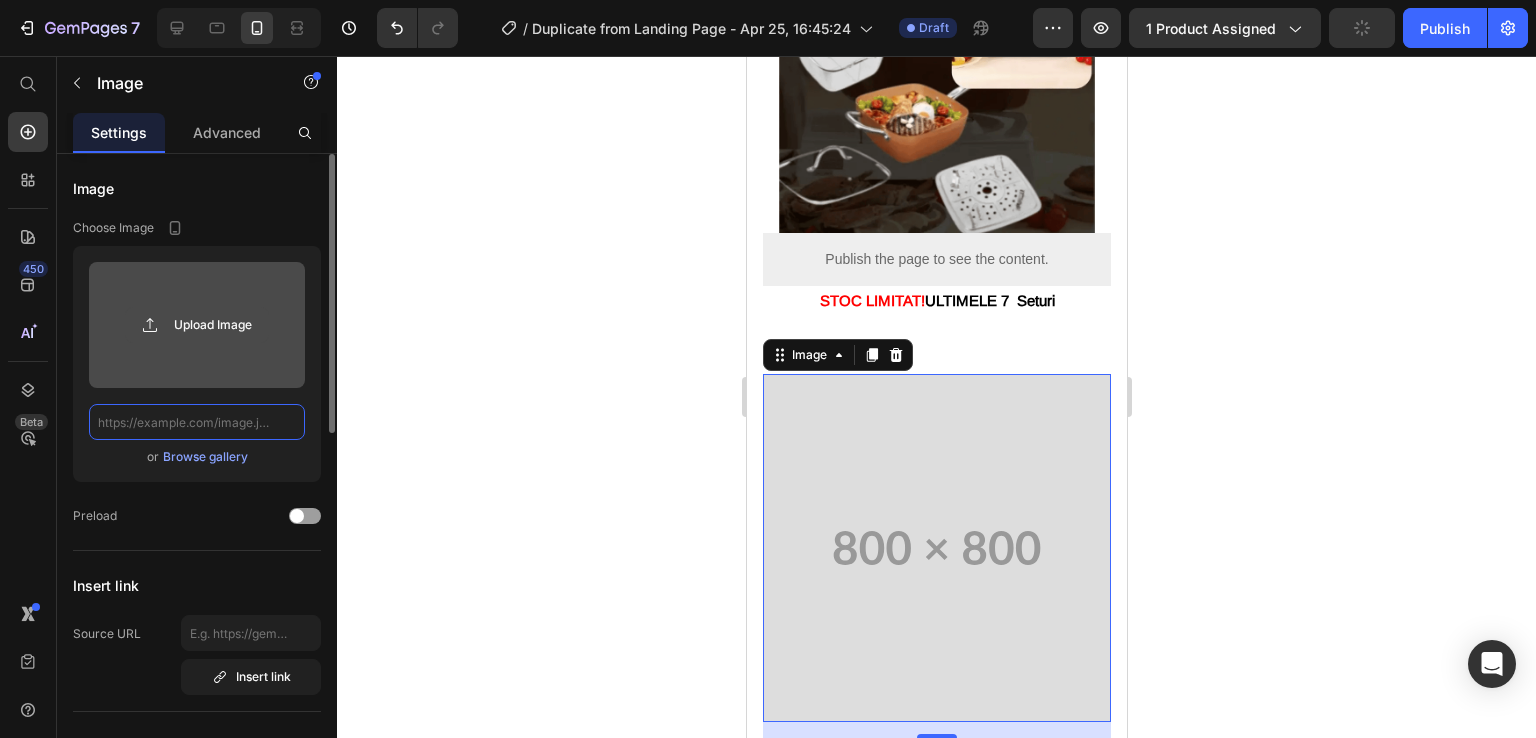scroll, scrollTop: 0, scrollLeft: 0, axis: both 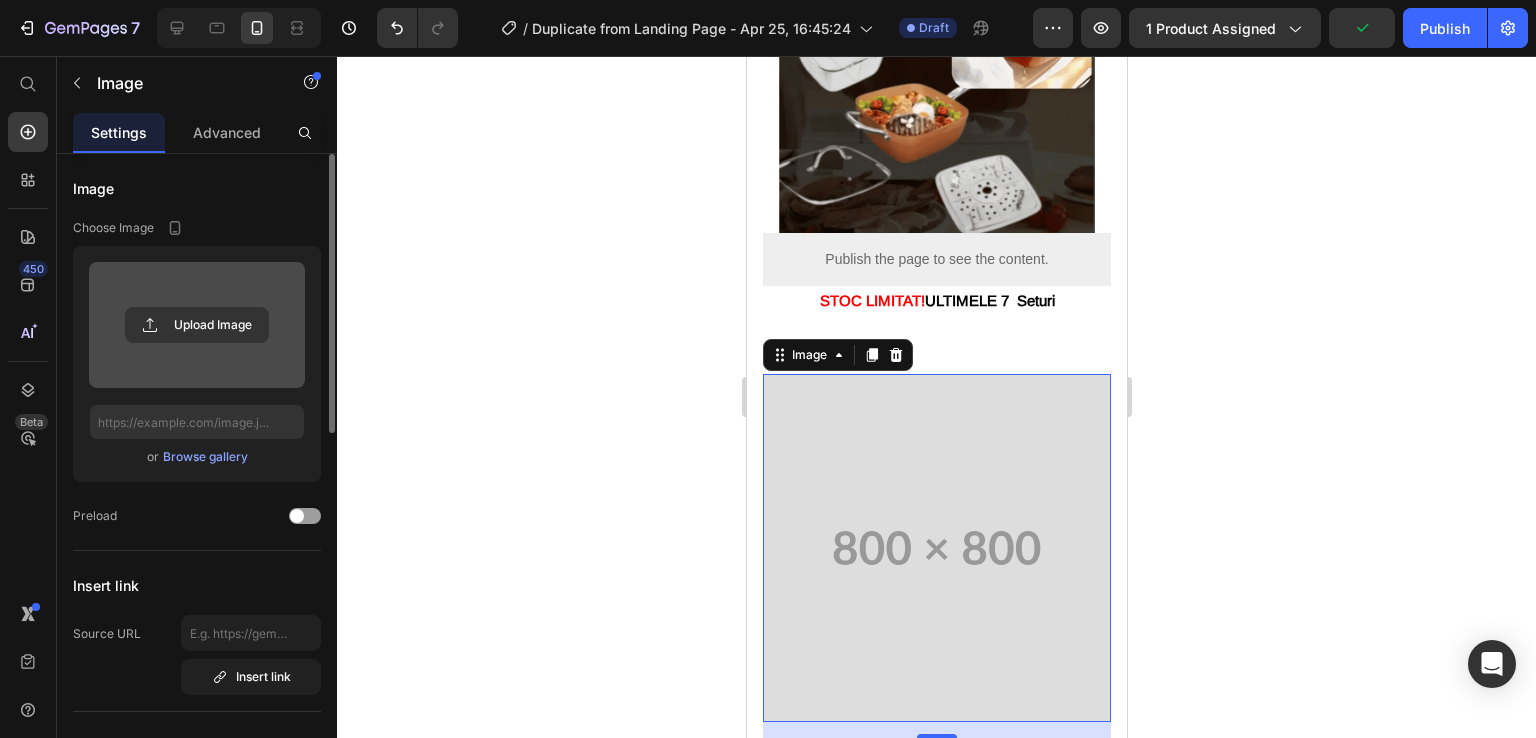 click at bounding box center [197, 325] 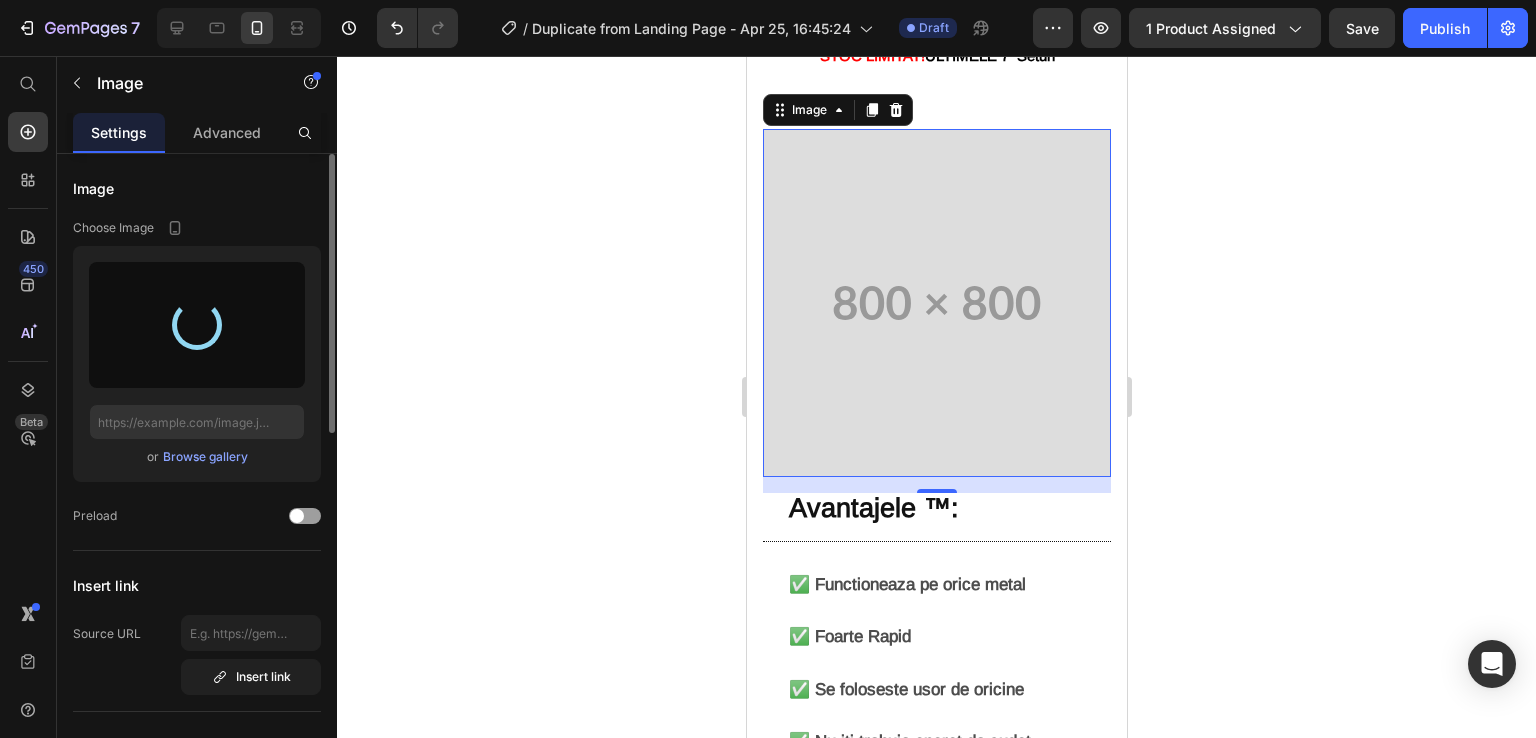 scroll, scrollTop: 1800, scrollLeft: 0, axis: vertical 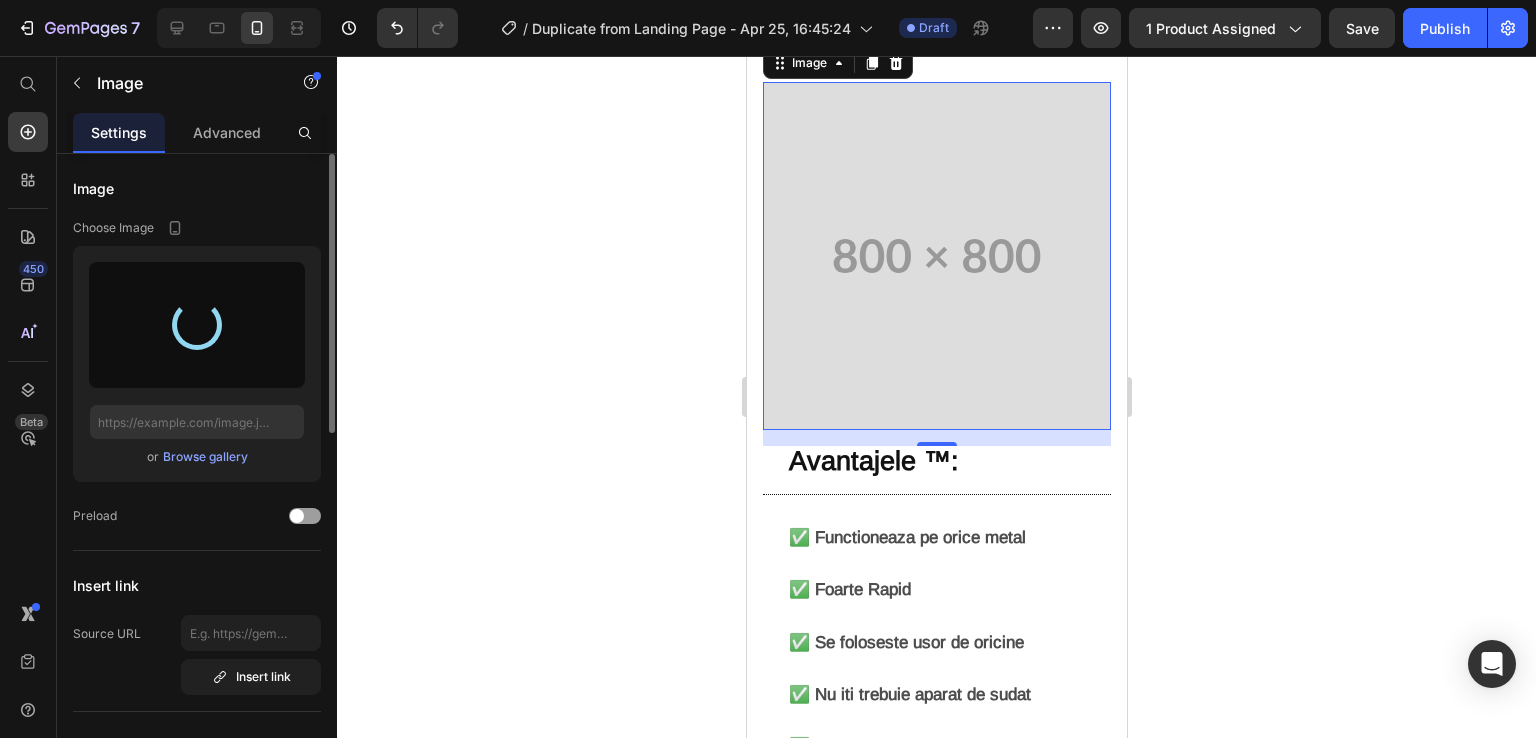 type on "https://cdn.shopify.com/s/files/1/0930/3100/6475/files/gempages_564793600076940453-23155234-d4f0-46ec-9bbc-15f85c7245e2.webp" 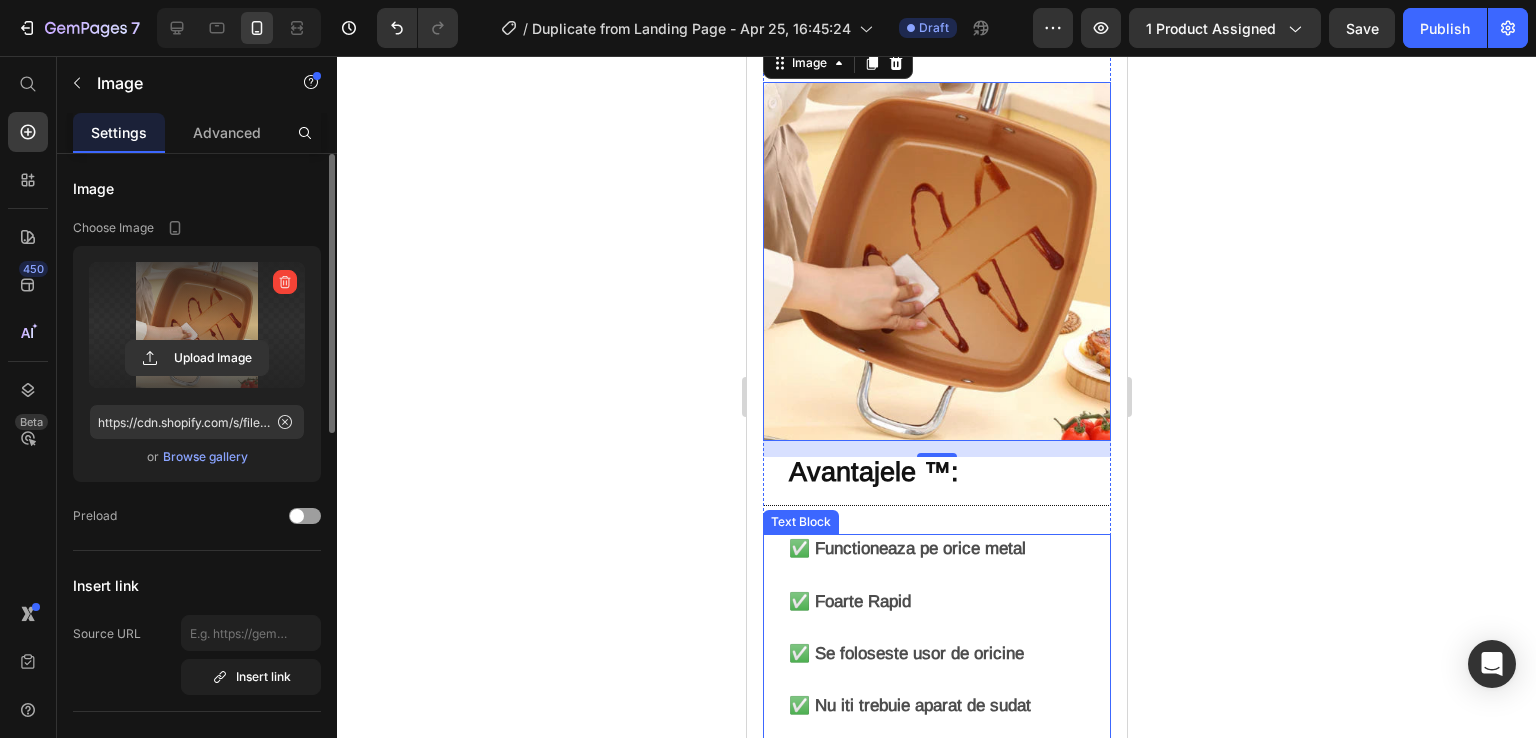 click on "✅ Functioneaza pe orice metal" at bounding box center (948, 562) 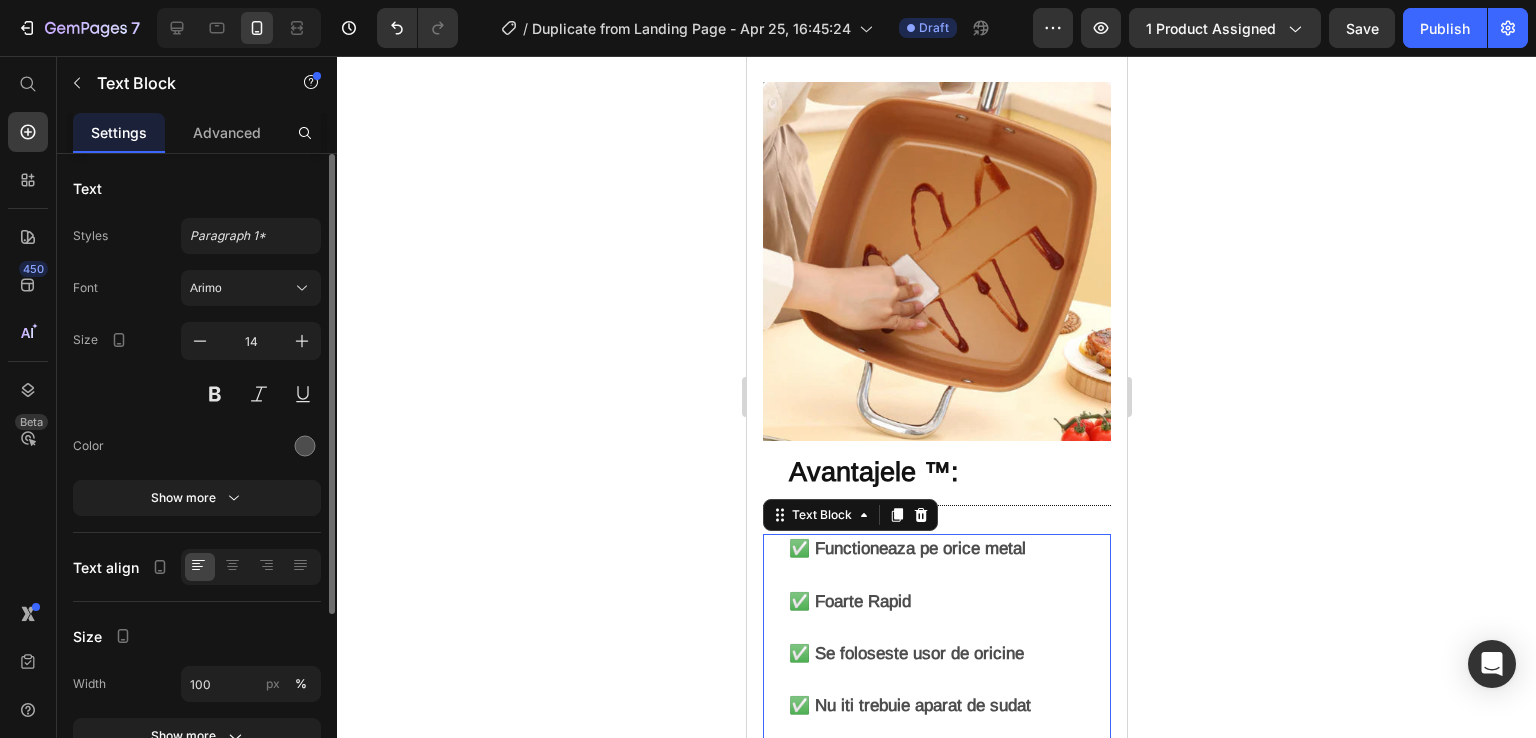 click on "✅ Functioneaza pe orice metal" at bounding box center [906, 548] 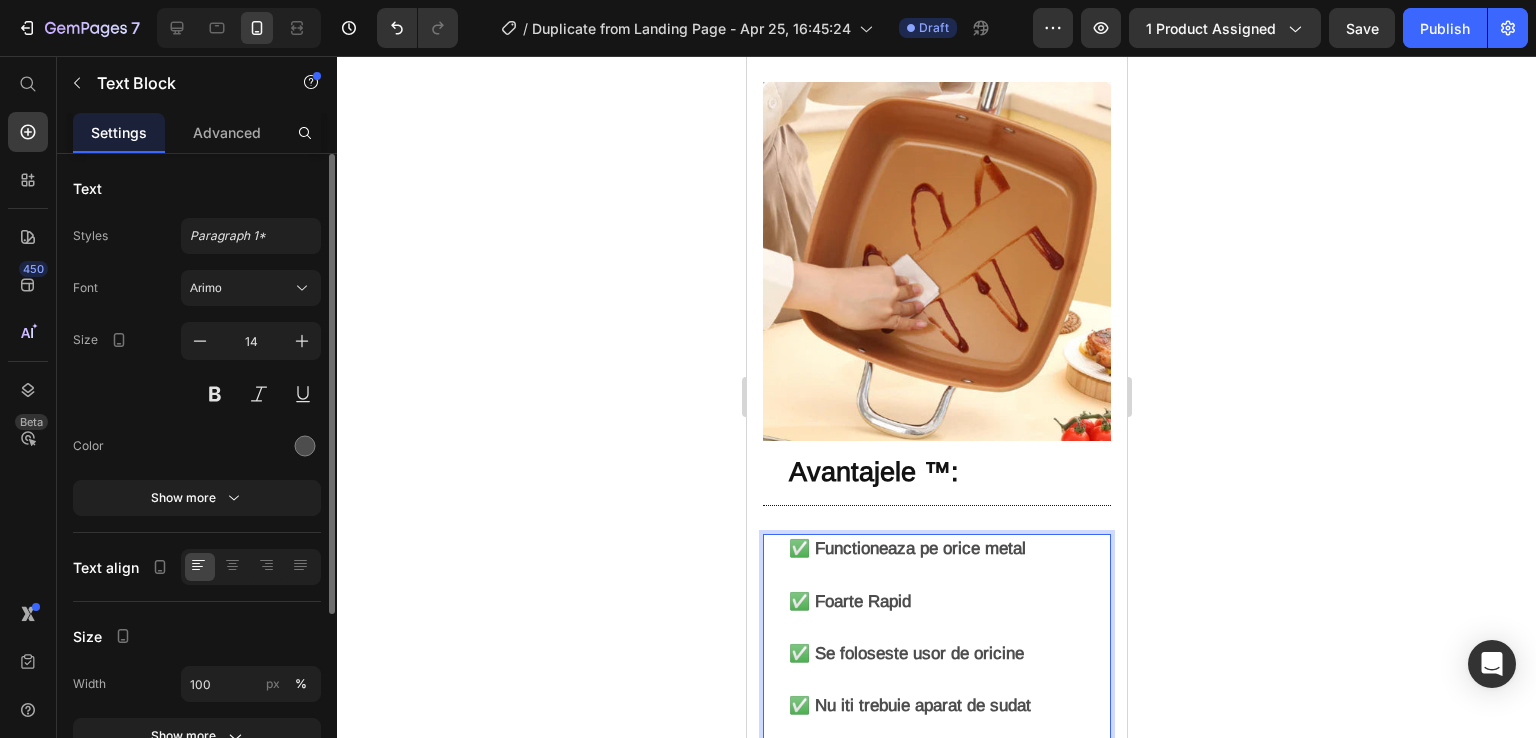 click on "✅ Functioneaza pe orice metal" at bounding box center (906, 548) 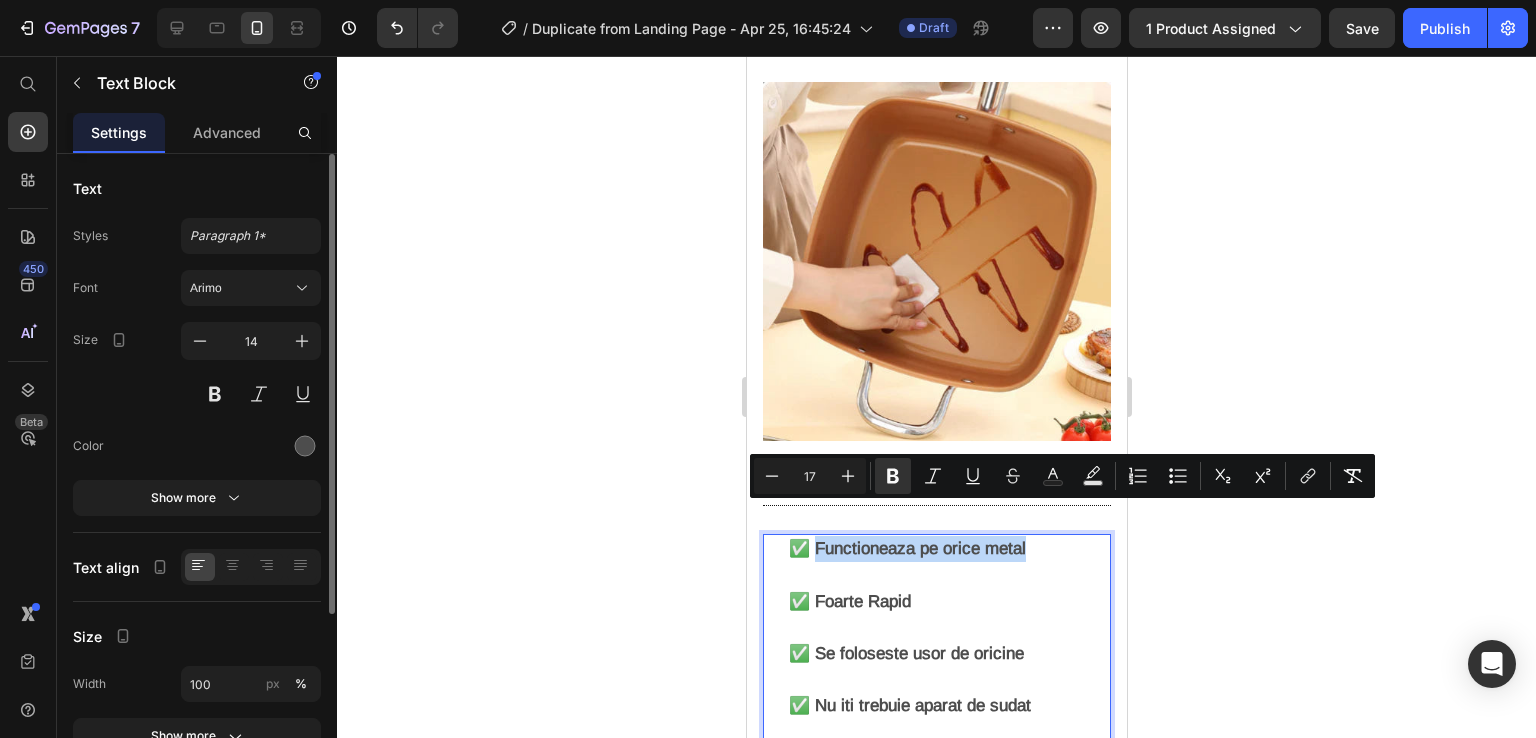 drag, startPoint x: 1037, startPoint y: 519, endPoint x: 820, endPoint y: 510, distance: 217.18655 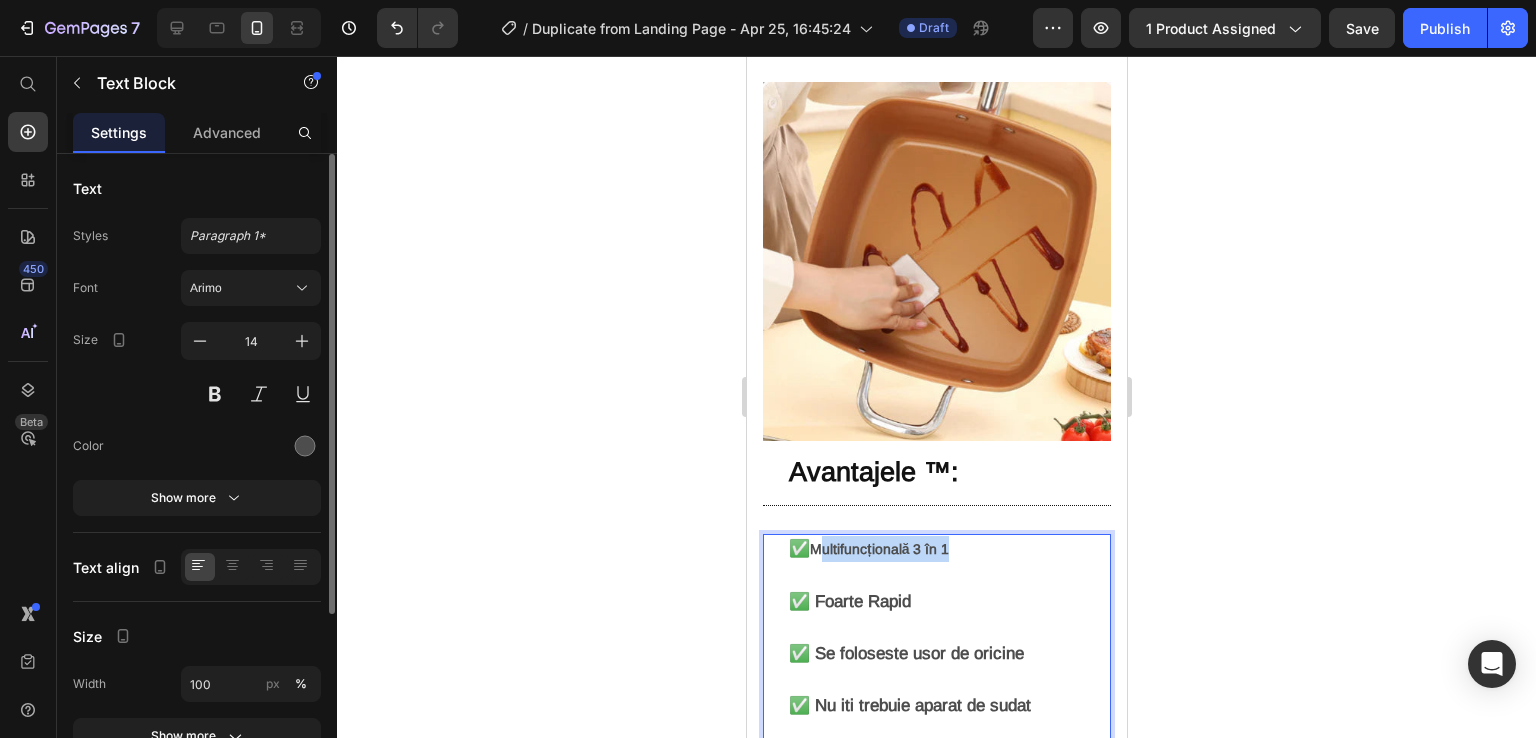 drag, startPoint x: 977, startPoint y: 516, endPoint x: 829, endPoint y: 518, distance: 148.01352 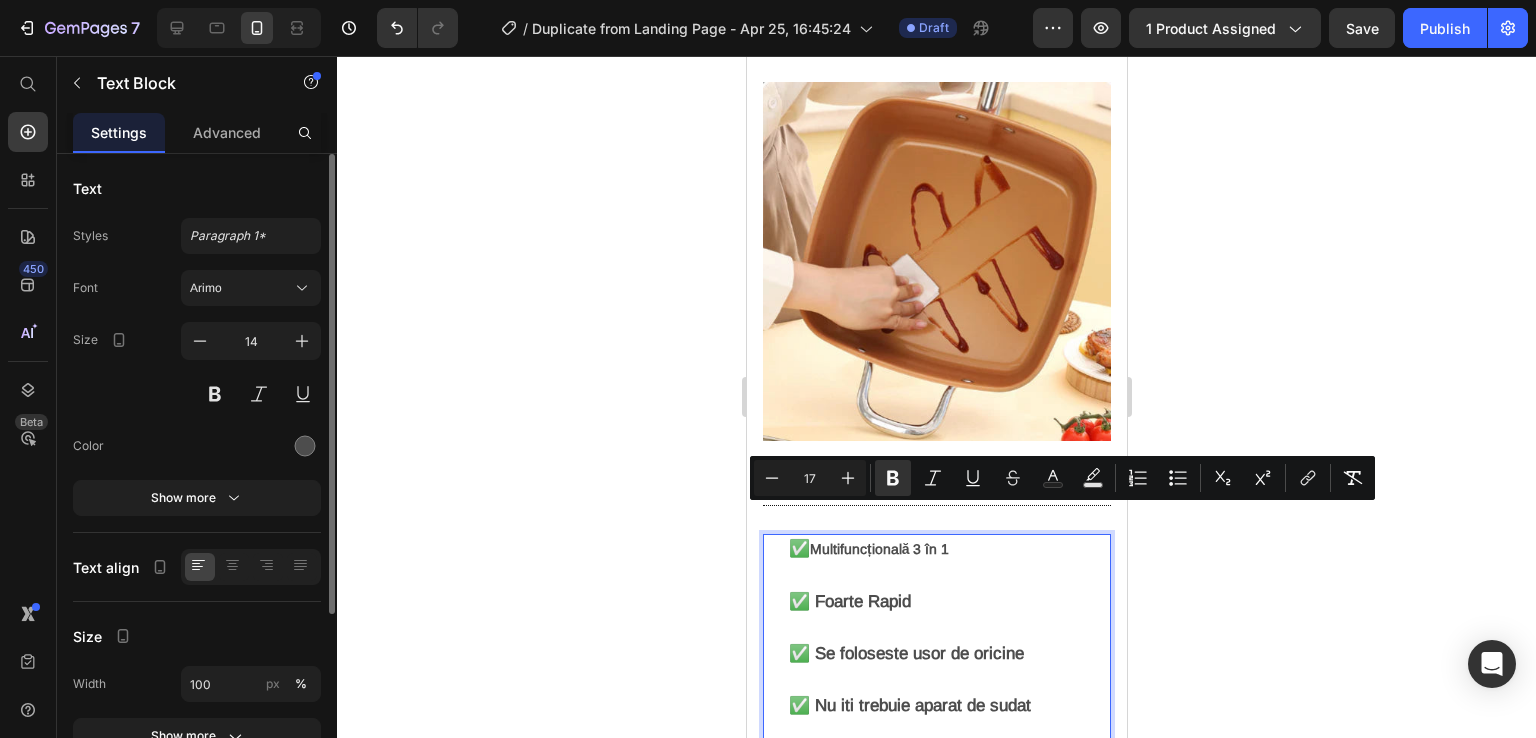 click on "✅ Foarte Rapid" at bounding box center [948, 615] 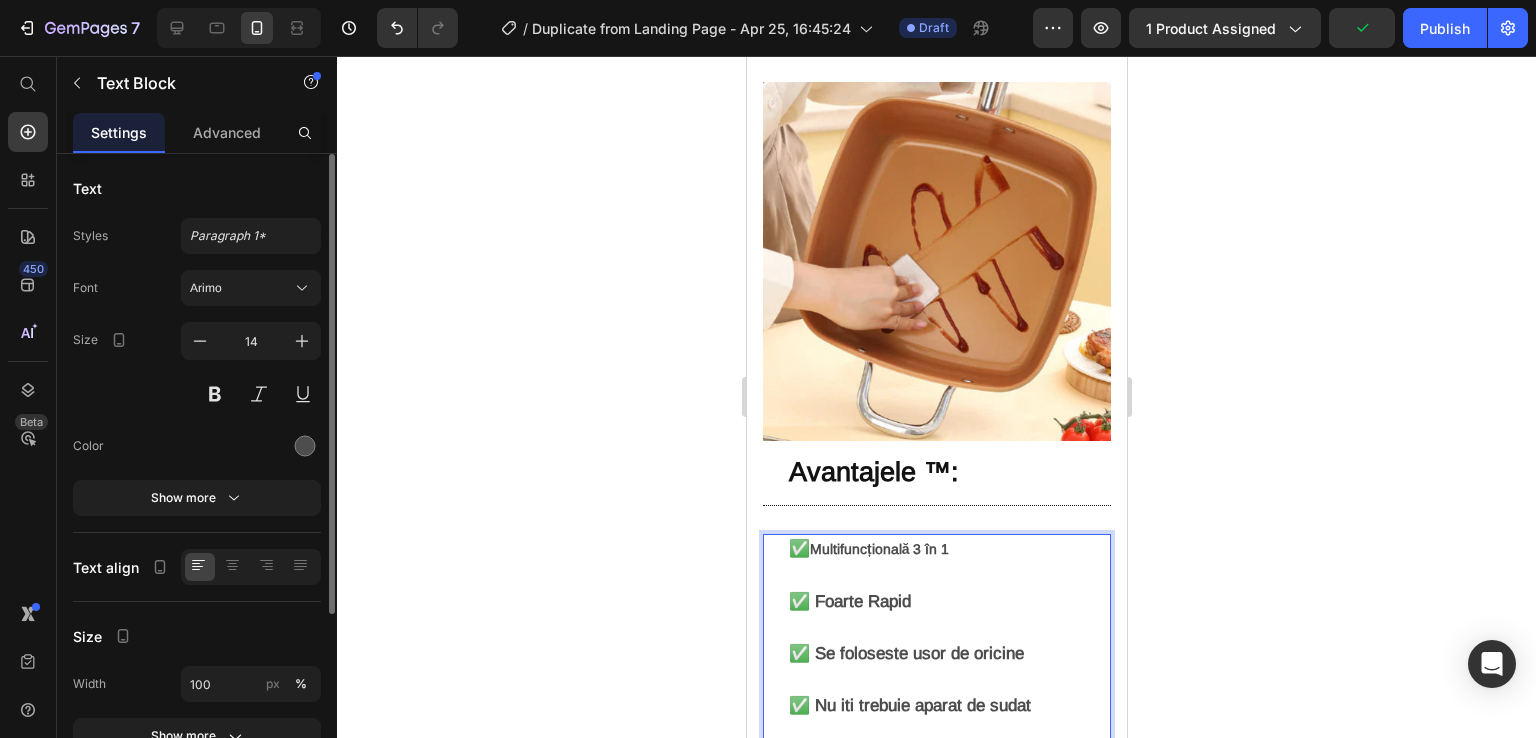 drag, startPoint x: 939, startPoint y: 568, endPoint x: 814, endPoint y: 569, distance: 125.004 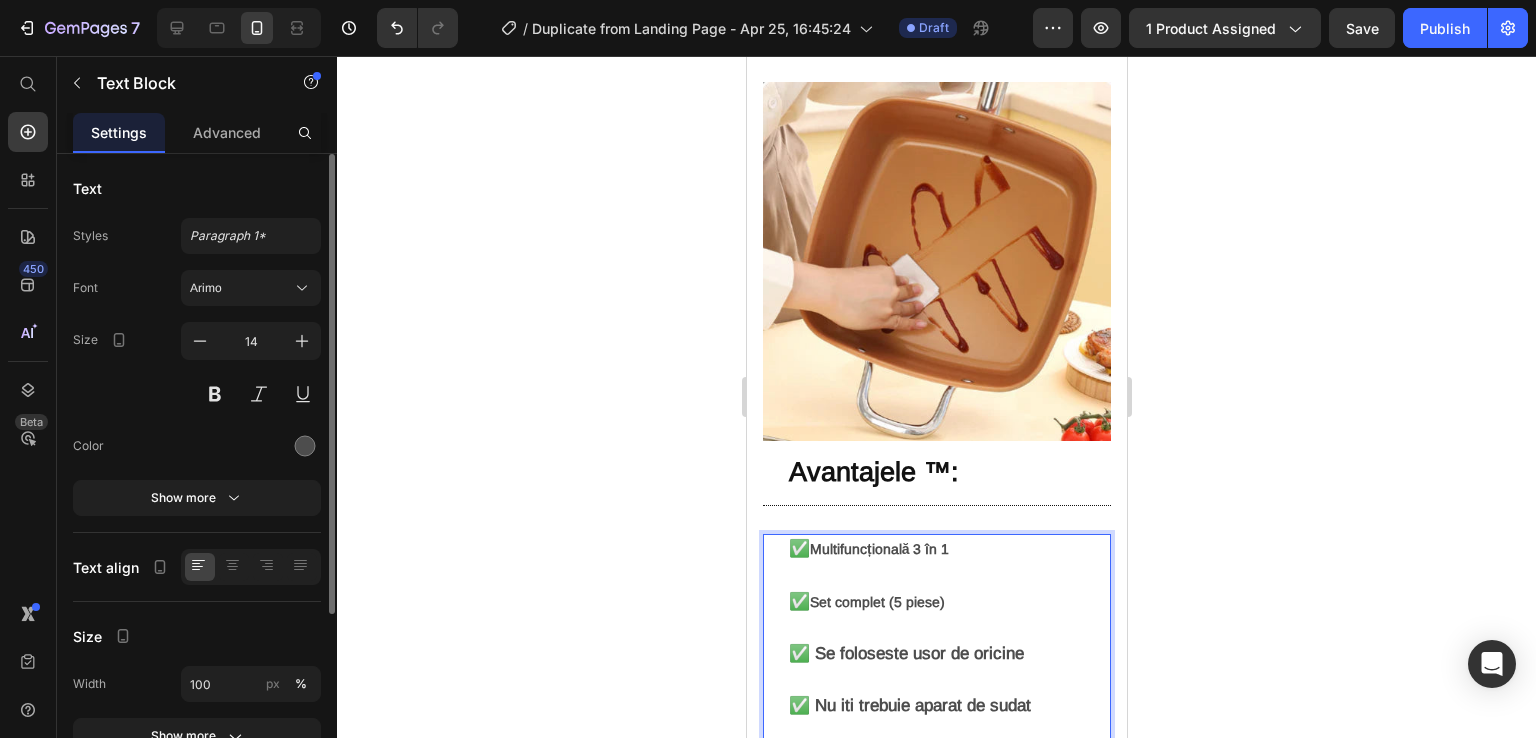 click on "✅ Se foloseste usor de oricine" at bounding box center (948, 667) 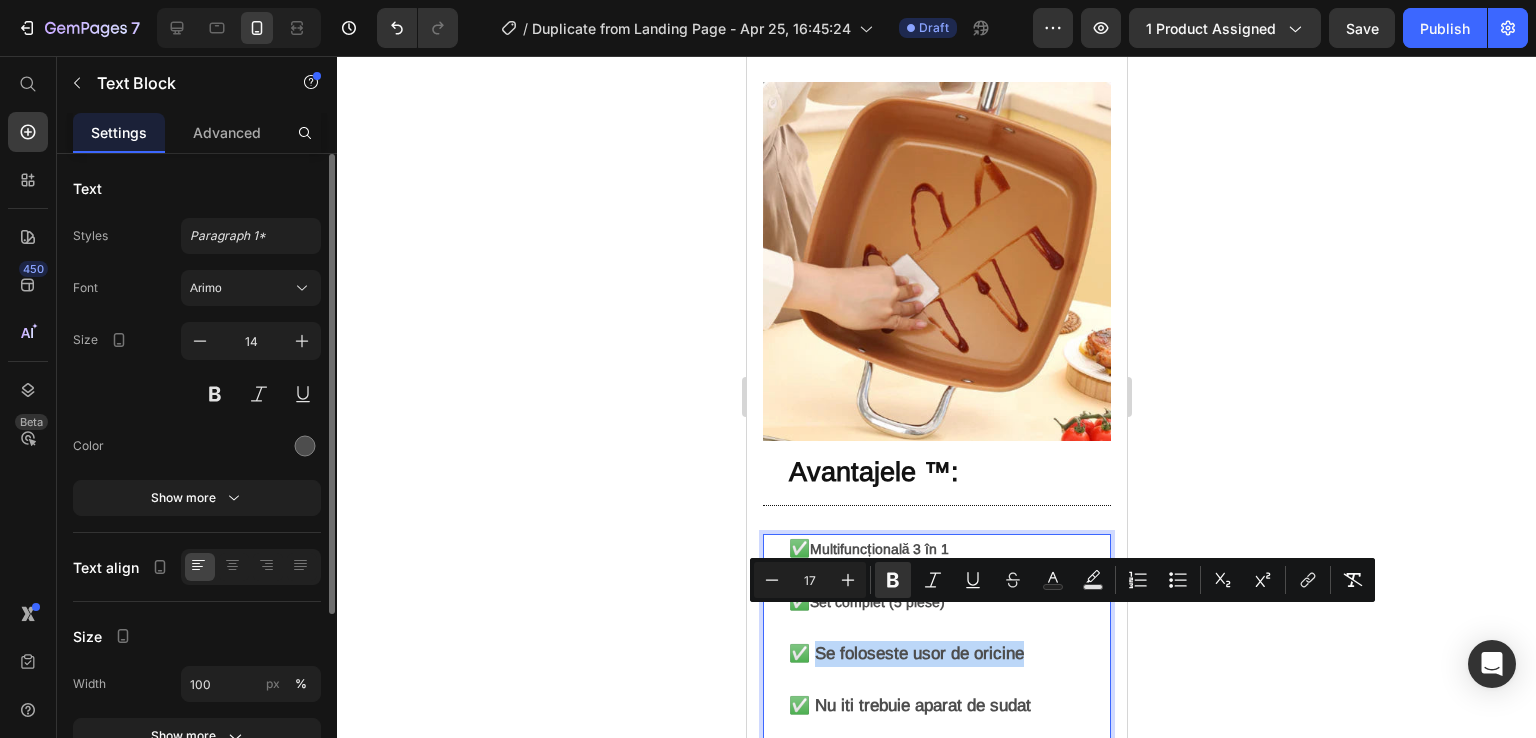 drag, startPoint x: 1029, startPoint y: 618, endPoint x: 819, endPoint y: 616, distance: 210.00952 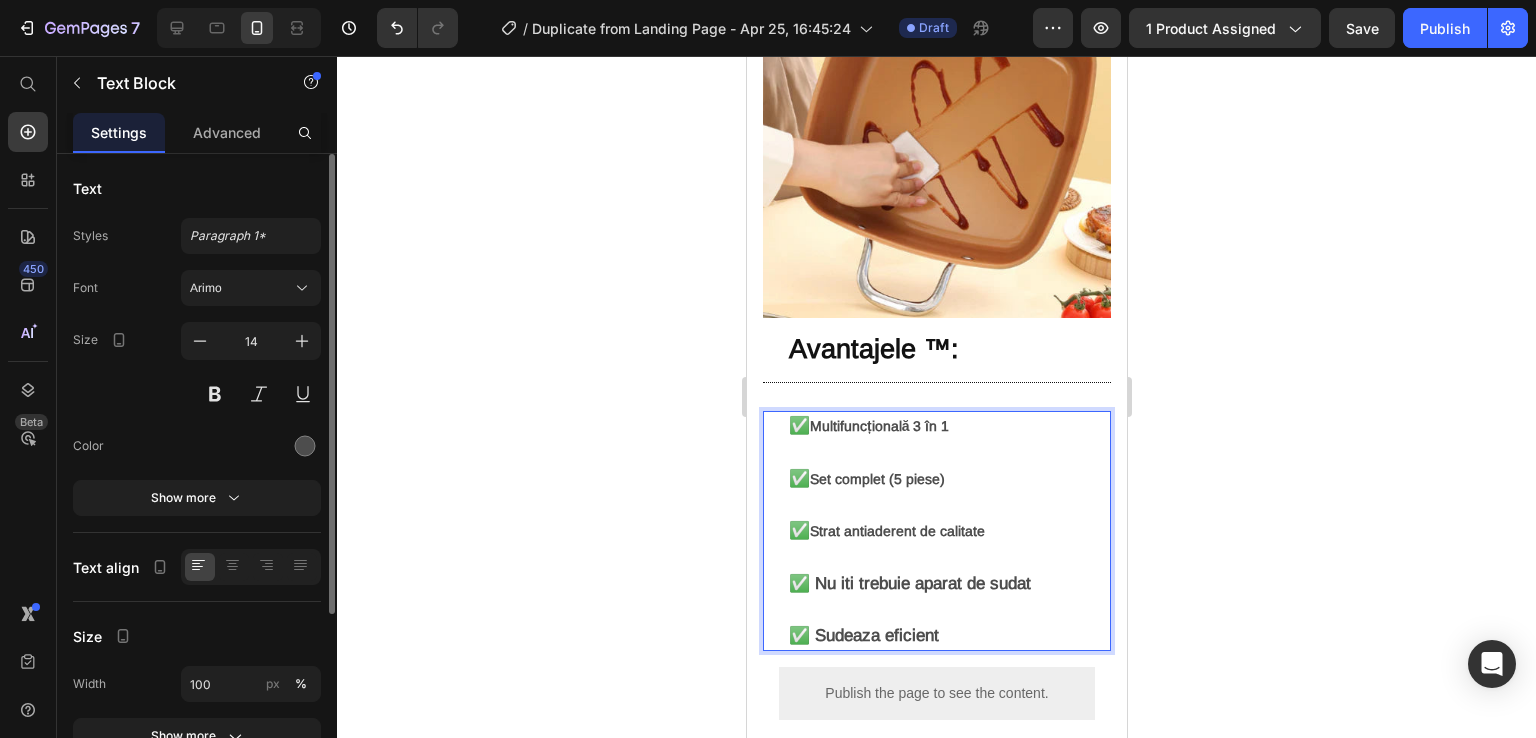scroll, scrollTop: 2000, scrollLeft: 0, axis: vertical 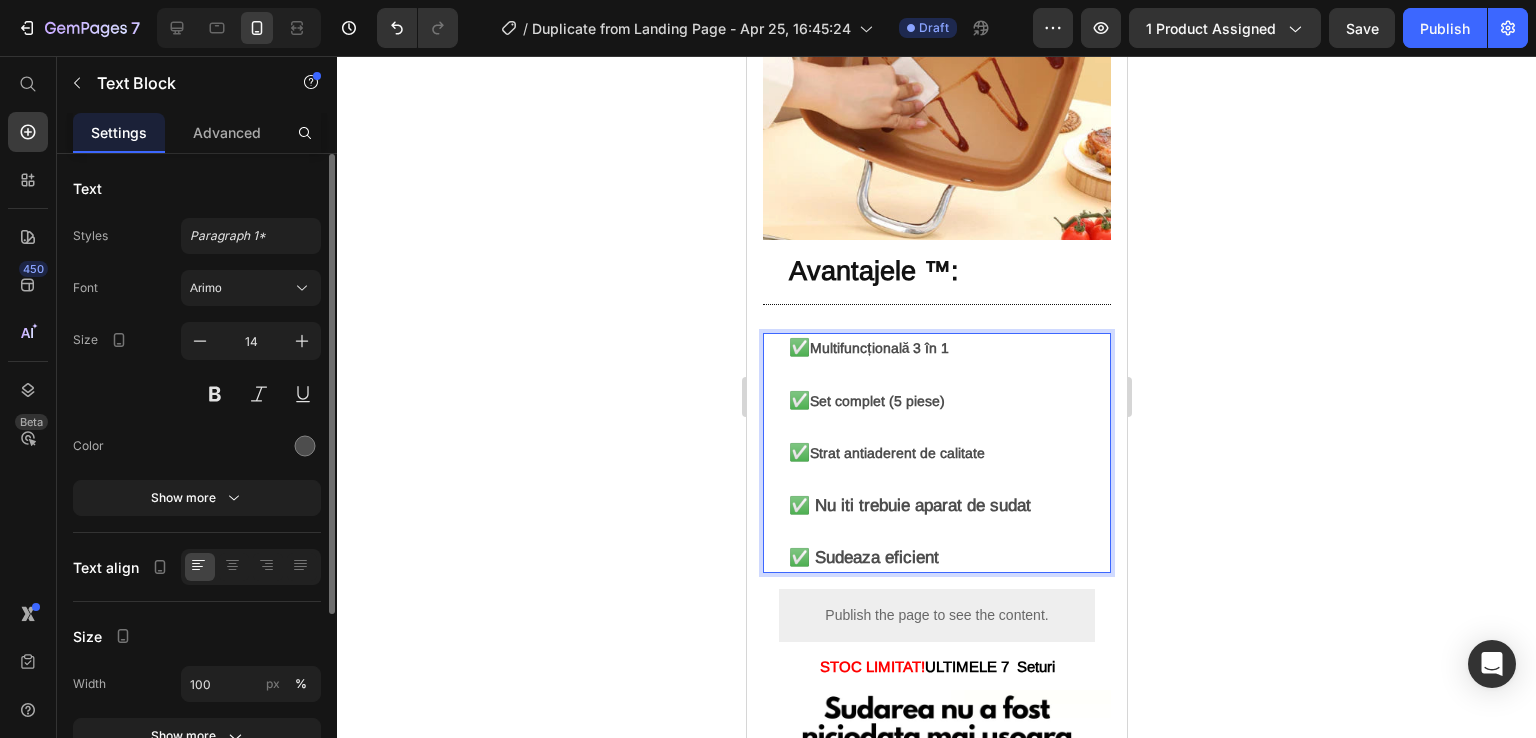 click on "✅ Nu iti trebuie aparat de sudat" at bounding box center (948, 519) 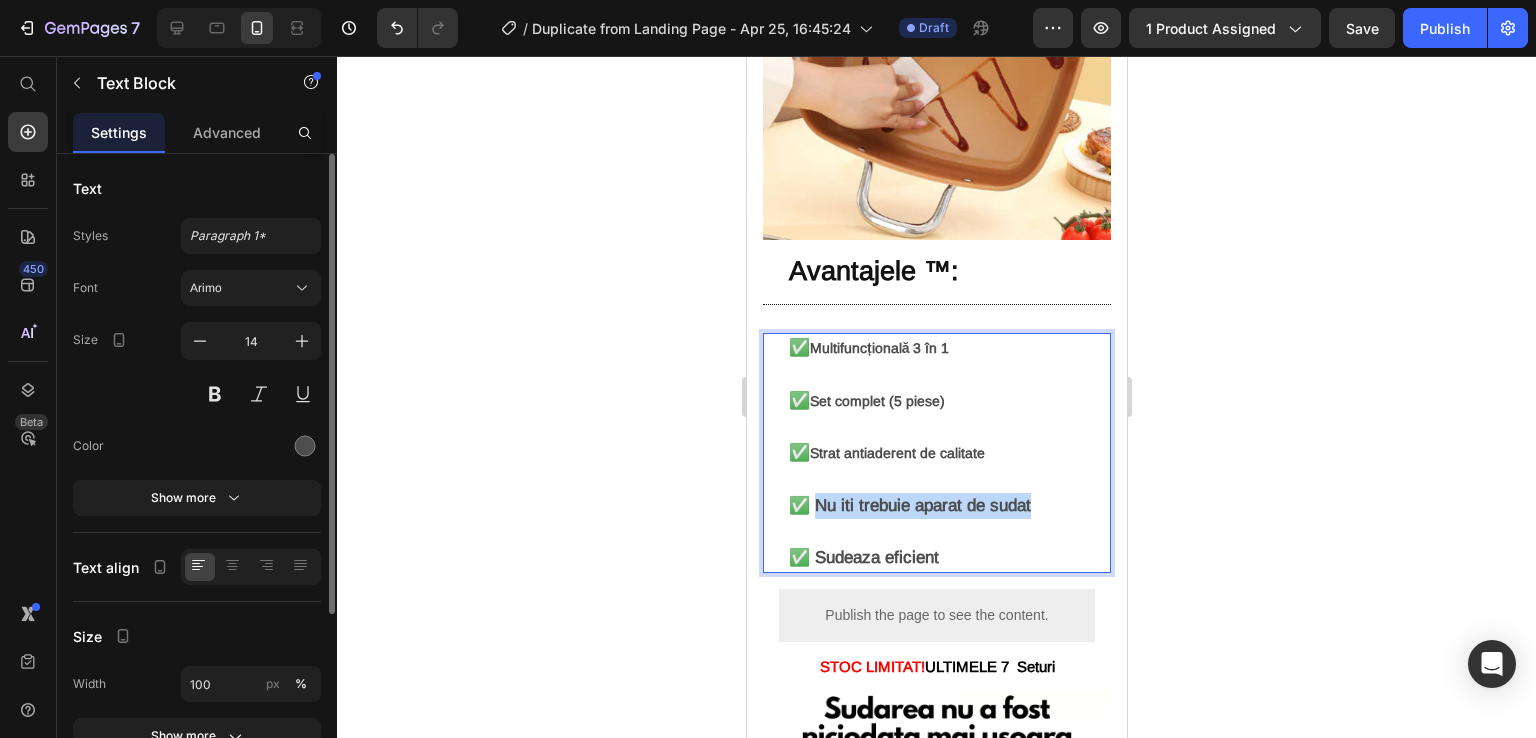 drag, startPoint x: 1049, startPoint y: 469, endPoint x: 817, endPoint y: 472, distance: 232.0194 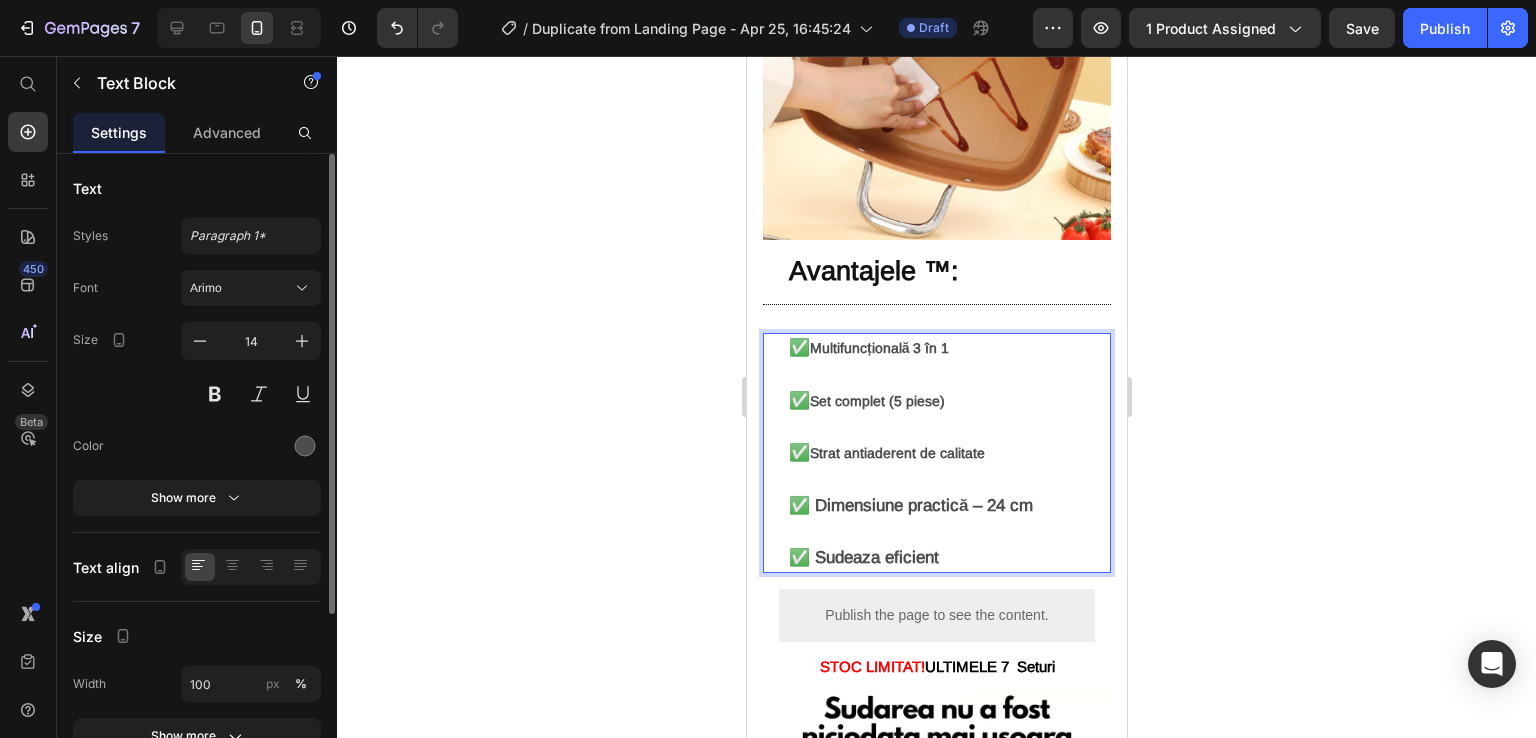 click on "✅ Dimensiune practică – 24 cm" at bounding box center (948, 519) 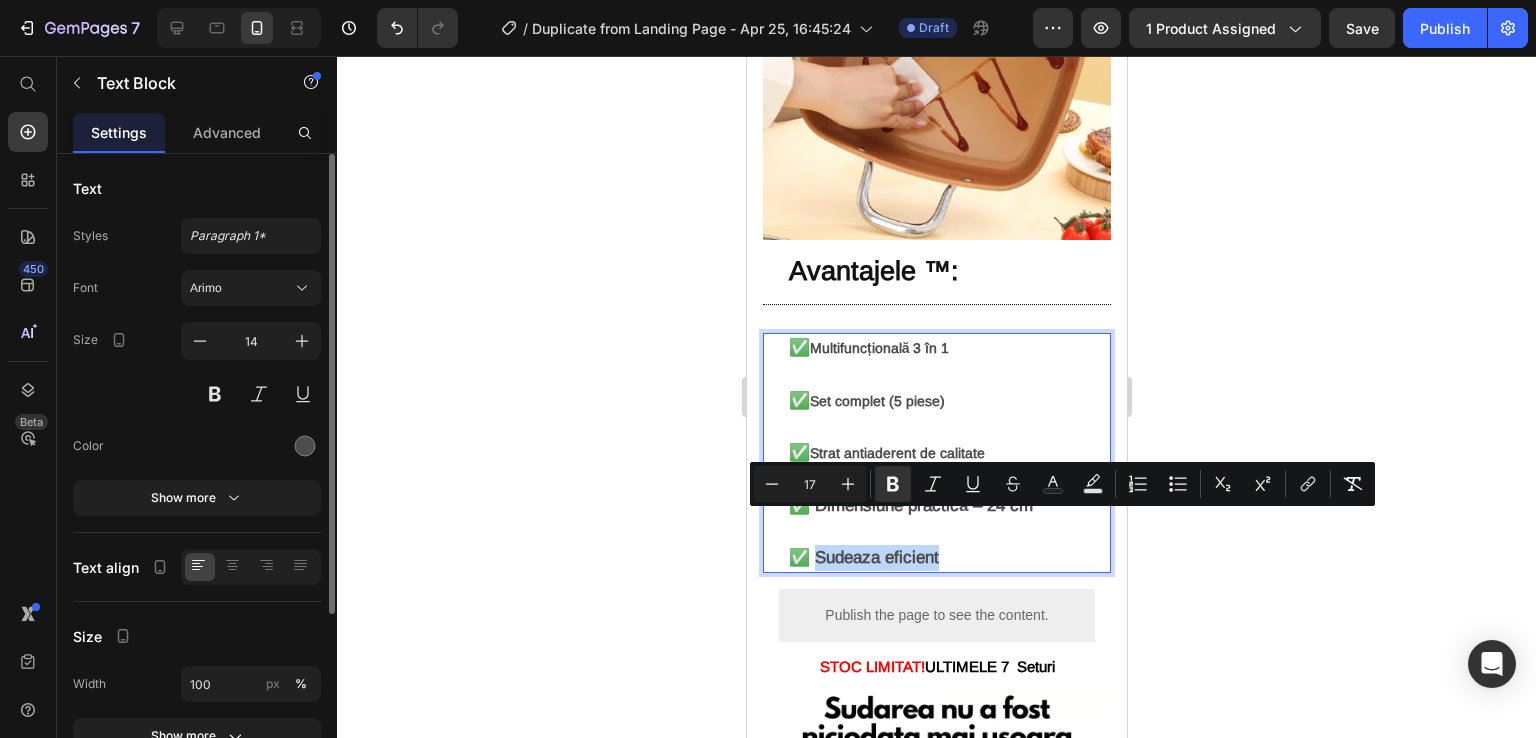 drag, startPoint x: 953, startPoint y: 529, endPoint x: 814, endPoint y: 522, distance: 139.17615 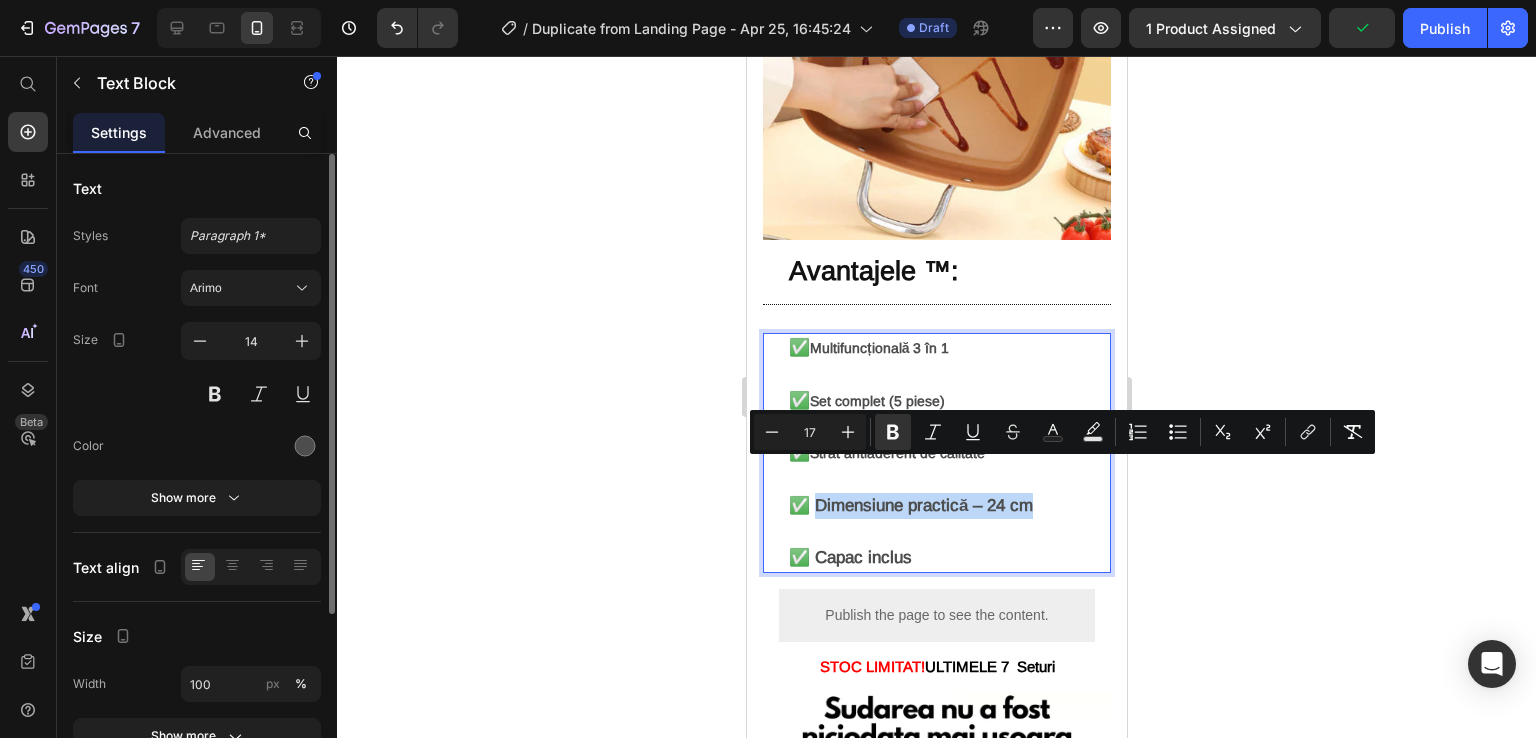drag, startPoint x: 1043, startPoint y: 473, endPoint x: 817, endPoint y: 469, distance: 226.0354 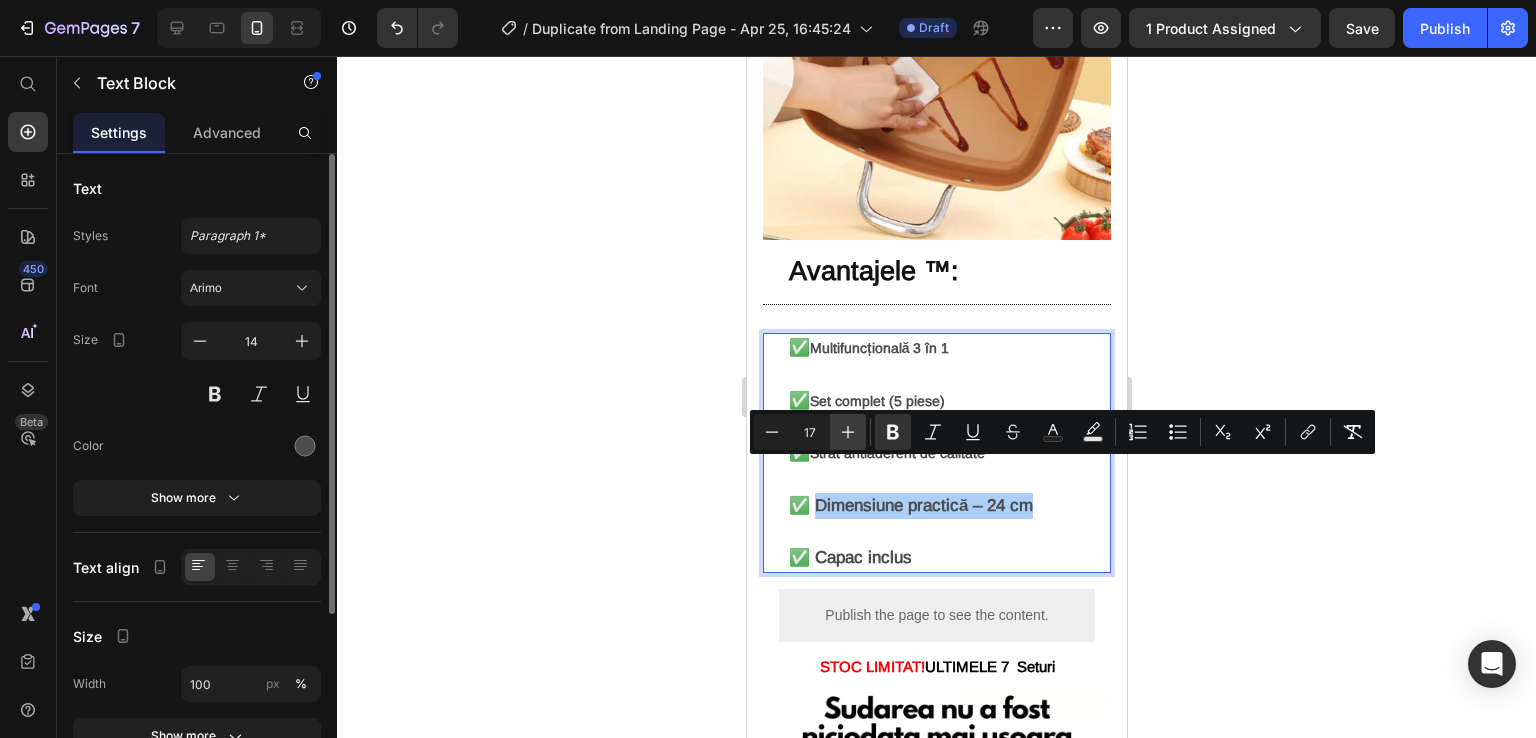 click 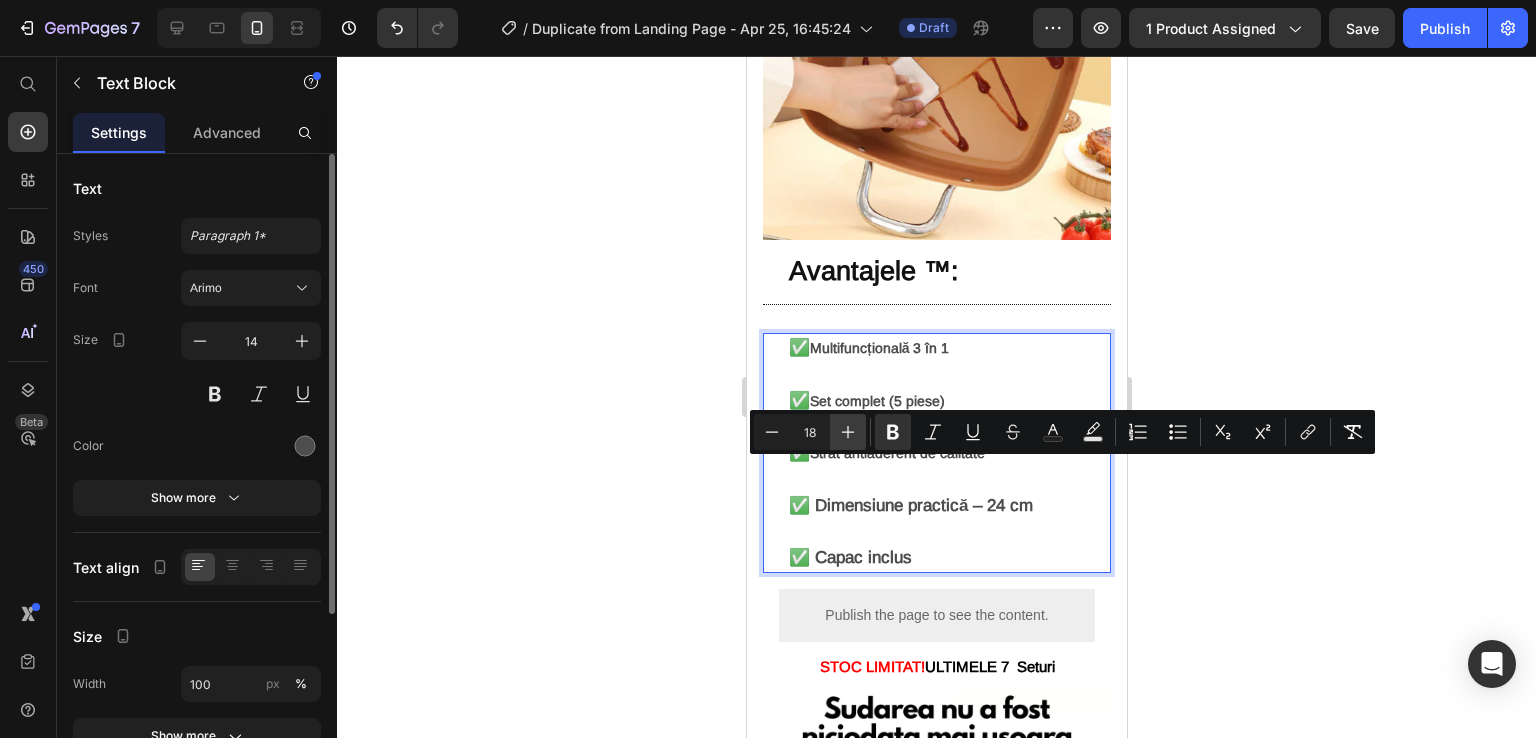 click 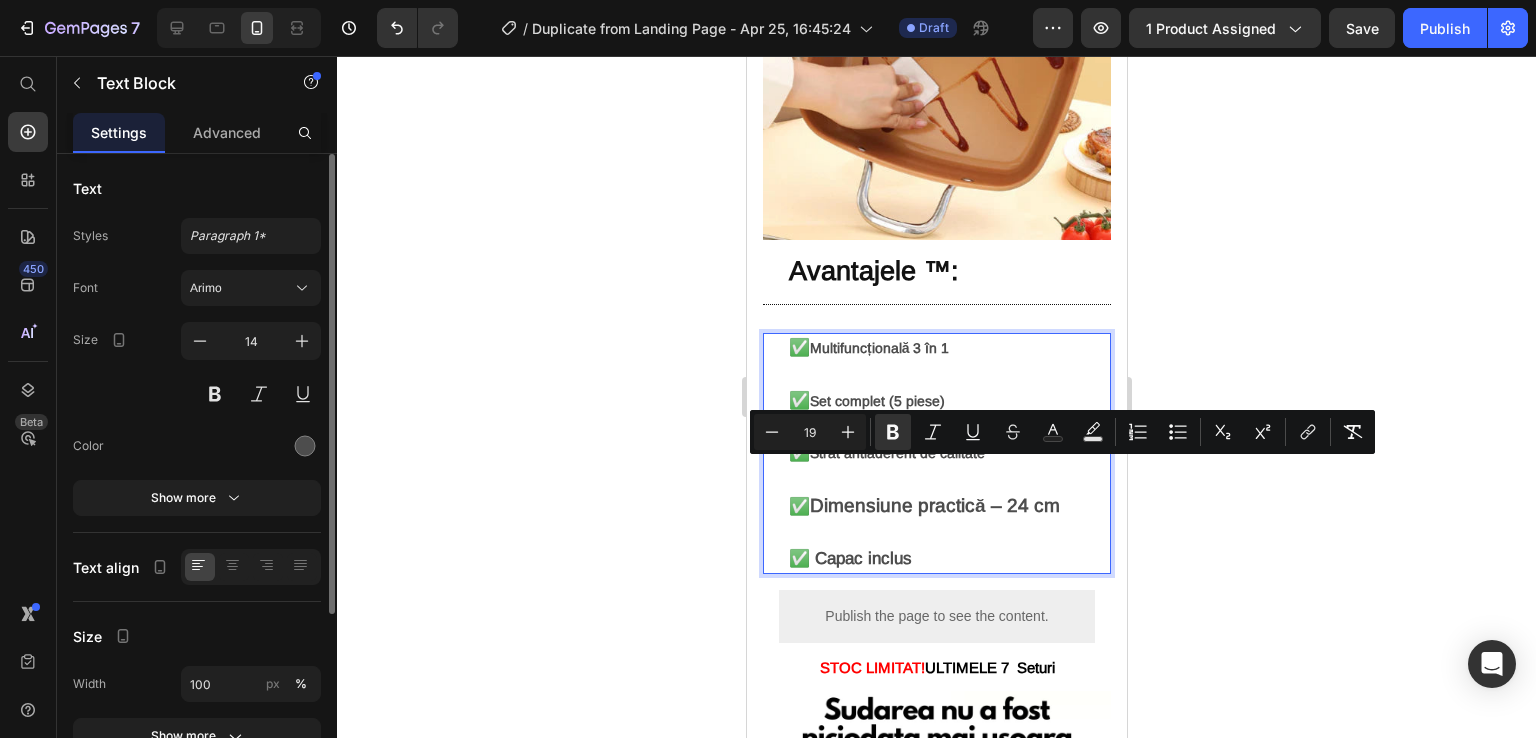 type on "17" 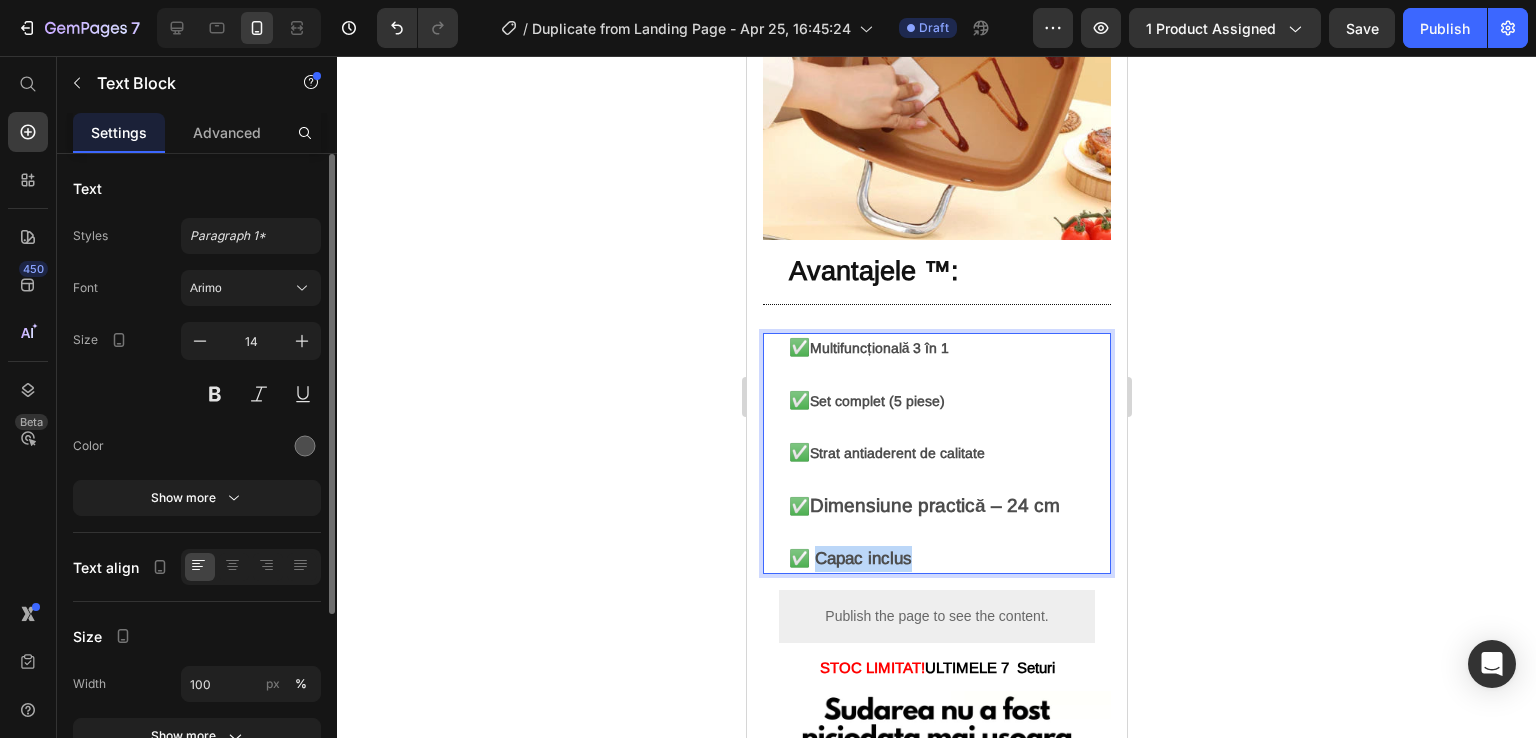 drag, startPoint x: 931, startPoint y: 529, endPoint x: 819, endPoint y: 528, distance: 112.00446 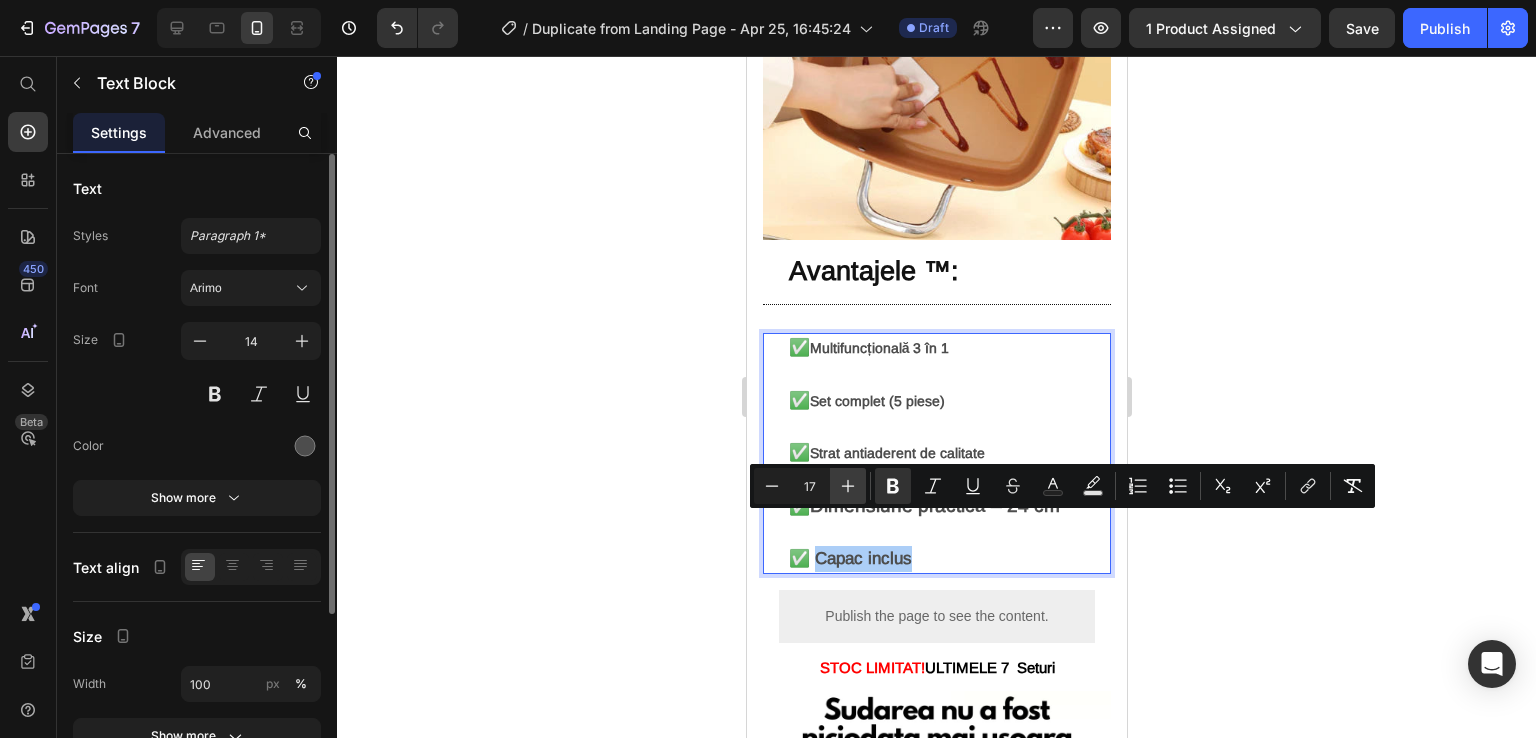 click 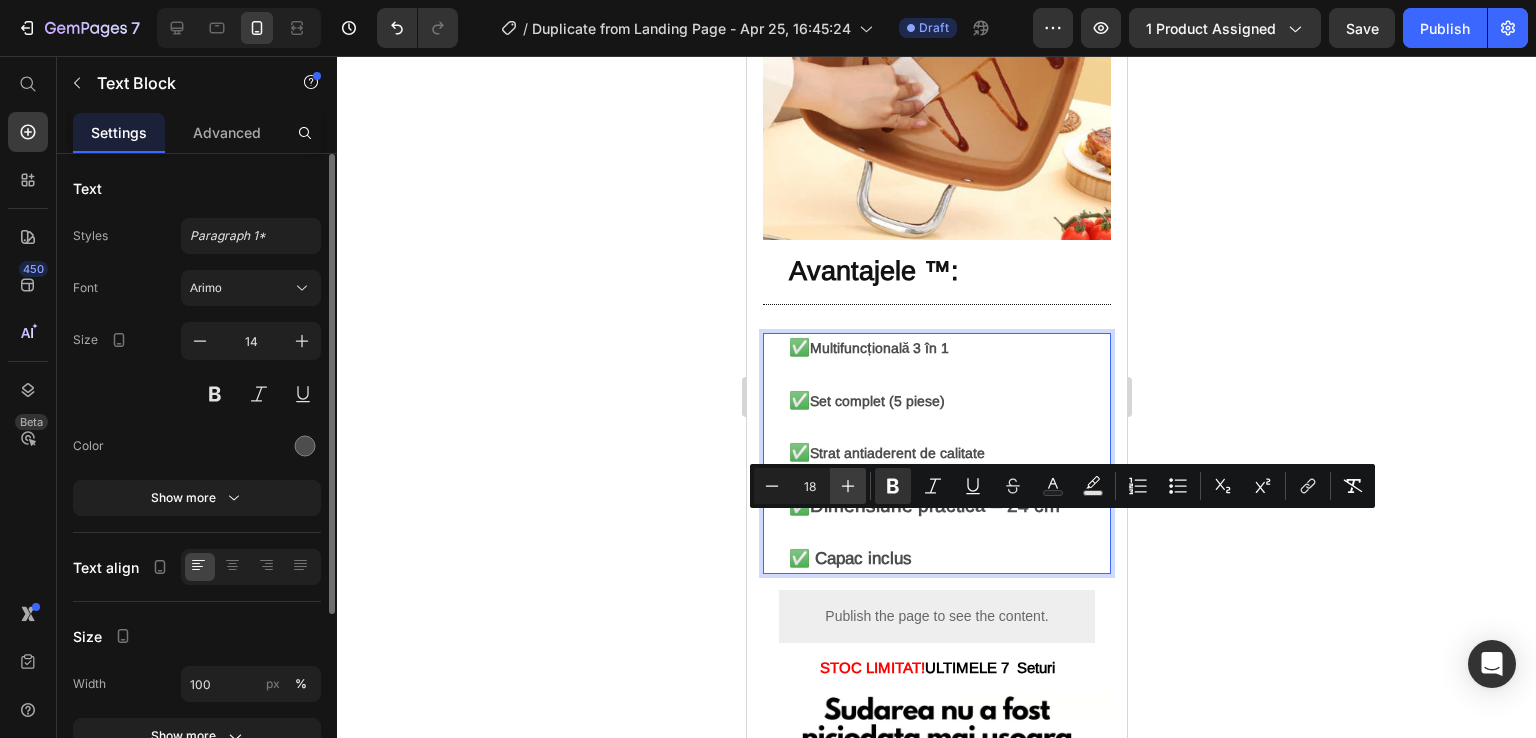 click 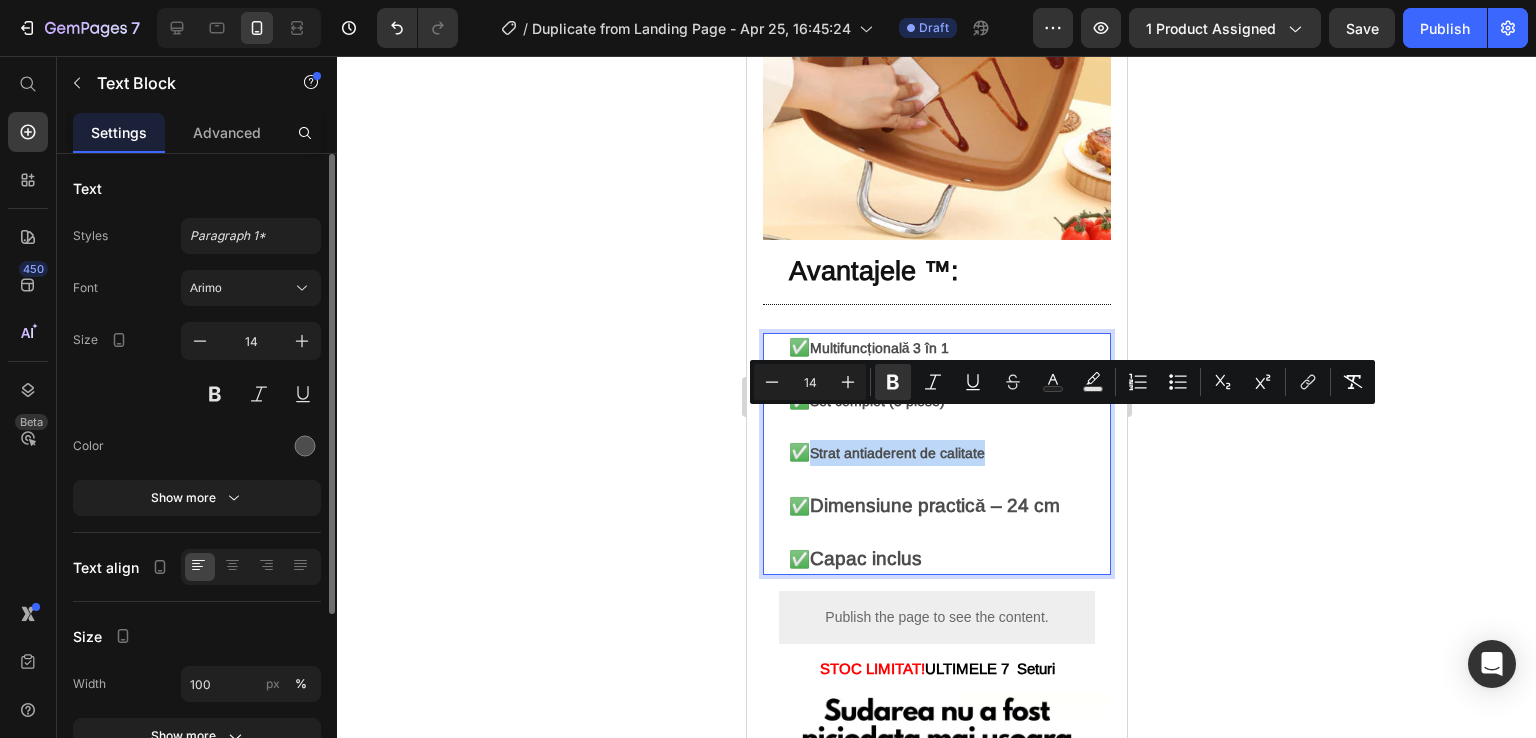 drag, startPoint x: 927, startPoint y: 421, endPoint x: 817, endPoint y: 422, distance: 110.00455 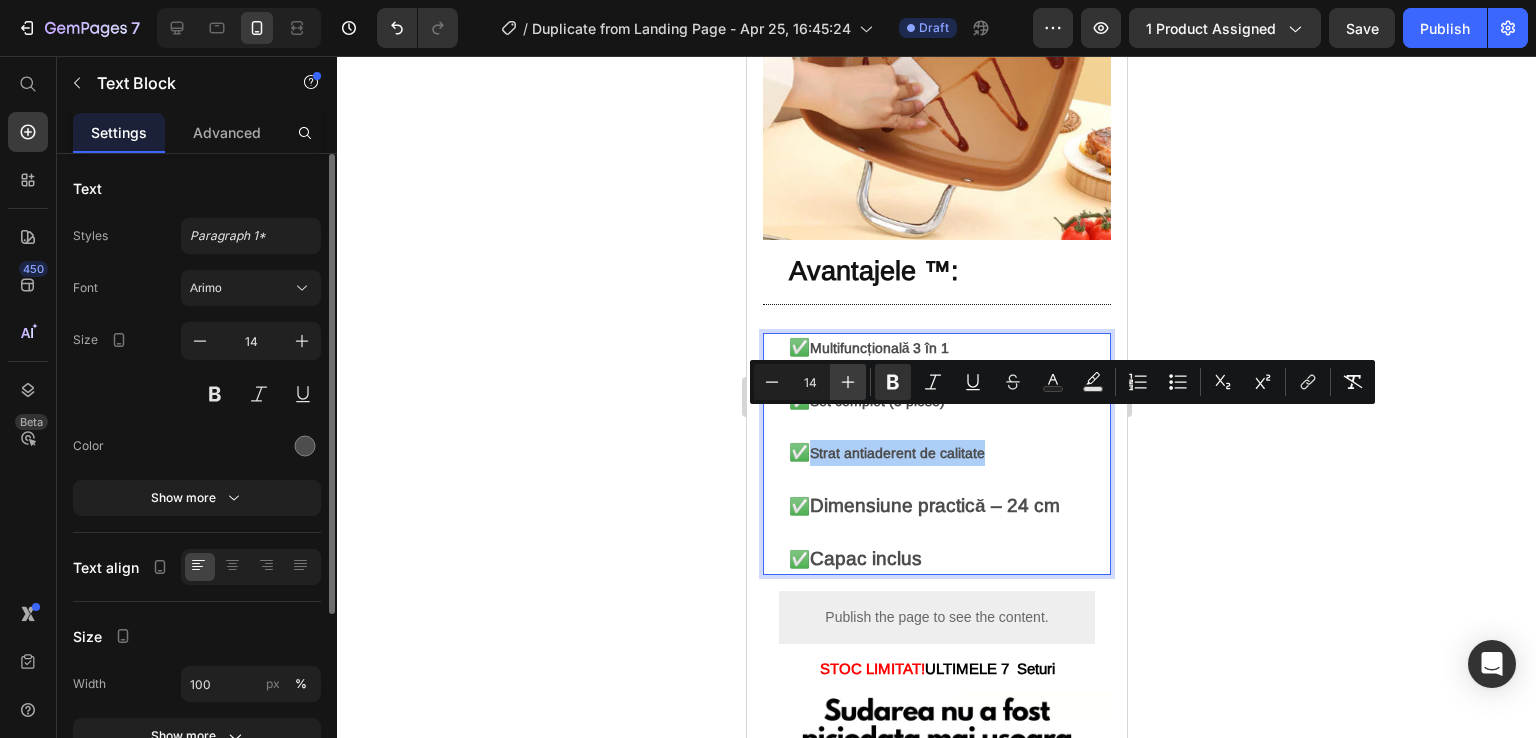 click on "Plus" at bounding box center [848, 382] 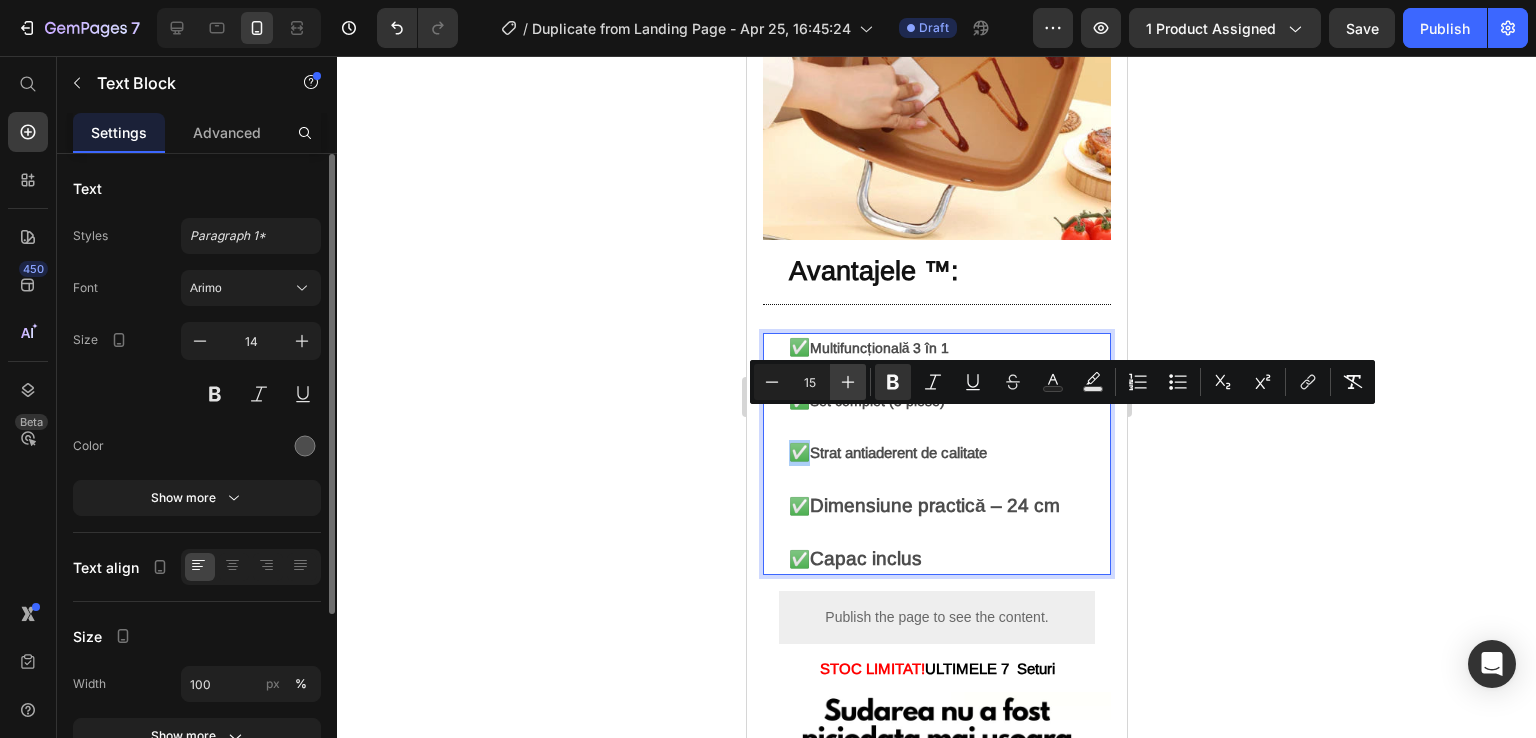 click on "Plus" at bounding box center (848, 382) 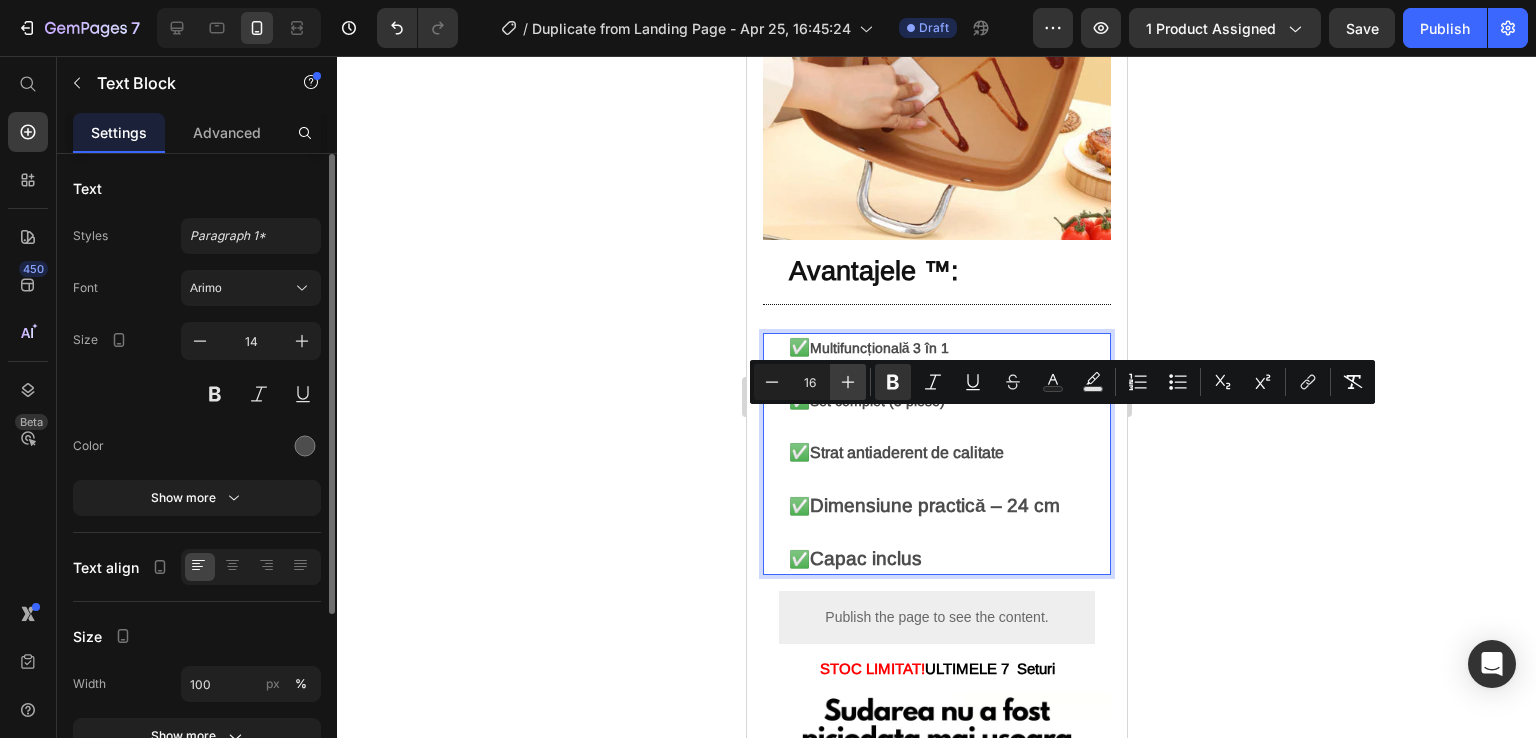 click on "Plus" at bounding box center [848, 382] 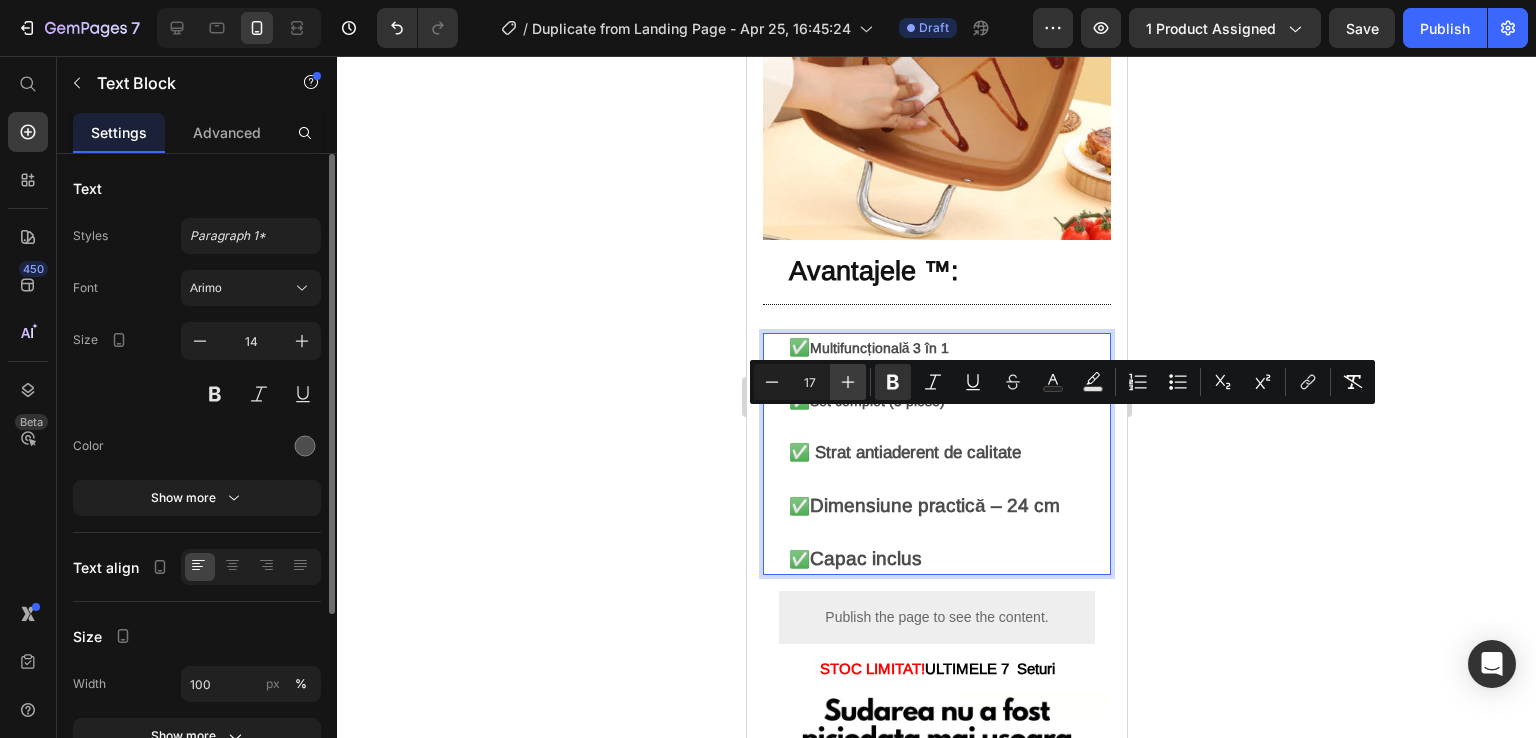 click on "Plus" at bounding box center (848, 382) 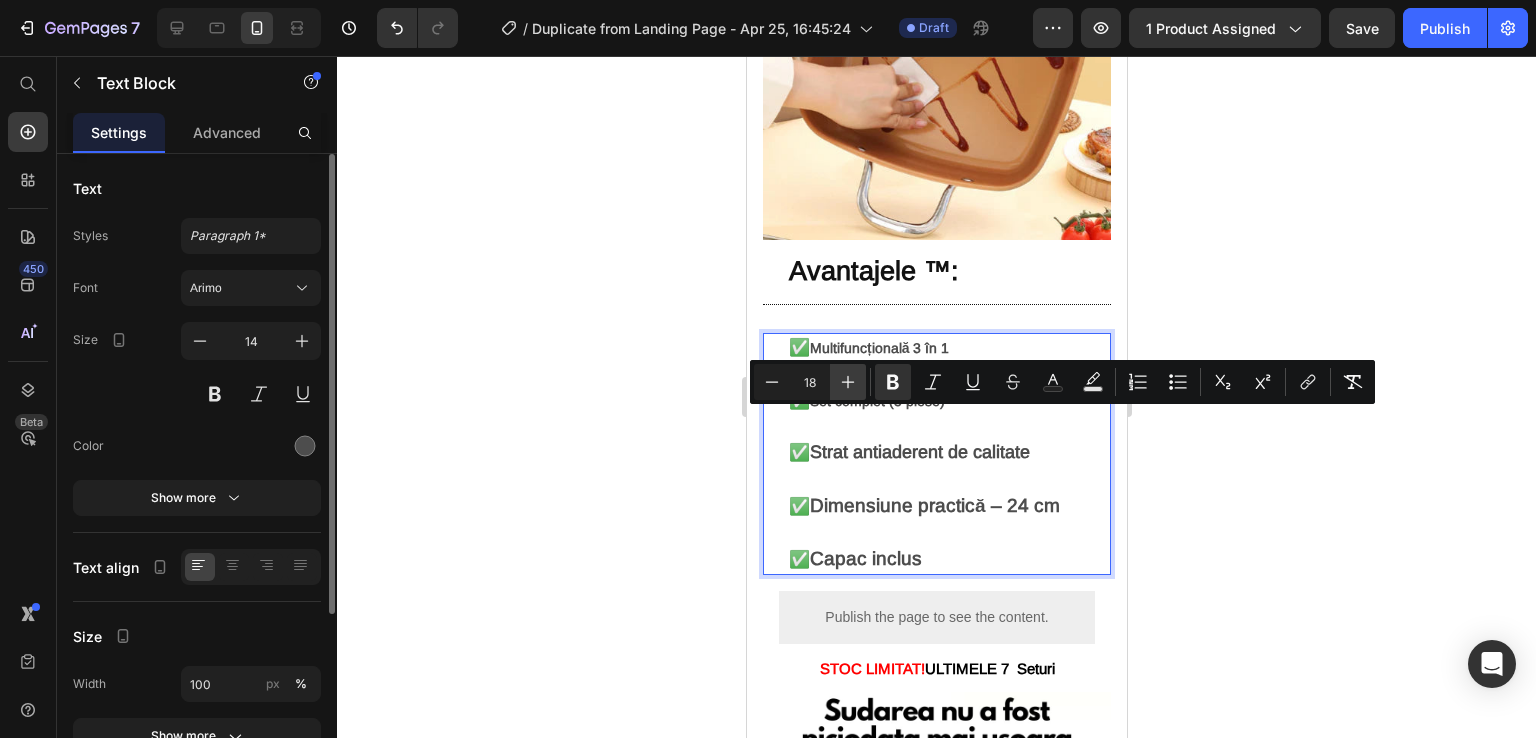 drag, startPoint x: 860, startPoint y: 386, endPoint x: 155, endPoint y: 368, distance: 705.22974 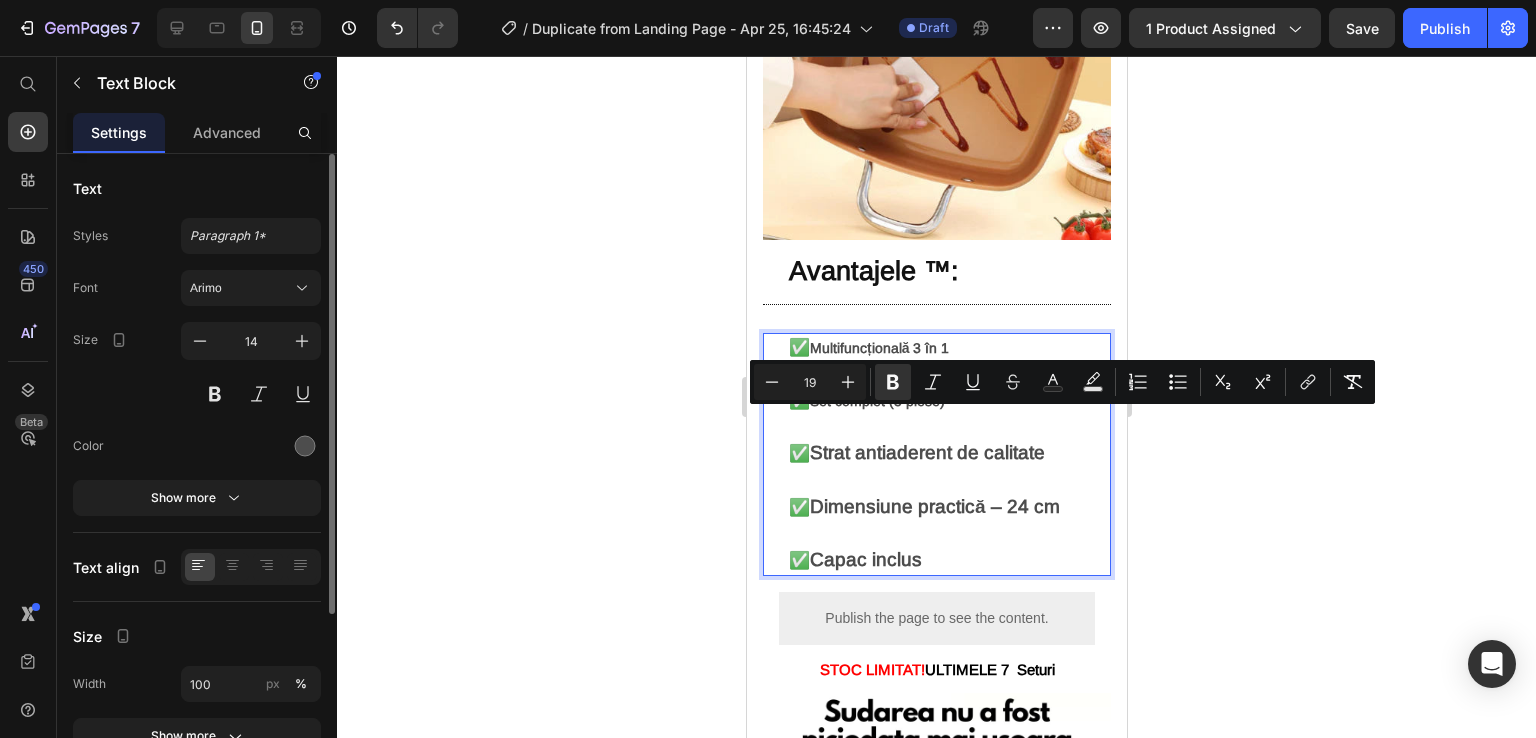 click on "✅  Dimensiune practică – 24 cm" at bounding box center (948, 520) 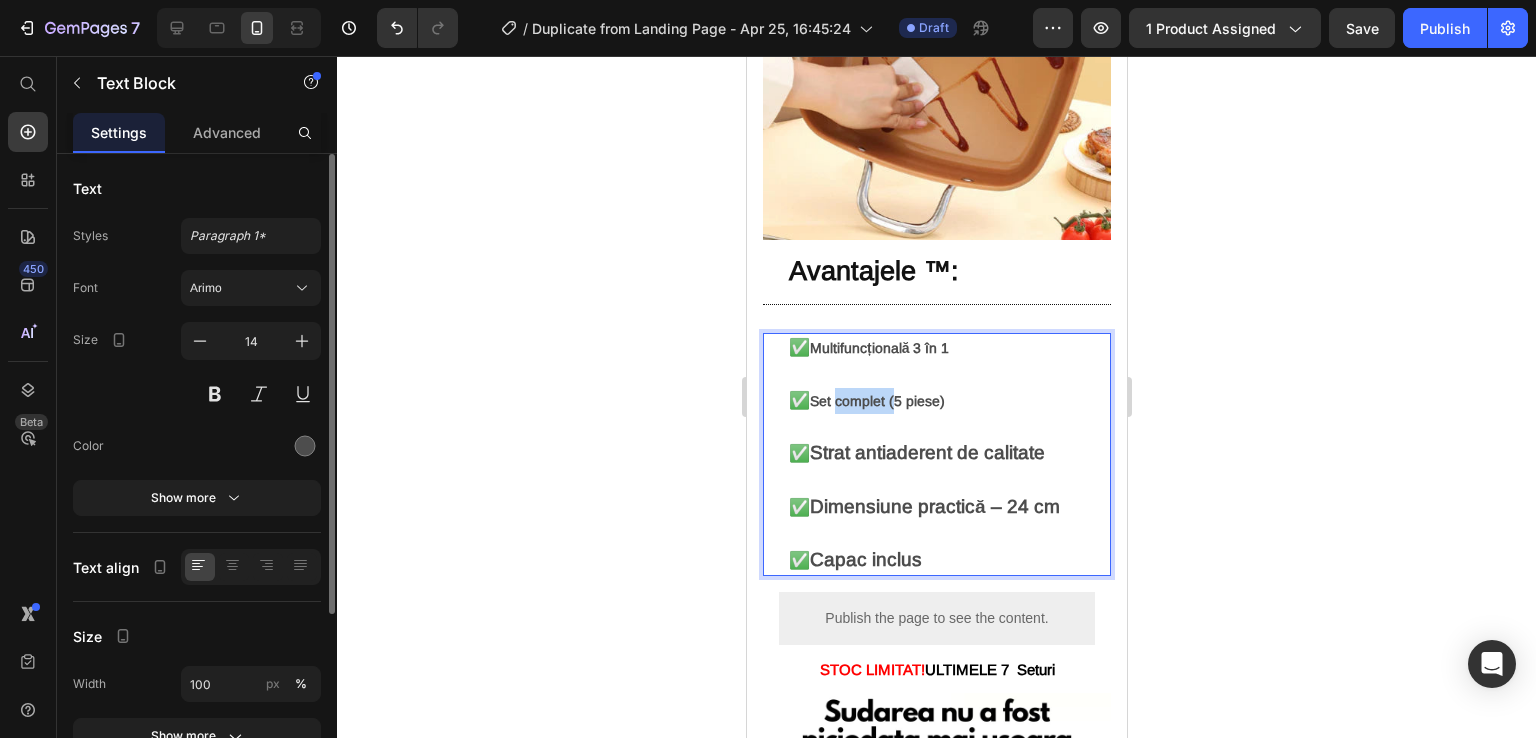 drag, startPoint x: 892, startPoint y: 368, endPoint x: 841, endPoint y: 365, distance: 51.088158 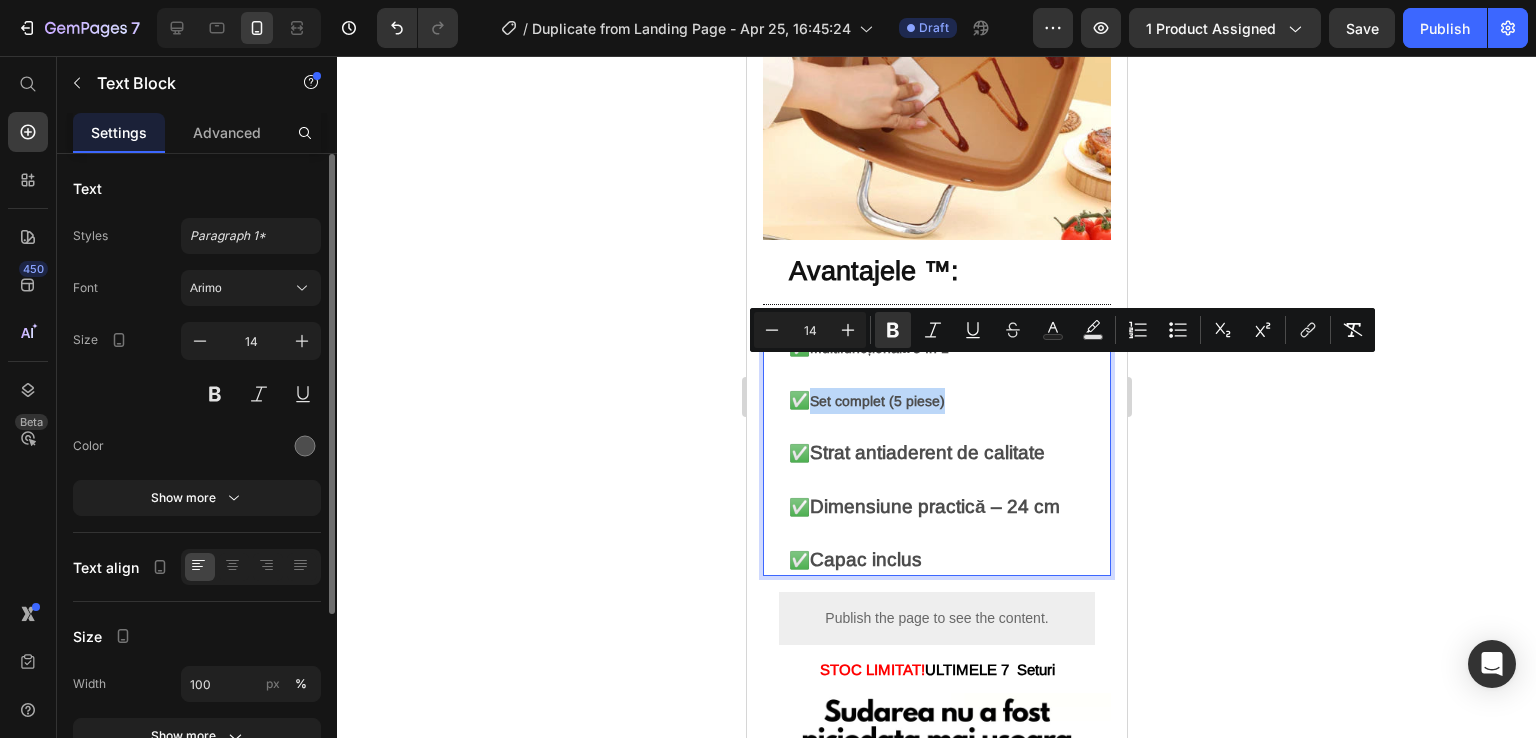 drag, startPoint x: 975, startPoint y: 373, endPoint x: 819, endPoint y: 361, distance: 156.46086 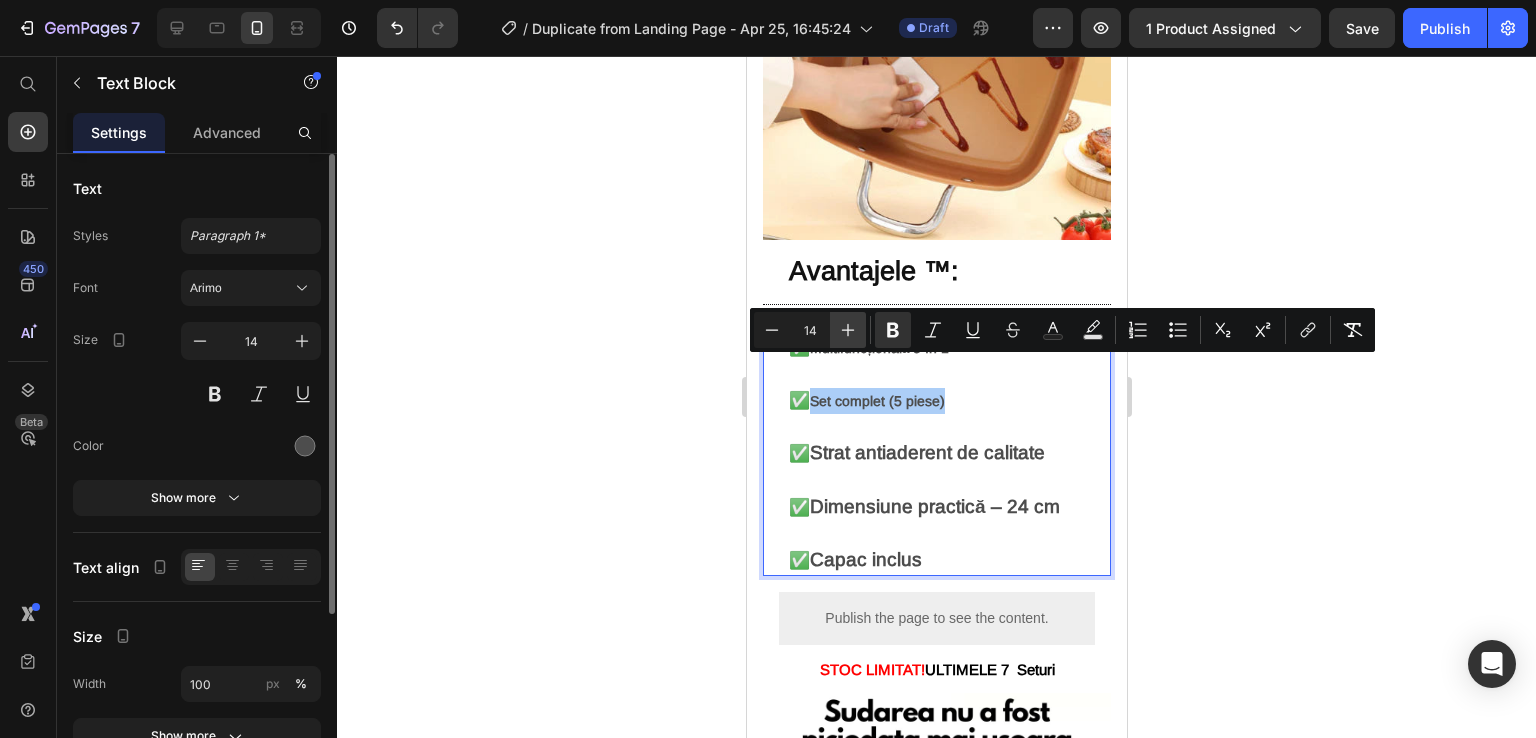 click 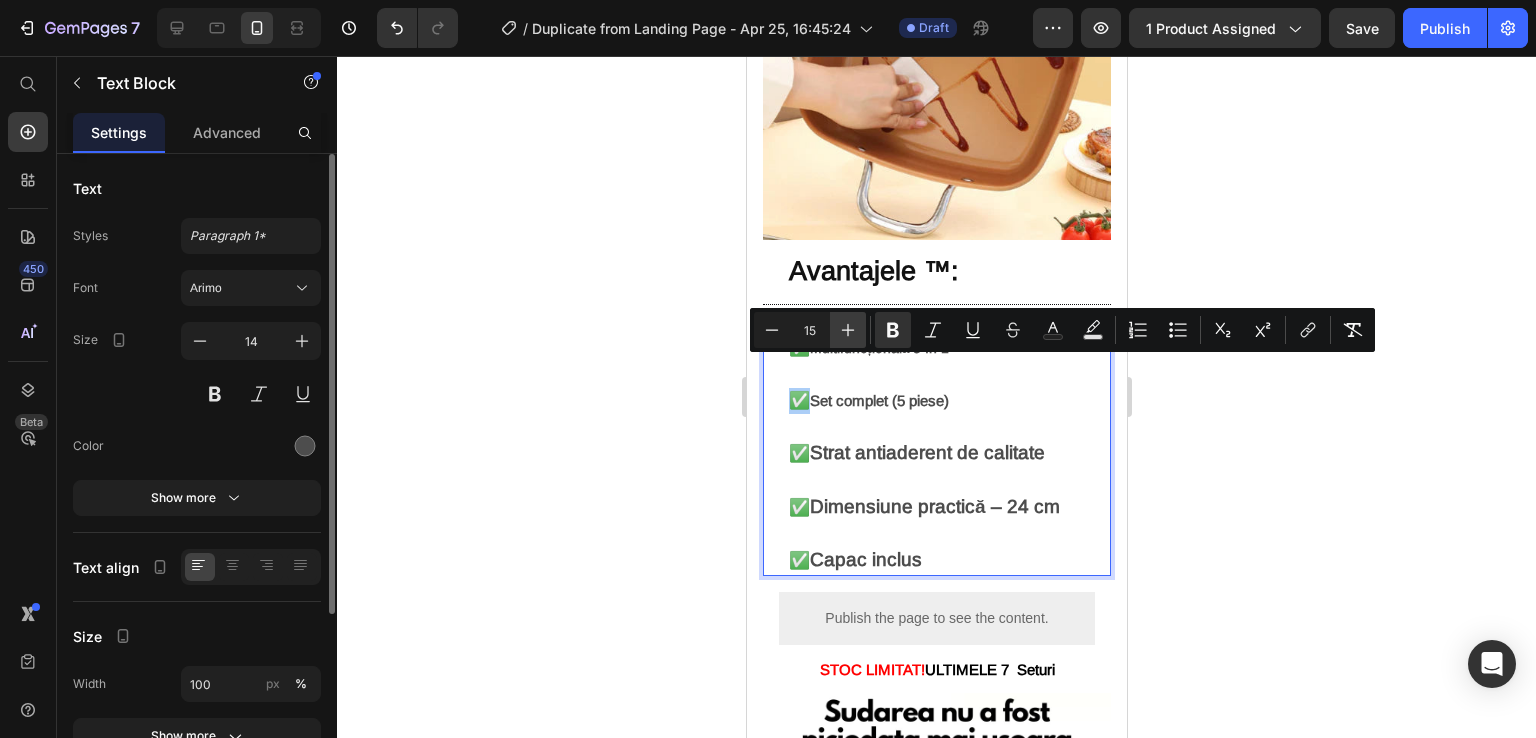 click 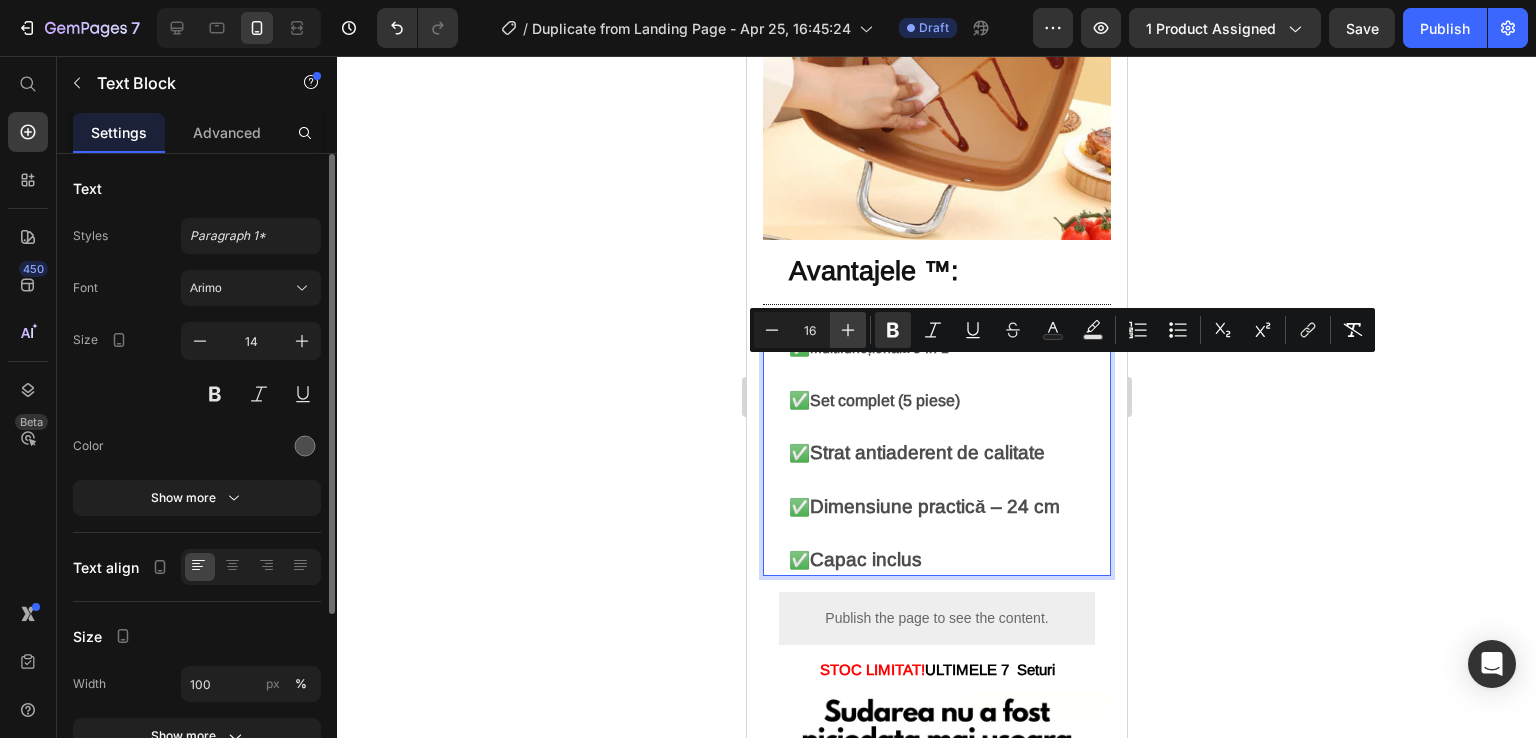 click 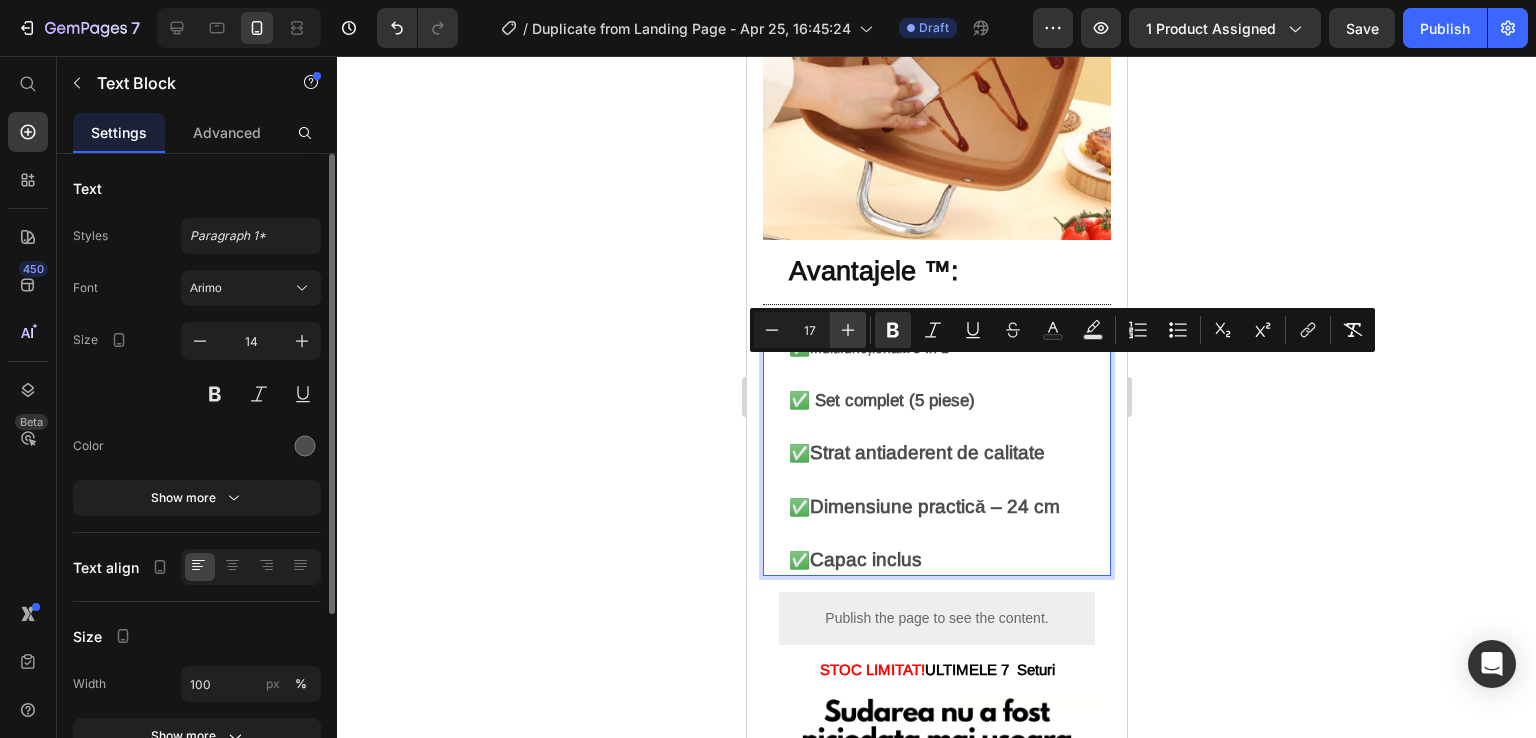 click 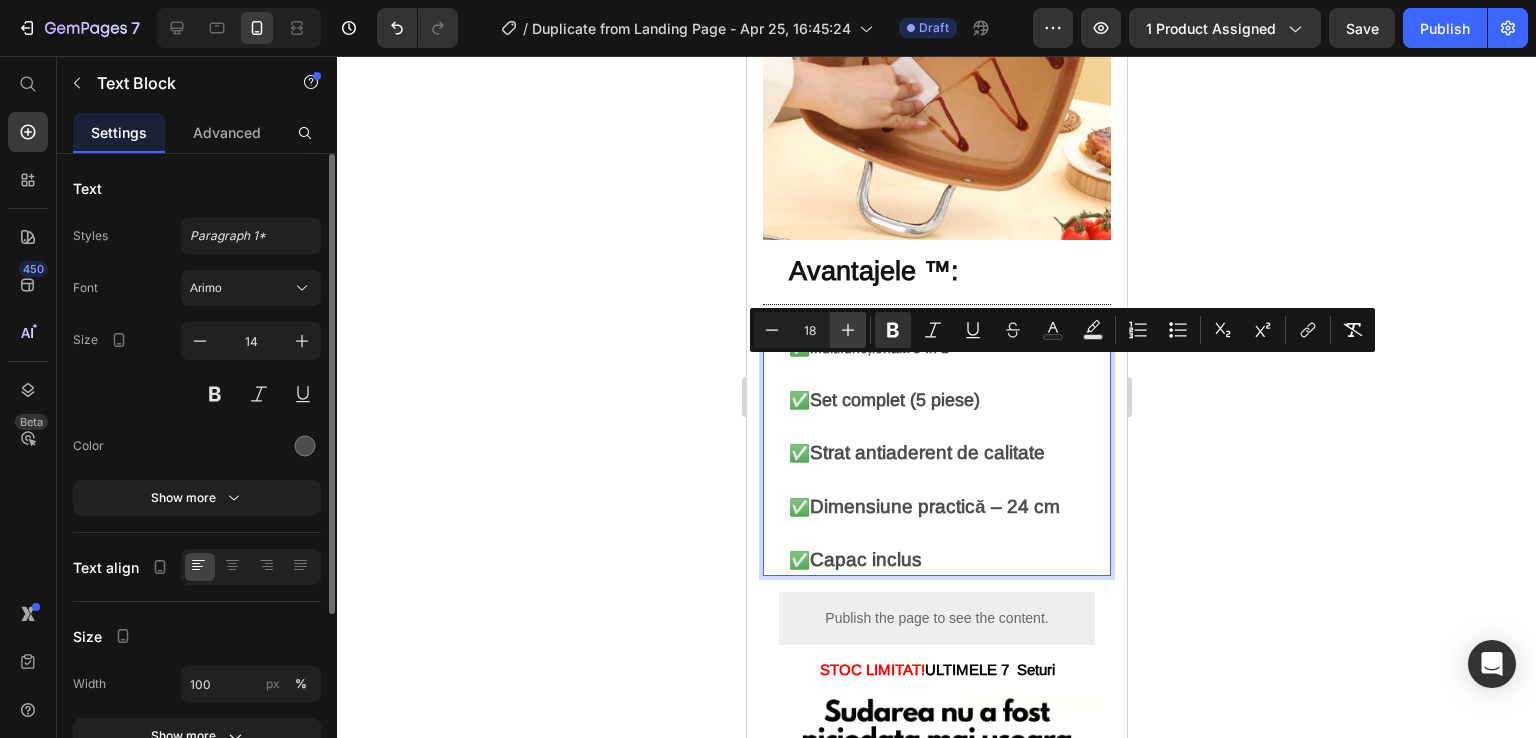 click 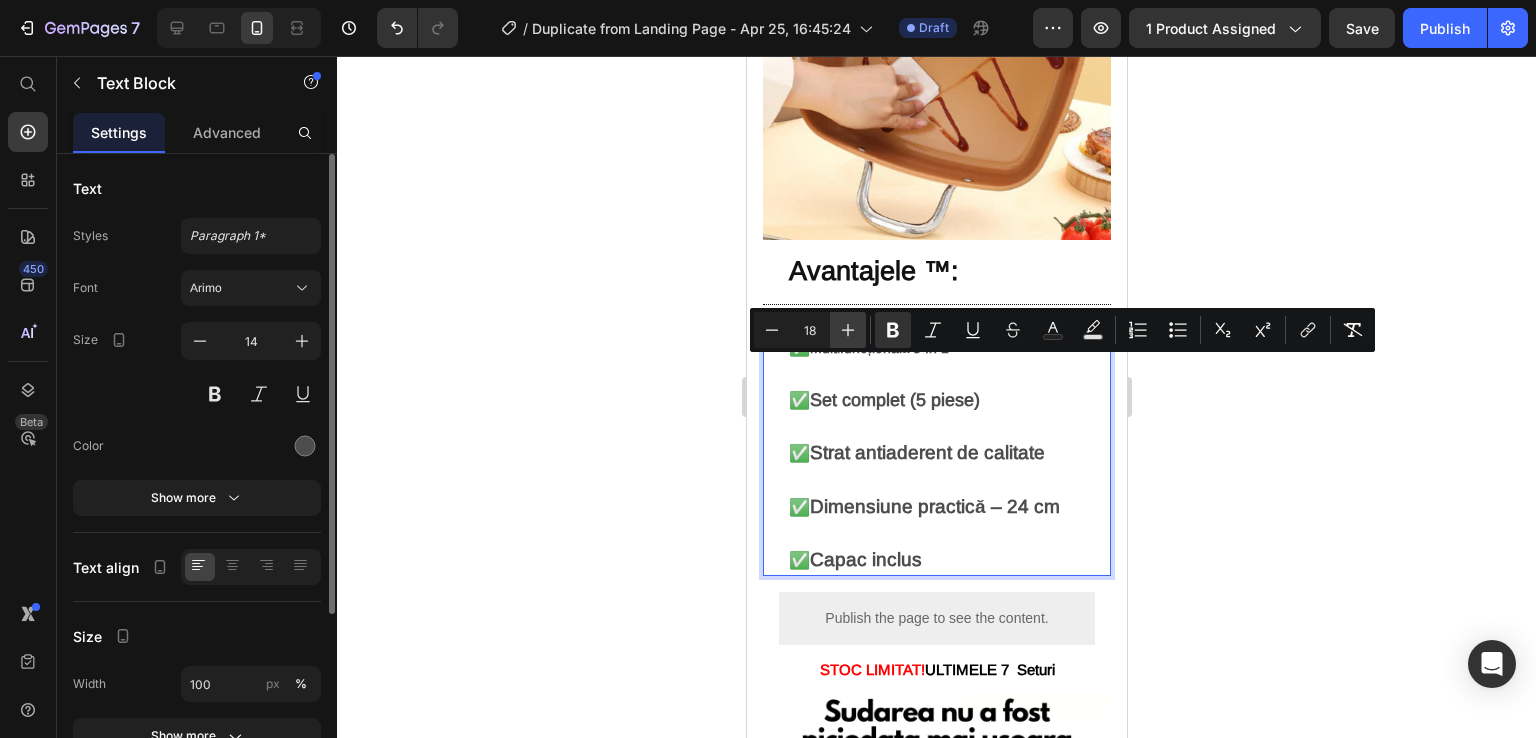 type on "19" 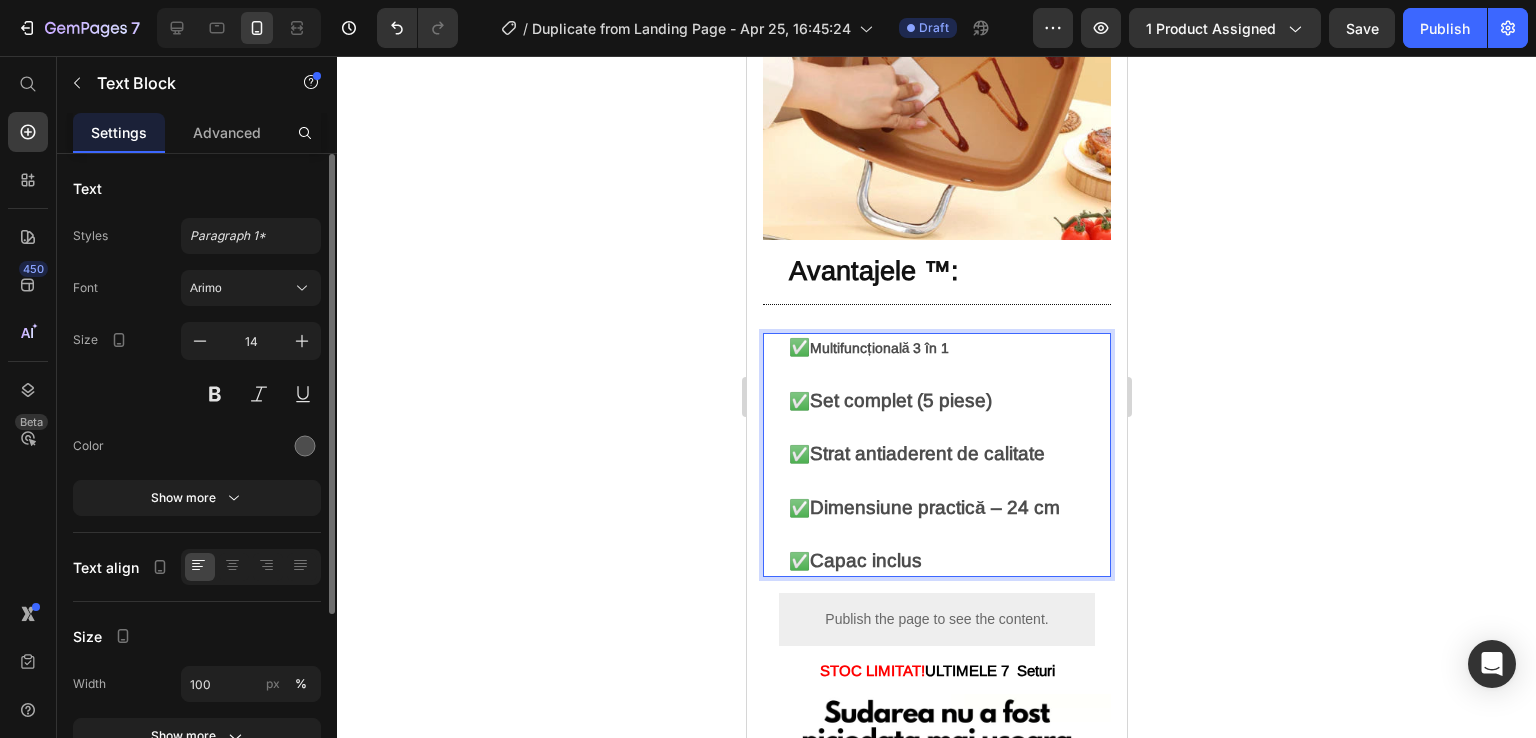 click on "Strat antiaderent de calitate" at bounding box center [926, 453] 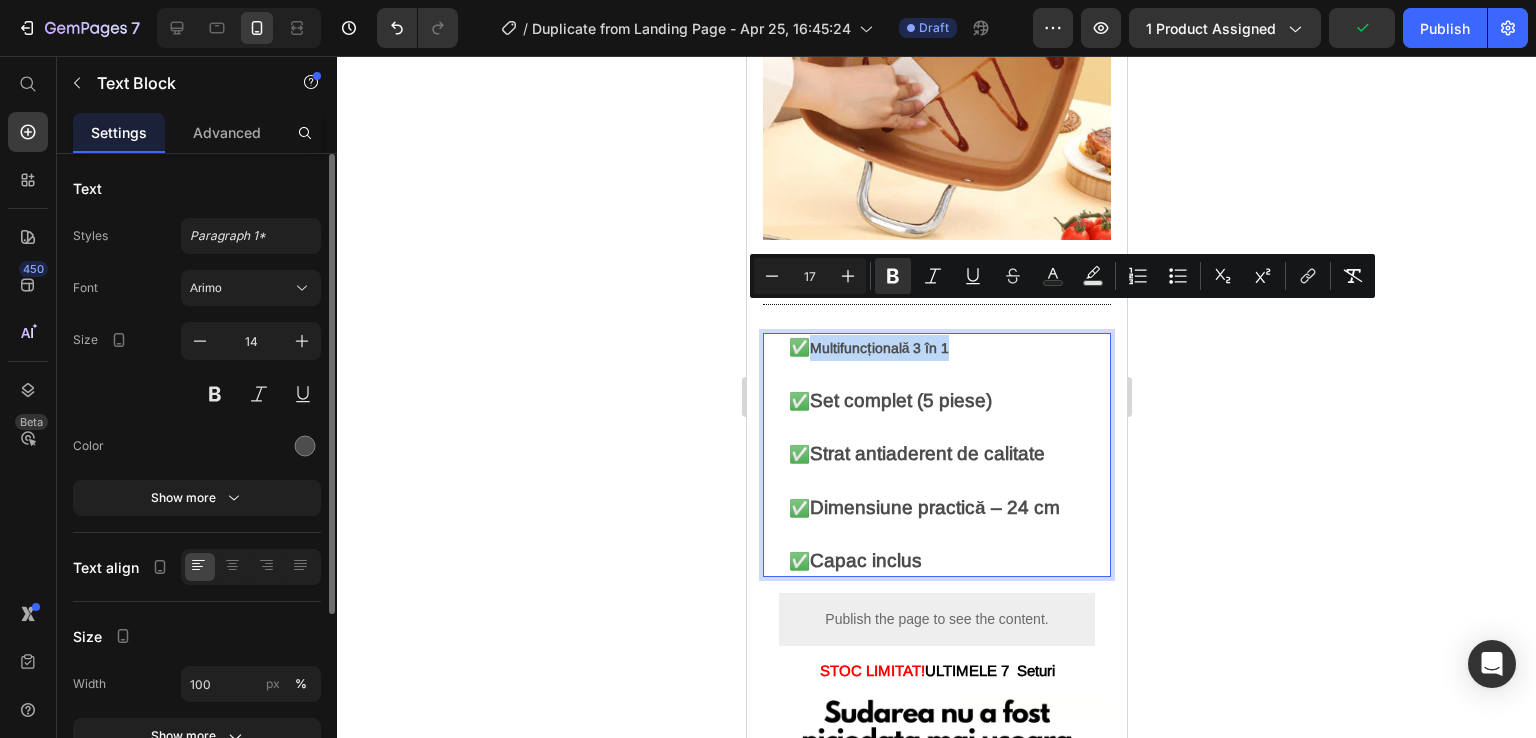 type on "14" 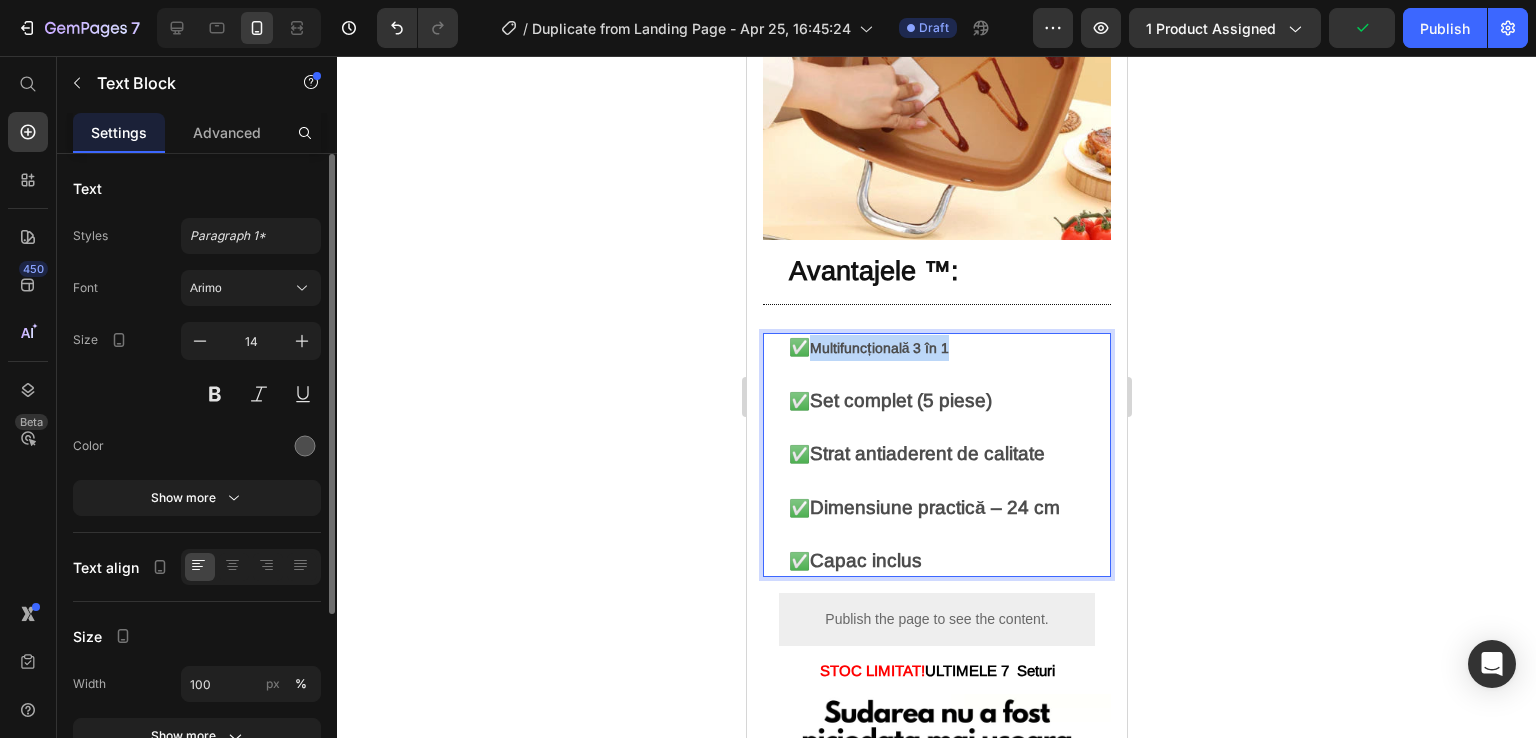 drag, startPoint x: 963, startPoint y: 324, endPoint x: 815, endPoint y: 317, distance: 148.16545 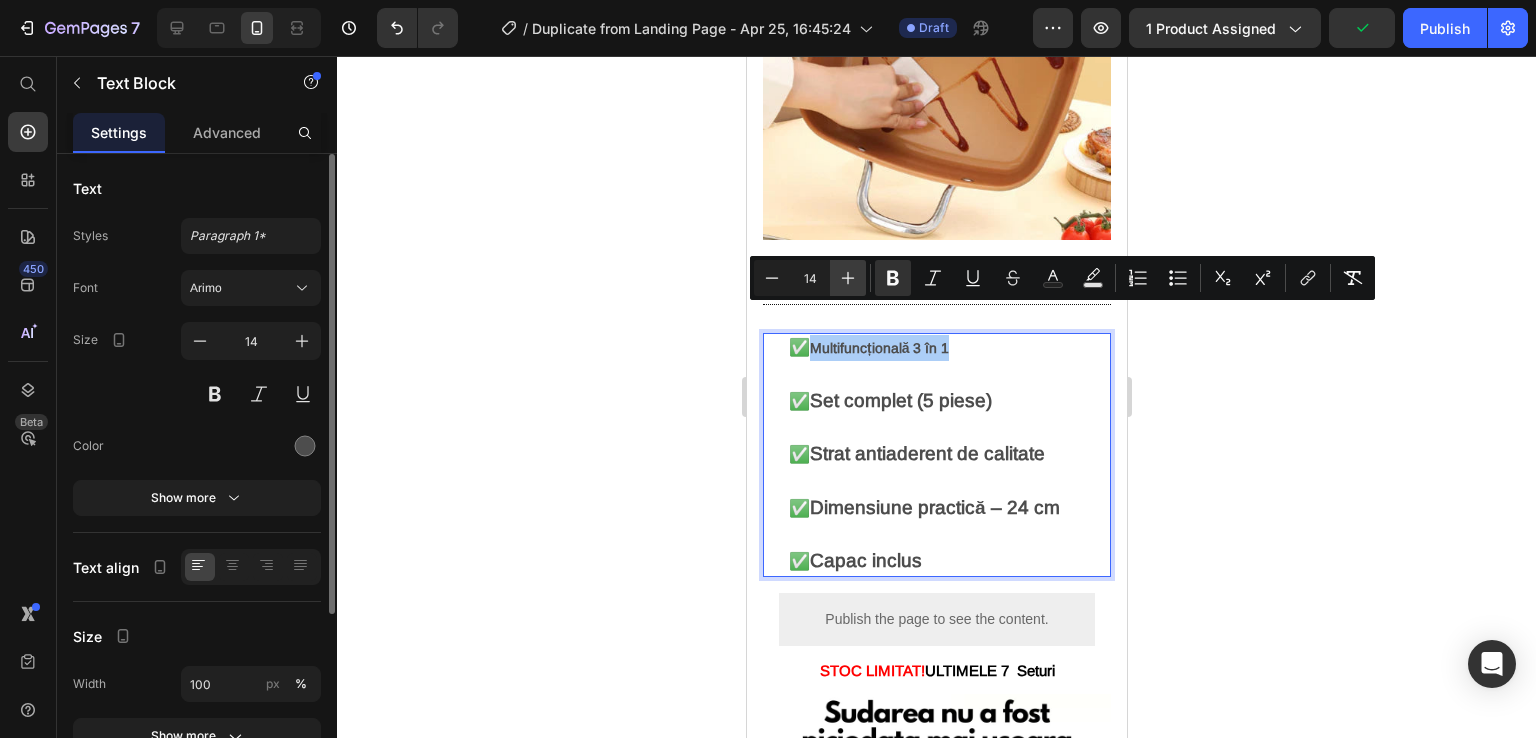 click 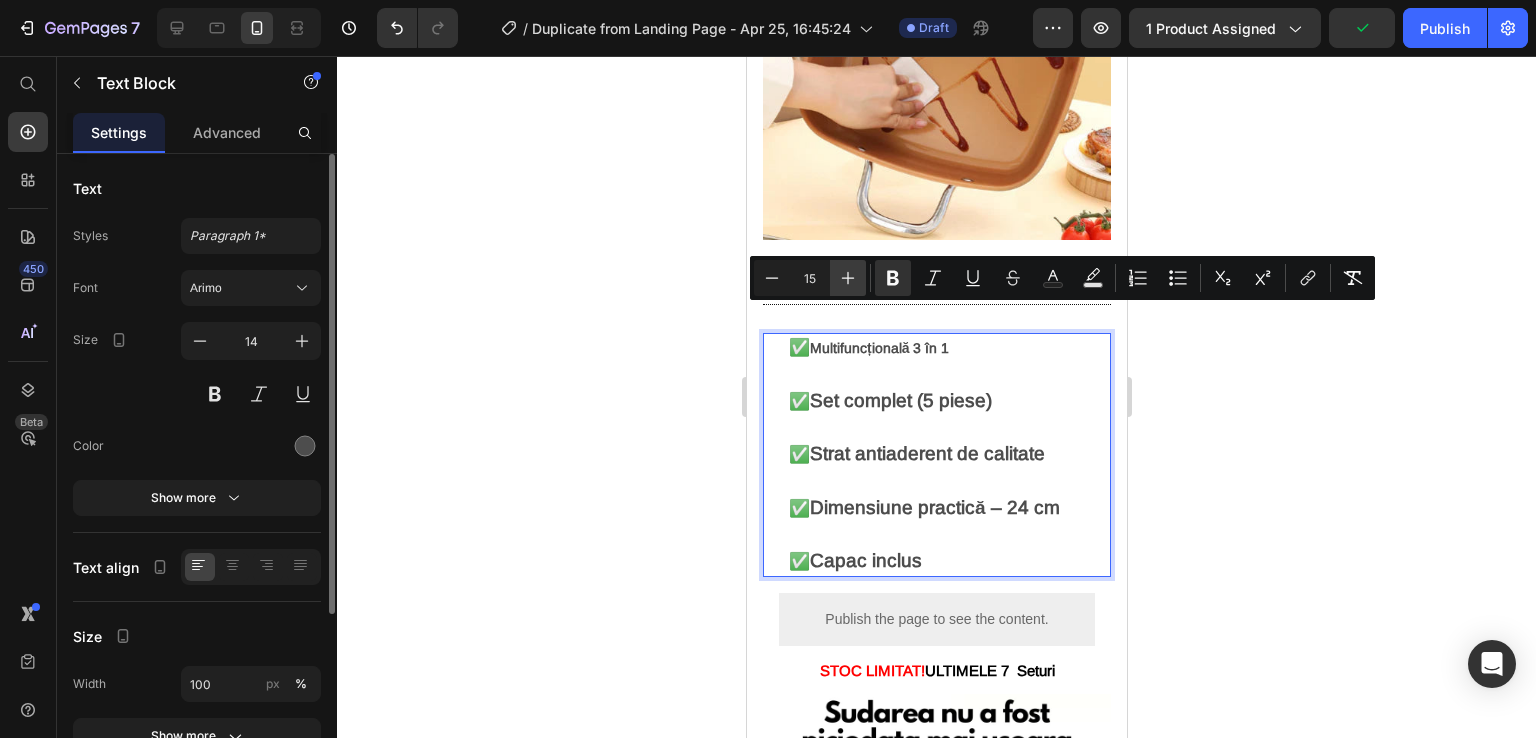 click 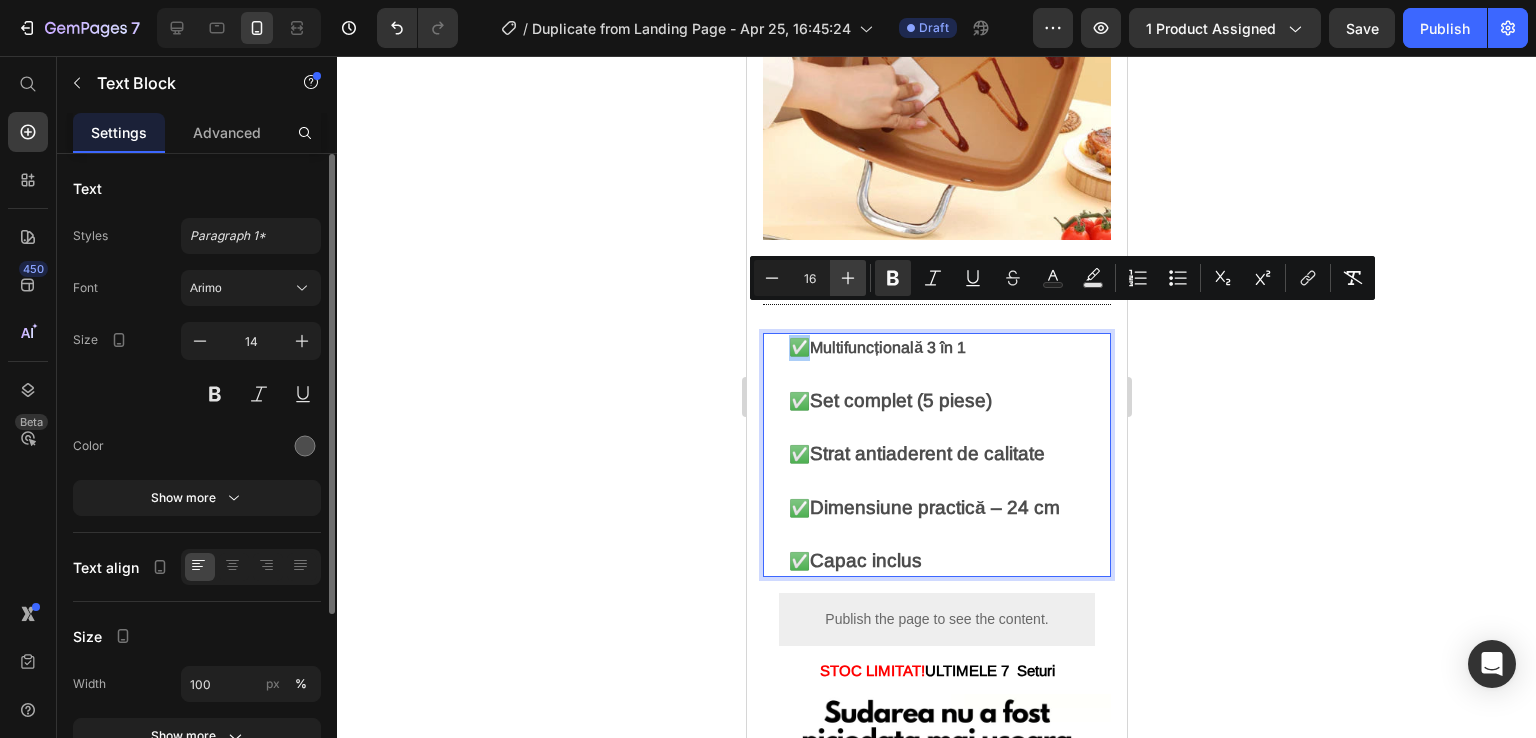 click 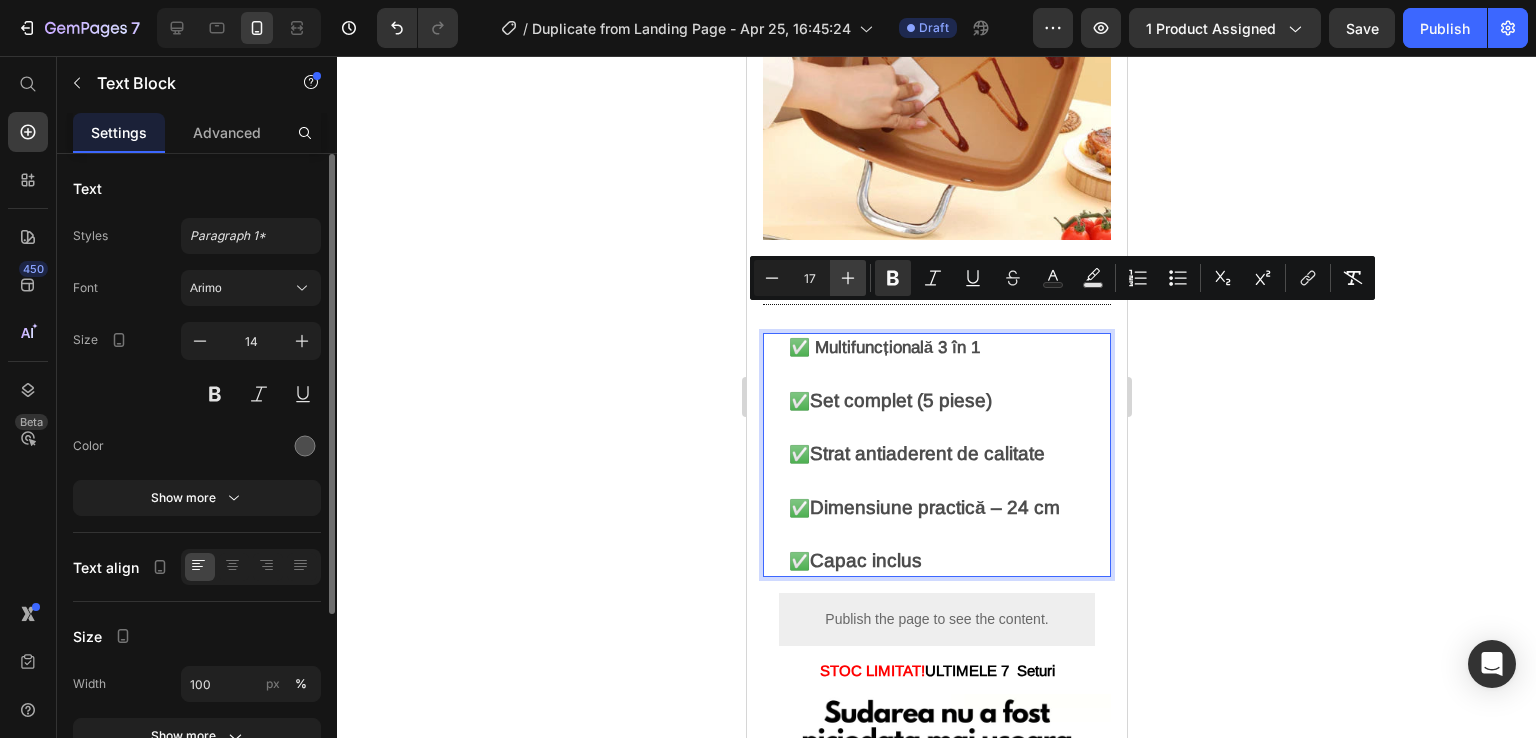 click 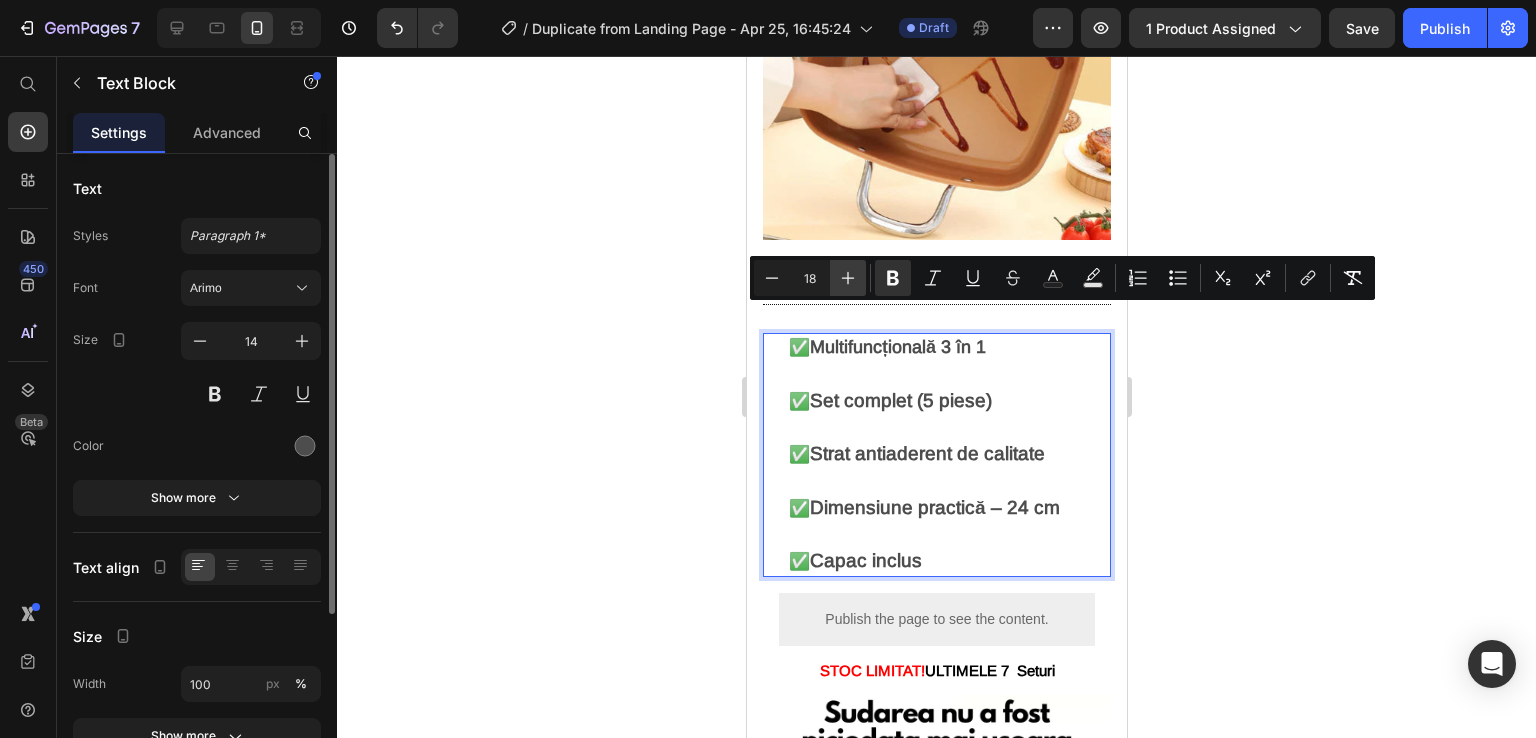 click 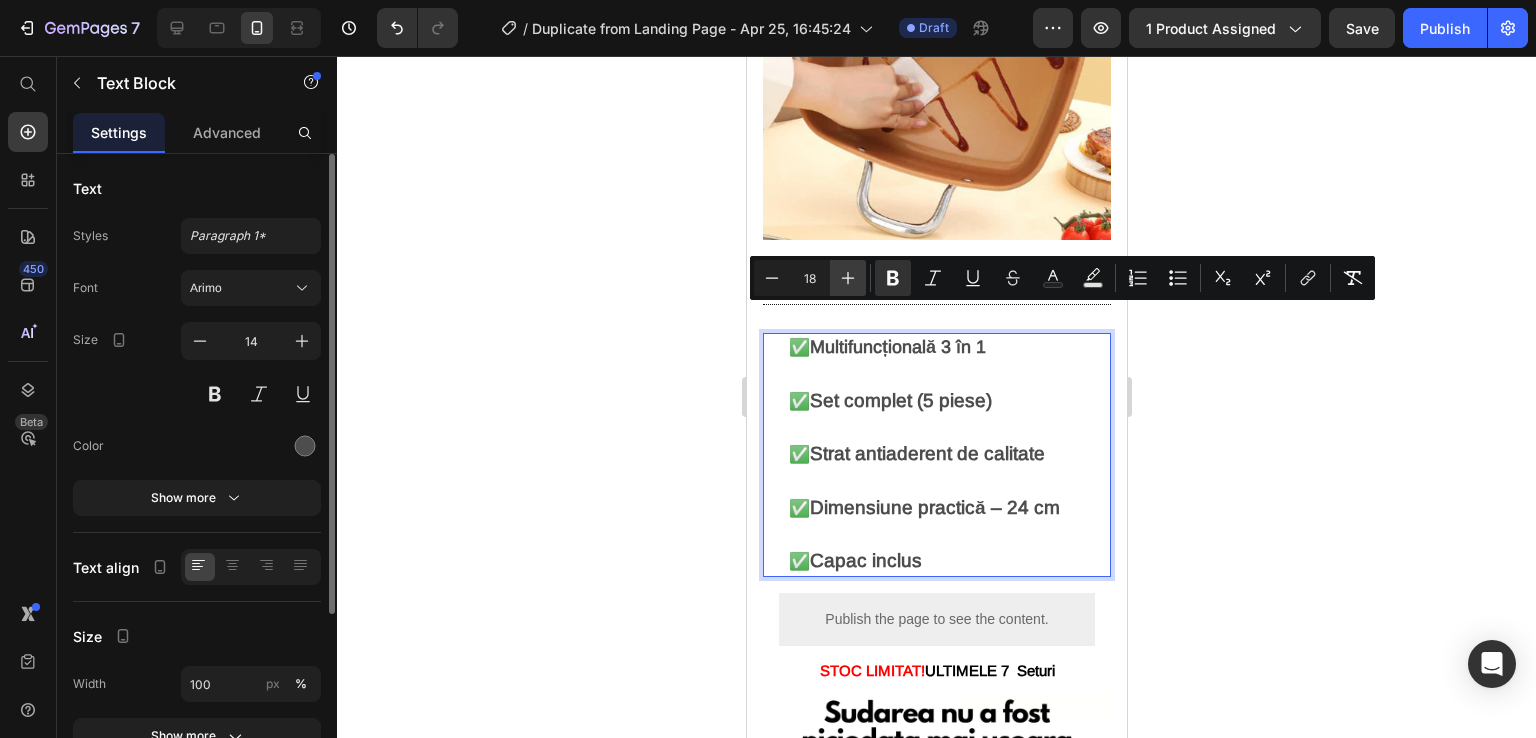 type on "19" 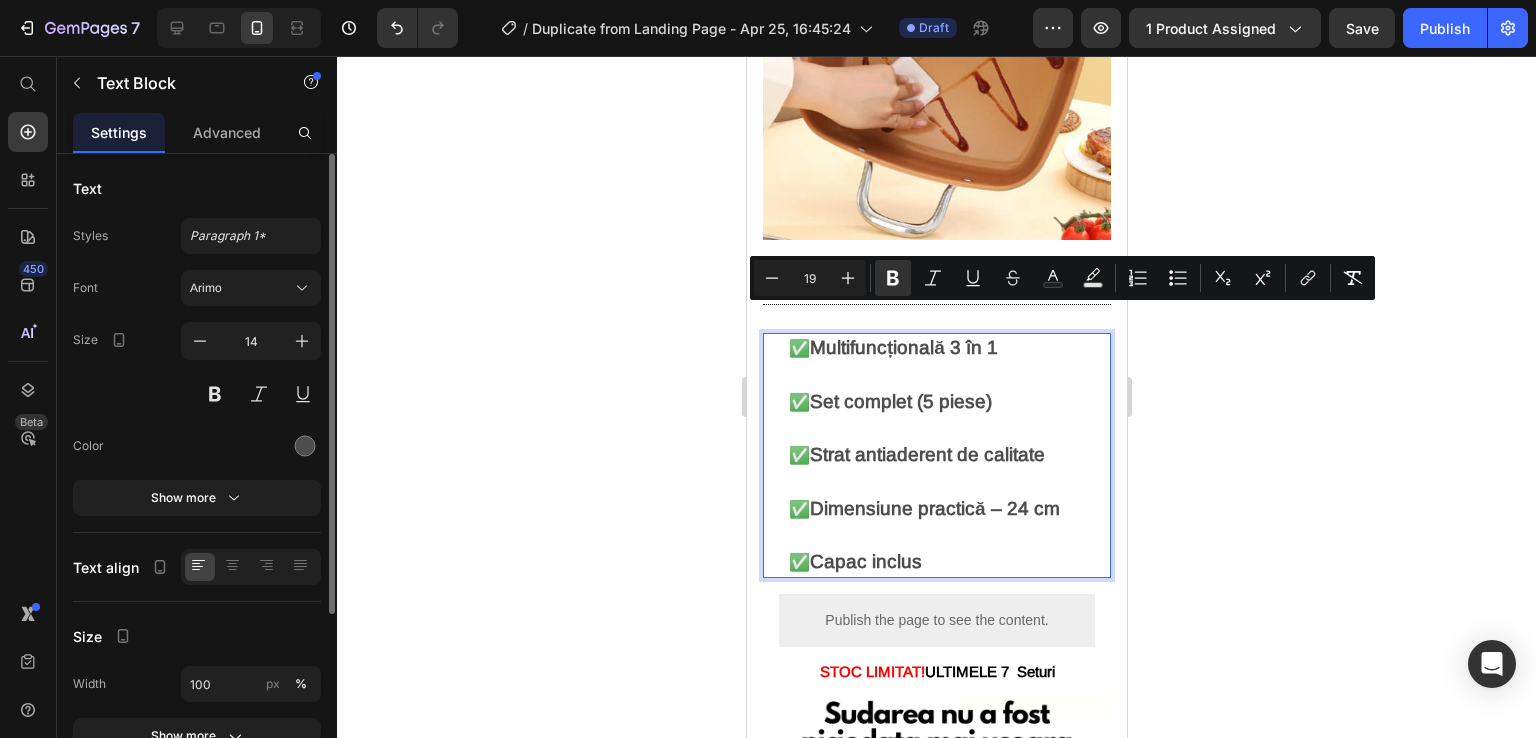 click 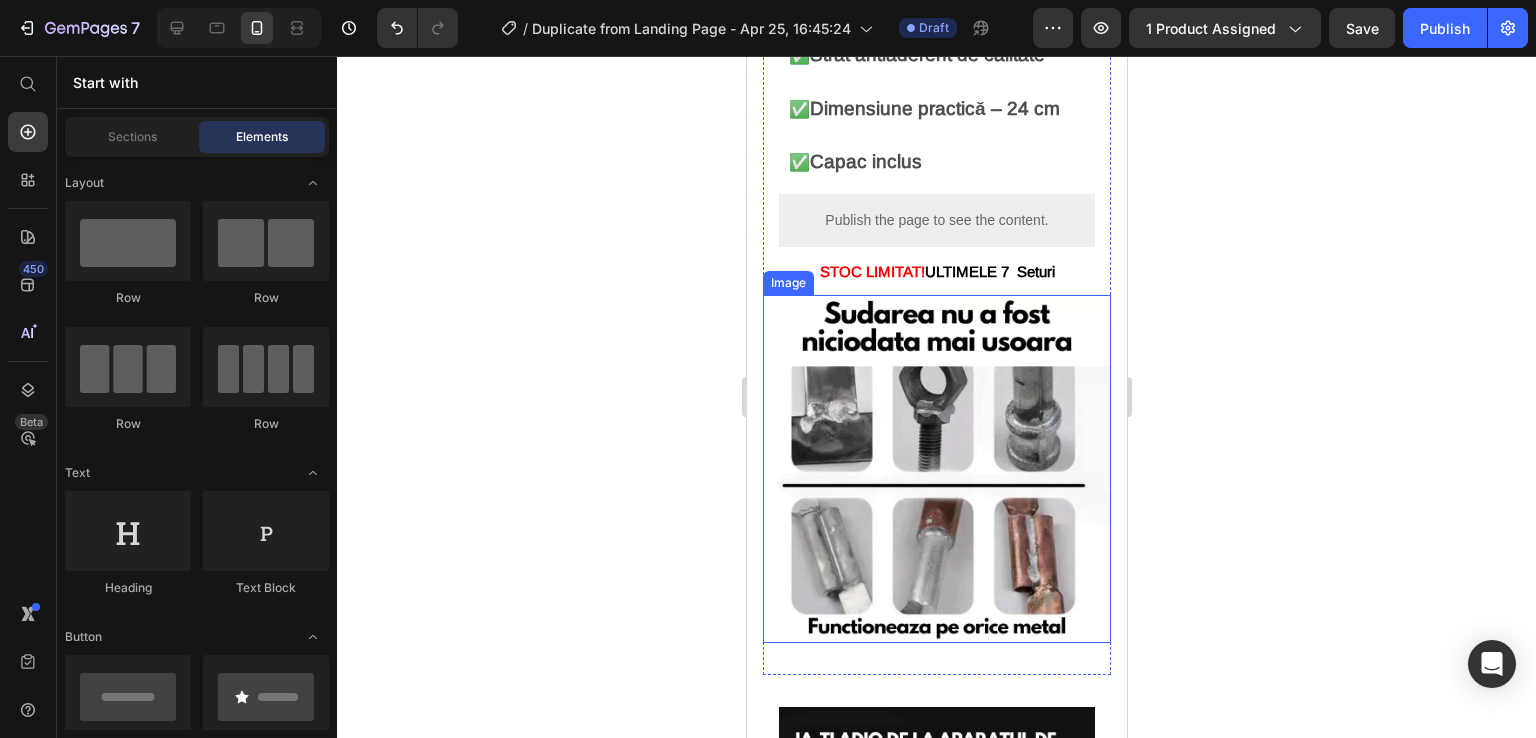 scroll, scrollTop: 2400, scrollLeft: 0, axis: vertical 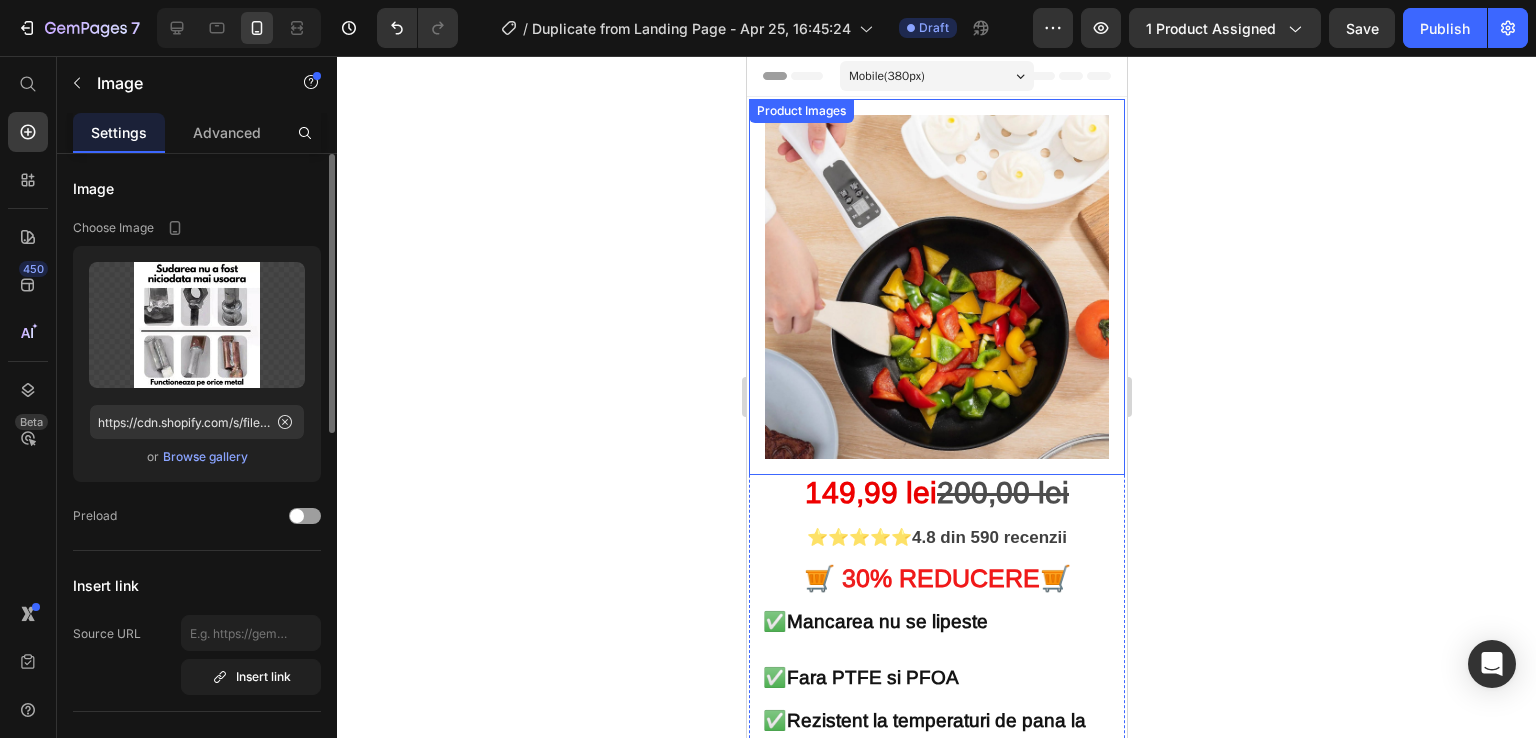 click at bounding box center (936, 287) 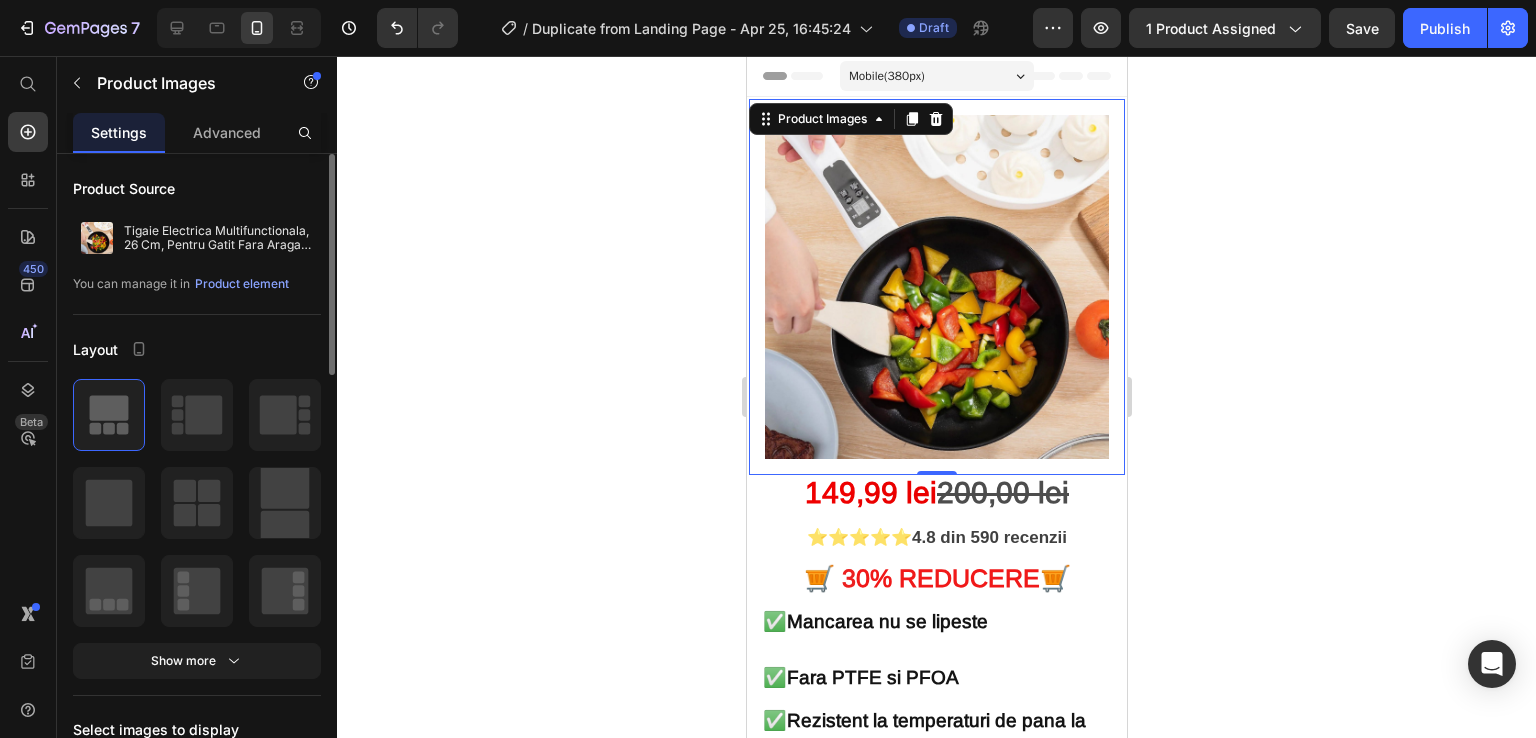click 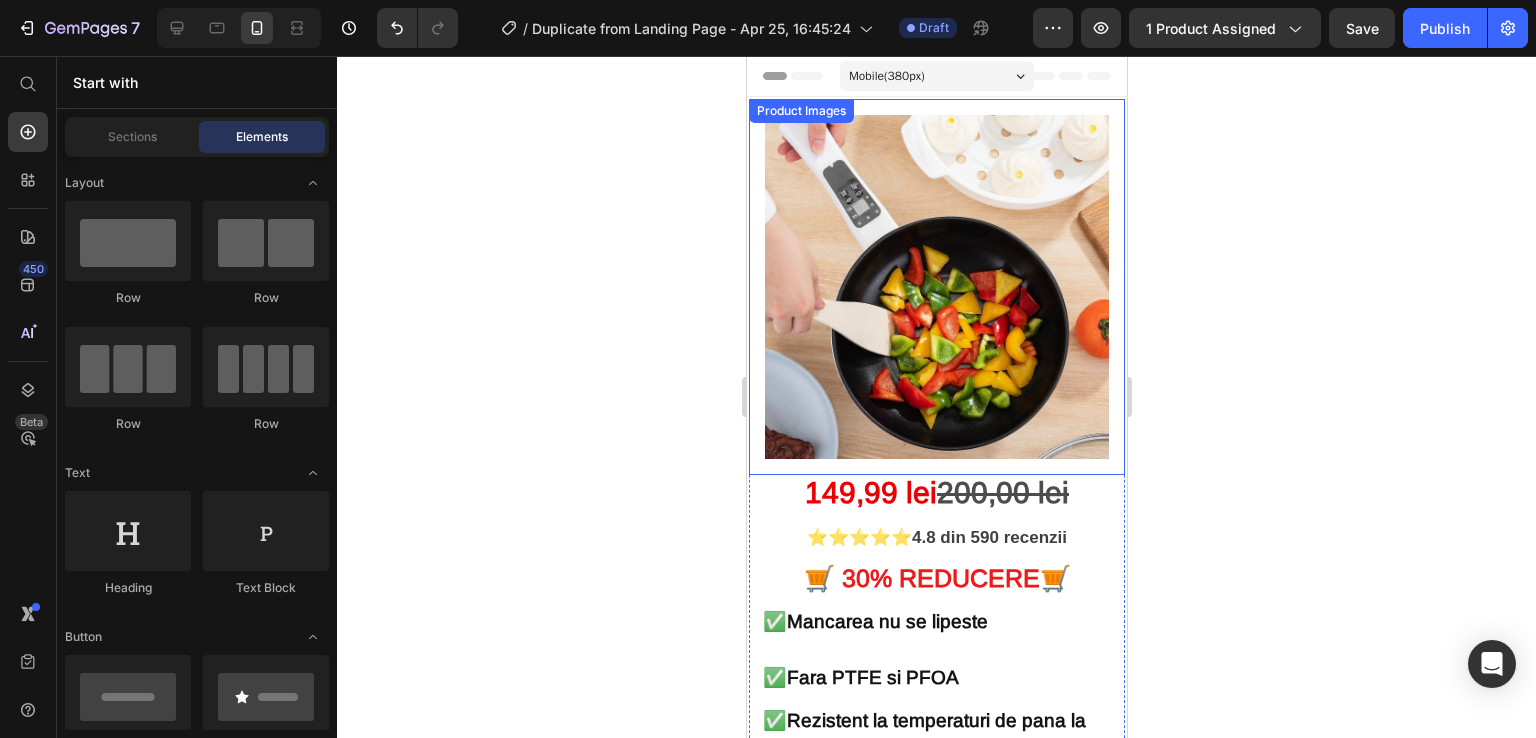 click at bounding box center [936, 287] 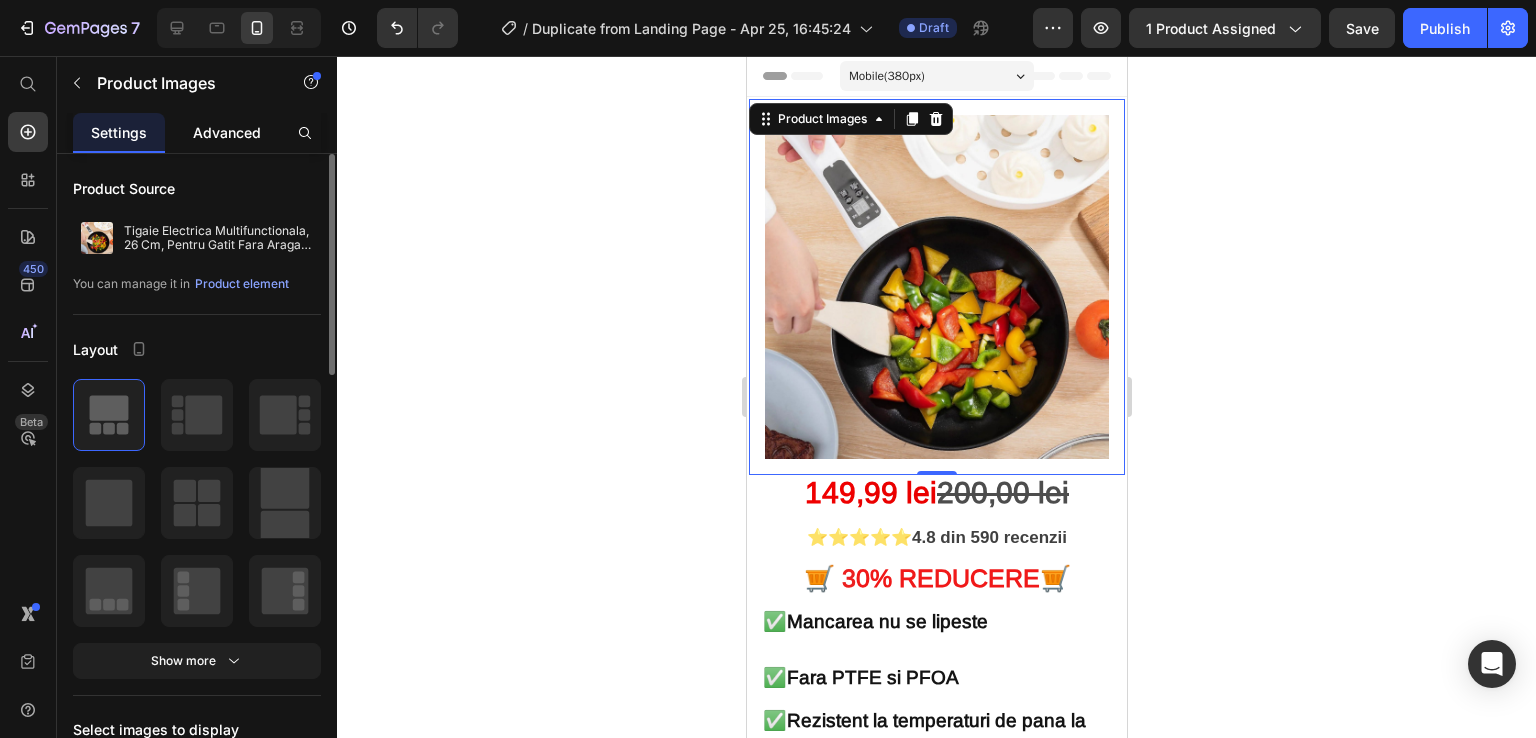 click on "Advanced" at bounding box center (227, 132) 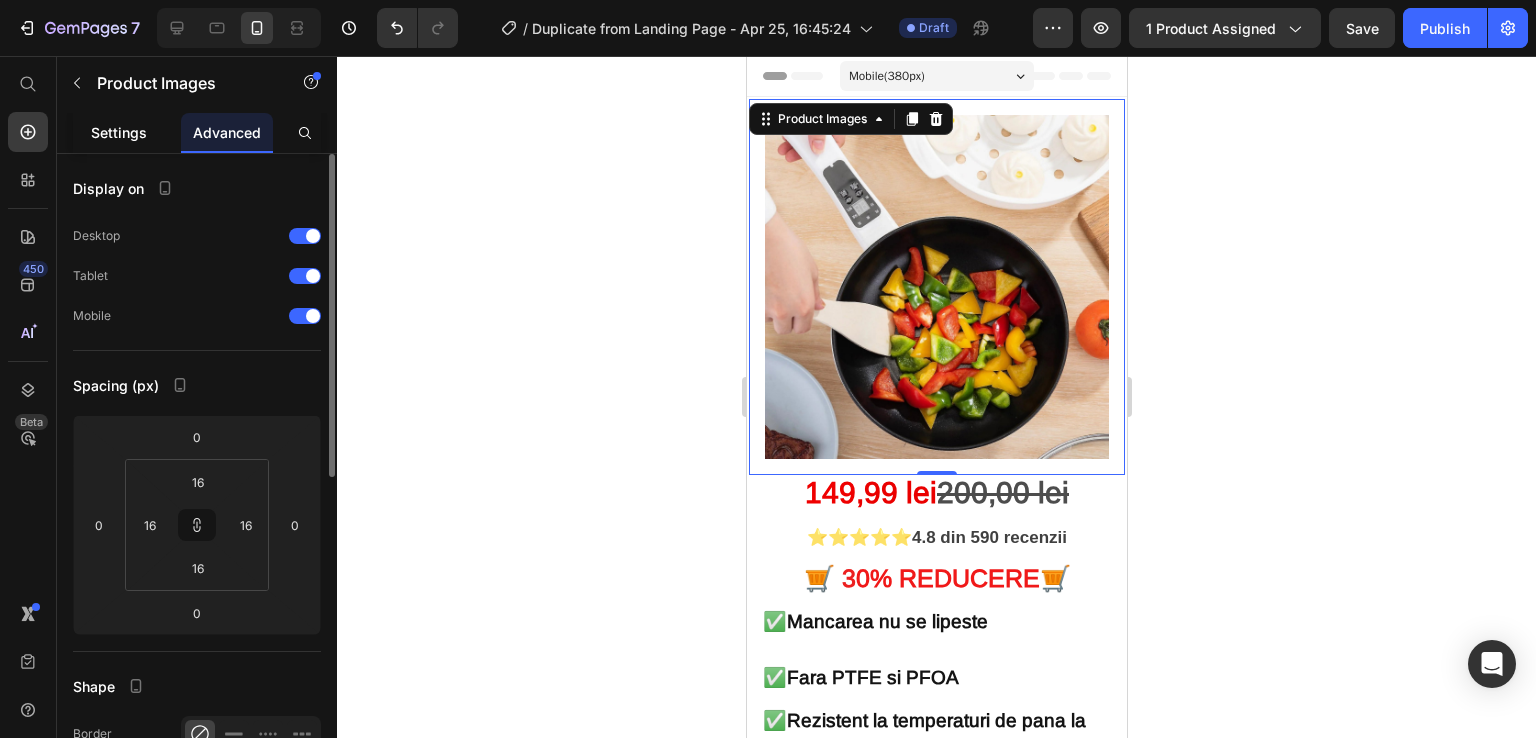 click on "Settings" at bounding box center (119, 132) 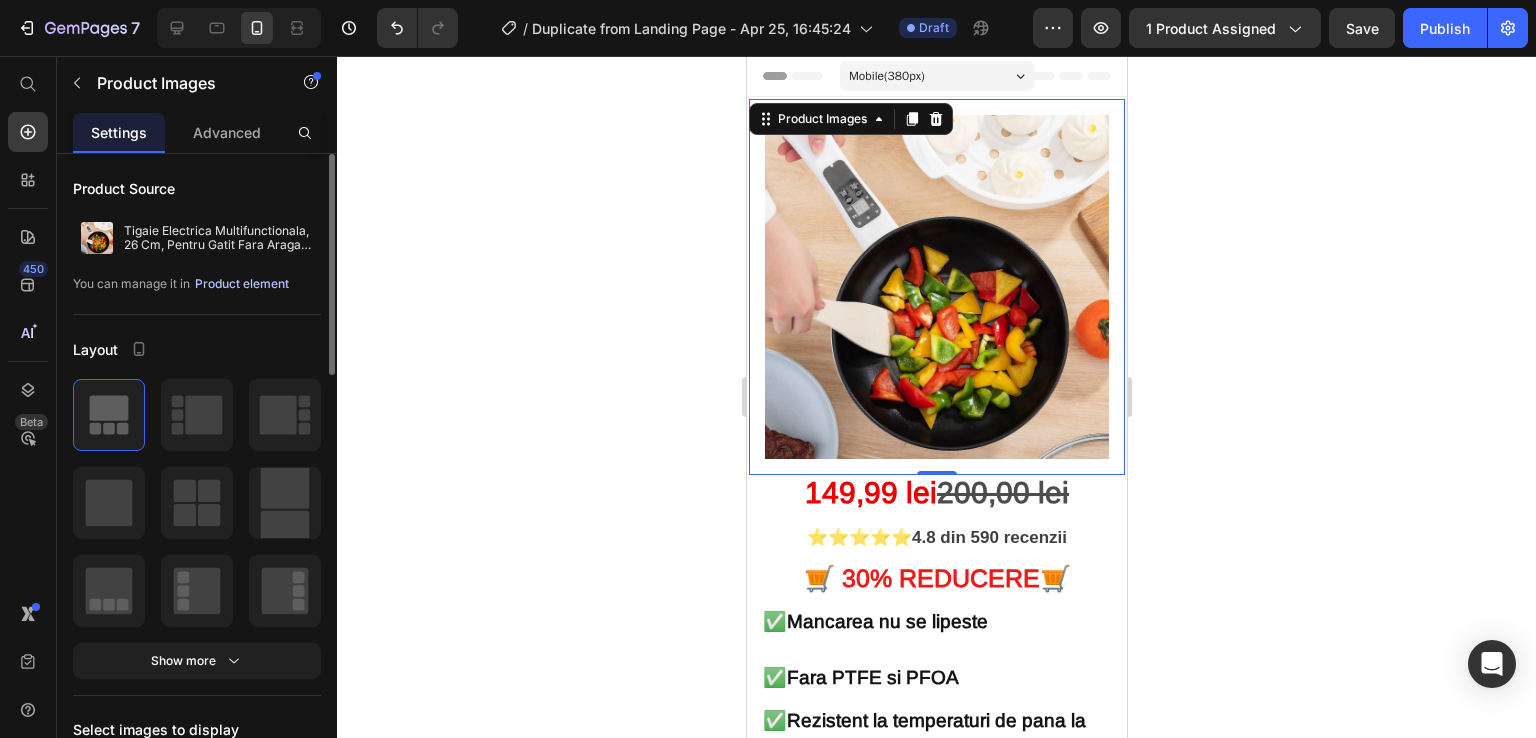 click on "Product element" at bounding box center (242, 284) 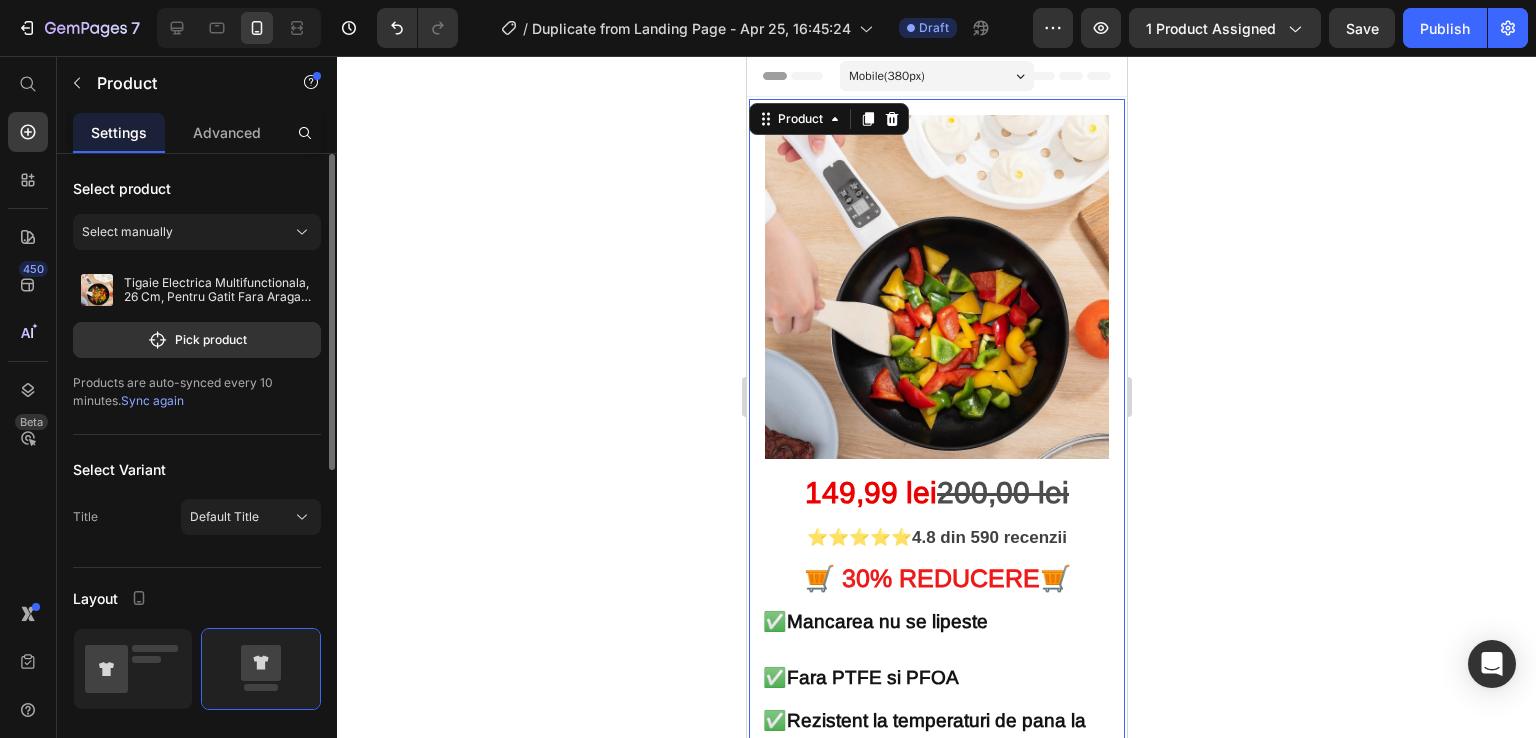 click on "Sync again" at bounding box center [152, 400] 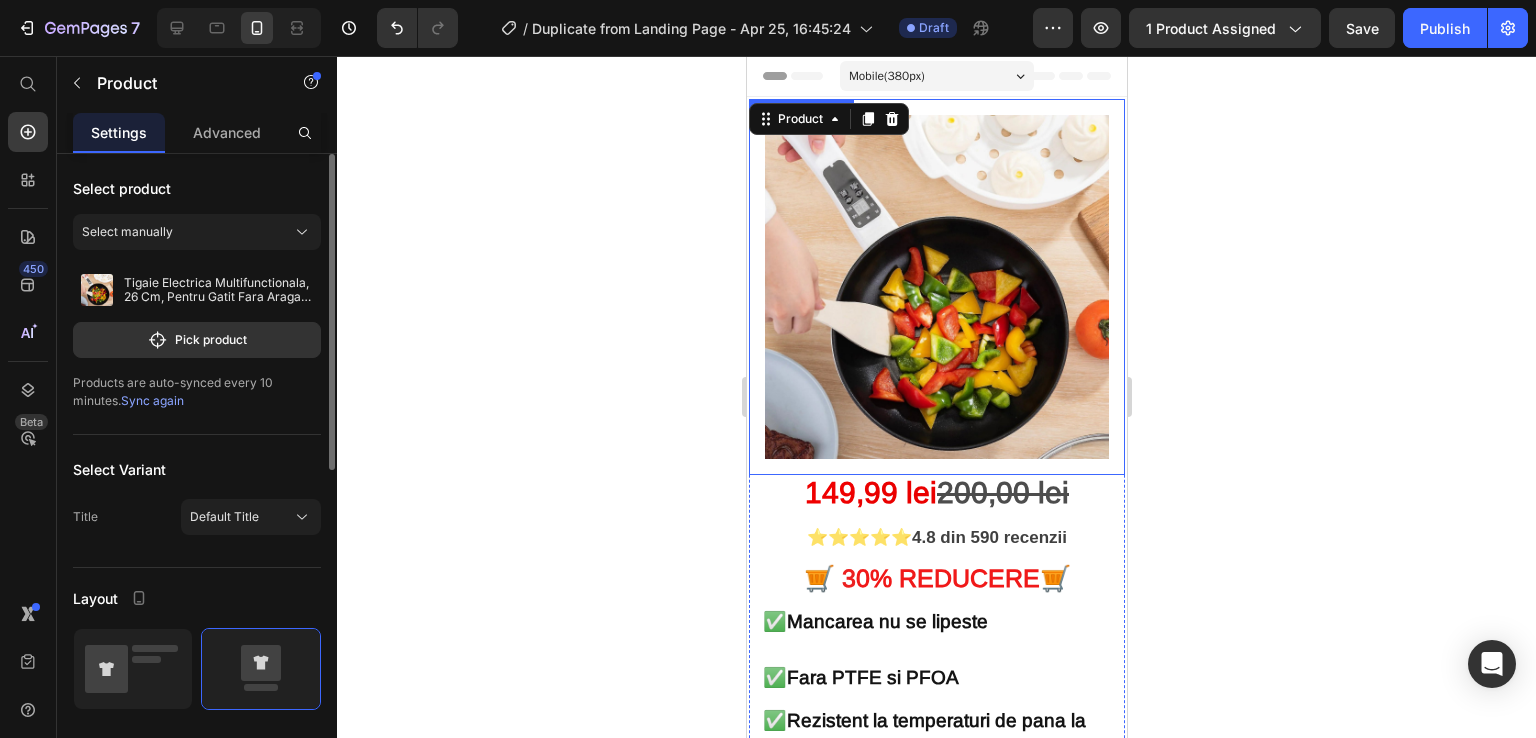 click on "Sync again" at bounding box center [152, 400] 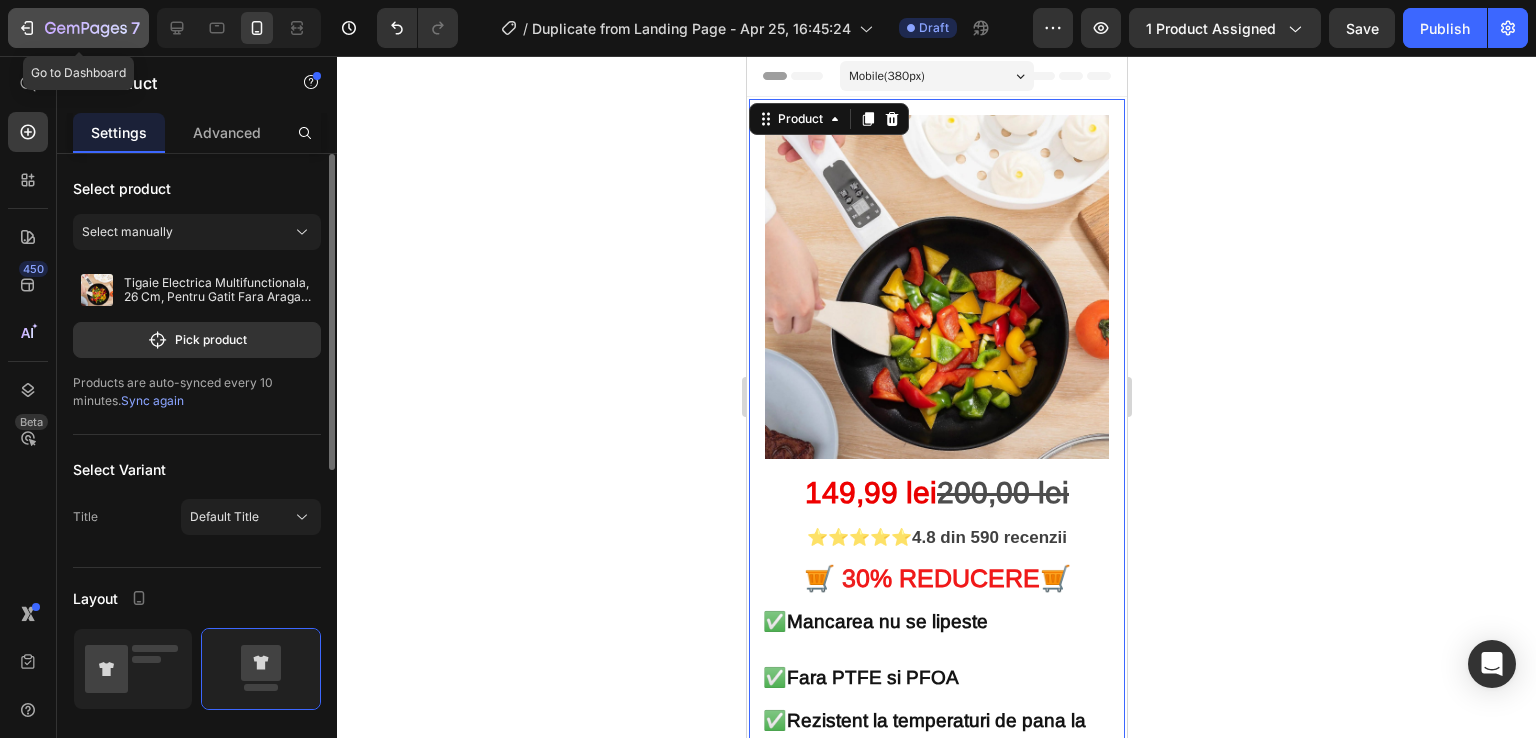 click 